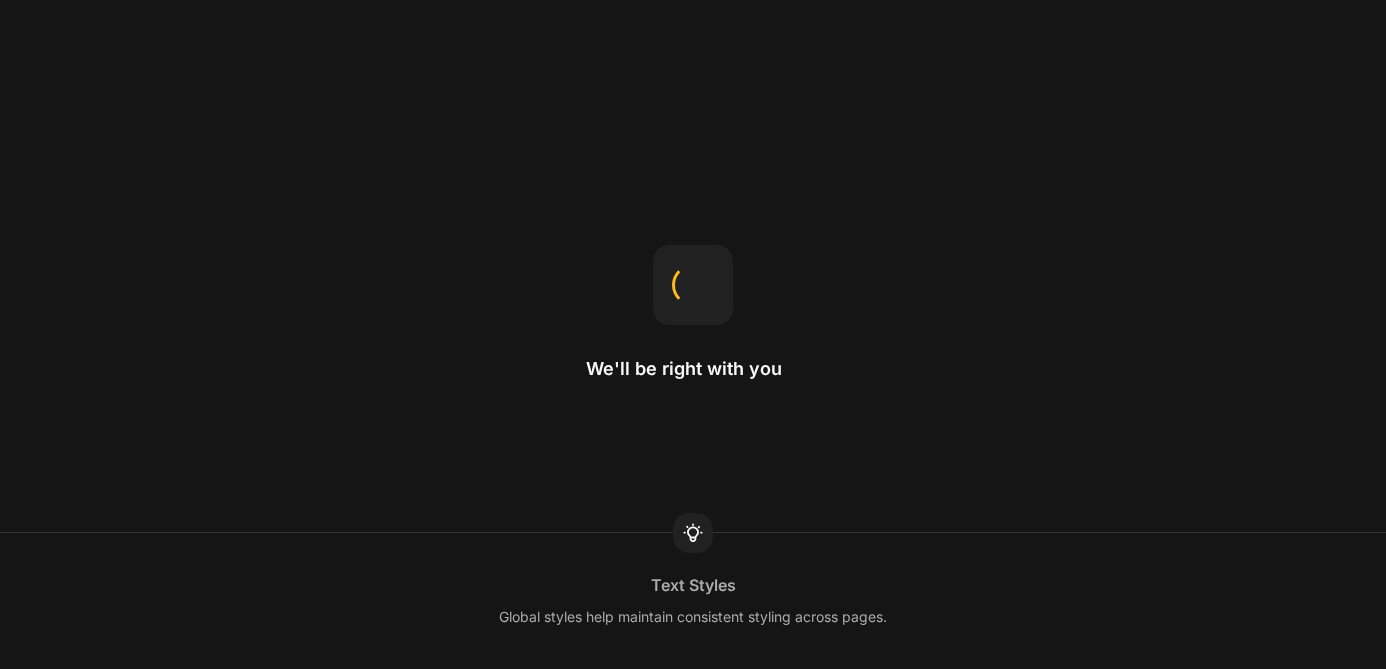 scroll, scrollTop: 0, scrollLeft: 0, axis: both 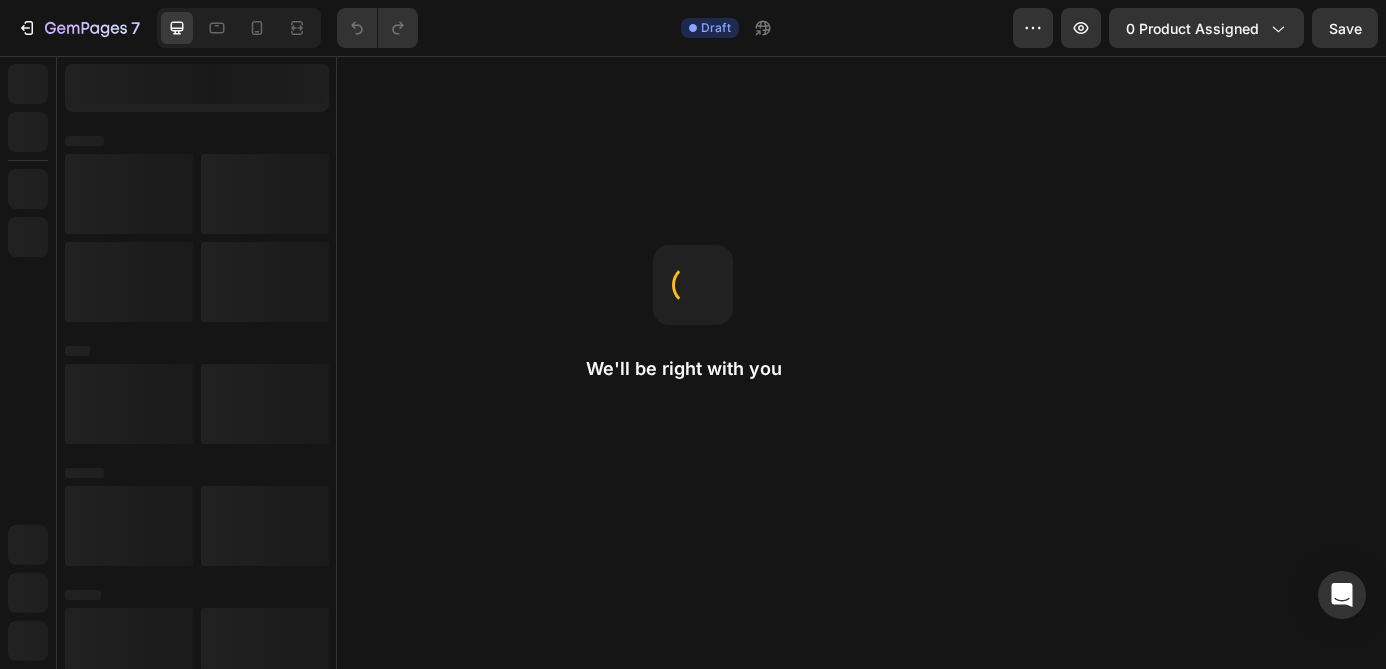 click 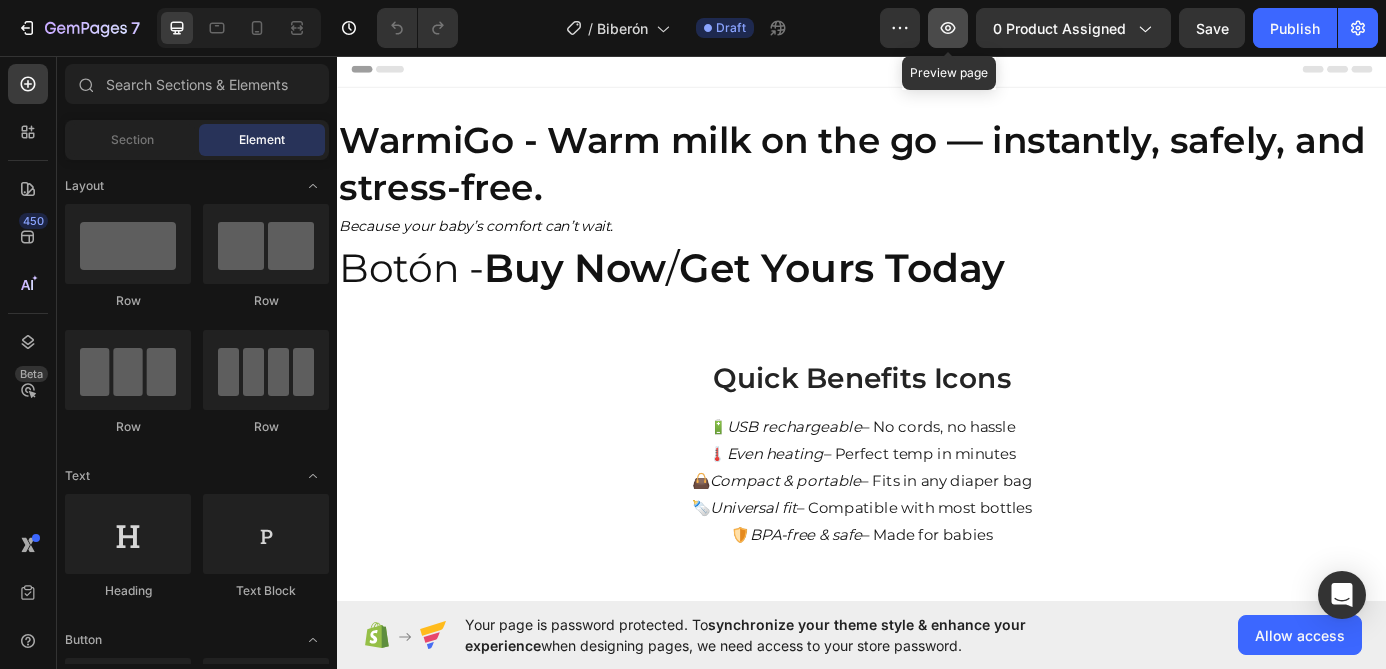 scroll, scrollTop: 0, scrollLeft: 0, axis: both 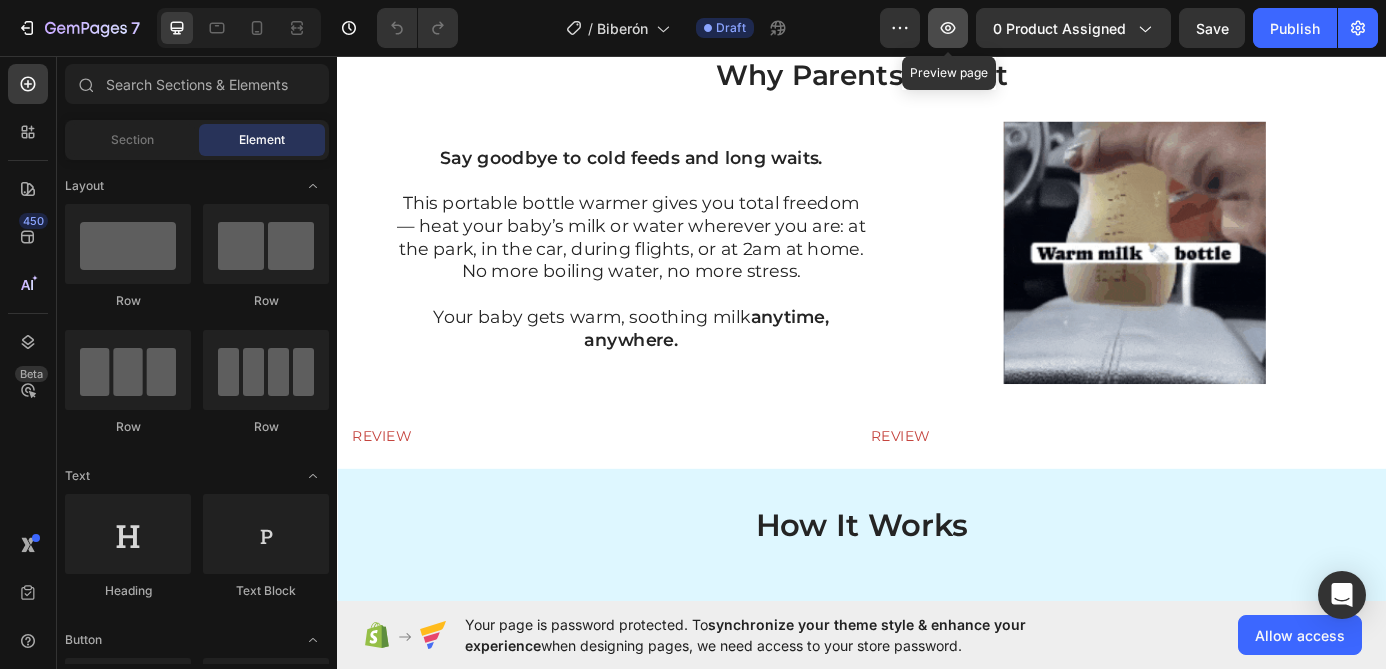 click 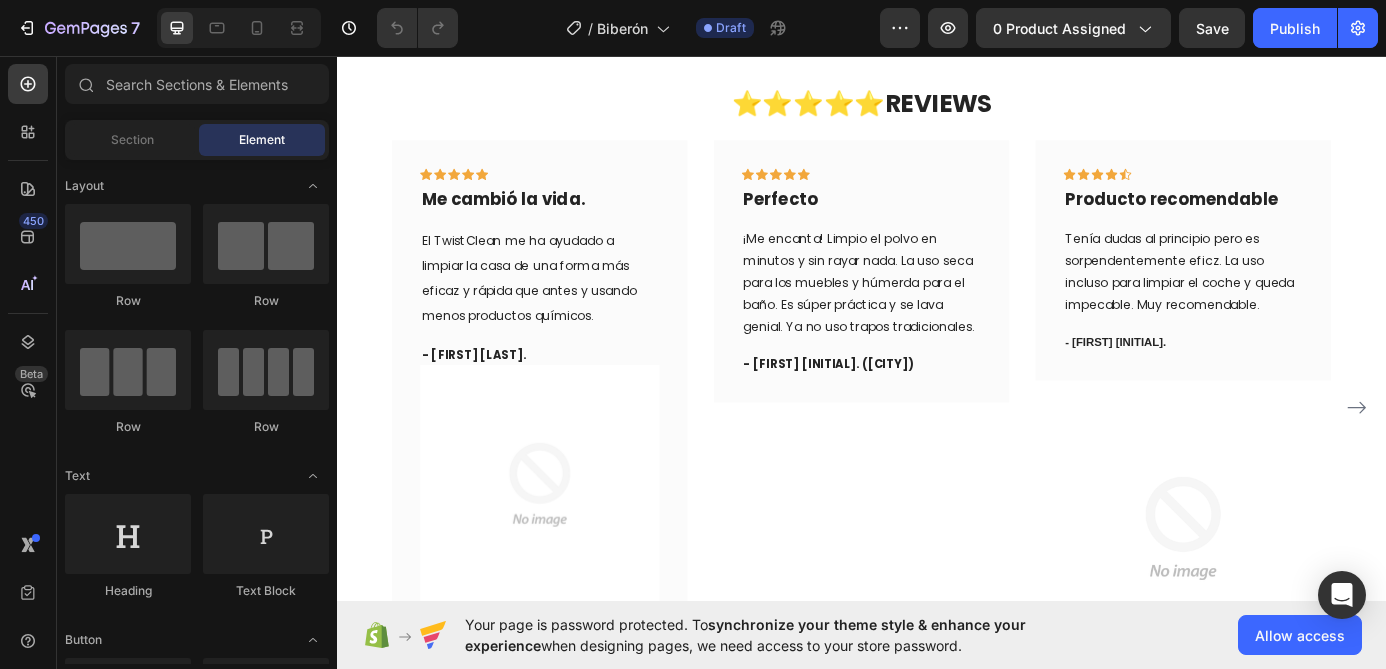 scroll, scrollTop: 3154, scrollLeft: 0, axis: vertical 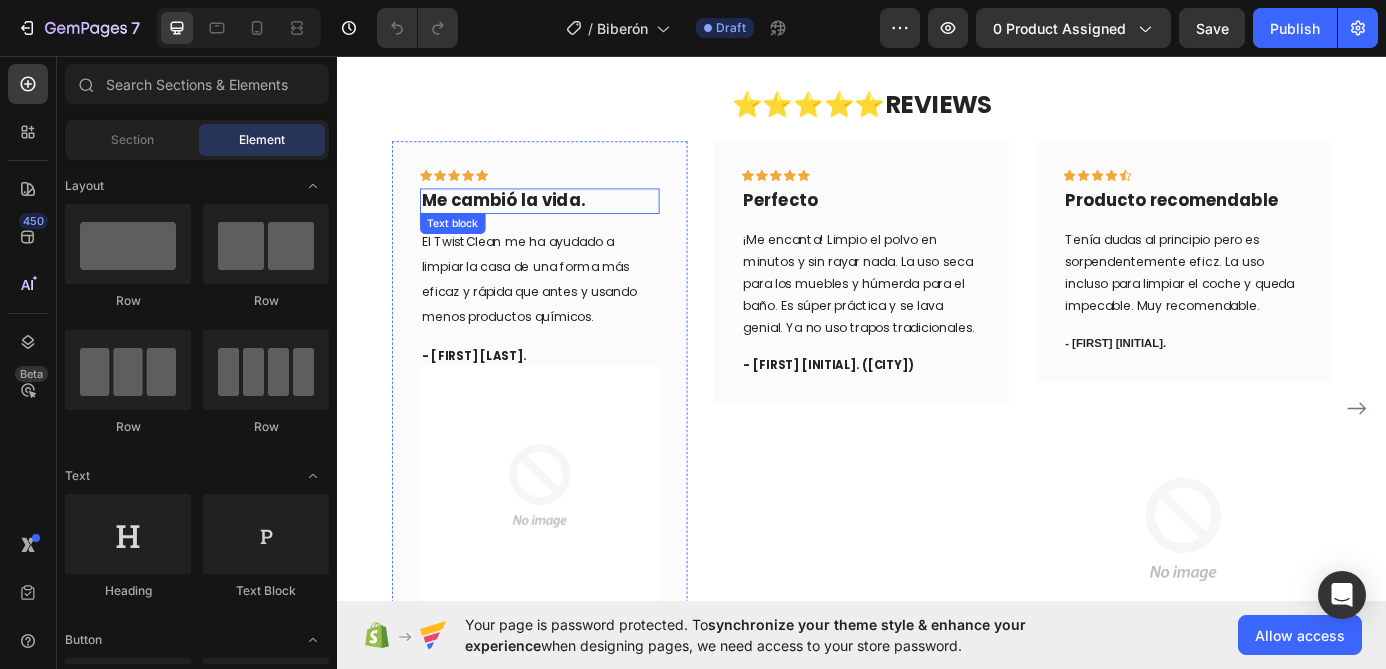 click on "Me cambió la vida." at bounding box center (569, 221) 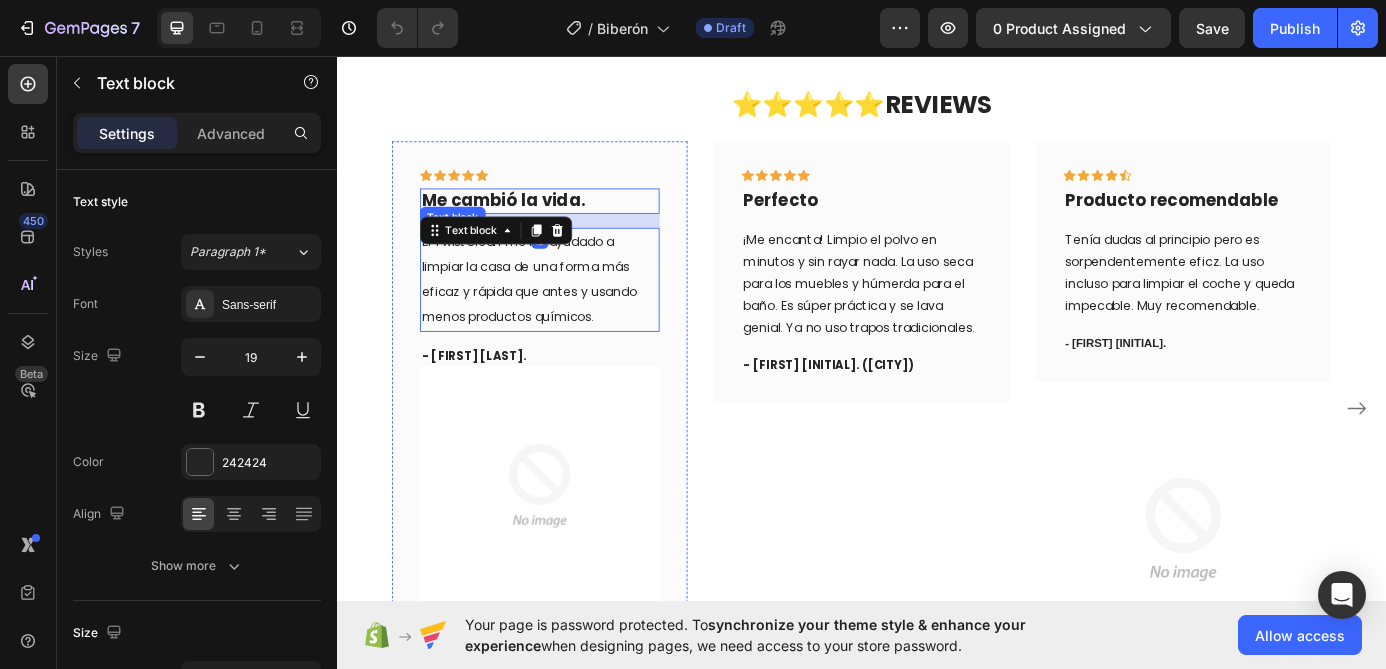 click on "El TwistClean me ha ayudado a limpiar la casa de una forma más eficaz y rápida que antes y usando menos productos químicos." at bounding box center (569, 311) 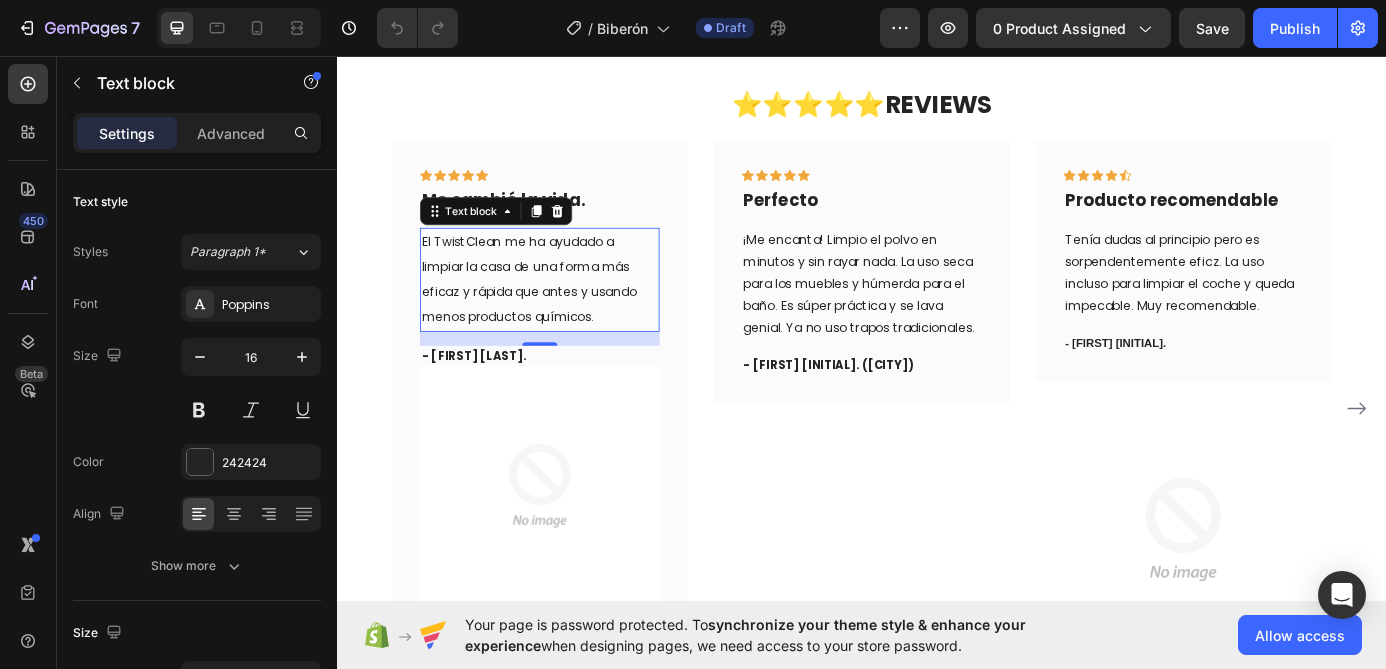 click on "El TwistClean me ha ayudado a limpiar la casa de una forma más eficaz y rápida que antes y usando menos productos químicos." at bounding box center [569, 311] 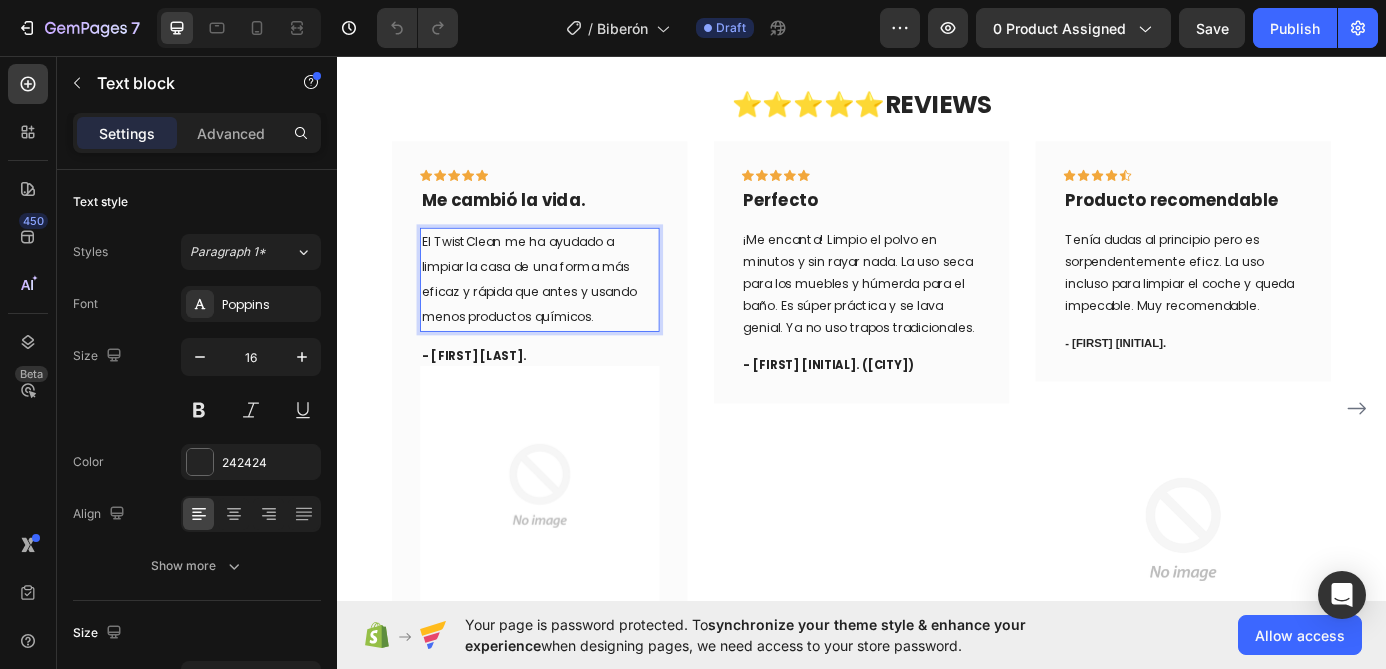 click on "El TwistClean me ha ayudado a limpiar la casa de una forma más eficaz y rápida que antes y usando menos productos químicos." at bounding box center (569, 311) 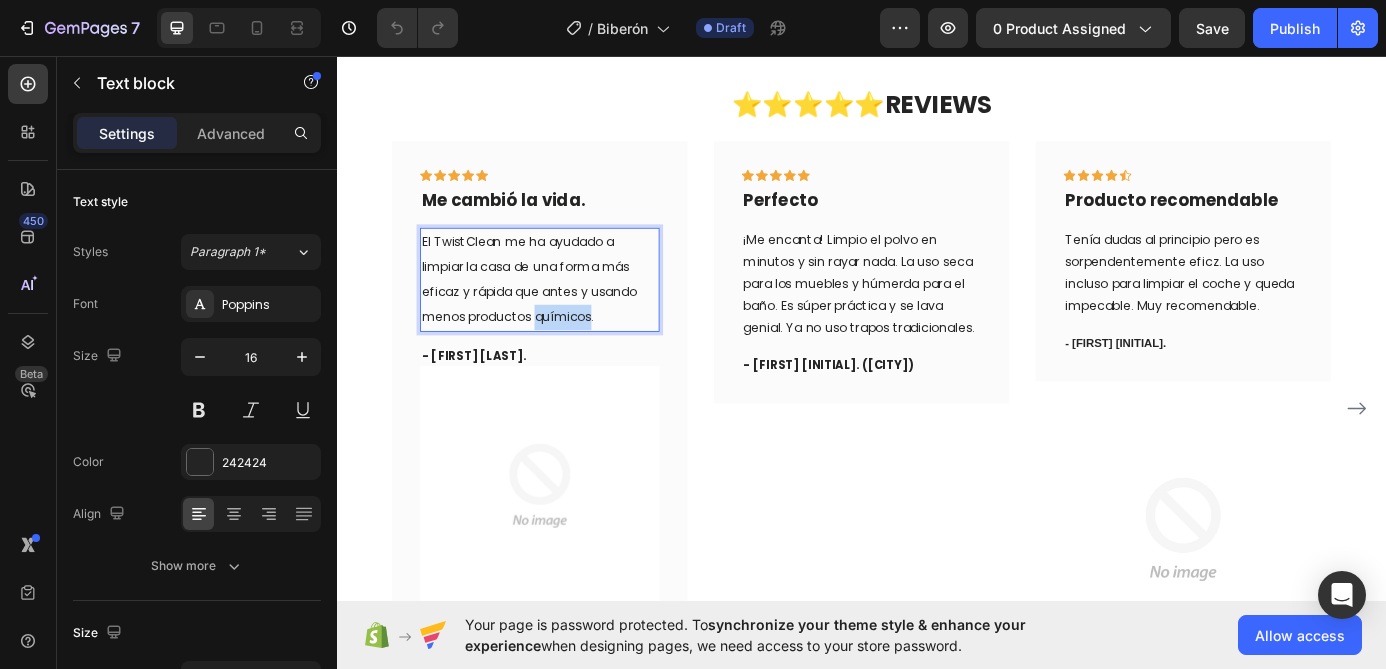 click on "El TwistClean me ha ayudado a limpiar la casa de una forma más eficaz y rápida que antes y usando menos productos químicos." at bounding box center (569, 311) 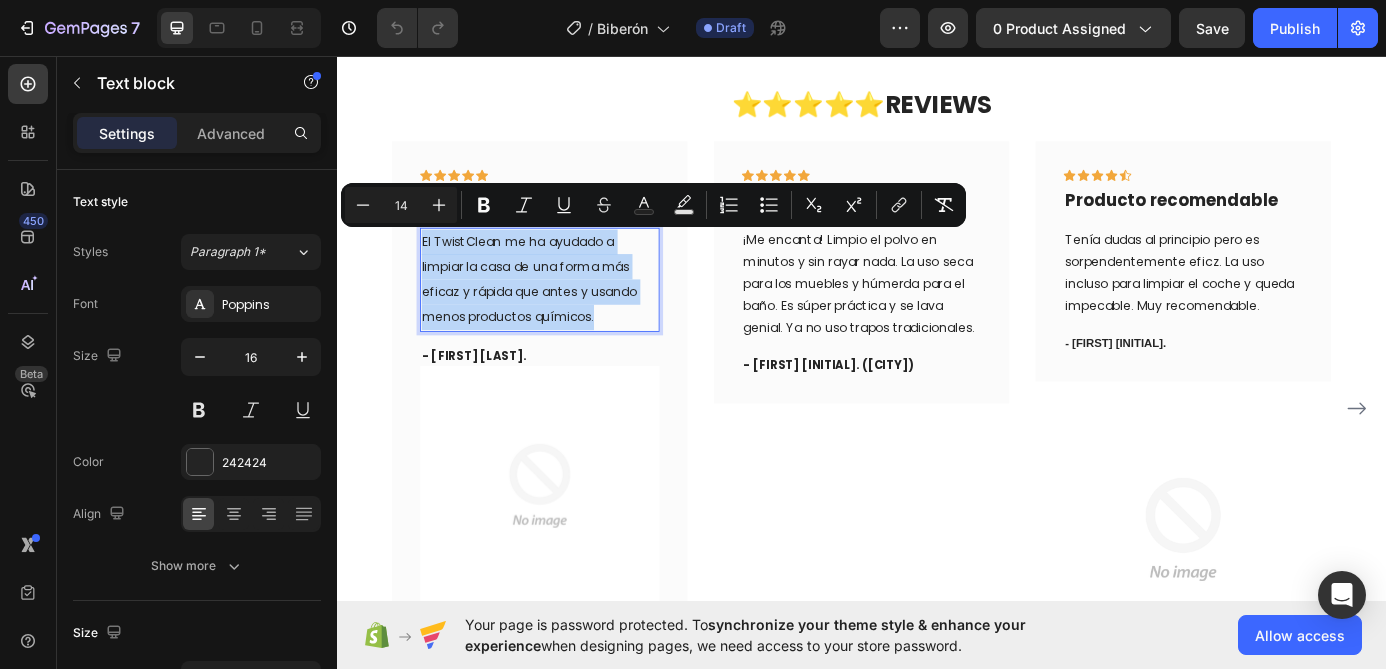 copy on "El TwistClean me ha ayudado a limpiar la casa de una forma más eficaz y rápida que antes y usando menos productos químicos." 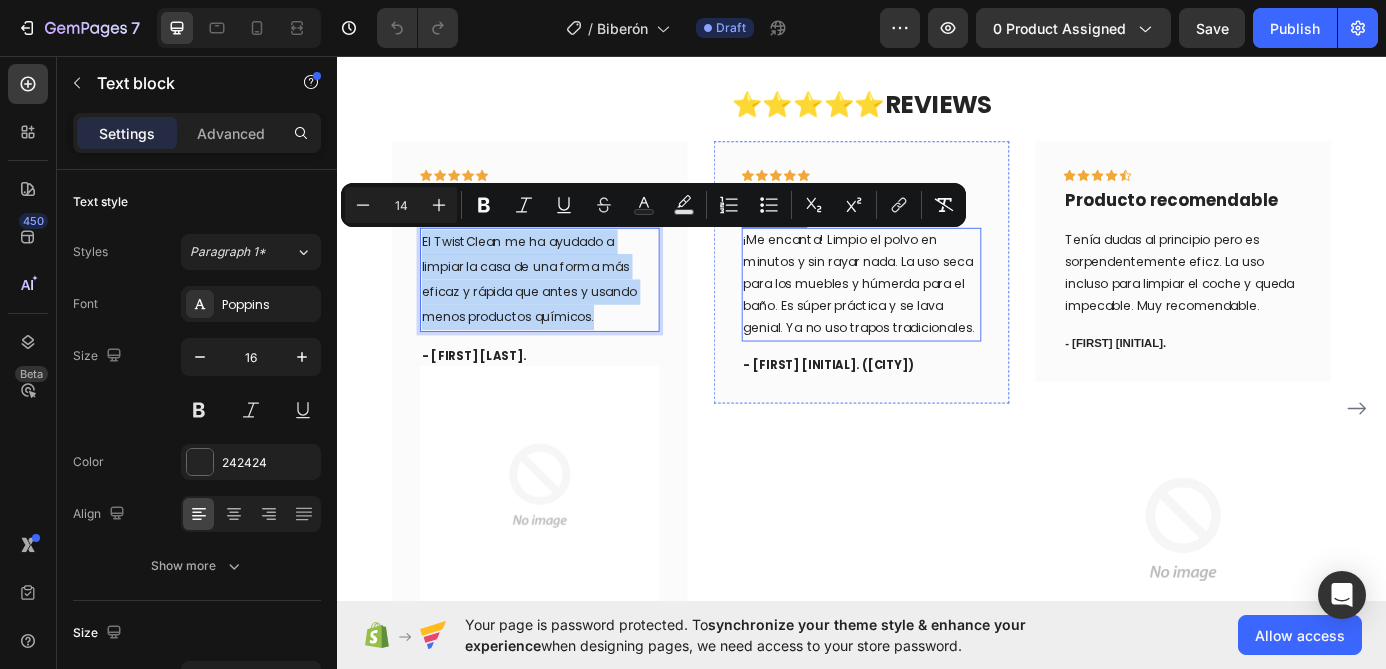 click on "¡Me encanta! Limpio el polvo en minutos y sin rayar nada. La uso seca para los muebles y húmerda para el baño. Es súper práctica y se lava genial. Ya no uso trapos tradicionales." at bounding box center (937, 317) 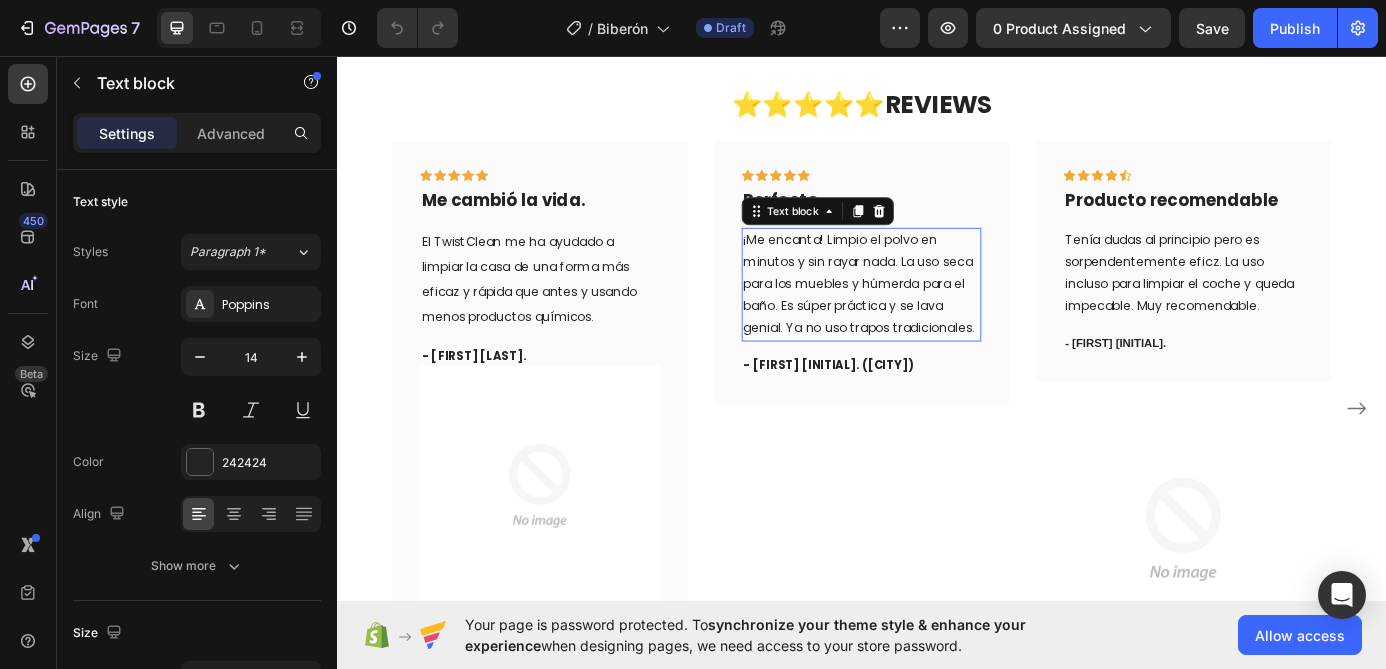 click on "¡Me encanta! Limpio el polvo en minutos y sin rayar nada. La uso seca para los muebles y húmerda para el baño. Es súper práctica y se lava genial. Ya no uso trapos tradicionales." at bounding box center (937, 317) 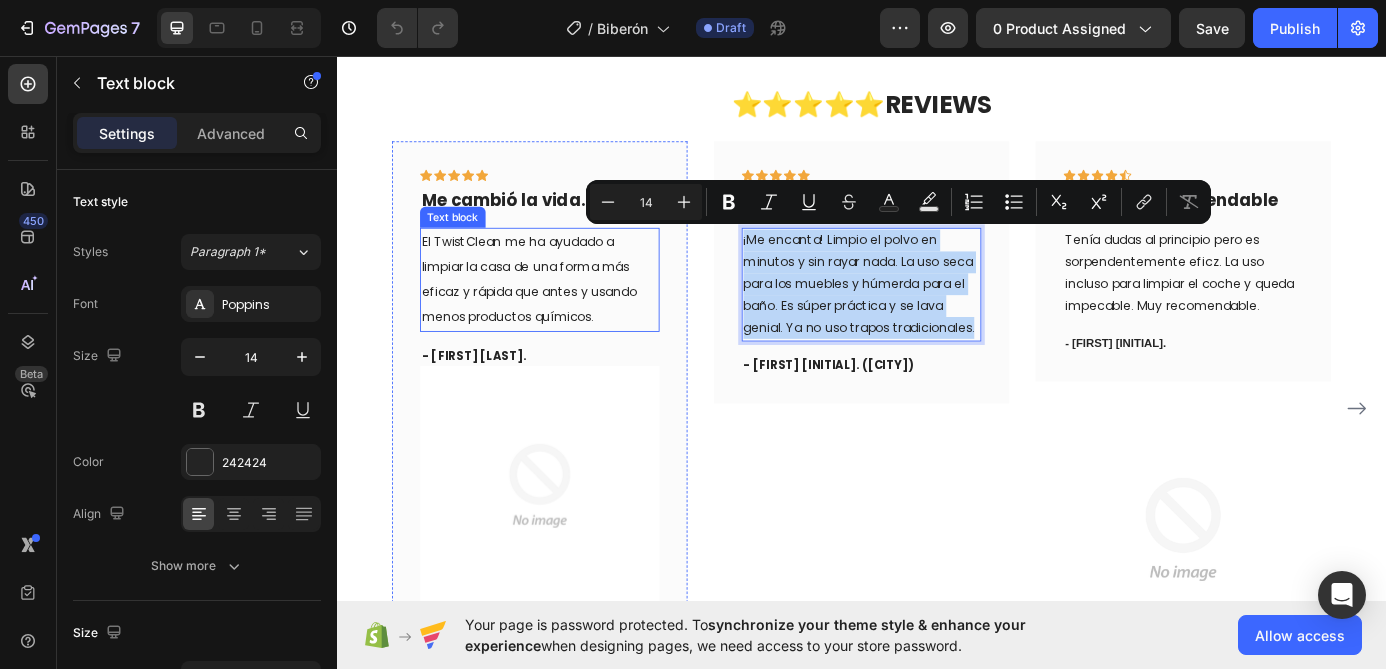 click on "El TwistClean me ha ayudado a limpiar la casa de una forma más eficaz y rápida que antes y usando menos productos químicos." at bounding box center (569, 311) 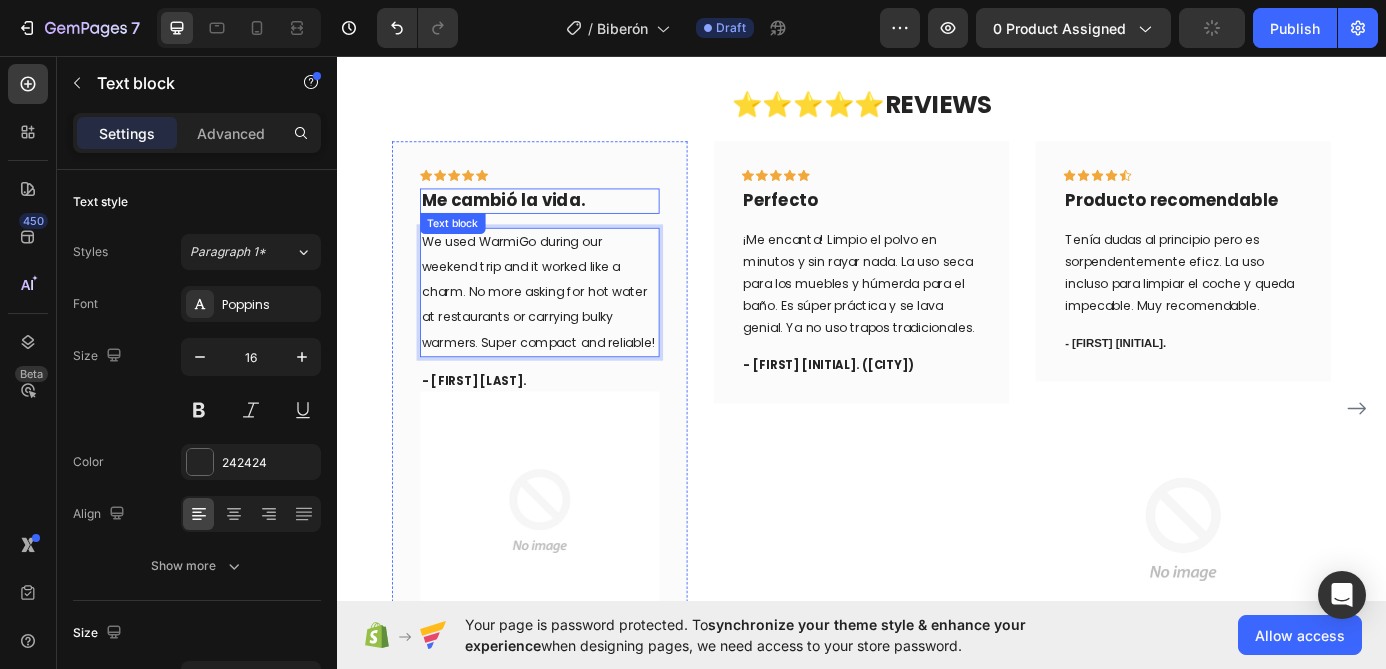 click on "Me cambió la vida." at bounding box center [569, 221] 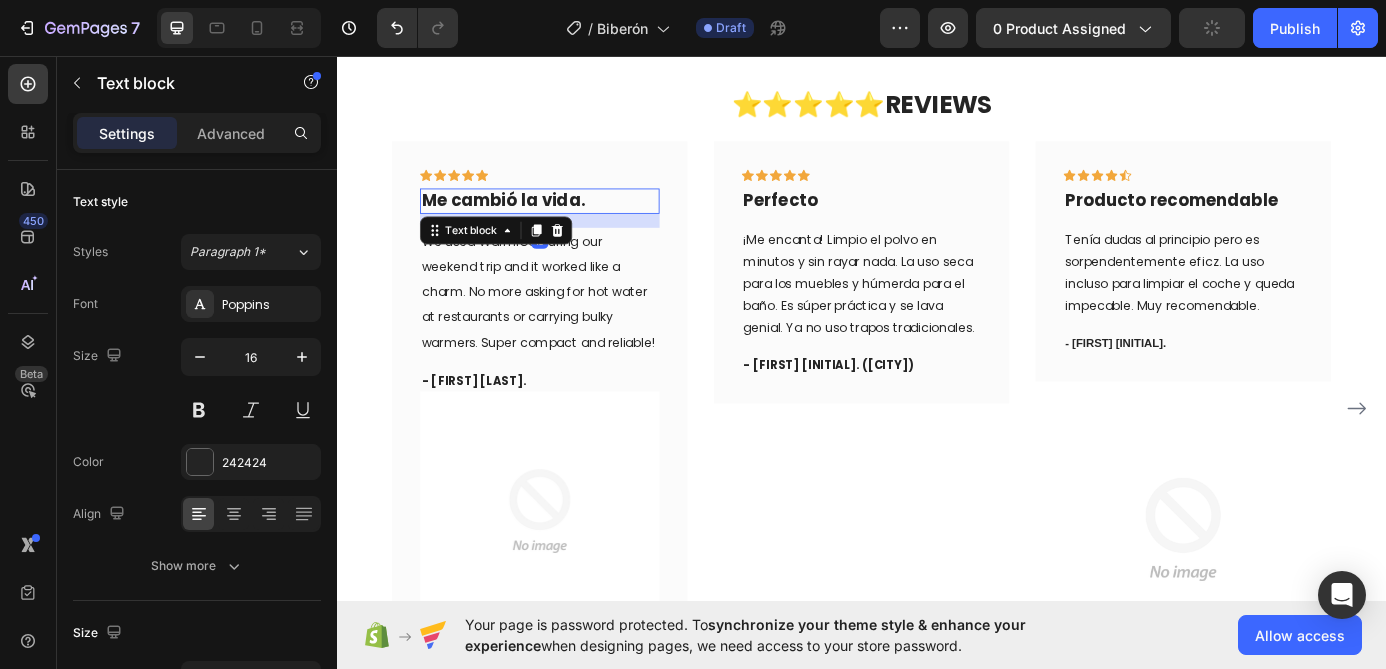 click on "Me cambió la vida." at bounding box center [569, 221] 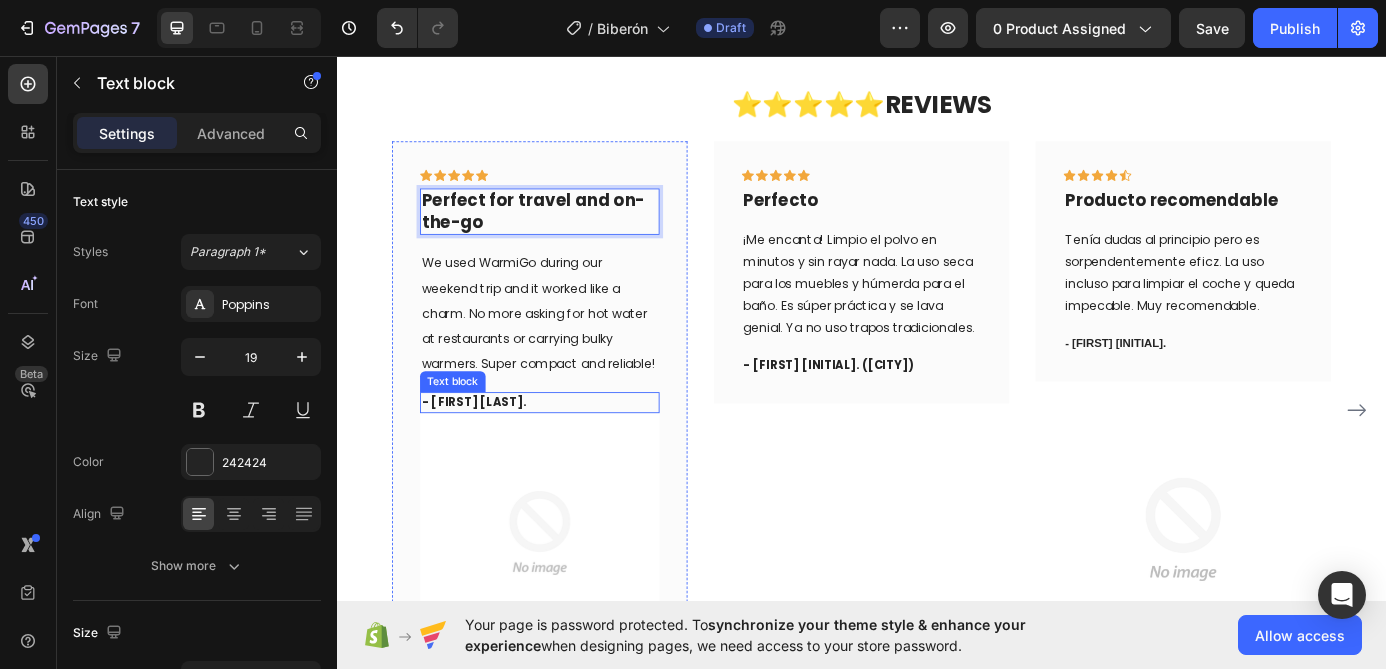 click on "- [FIRST] [LAST]." at bounding box center (569, 452) 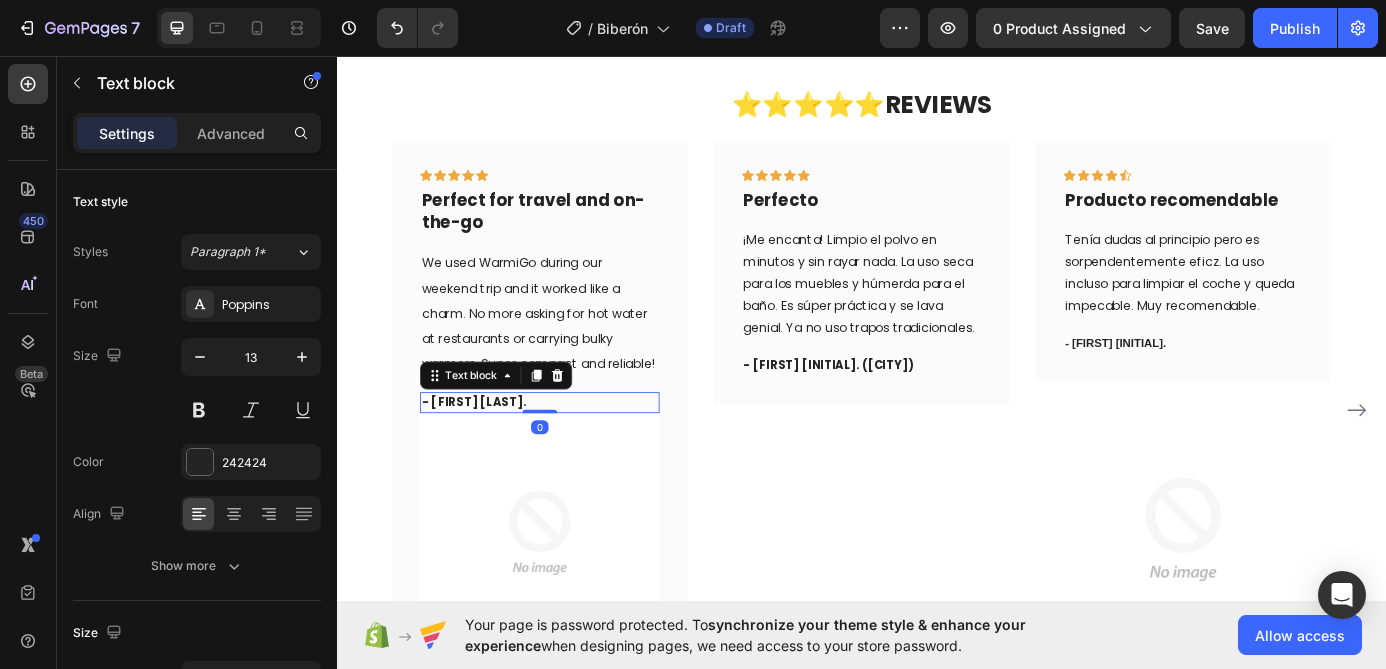 click on "- [FIRST] [LAST]." at bounding box center (569, 452) 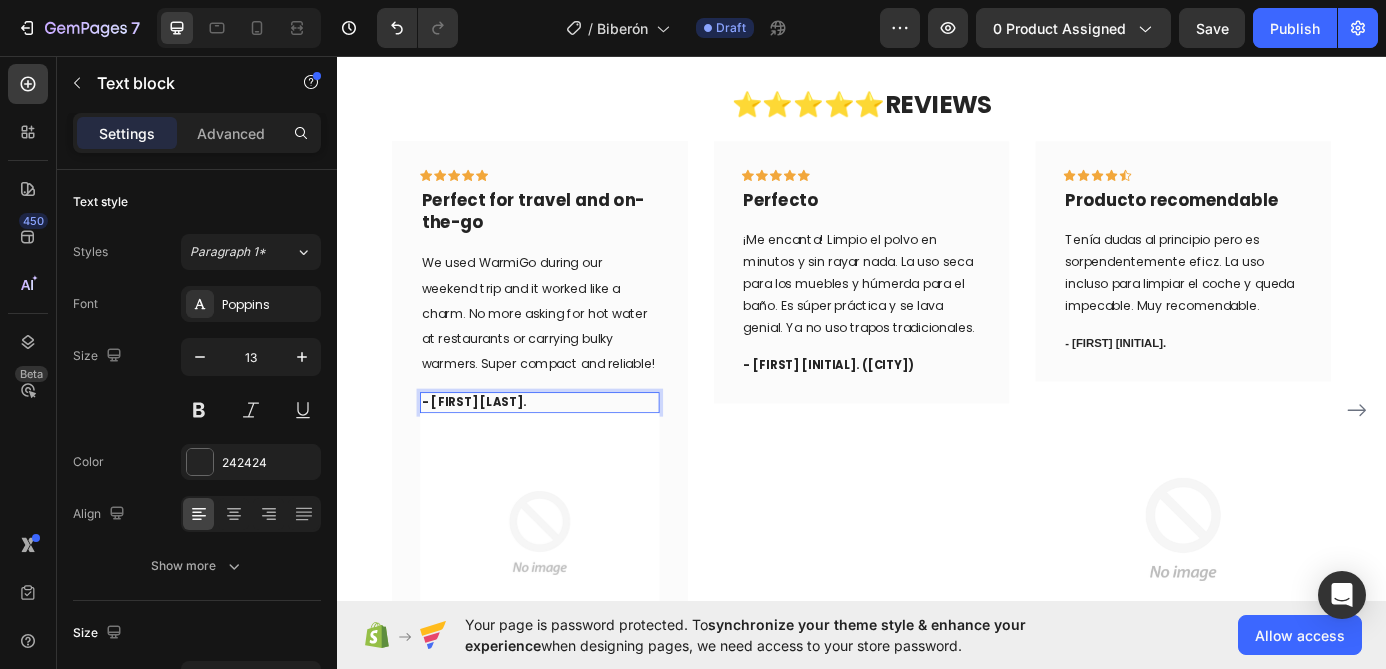 click on "- [FIRST] [LAST]." at bounding box center (569, 452) 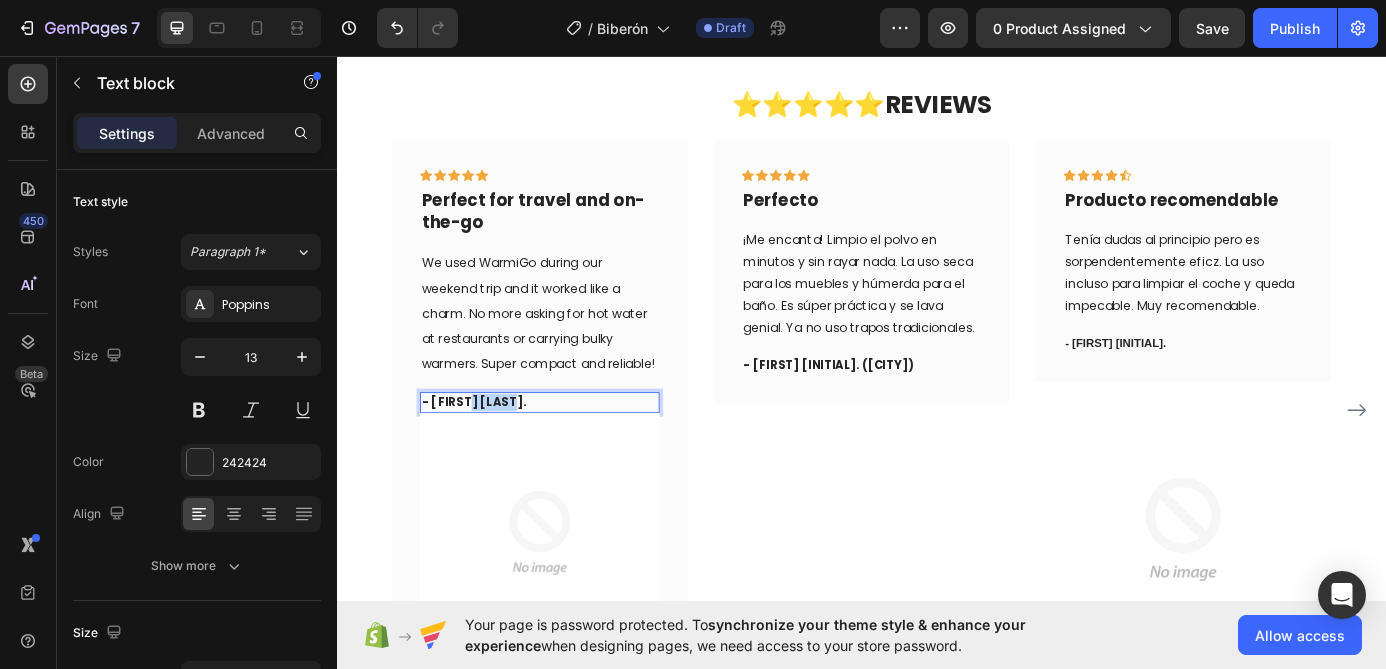 click on "- [FIRST] [LAST]." at bounding box center (569, 452) 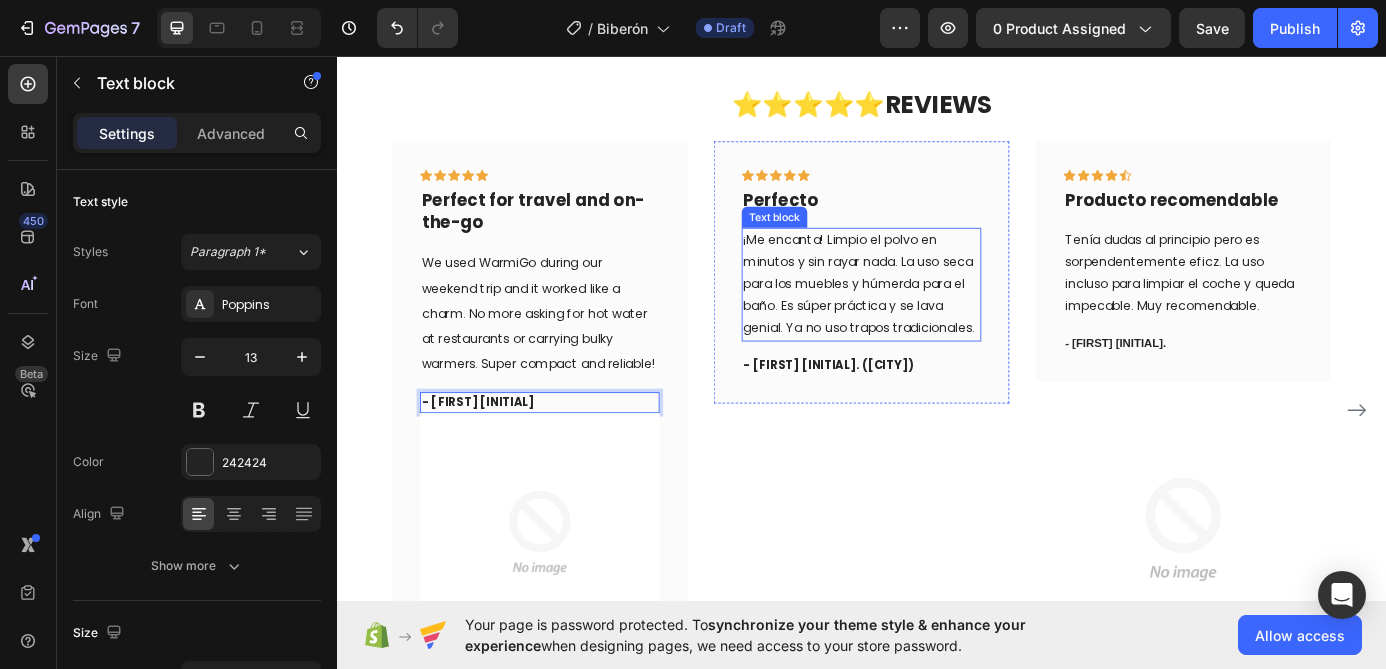 click on "¡Me encanta! Limpio el polvo en minutos y sin rayar nada. La uso seca para los muebles y húmerda para el baño. Es súper práctica y se lava genial. Ya no uso trapos tradicionales." at bounding box center (937, 317) 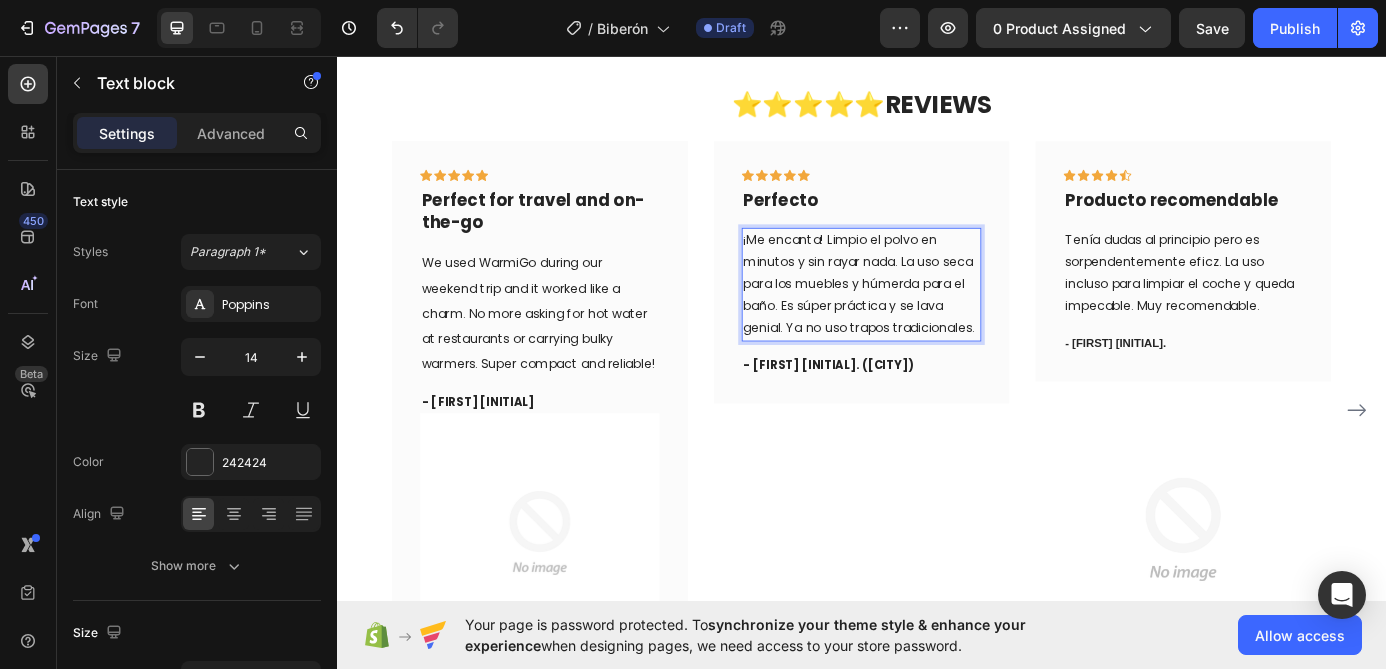 click on "¡Me encanta! Limpio el polvo en minutos y sin rayar nada. La uso seca para los muebles y húmerda para el baño. Es súper práctica y se lava genial. Ya no uso trapos tradicionales." at bounding box center [937, 317] 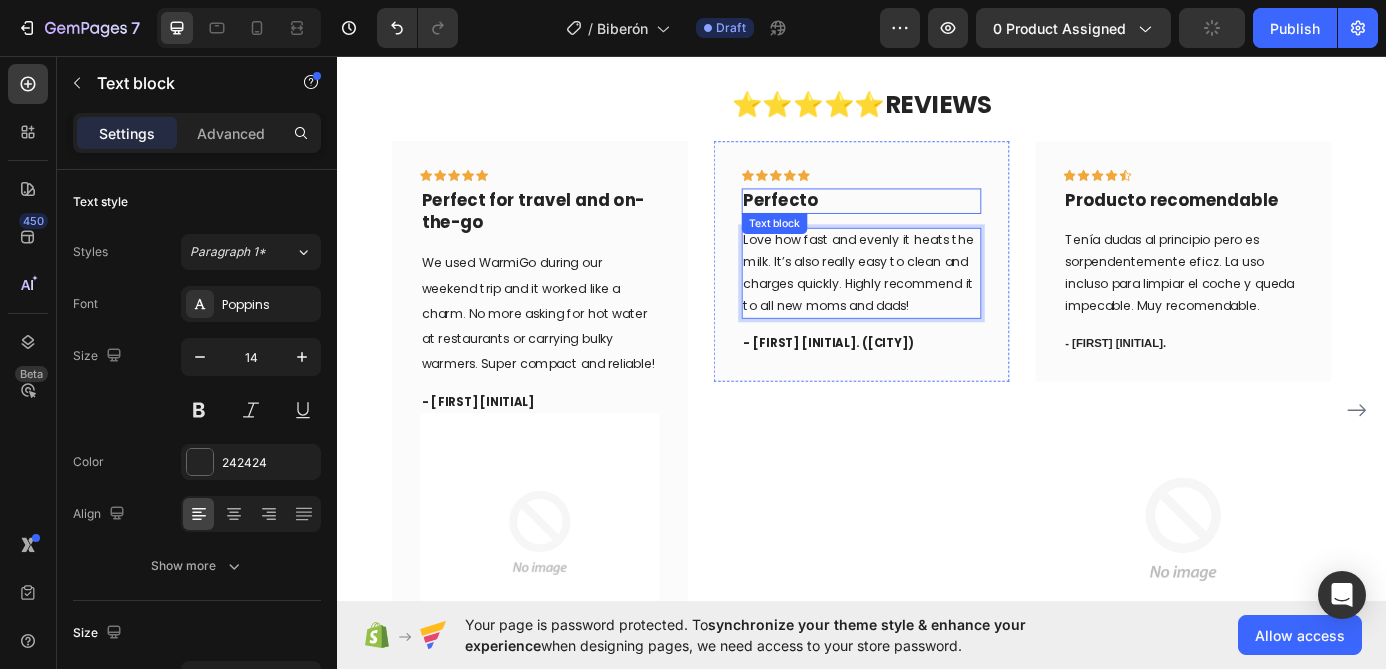 click on "Perfecto" at bounding box center (937, 221) 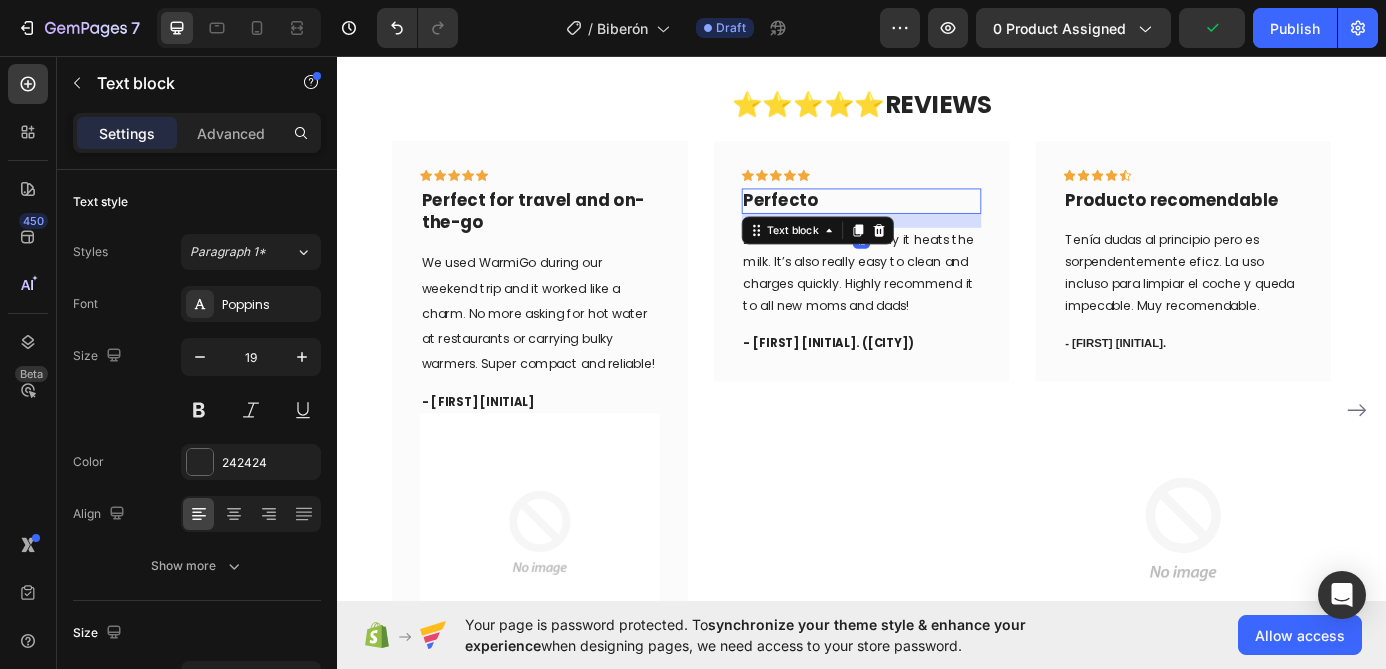 click on "Perfecto" at bounding box center [937, 221] 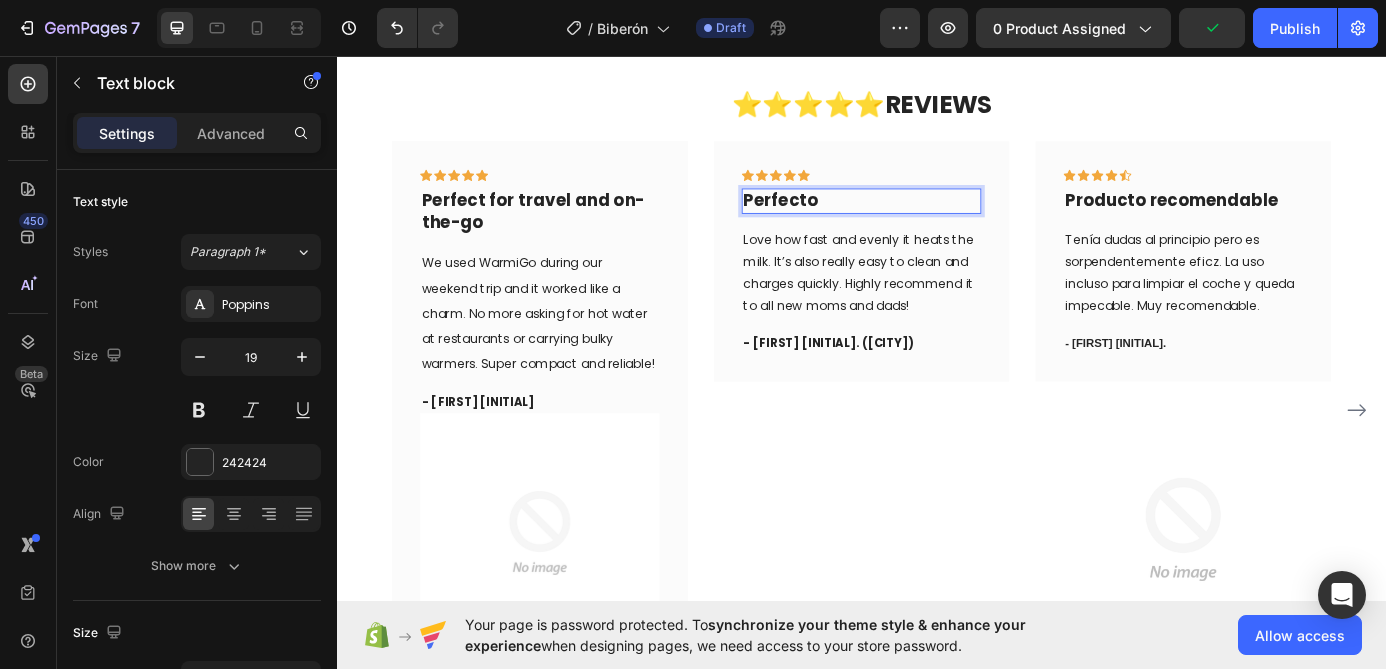 click on "Perfecto" at bounding box center (937, 221) 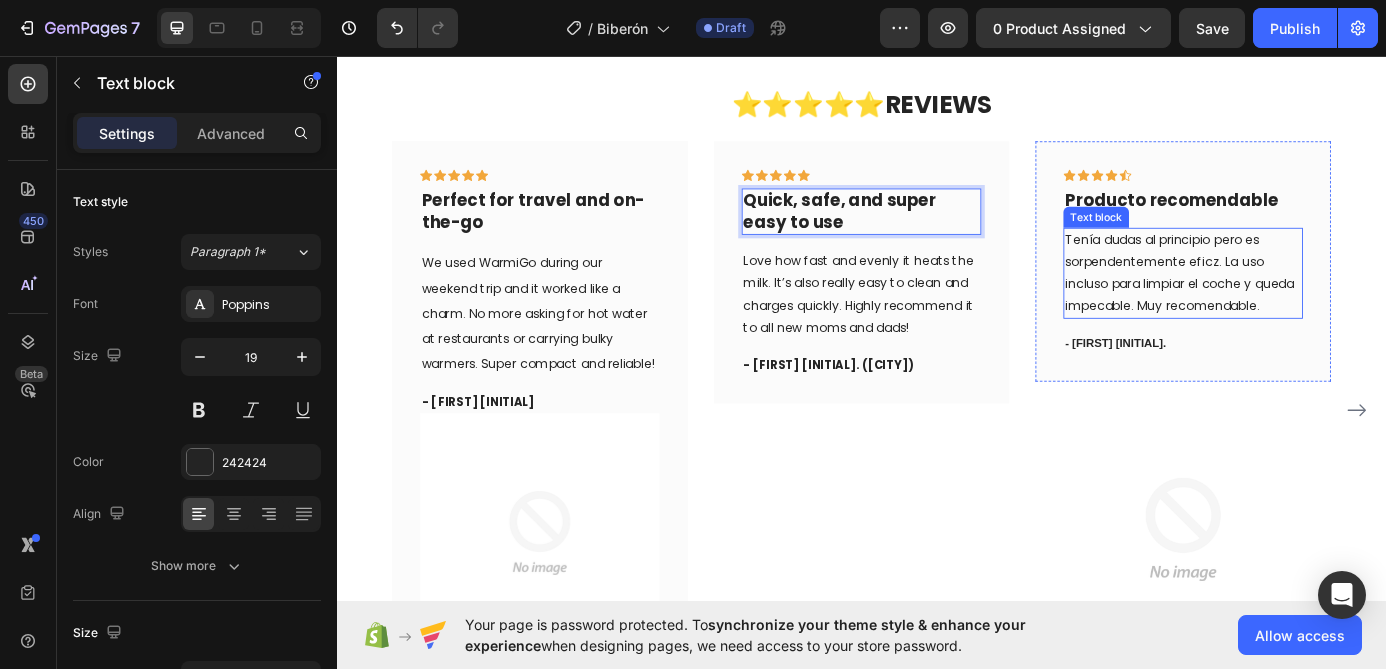 click on "Tenía dudas al principio pero es sorpendentemente eficz. La uso incluso para limpiar el coche y queda impecable. Muy recomendable." at bounding box center (1305, 304) 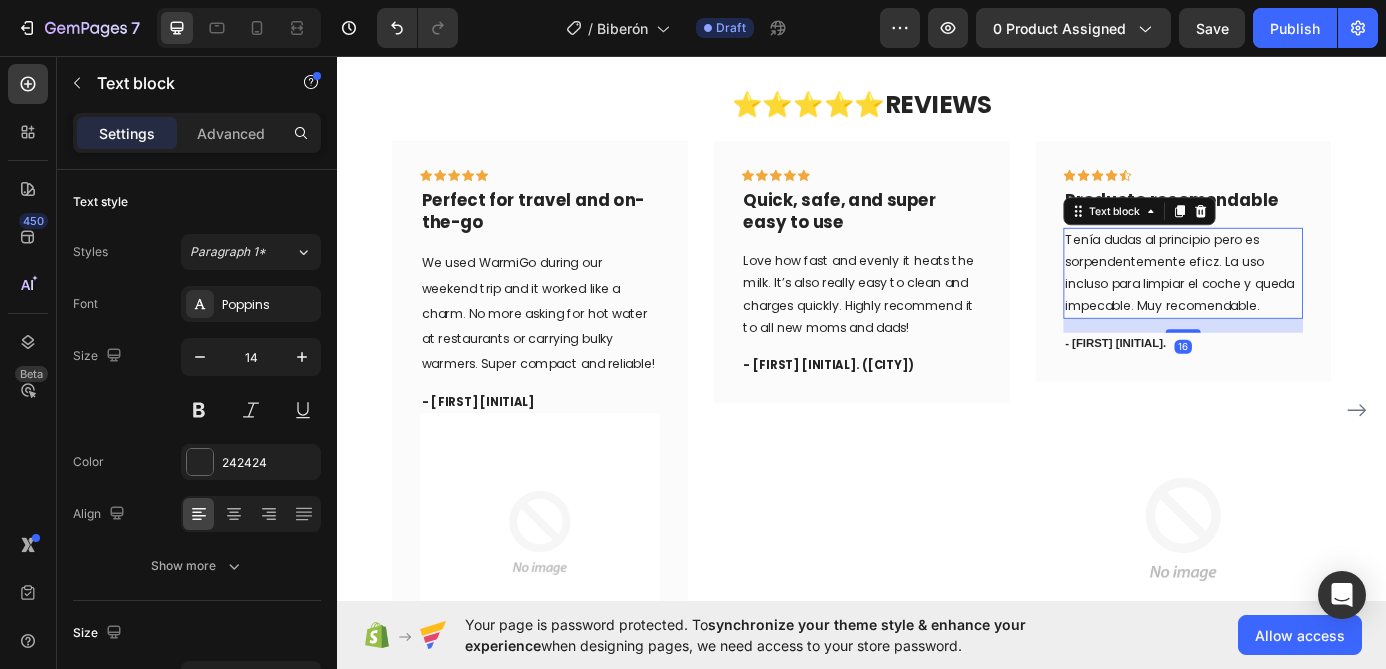 click on "Tenía dudas al principio pero es sorpendentemente eficz. La uso incluso para limpiar el coche y queda impecable. Muy recomendable." at bounding box center [1305, 304] 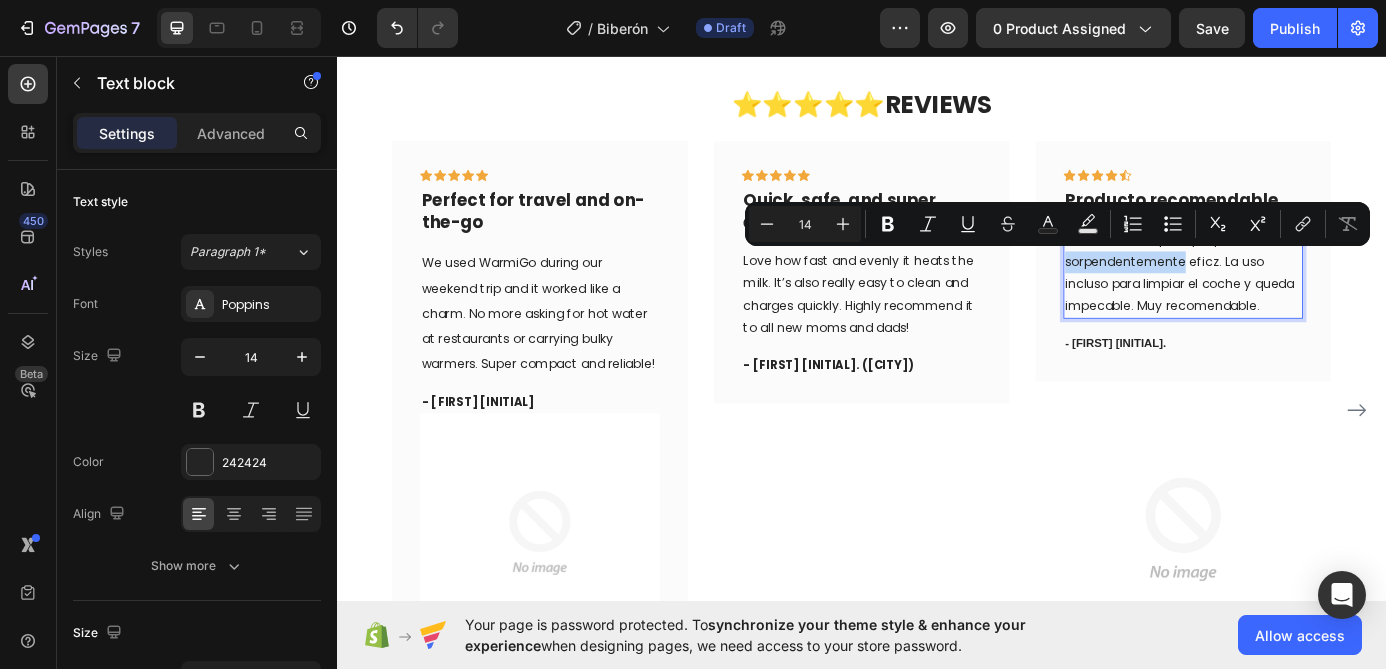 click on "Tenía dudas al principio pero es sorpendentemente eficz. La uso incluso para limpiar el coche y queda impecable. Muy recomendable." at bounding box center (1305, 304) 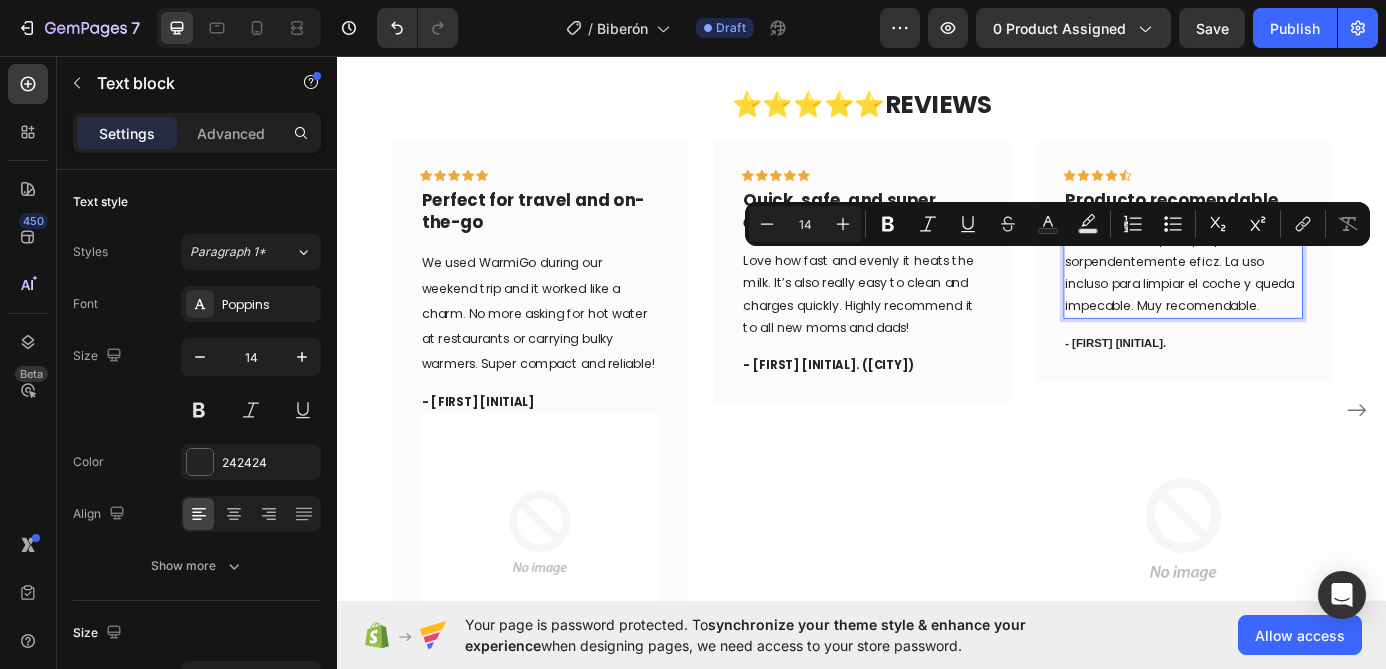 click on "Tenía dudas al principio pero es sorpendentemente eficz. La uso incluso para limpiar el coche y queda impecable. Muy recomendable." at bounding box center [1305, 304] 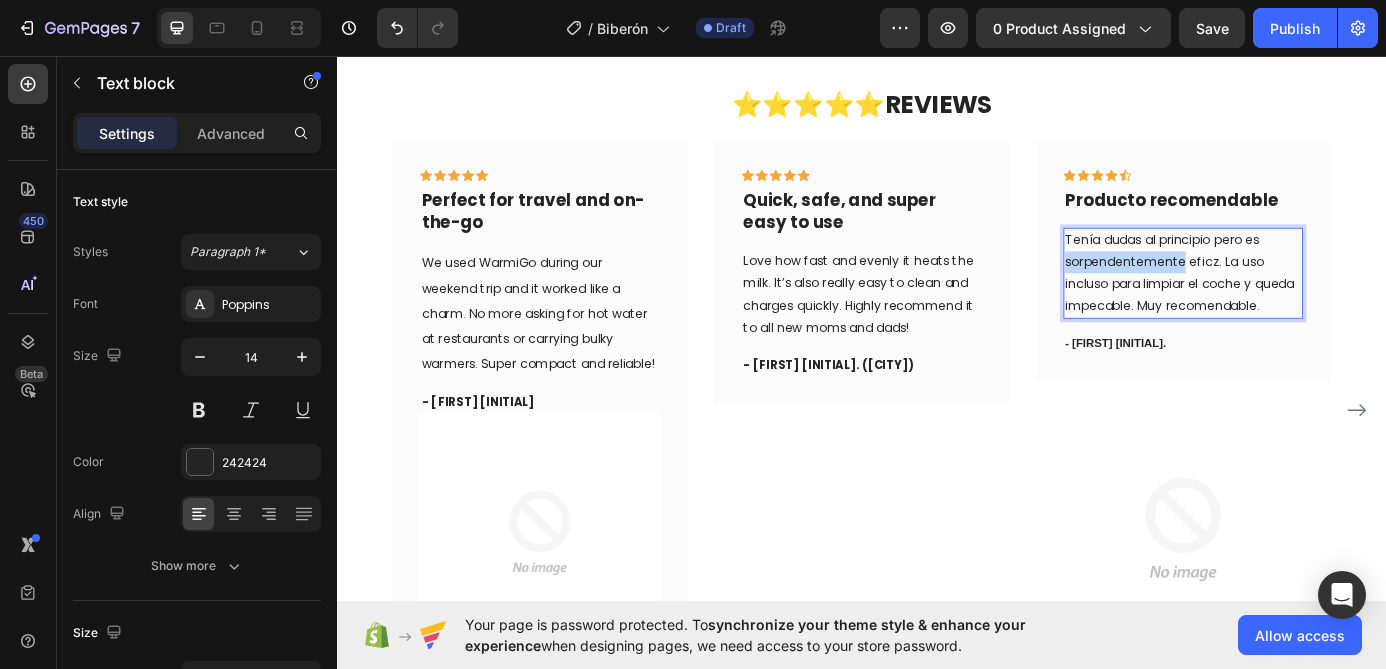 click on "Tenía dudas al principio pero es sorpendentemente eficz. La uso incluso para limpiar el coche y queda impecable. Muy recomendable." at bounding box center (1305, 304) 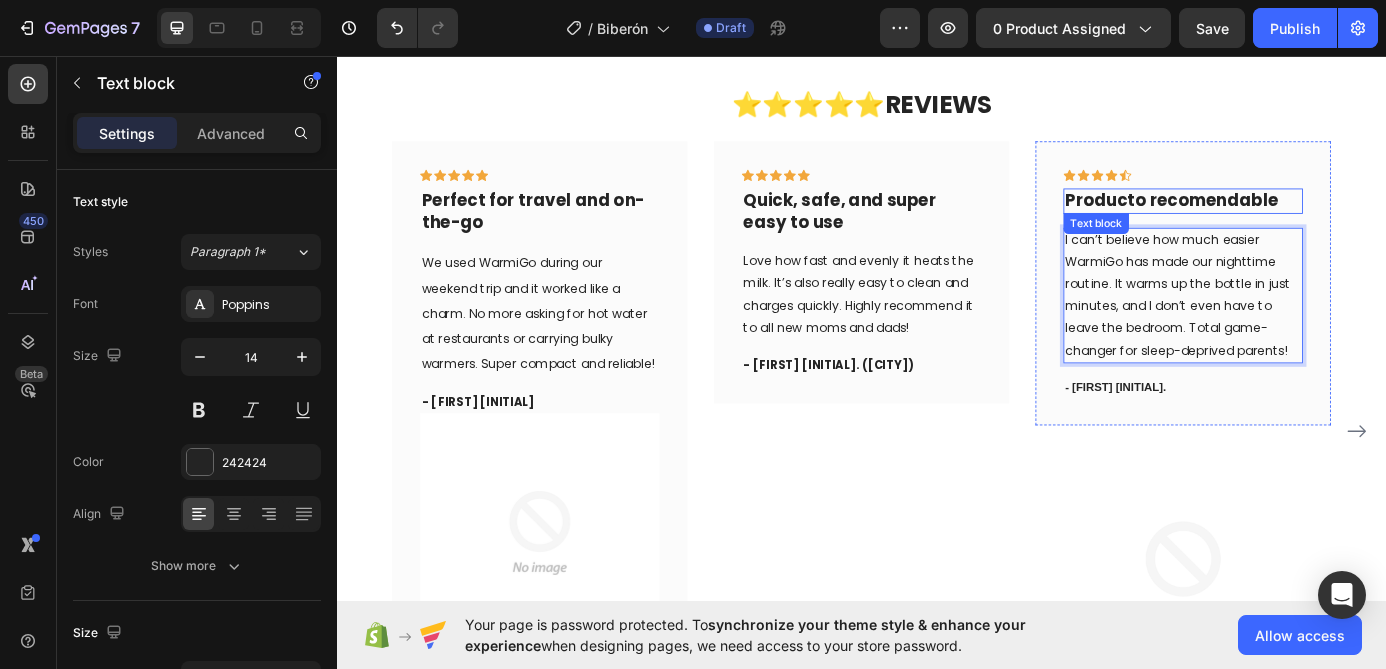 click on "Producto recomendable" at bounding box center (1305, 221) 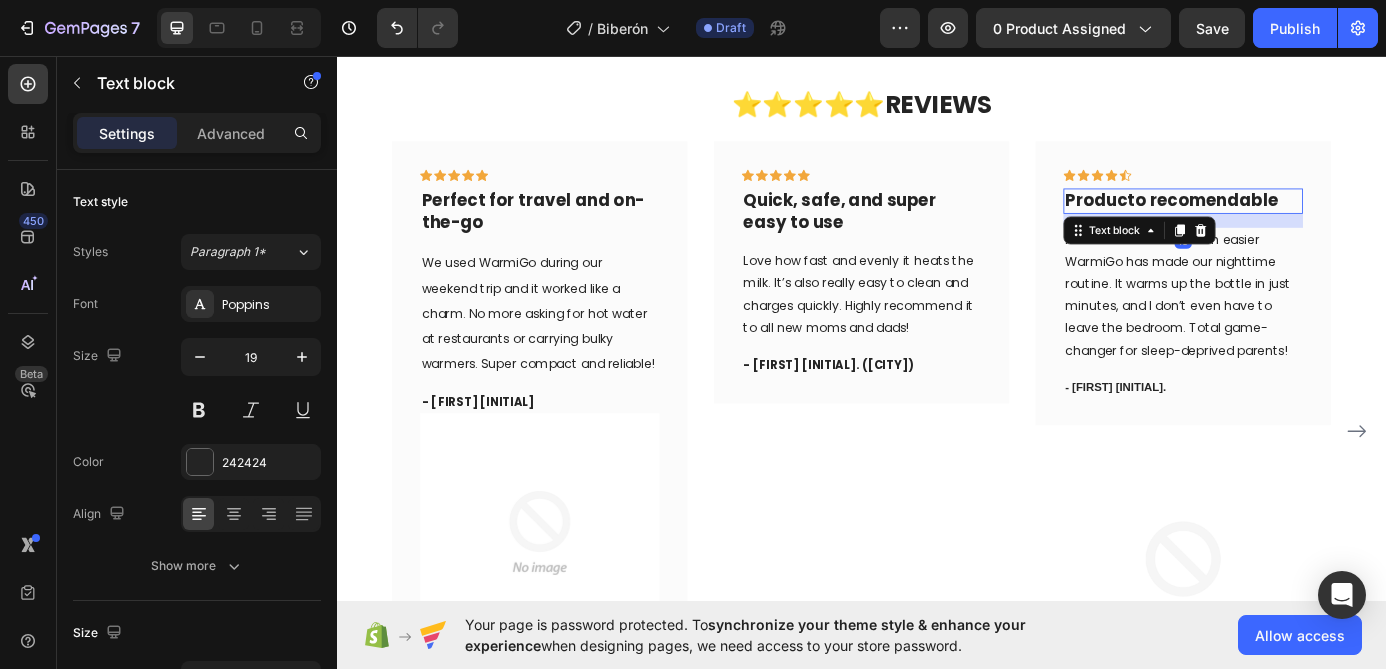 click on "Producto recomendable" at bounding box center [1305, 221] 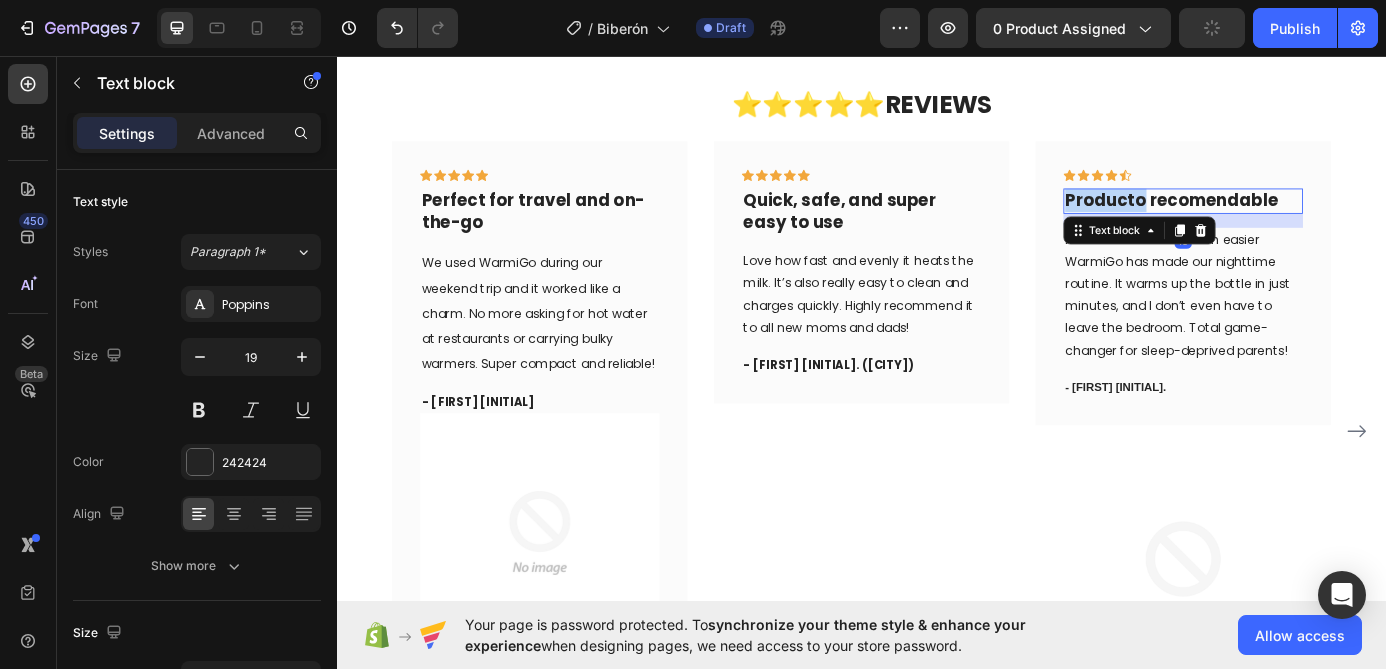 click on "Producto recomendable" at bounding box center [1305, 221] 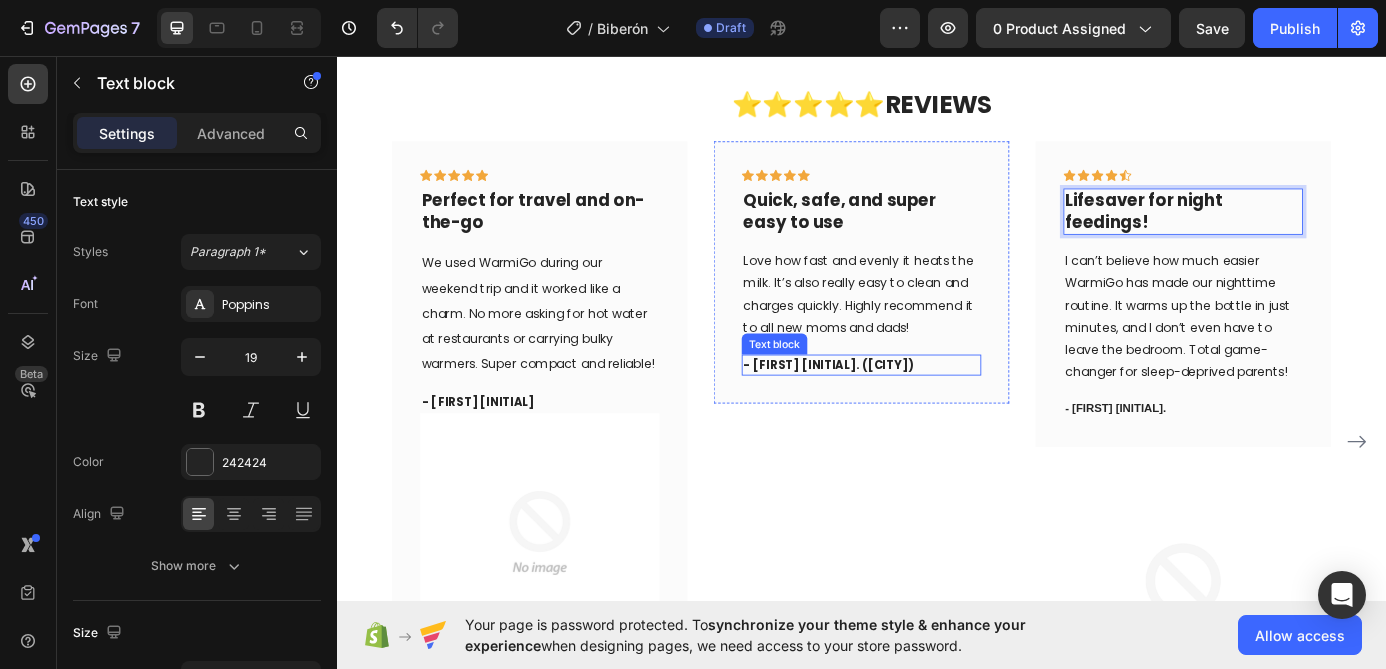 click on "- [FIRST] [INITIAL]. ([CITY])" at bounding box center (899, 408) 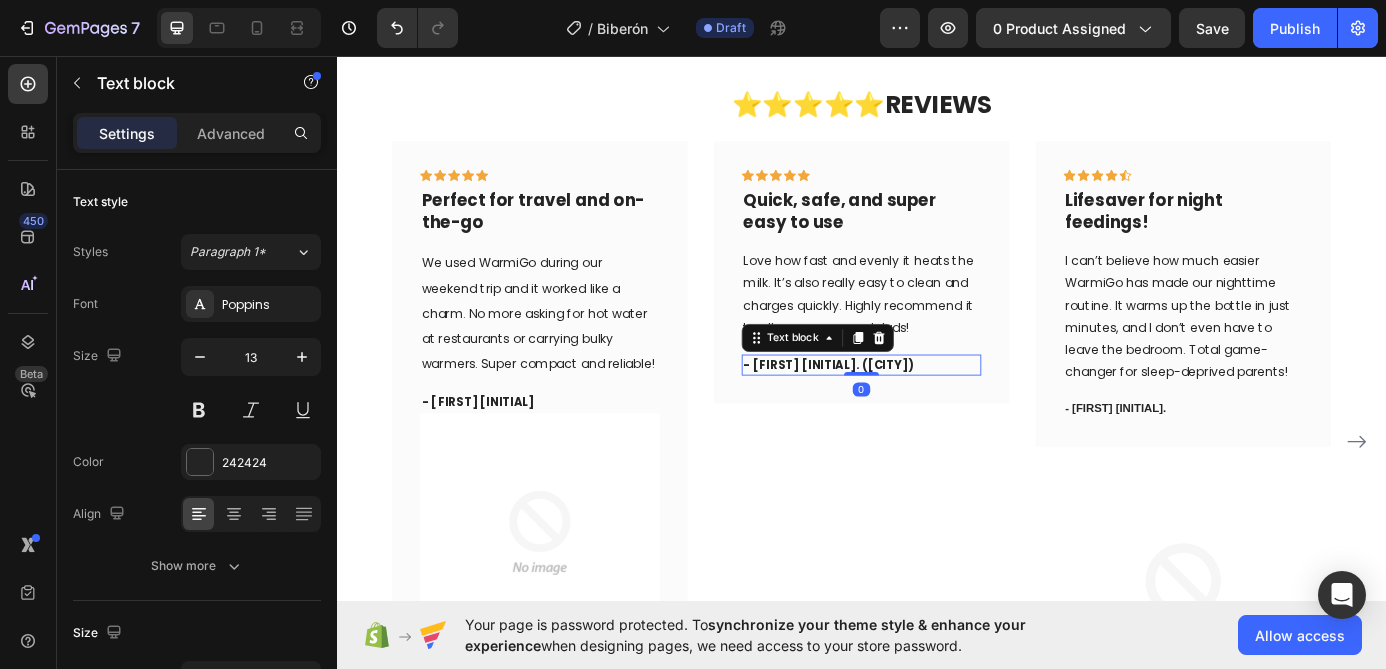 click on "- [FIRST] [INITIAL]. ([CITY])" at bounding box center (899, 408) 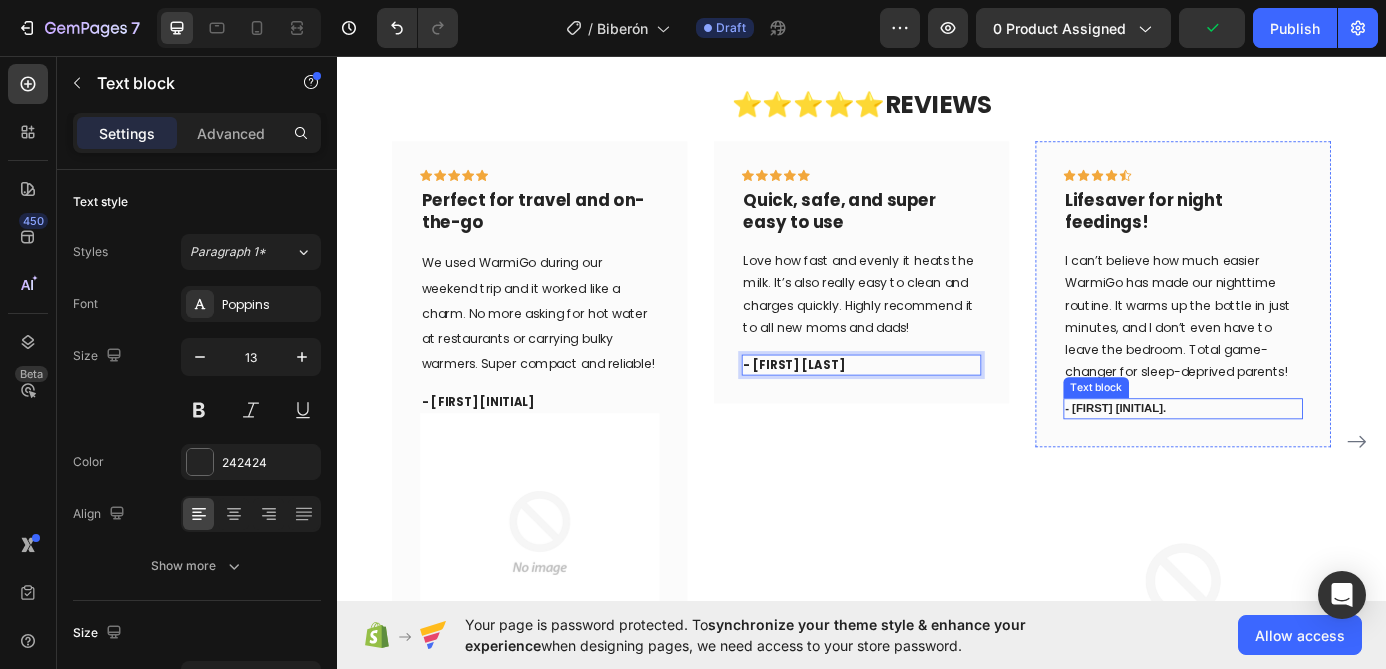 click on "- [FIRST] [INITIAL]." at bounding box center [1305, 459] 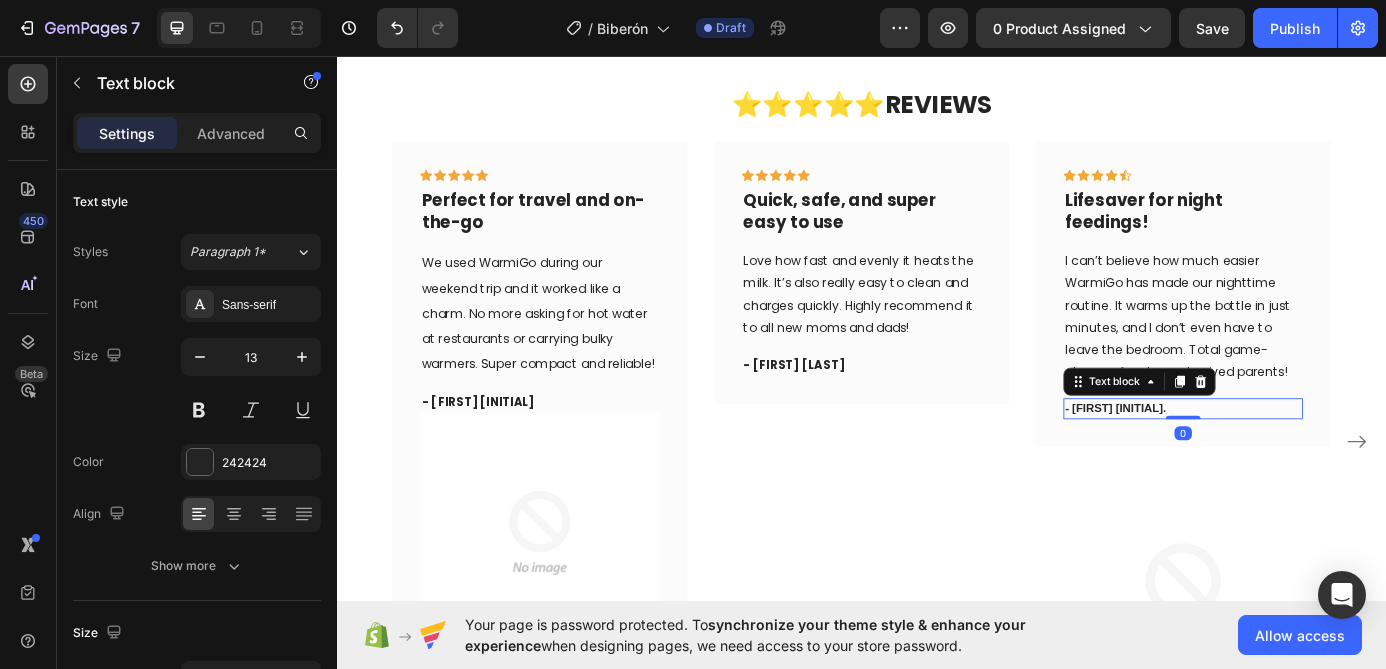 click on "- [FIRST] [INITIAL]." at bounding box center [1305, 459] 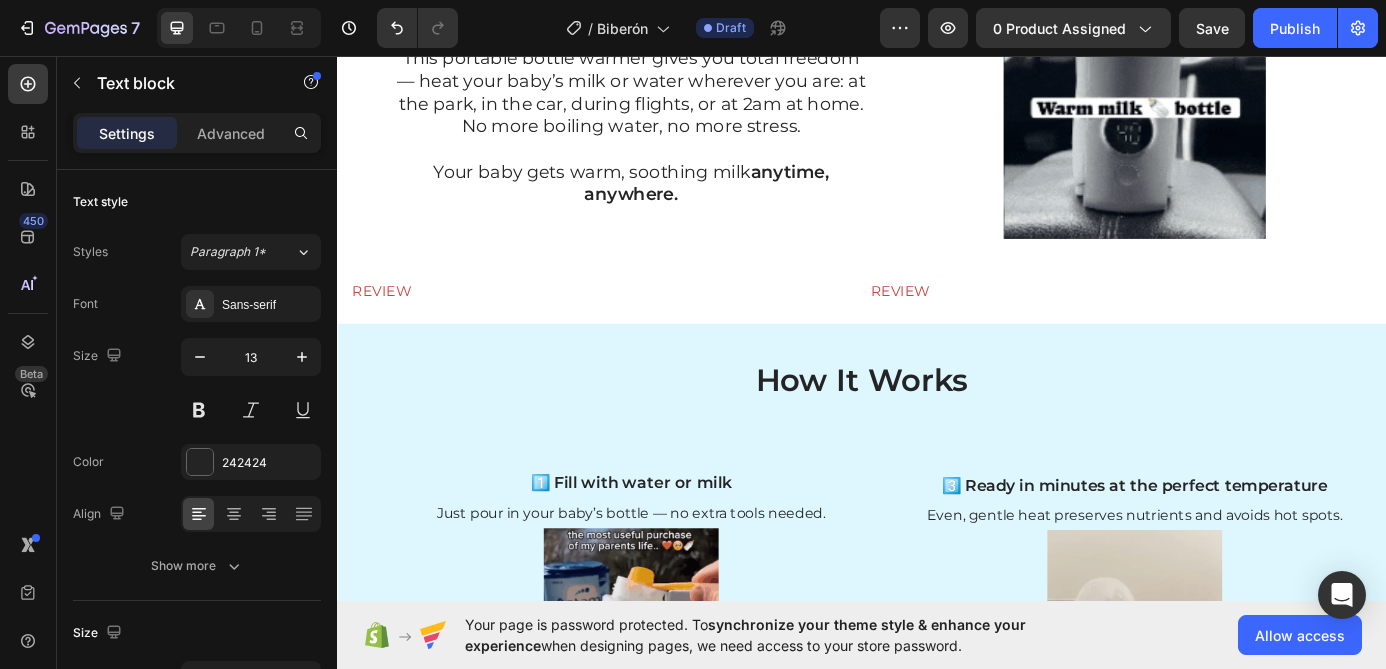 scroll, scrollTop: 796, scrollLeft: 0, axis: vertical 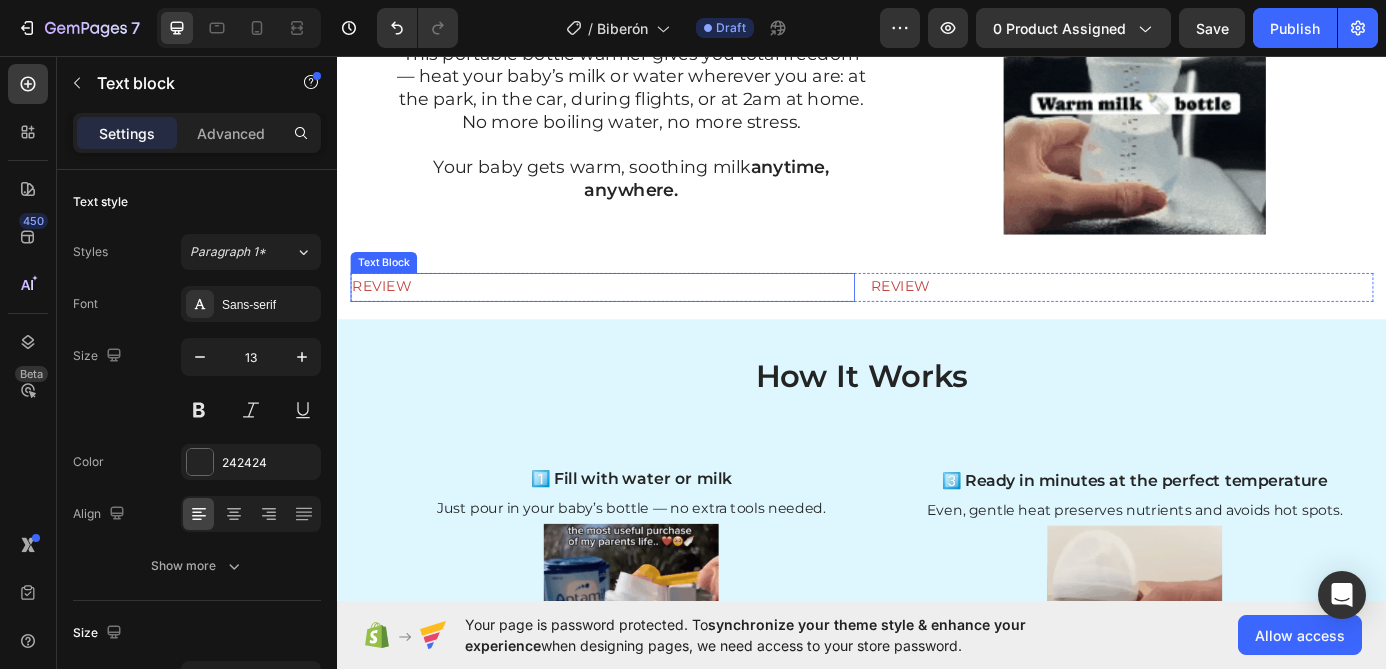 click on "REVIEW" at bounding box center [640, 320] 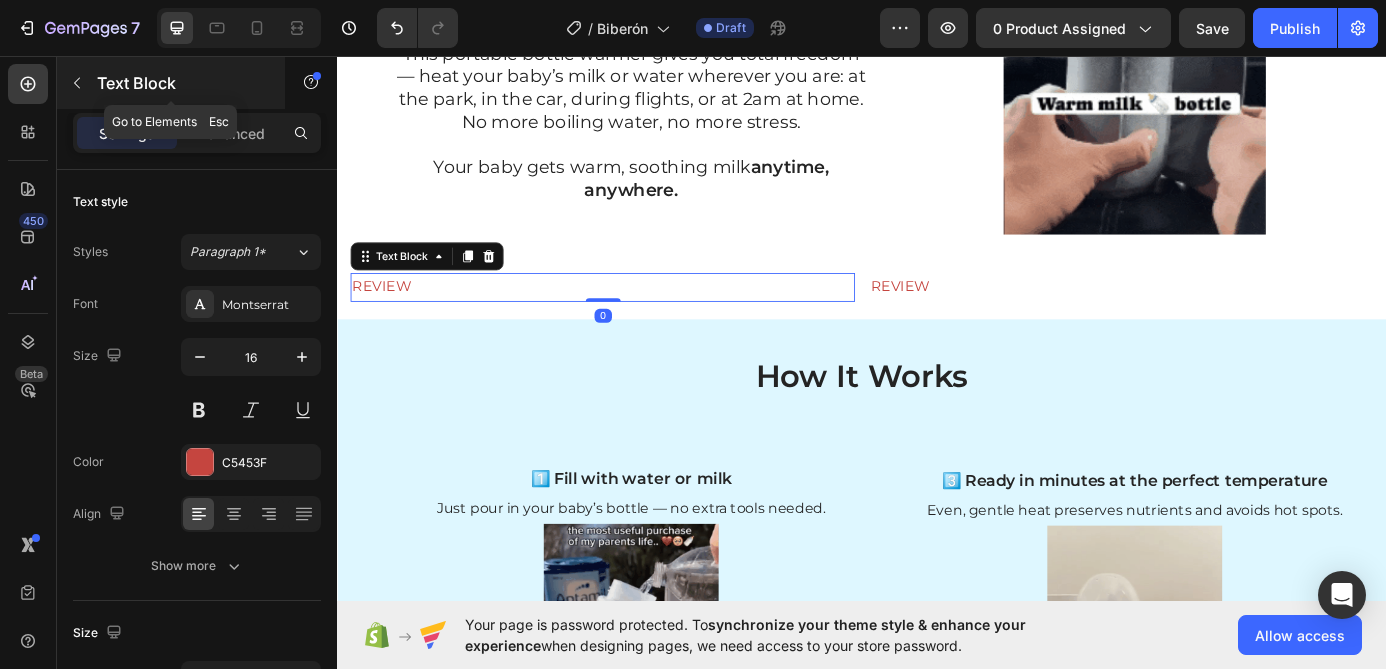 click 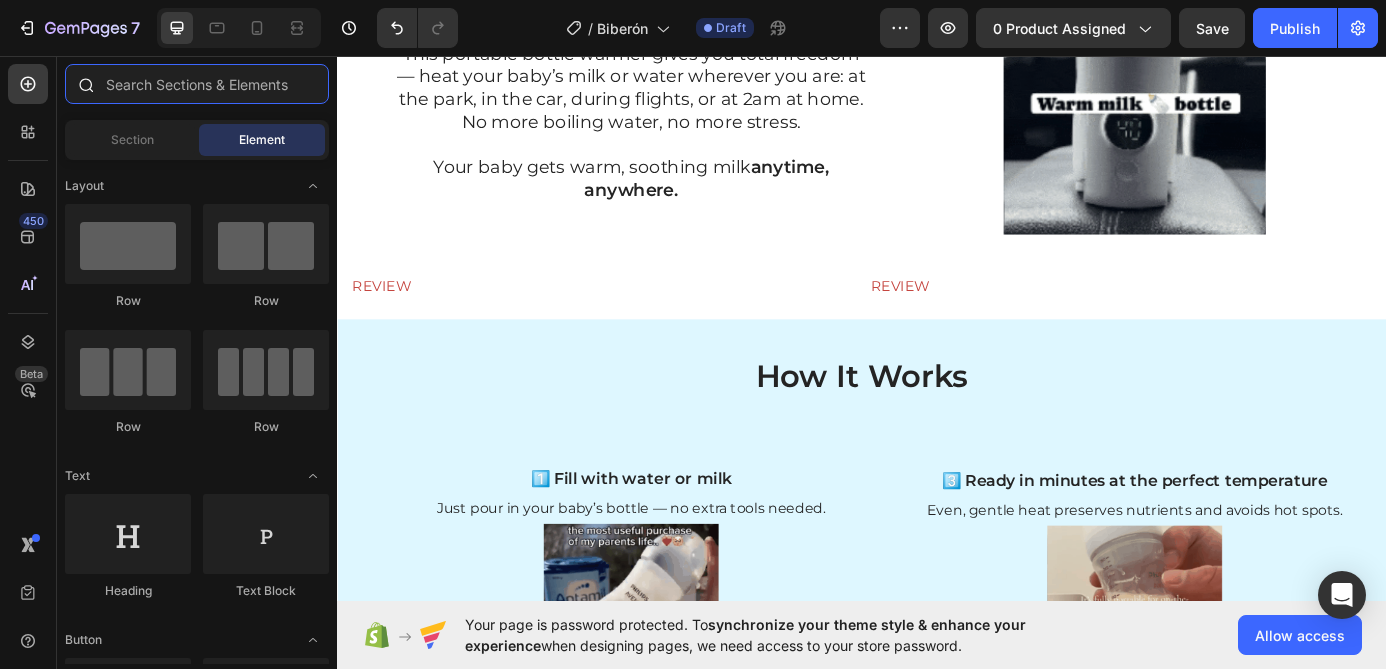 click at bounding box center [197, 84] 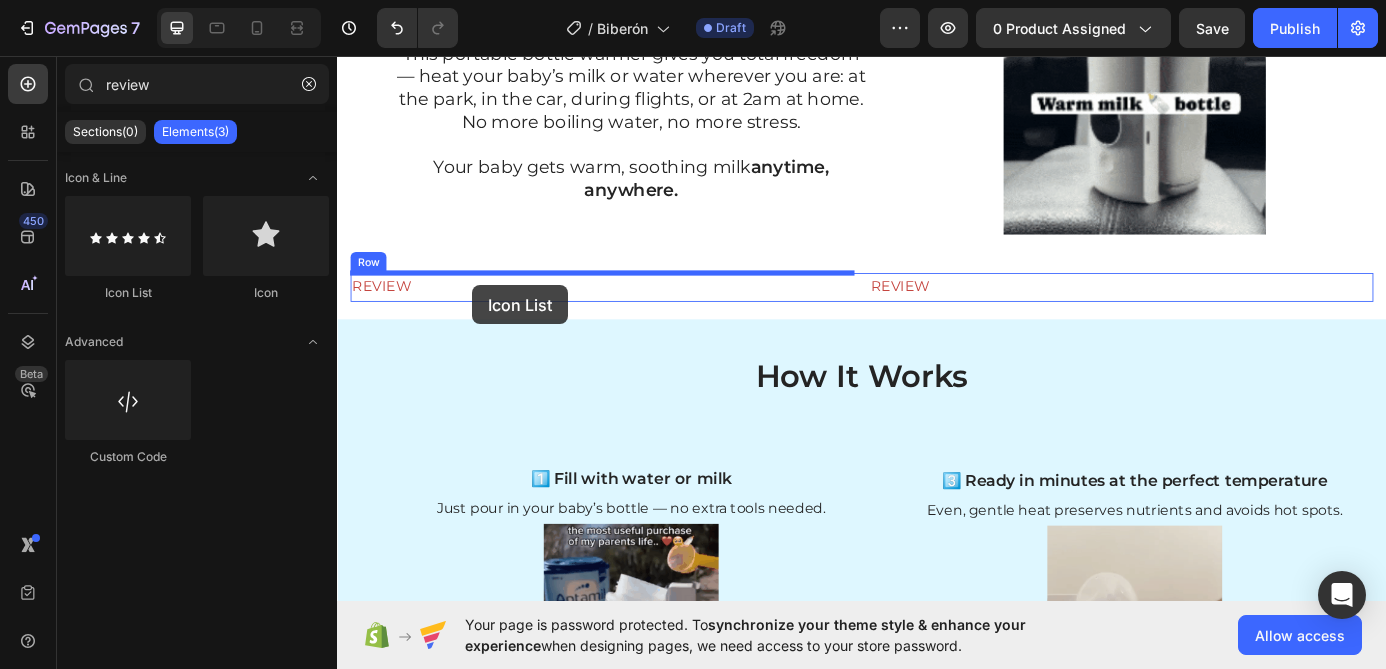 drag, startPoint x: 482, startPoint y: 300, endPoint x: 492, endPoint y: 318, distance: 20.59126 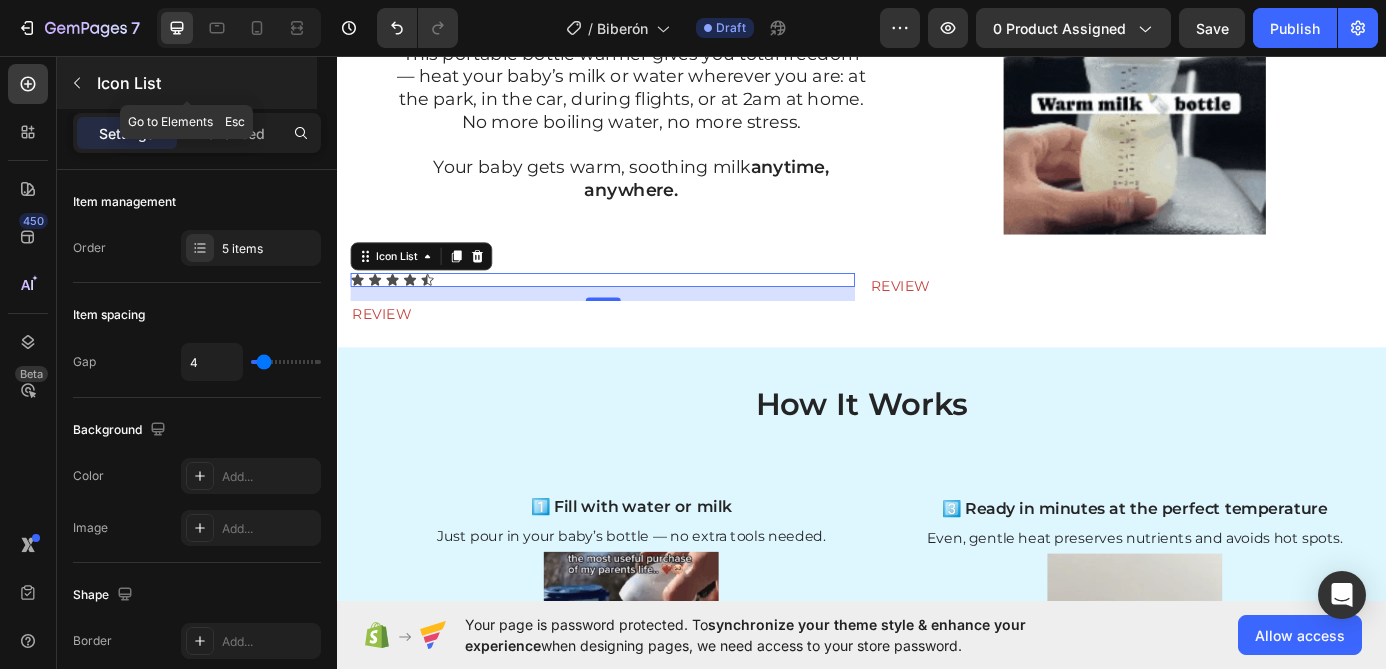 click at bounding box center (77, 83) 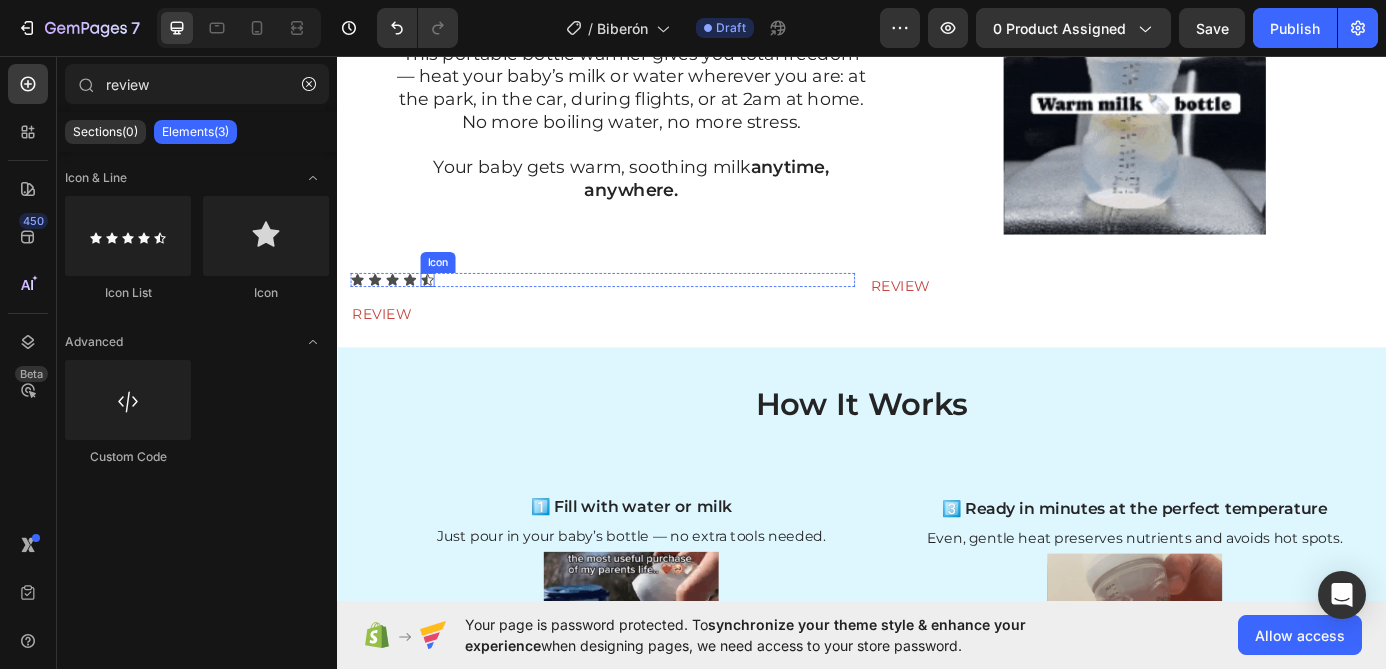 click 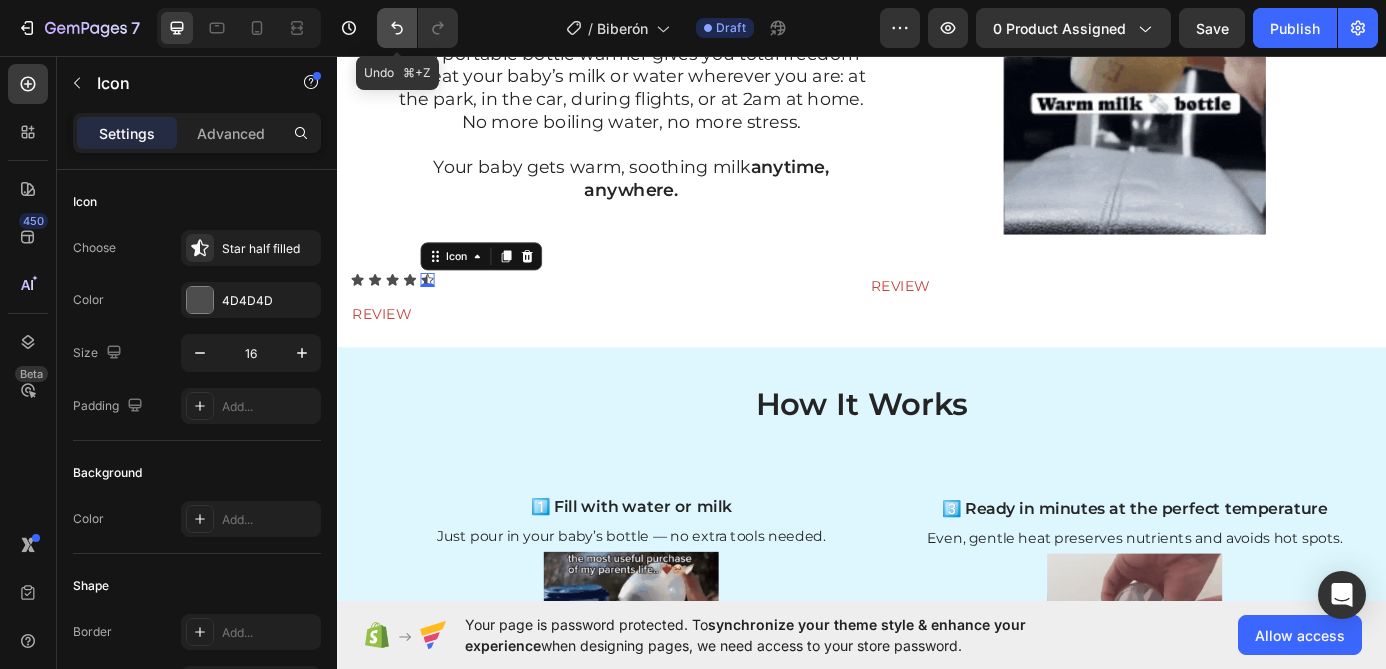 click 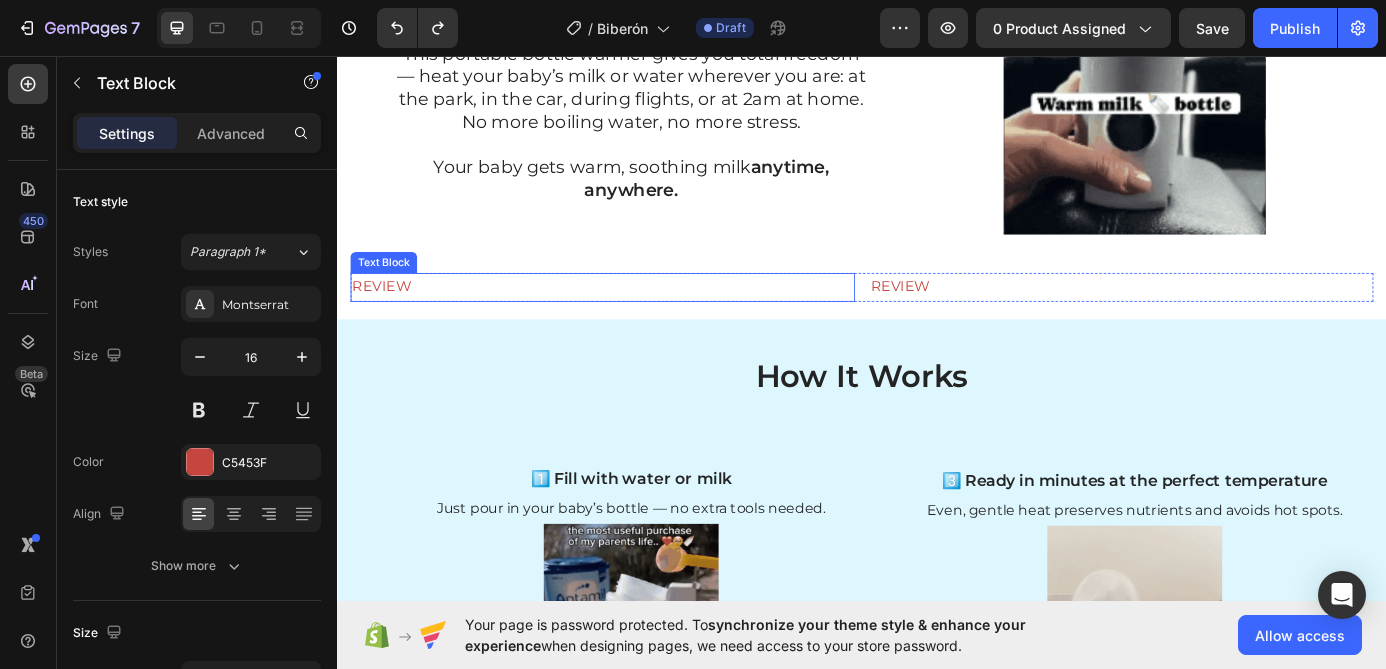 click on "REVIEW" at bounding box center [640, 320] 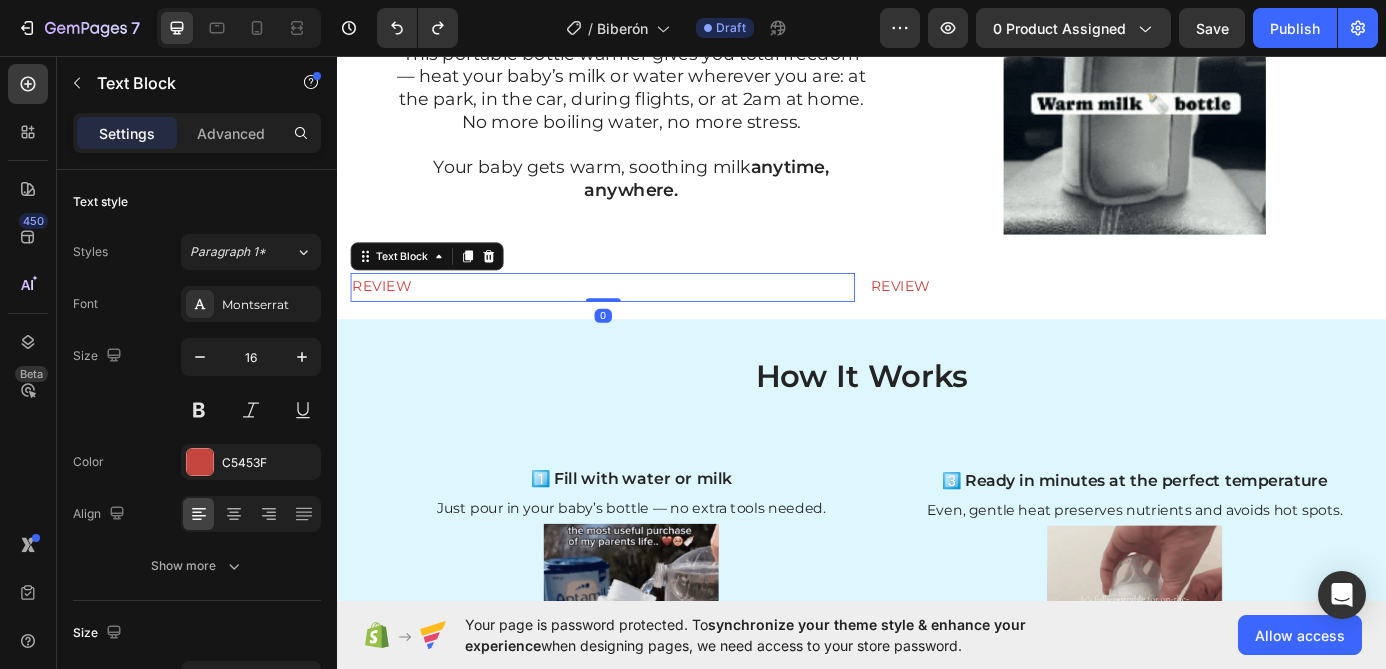 click on "REVIEW" at bounding box center [640, 320] 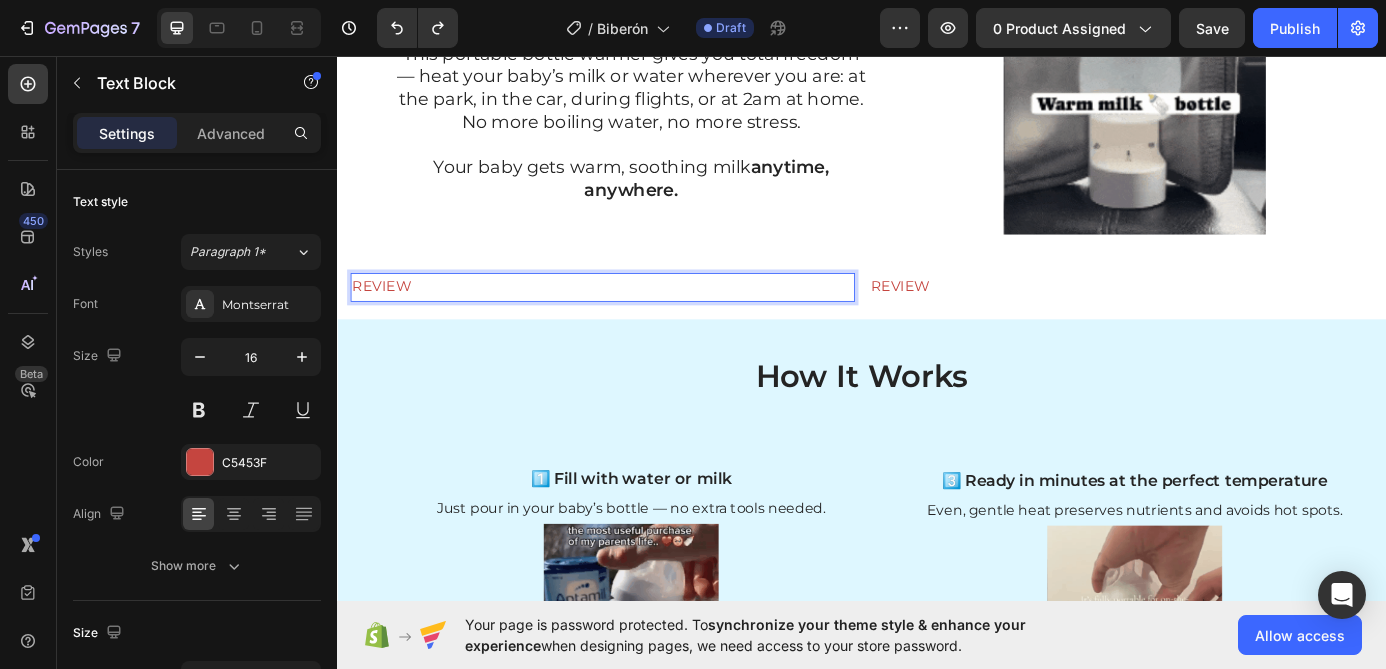 click on "REVIEW" at bounding box center [640, 320] 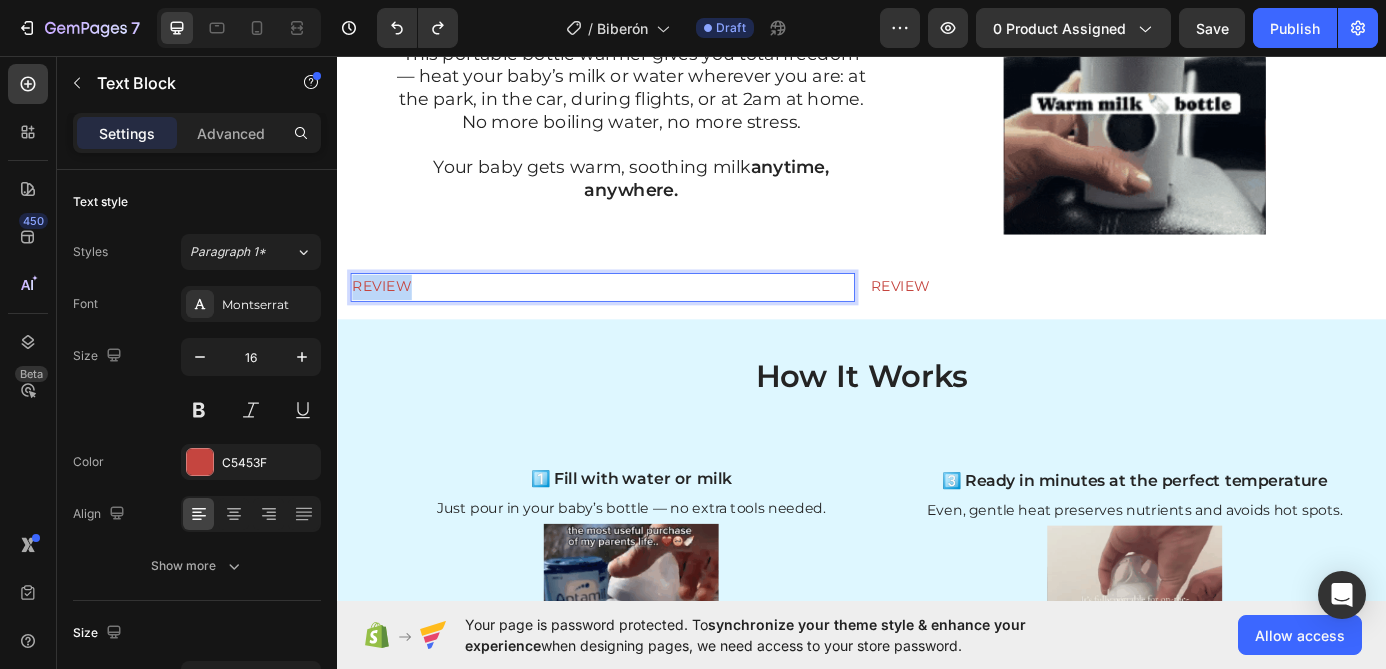 click on "REVIEW" at bounding box center (640, 320) 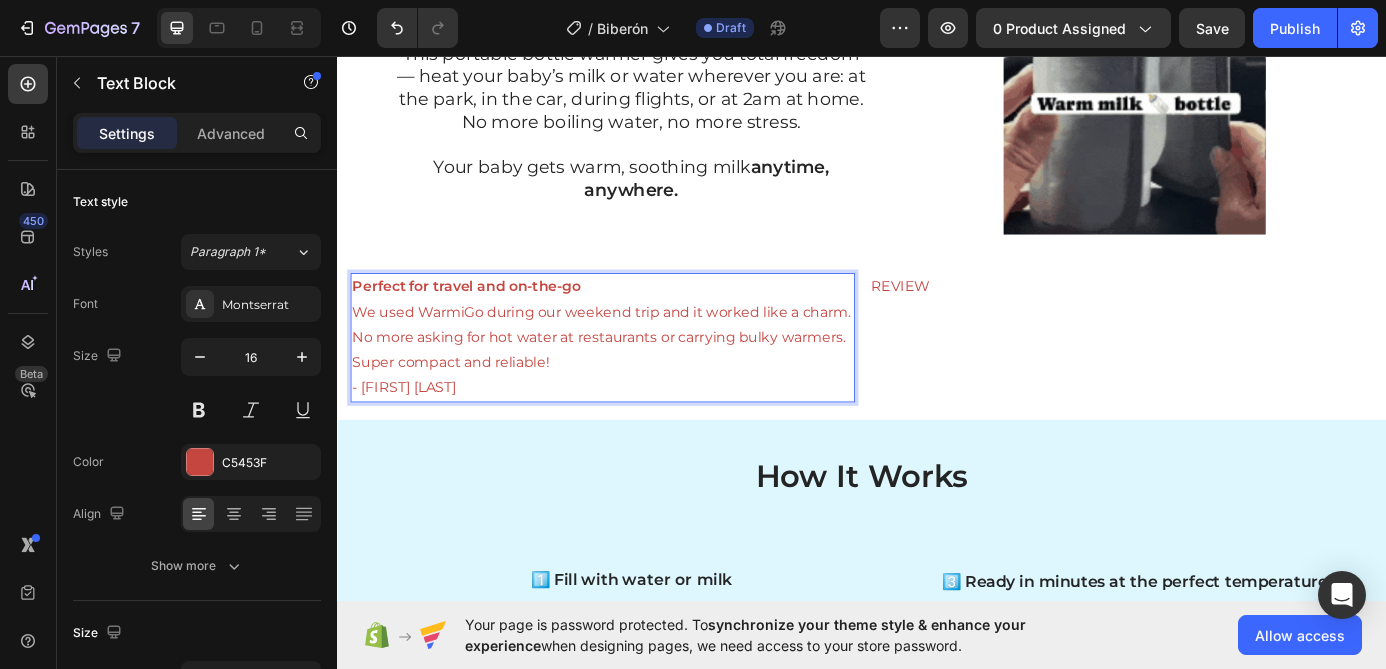 click on "Perfect for travel and on-the-go" at bounding box center [484, 319] 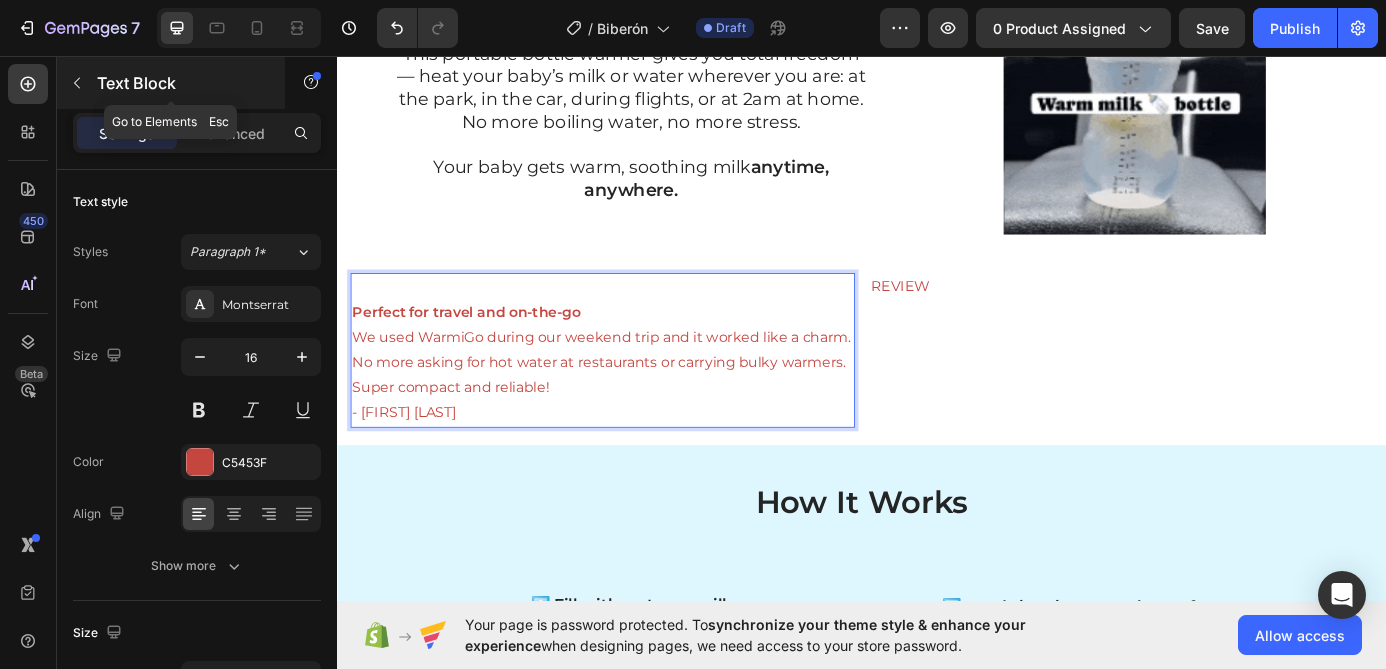 click at bounding box center [77, 83] 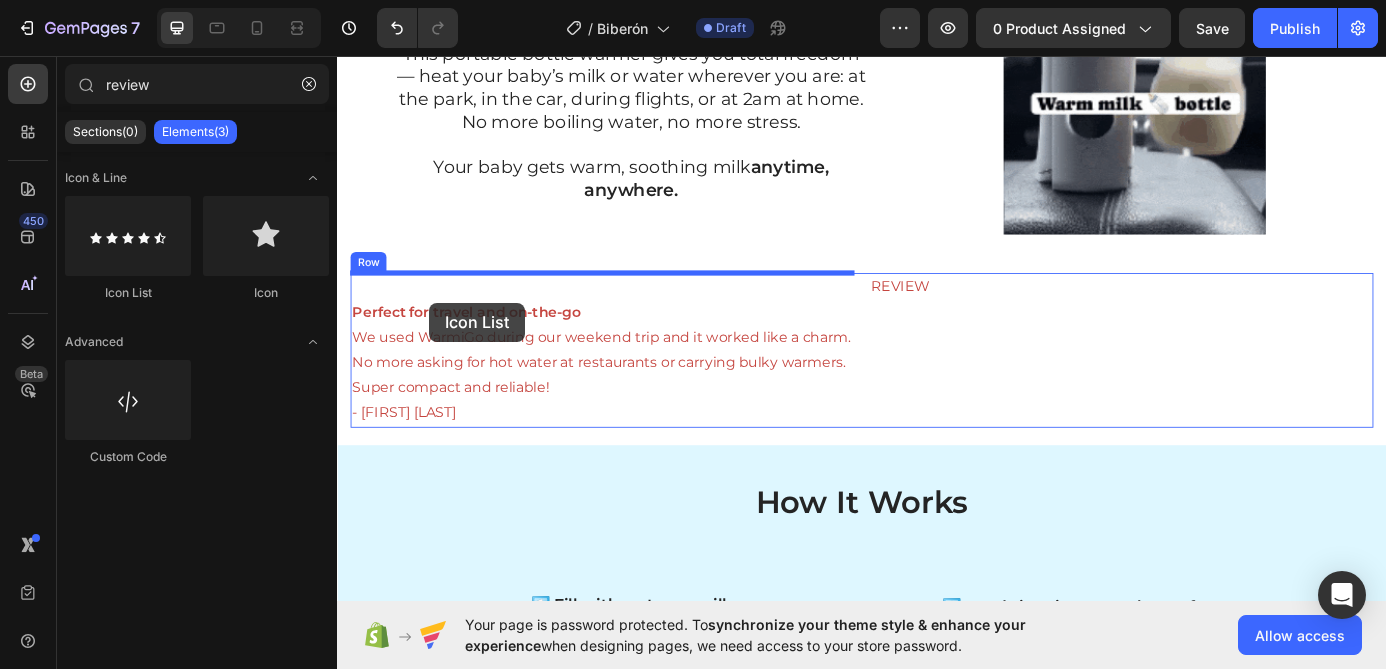 drag, startPoint x: 485, startPoint y: 303, endPoint x: 442, endPoint y: 338, distance: 55.443665 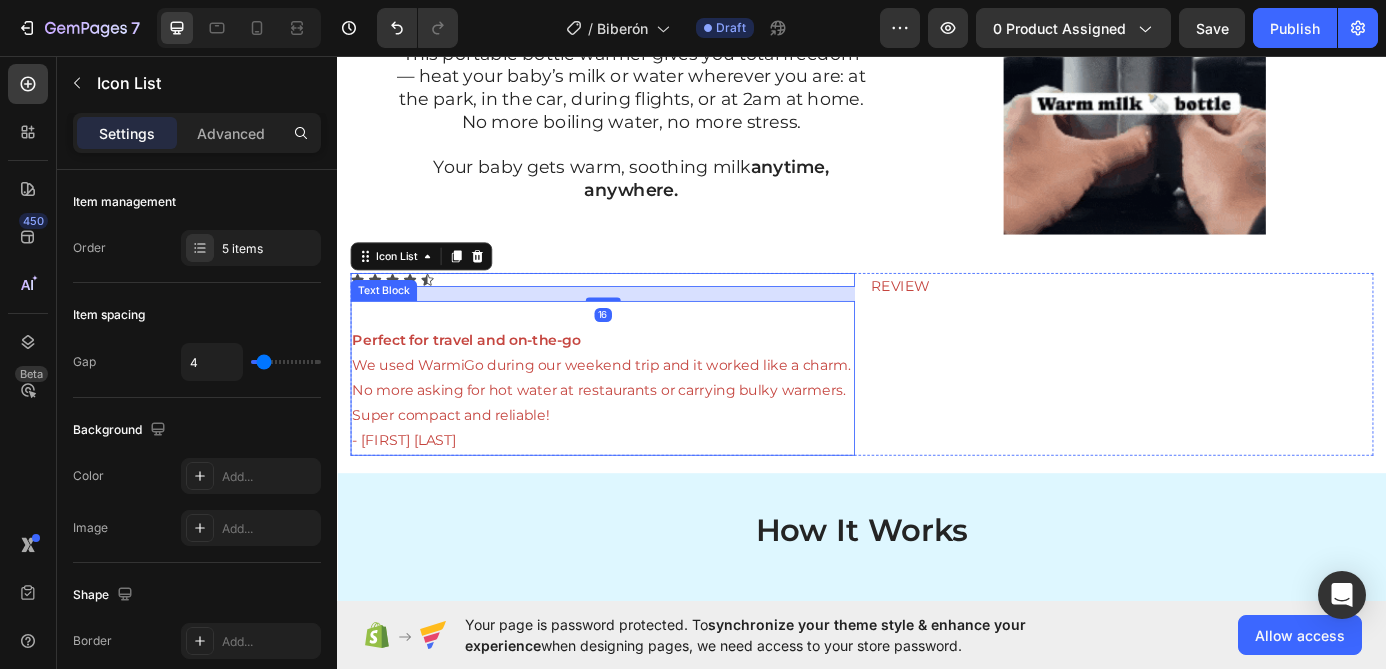 click at bounding box center [640, 352] 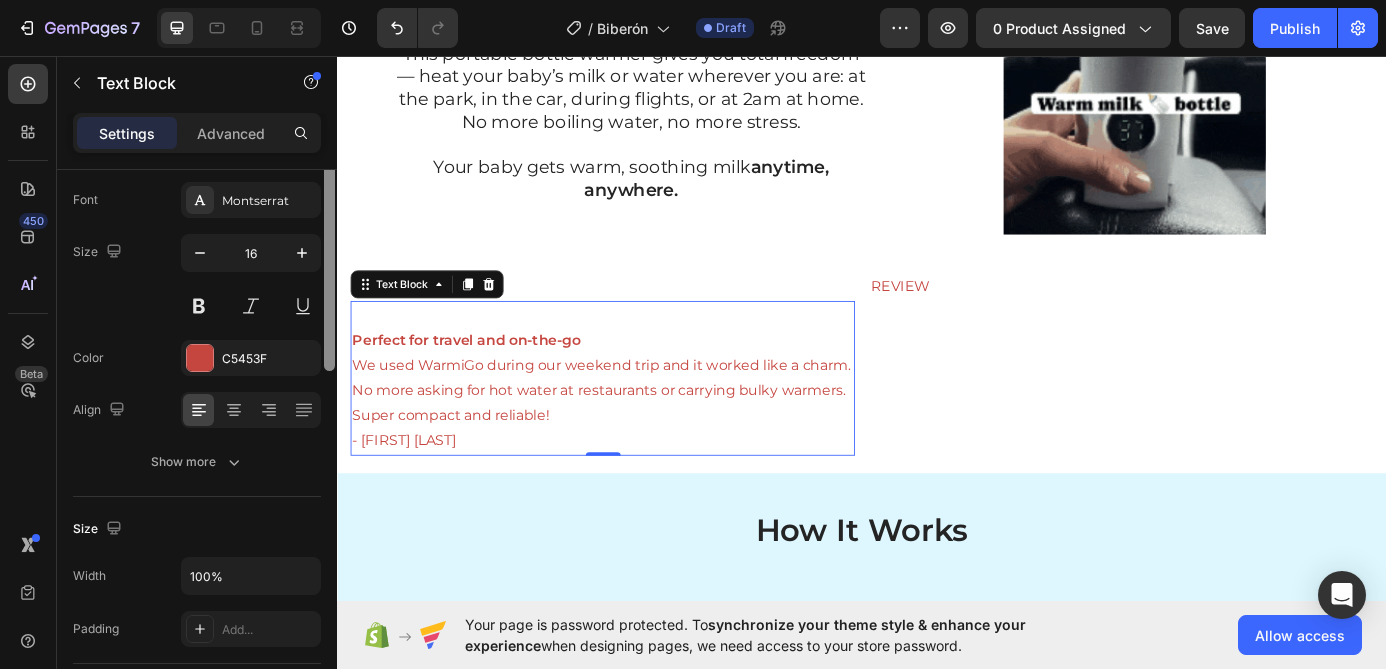 scroll, scrollTop: 31, scrollLeft: 0, axis: vertical 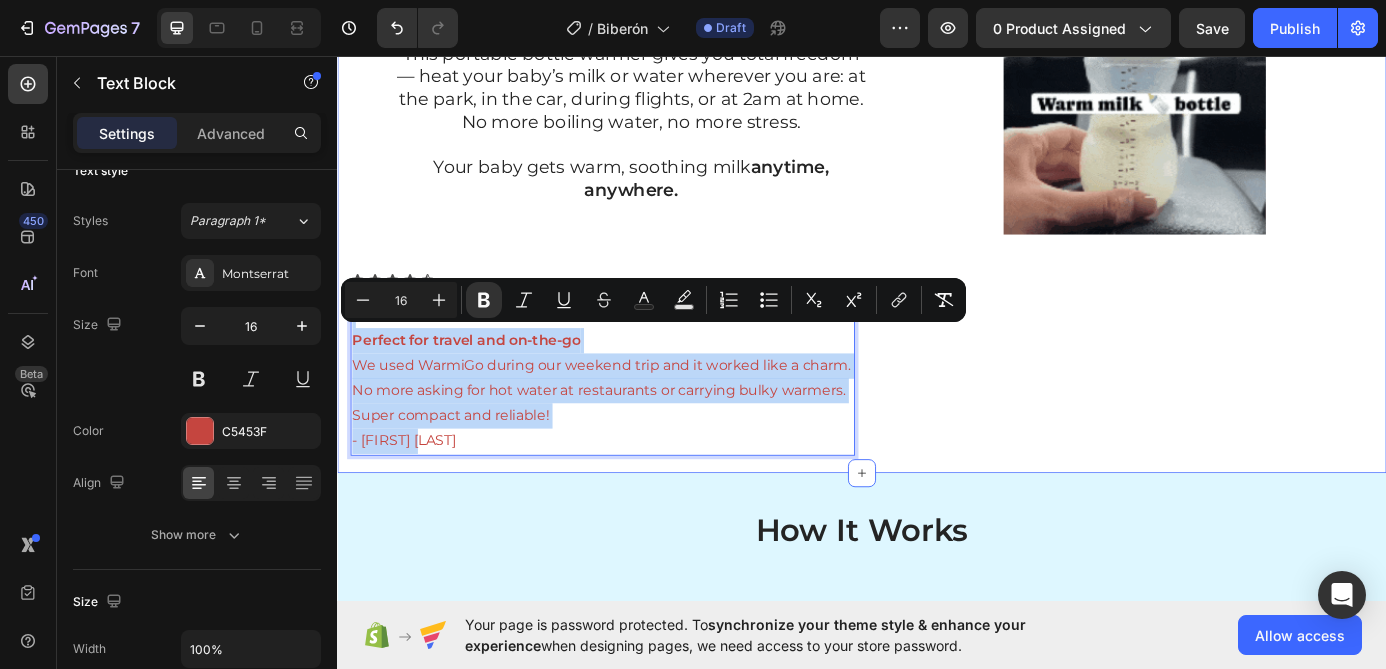 drag, startPoint x: 469, startPoint y: 487, endPoint x: 348, endPoint y: 347, distance: 185.04324 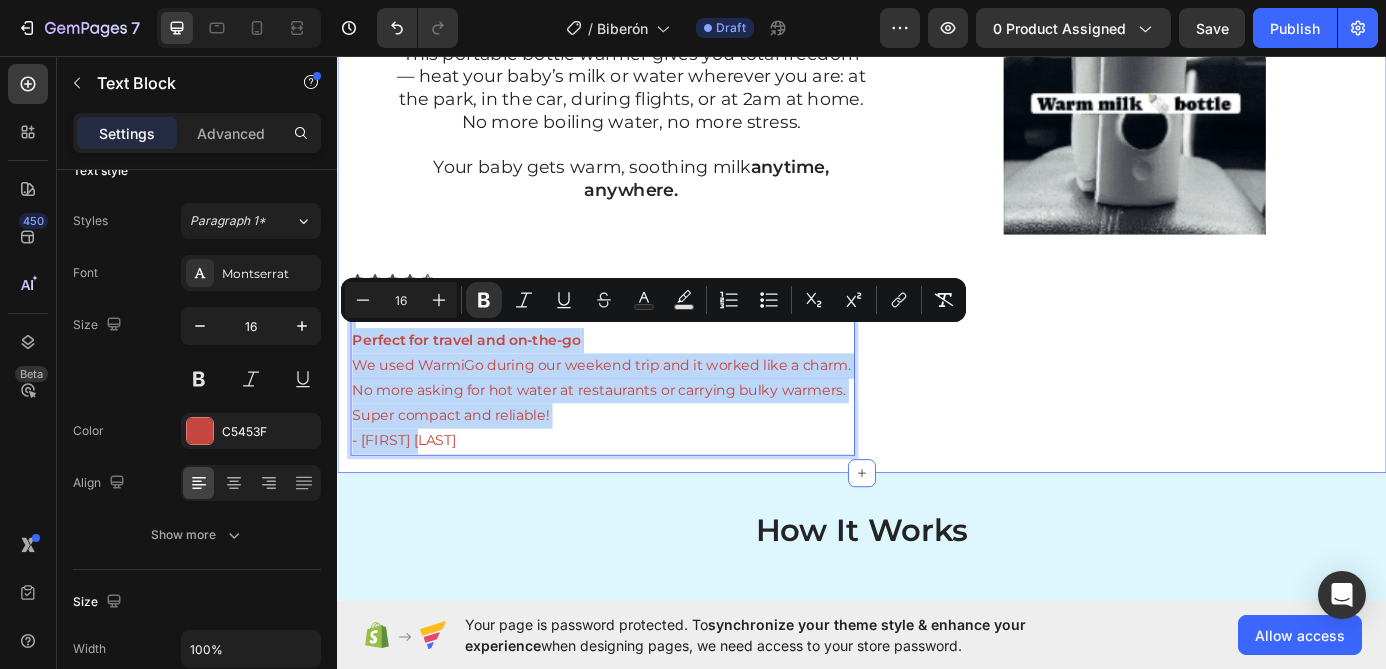 click on "Why Parents Love It Heading Say goodbye to cold feeds and long waits. This portable bottle warmer gives you total freedom — heat your baby’s milk or water wherever you are: at the park, in the car, during flights, or at 2am at home. No more boiling water, no more stress.   Your baby gets warm, soothing milk  anytime, anywhere. Text Block Row Row Row Row Image Row Row Icon Icon Icon Icon Icon Icon List Perfect for travel and on-the-go We used WarmiGo during our weekend trip and it worked like a charm. No more asking for hot water at restaurants or carrying bulky warmers. Super compact and reliable! - [FIRST] [LAST] Text Block   0 REVIEW Text Block Row Section 3" at bounding box center [937, 198] 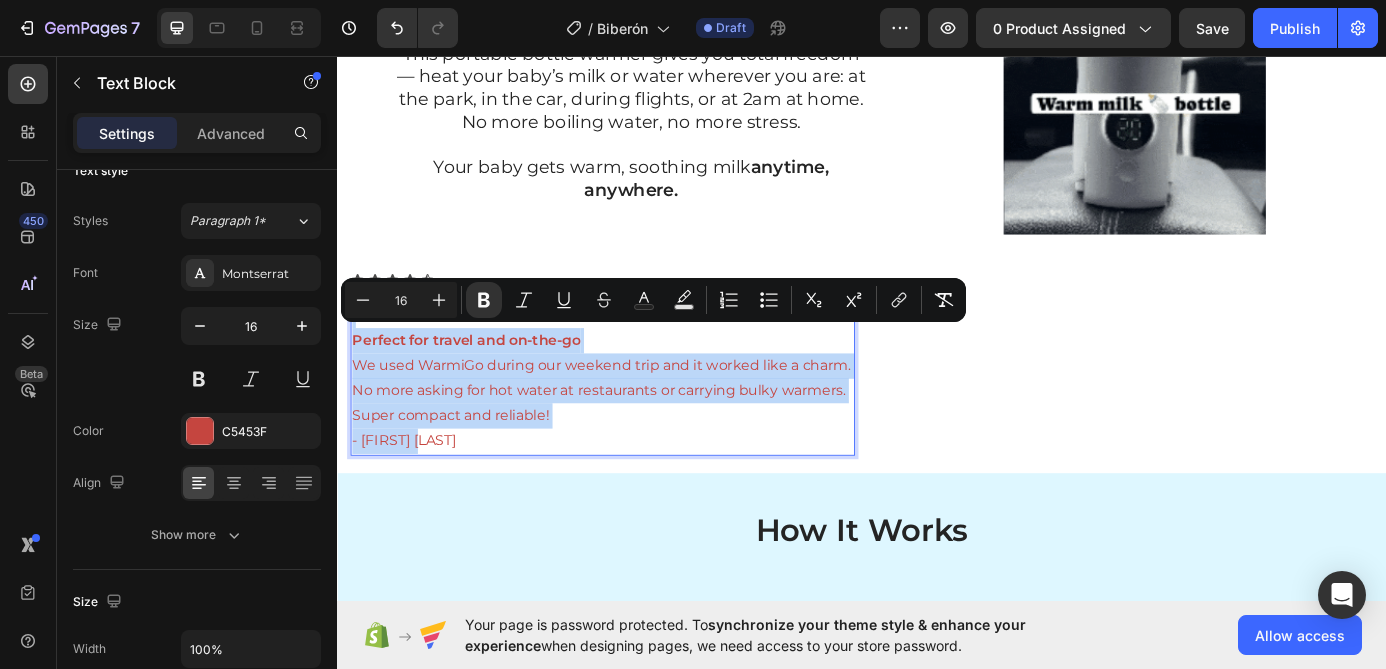click on "- [FIRST] [LAST]" at bounding box center (640, 424) 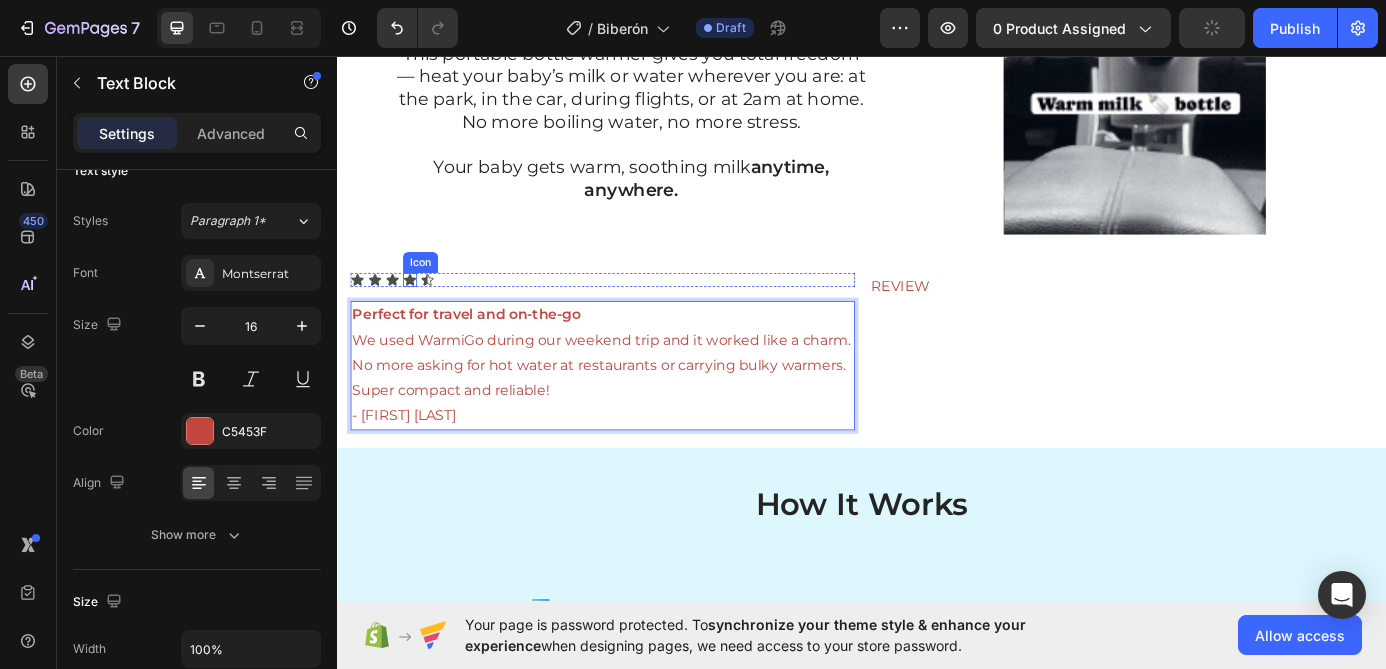 click 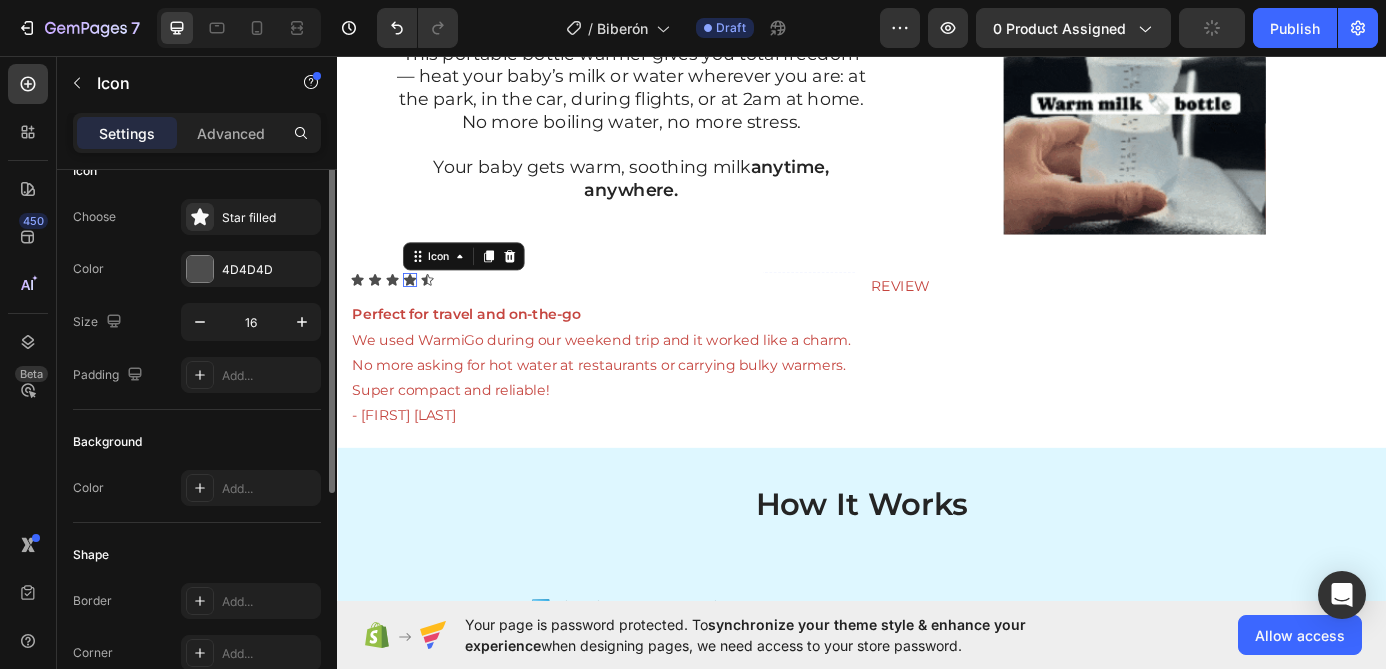 scroll, scrollTop: 0, scrollLeft: 0, axis: both 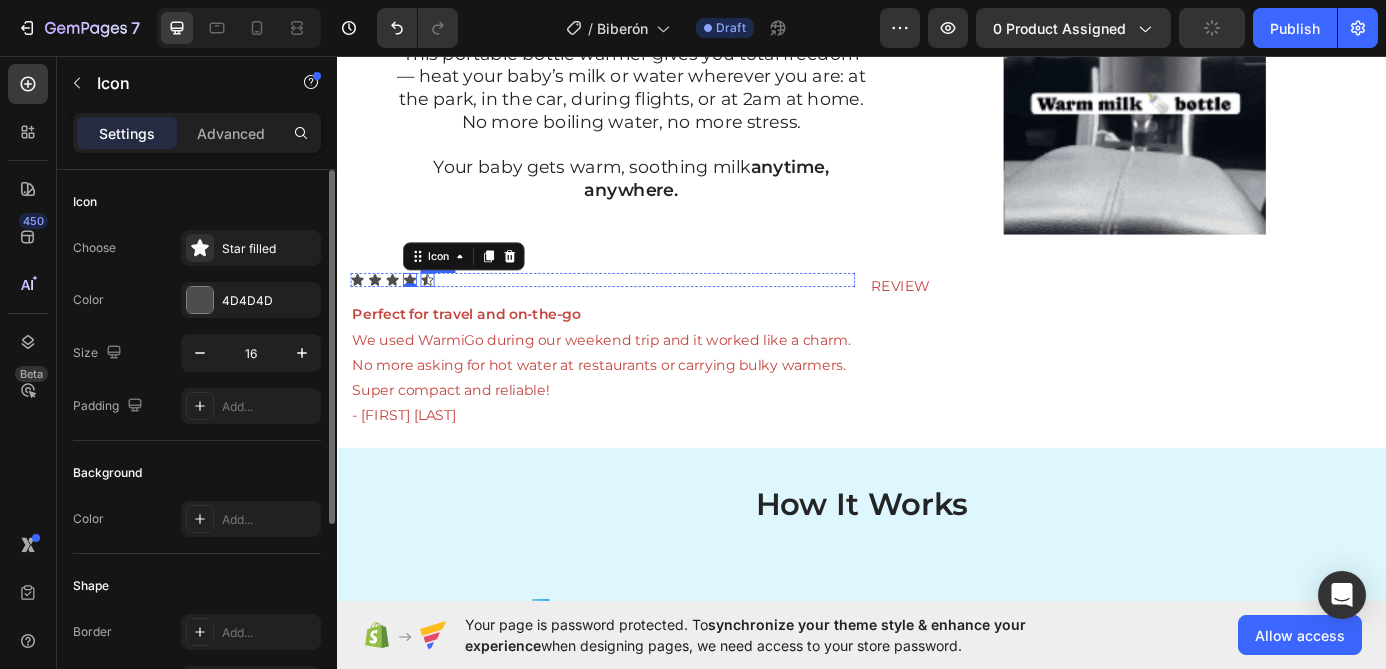 click on "Icon Icon Icon Icon   0 Icon" at bounding box center (640, 312) 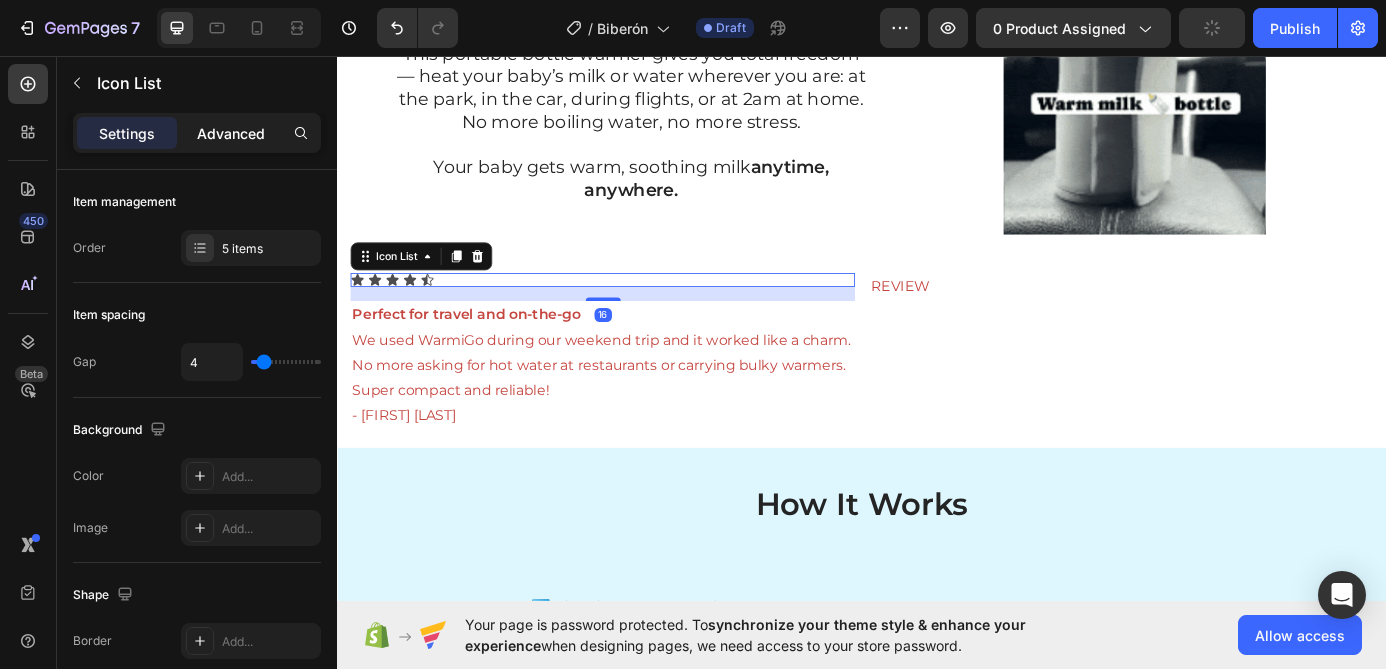 click on "Advanced" at bounding box center (231, 133) 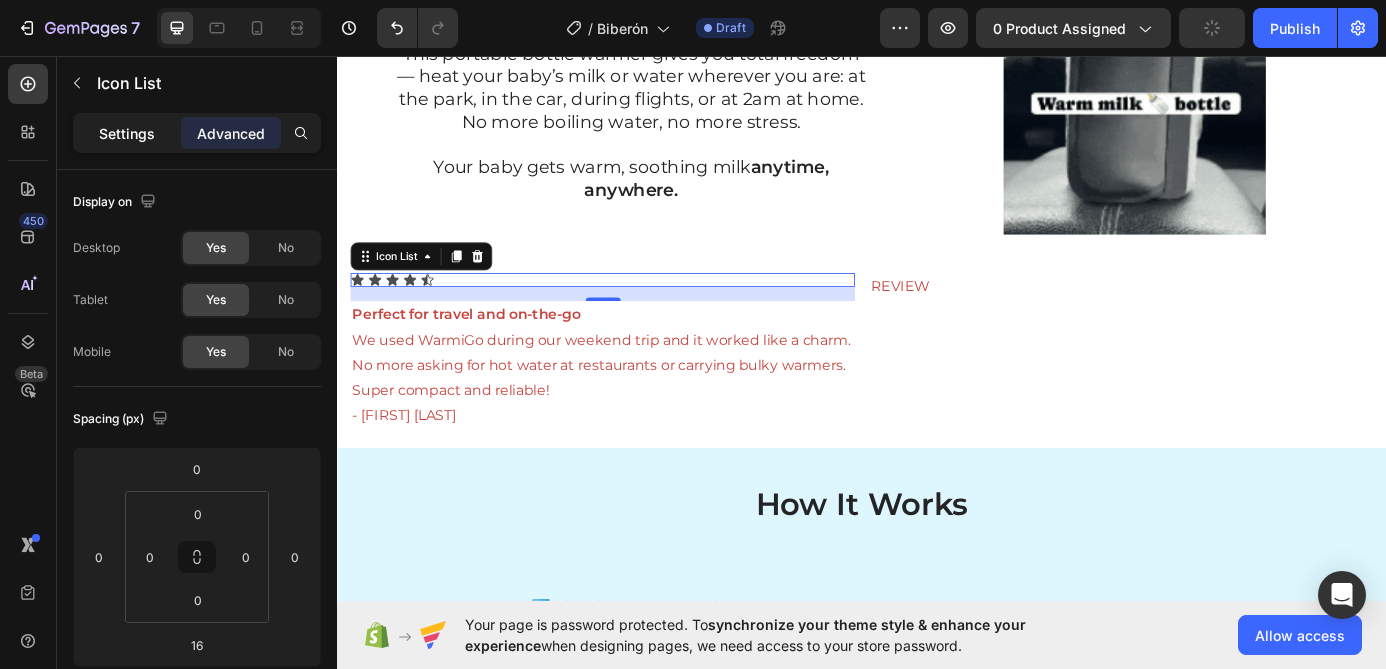 click on "Settings" at bounding box center (127, 133) 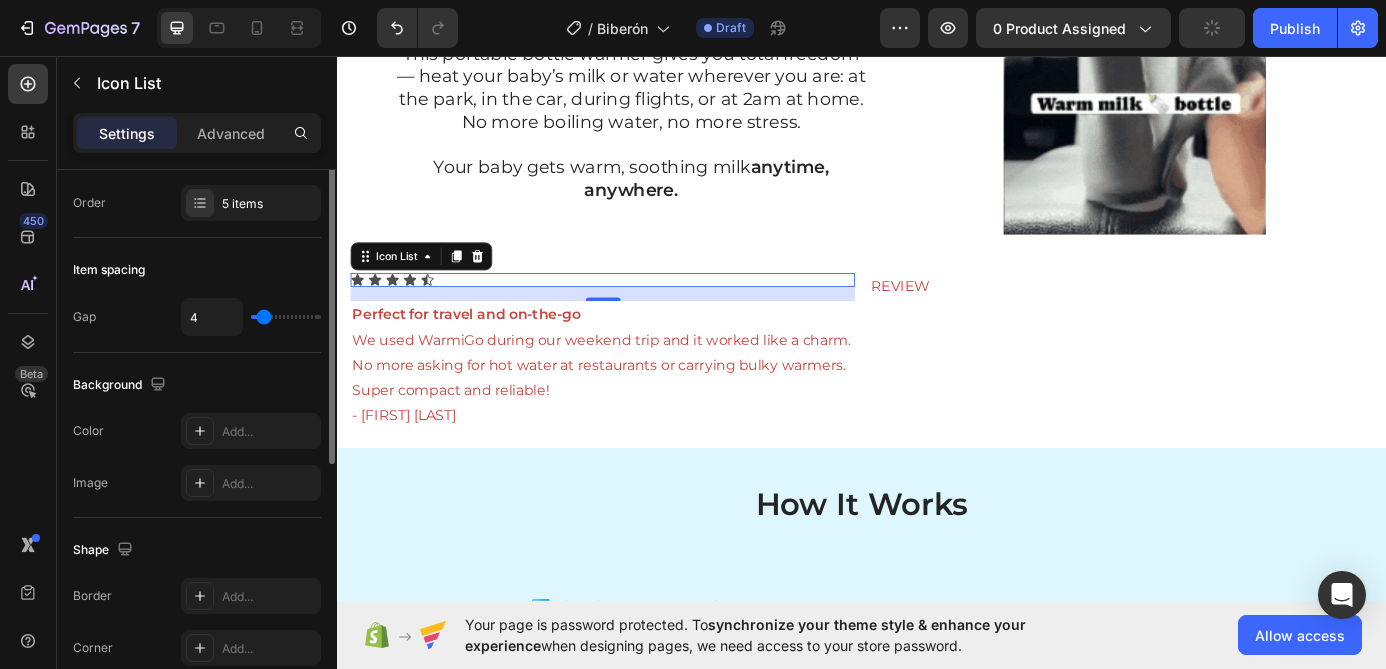 scroll, scrollTop: 0, scrollLeft: 0, axis: both 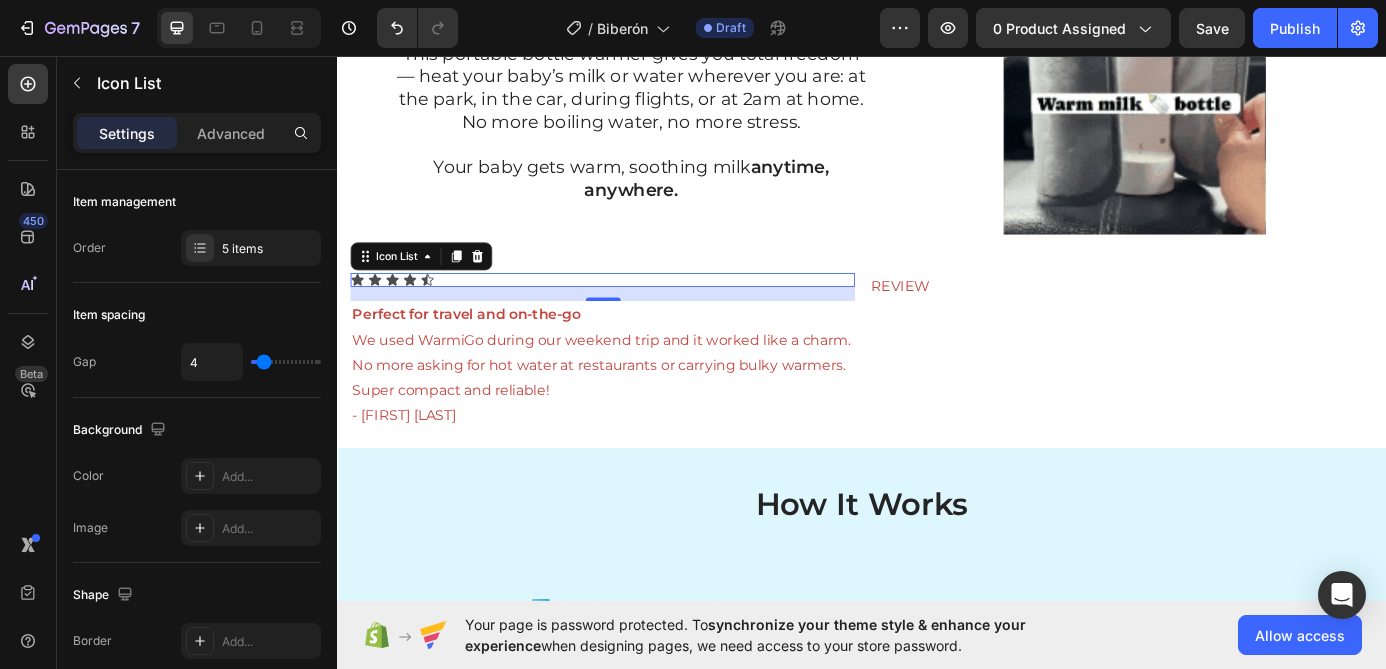 click on "Icon Icon Icon Icon Icon" at bounding box center (640, 312) 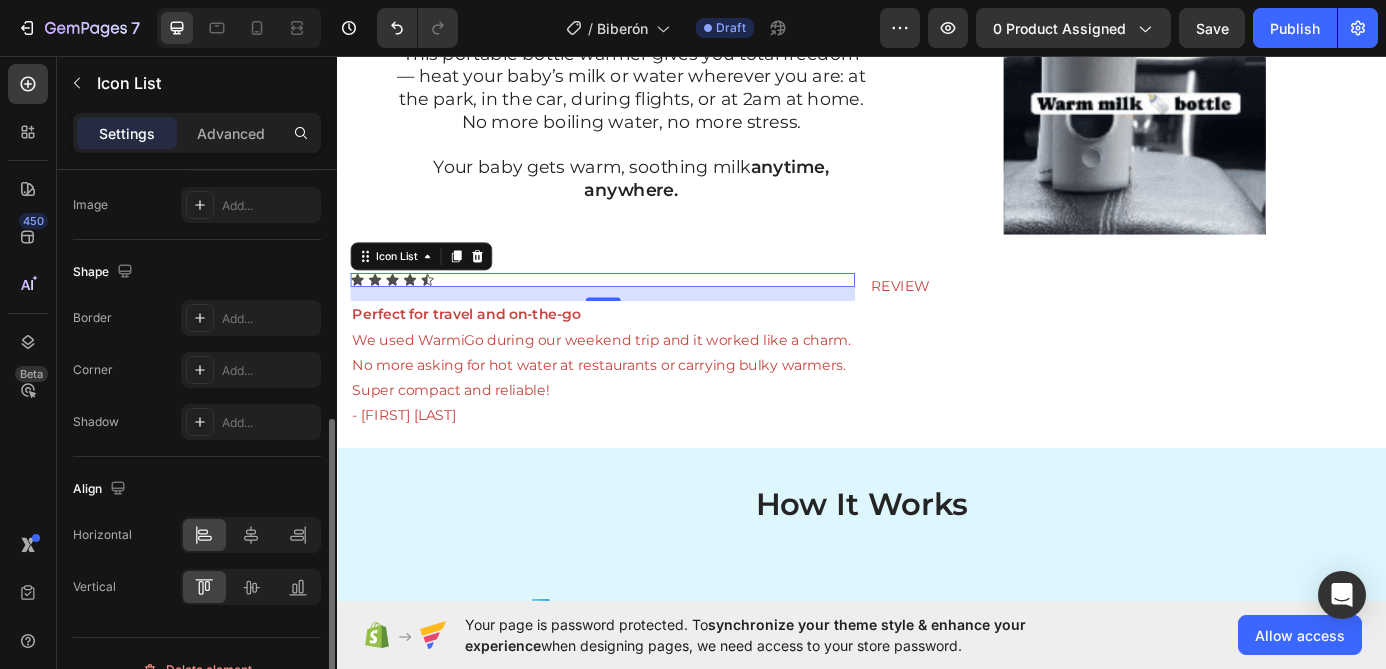 scroll, scrollTop: 355, scrollLeft: 0, axis: vertical 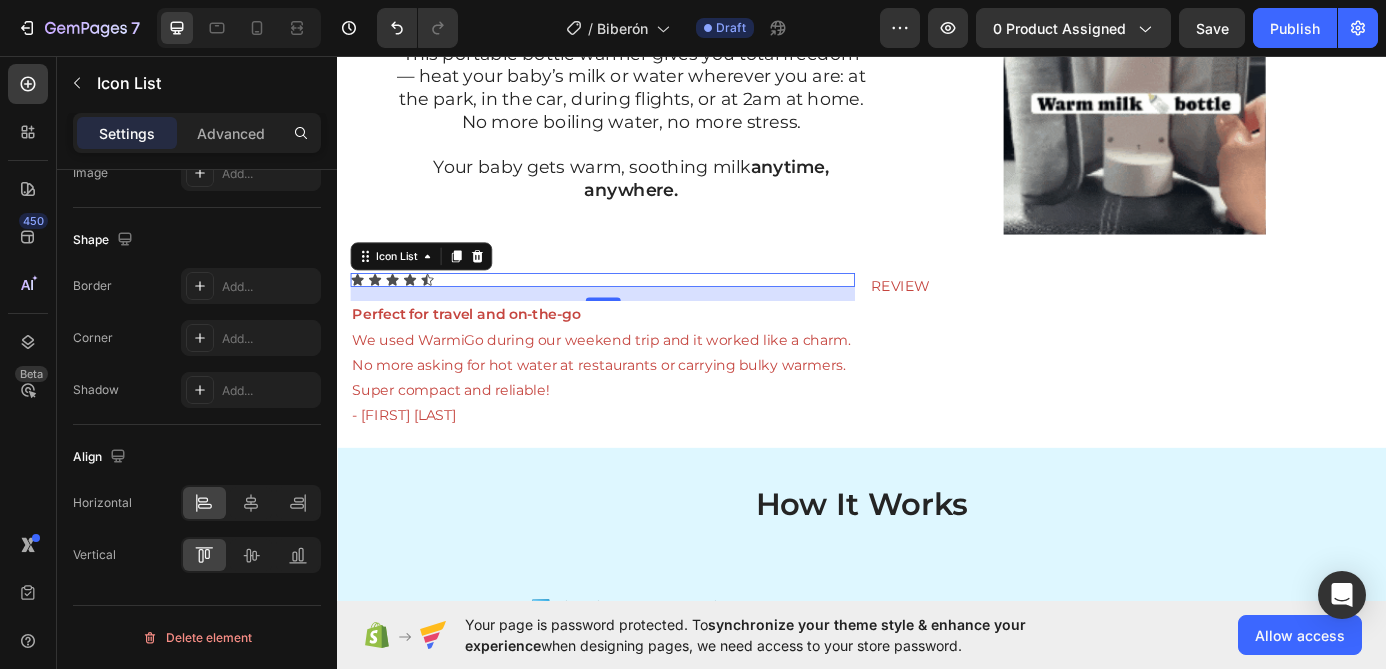 click on "Icon Icon Icon Icon Icon" at bounding box center [640, 312] 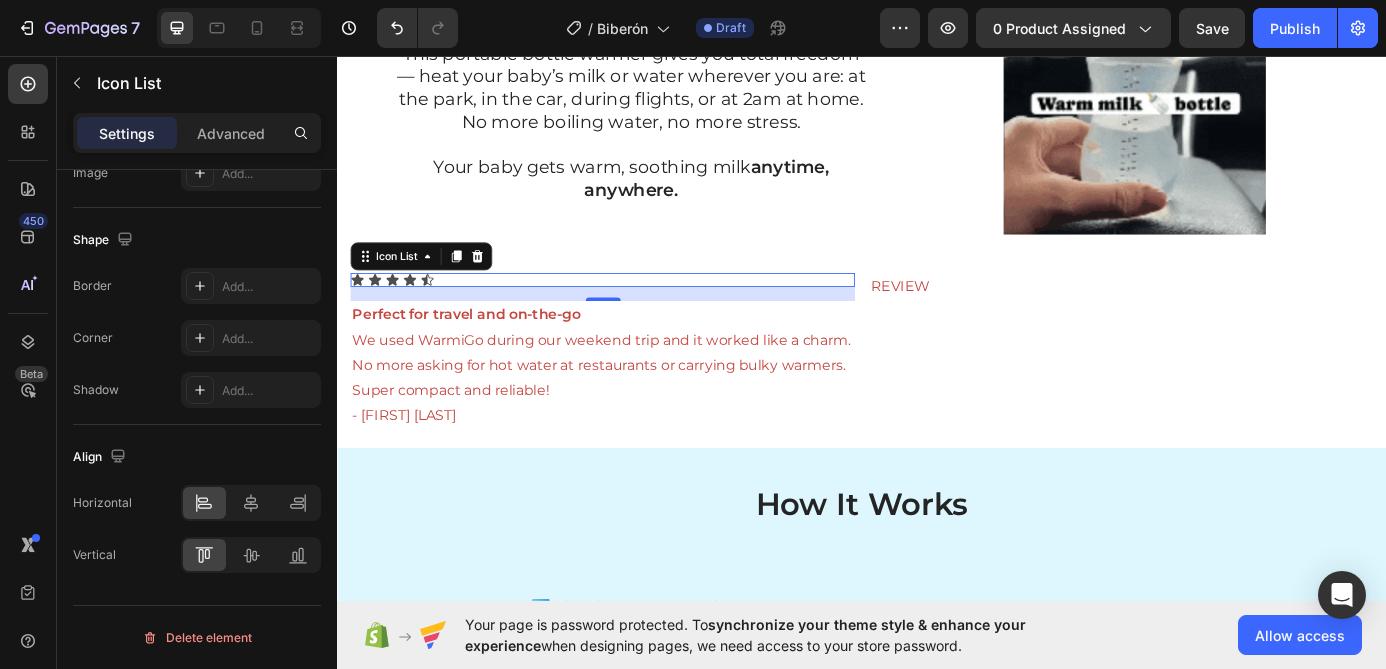 click on "Icon Icon Icon Icon Icon" at bounding box center [640, 312] 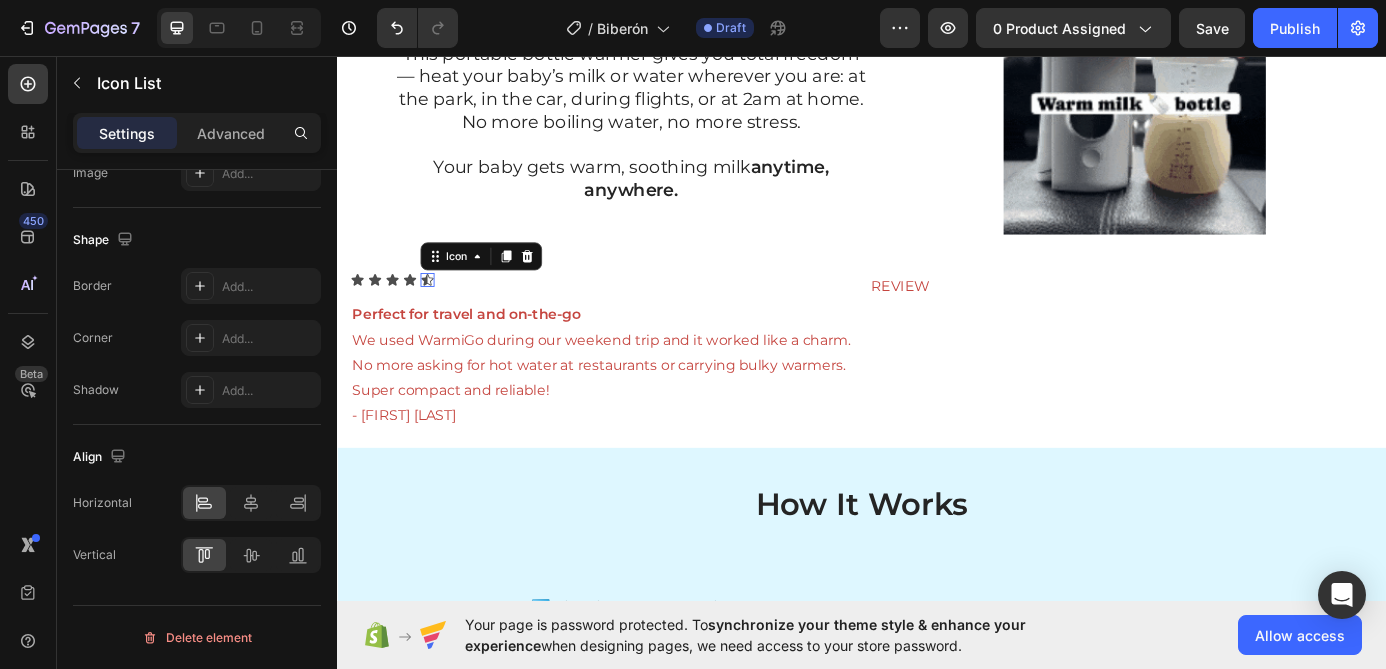 click on "Icon   0" at bounding box center [440, 312] 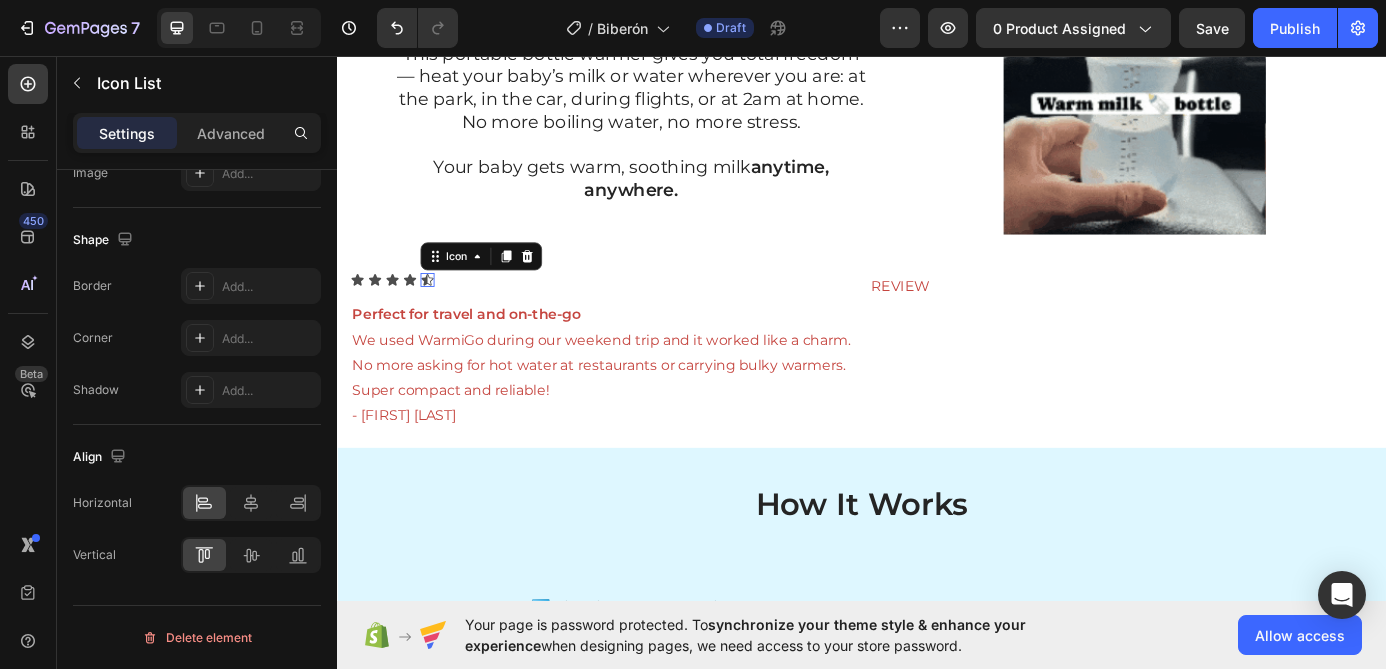 scroll, scrollTop: 0, scrollLeft: 0, axis: both 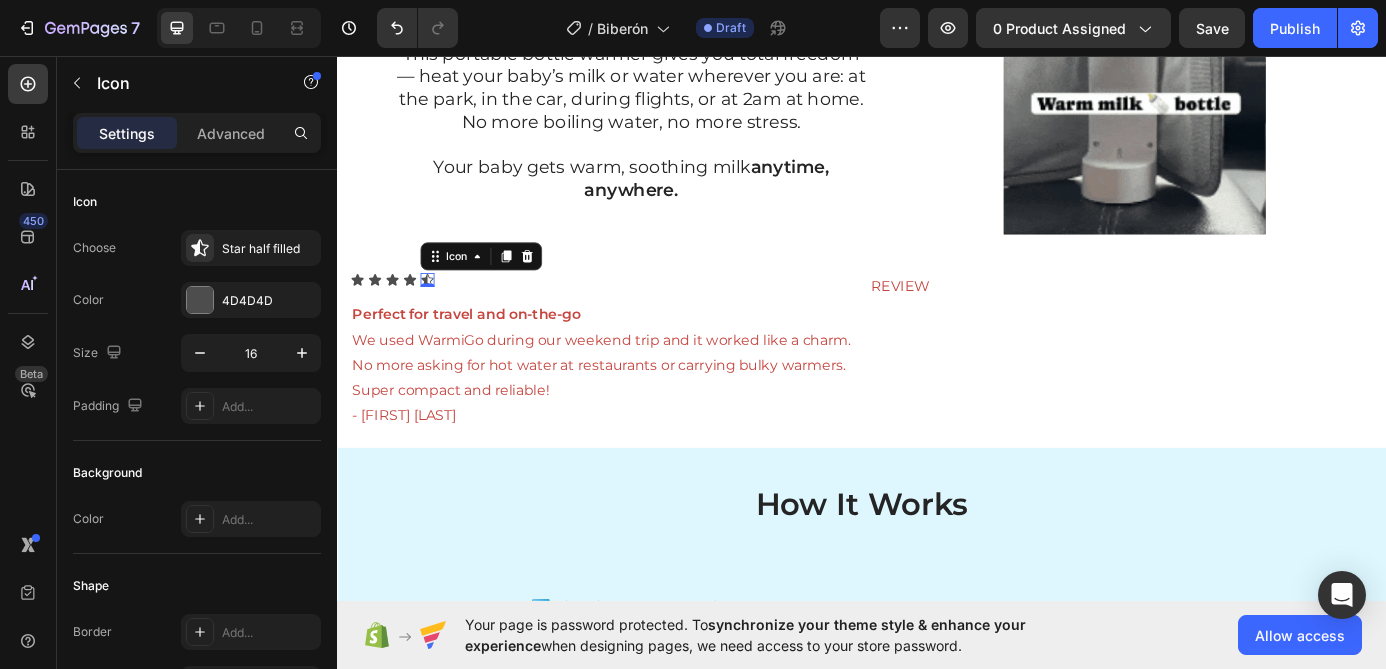click on "0" at bounding box center (440, 320) 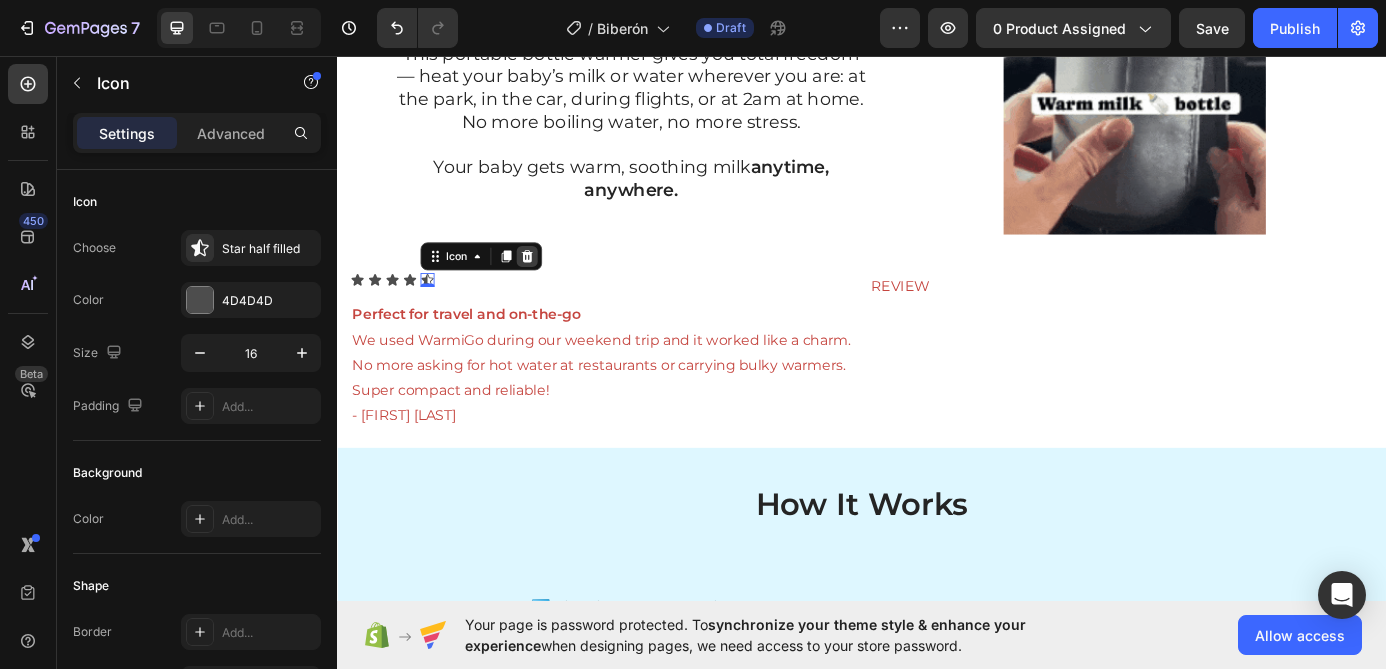click at bounding box center (554, 285) 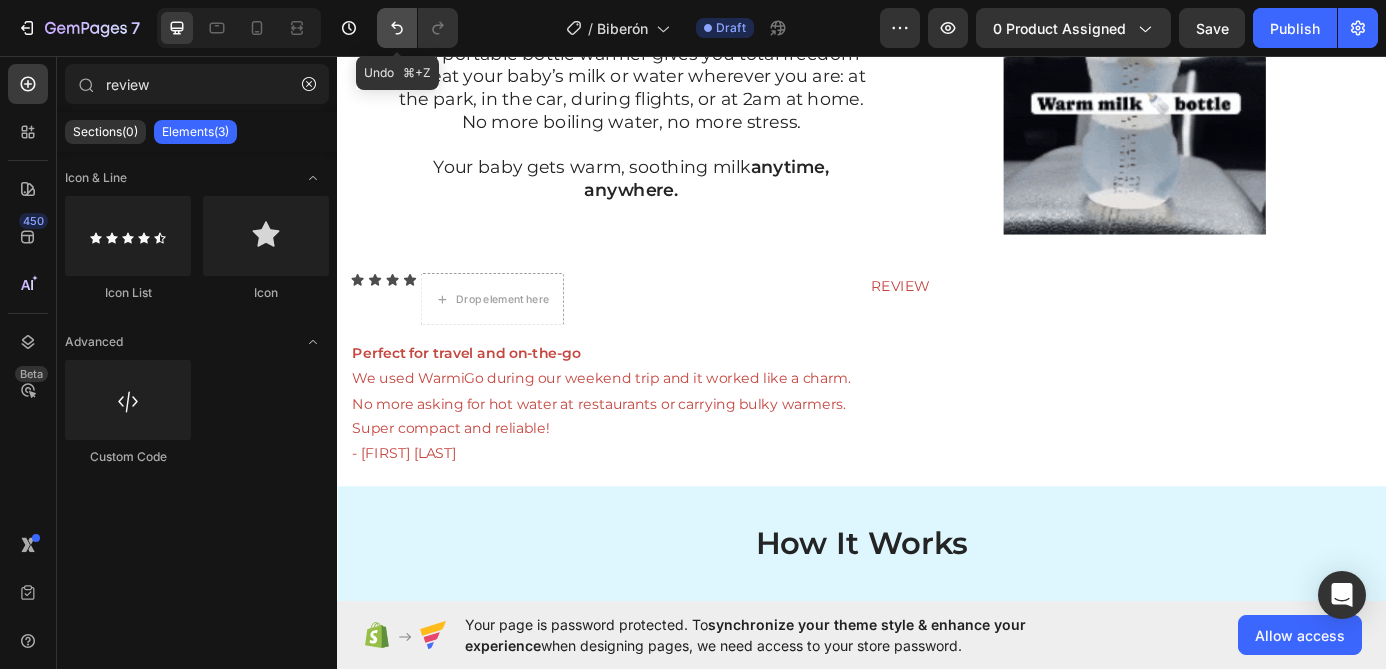 click 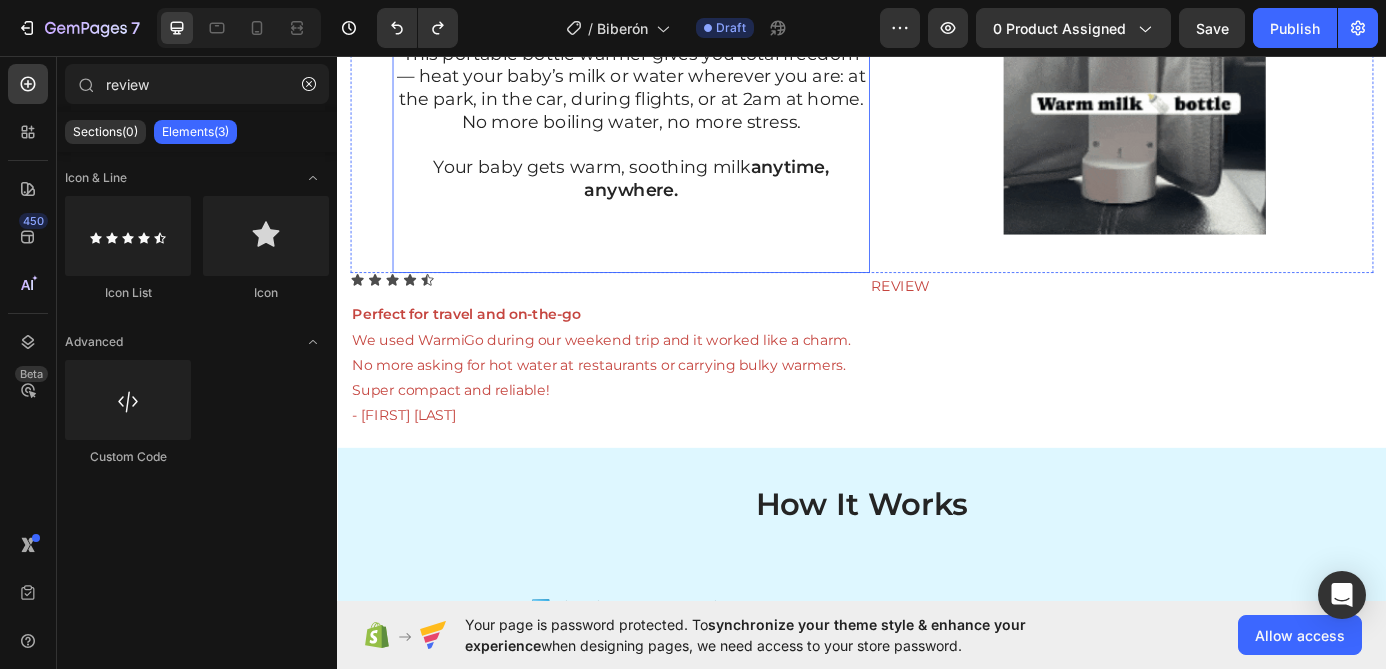 click on "Say goodbye to cold feeds and long waits. This portable bottle warmer gives you total freedom — heat your baby’s milk or water wherever you are: at the park, in the car, during flights, or at 2am at home. No more boiling water, no more stress.   Your baby gets warm, soothing milk  anytime, anywhere. Text Block Row Row Row" at bounding box center (673, 125) 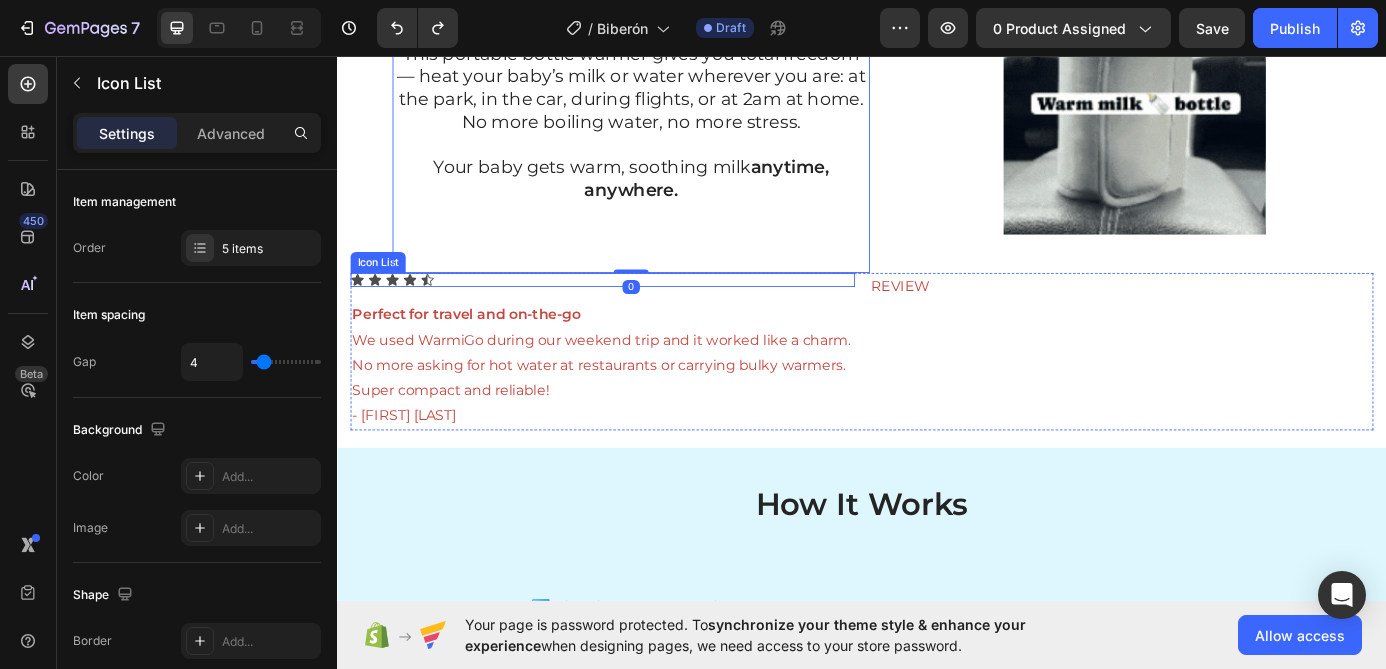 click on "Icon Icon Icon Icon Icon" at bounding box center (640, 312) 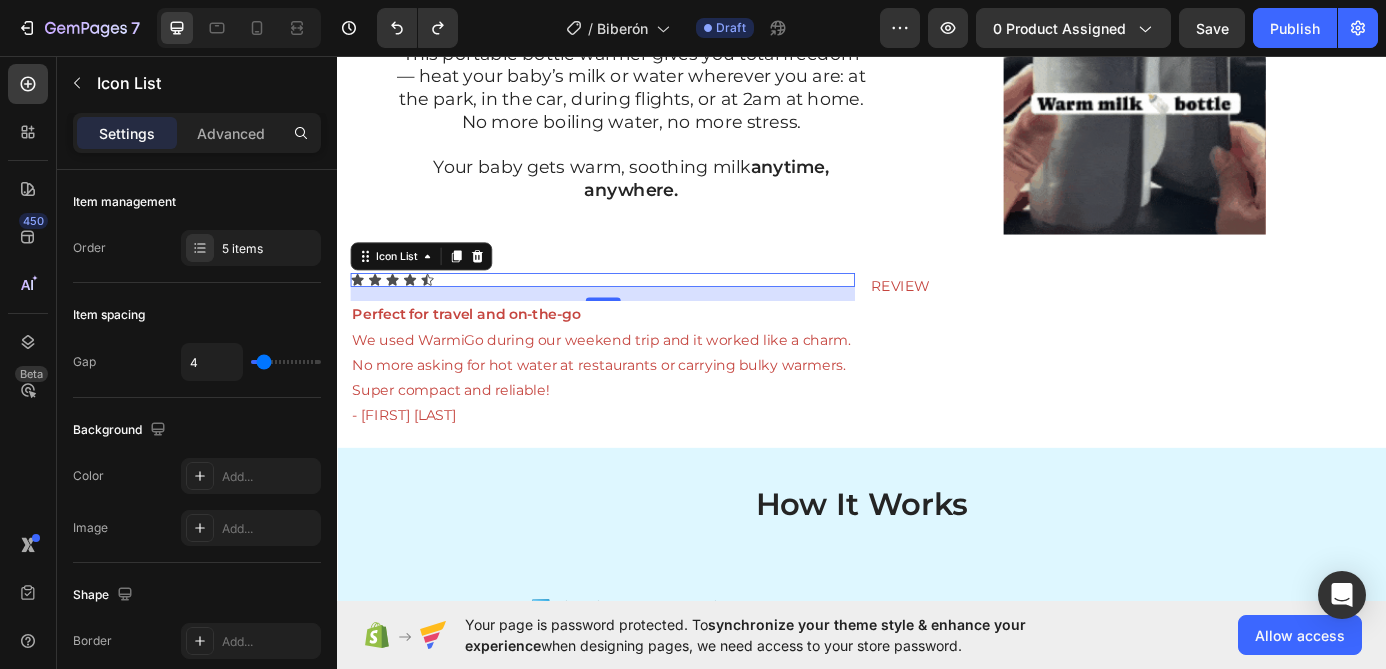 click on "Icon Icon Icon Icon Icon" at bounding box center [640, 312] 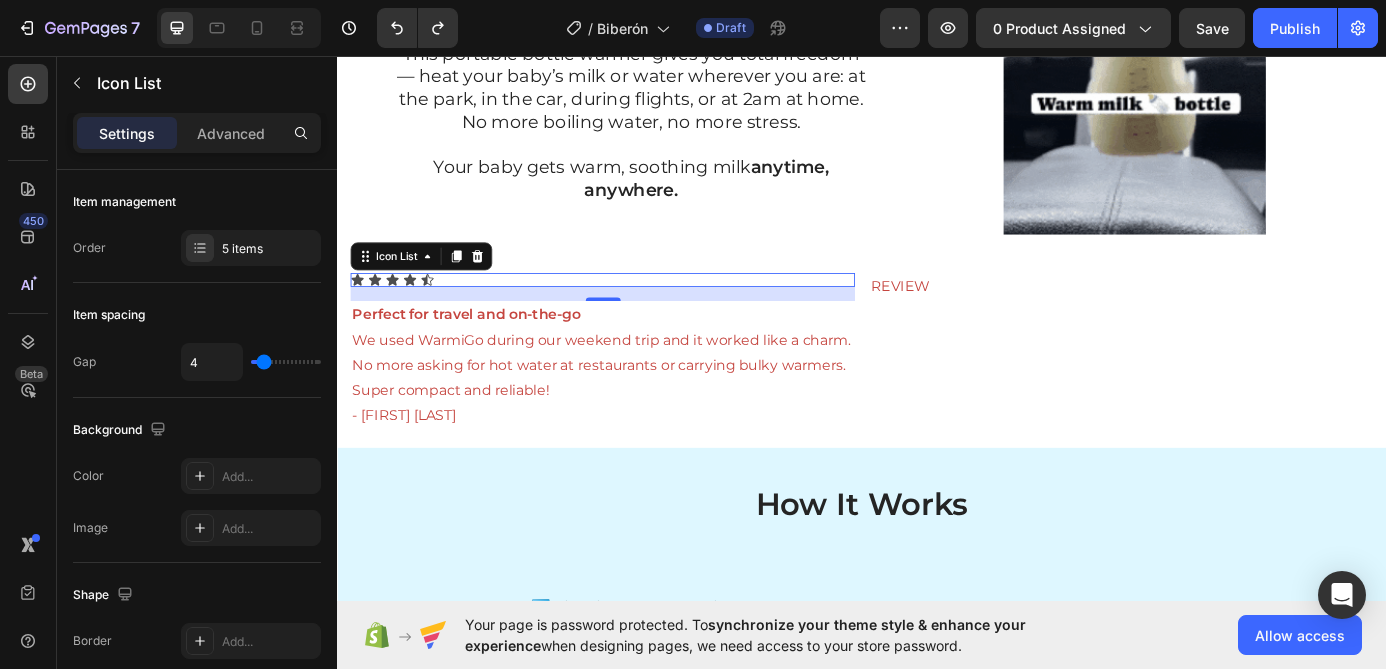 click on "Icon Icon Icon Icon Icon" at bounding box center [640, 312] 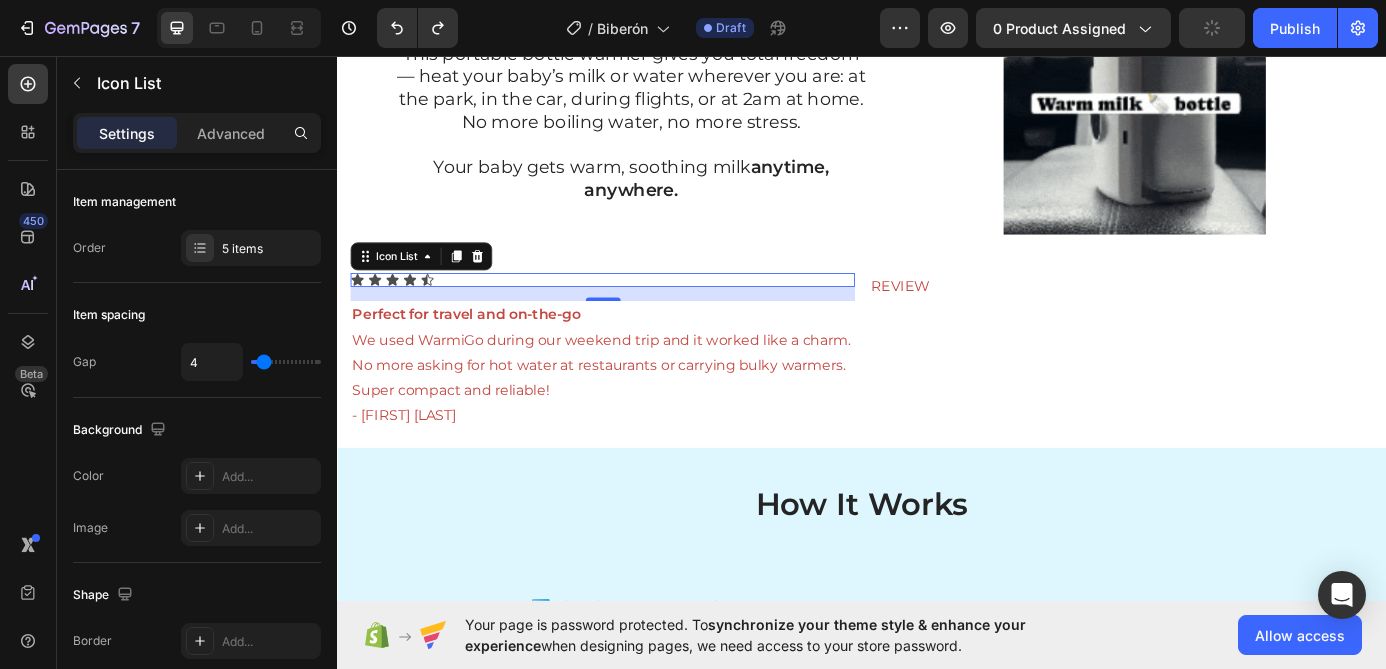 click on "Icon Icon Icon Icon Icon" at bounding box center (640, 312) 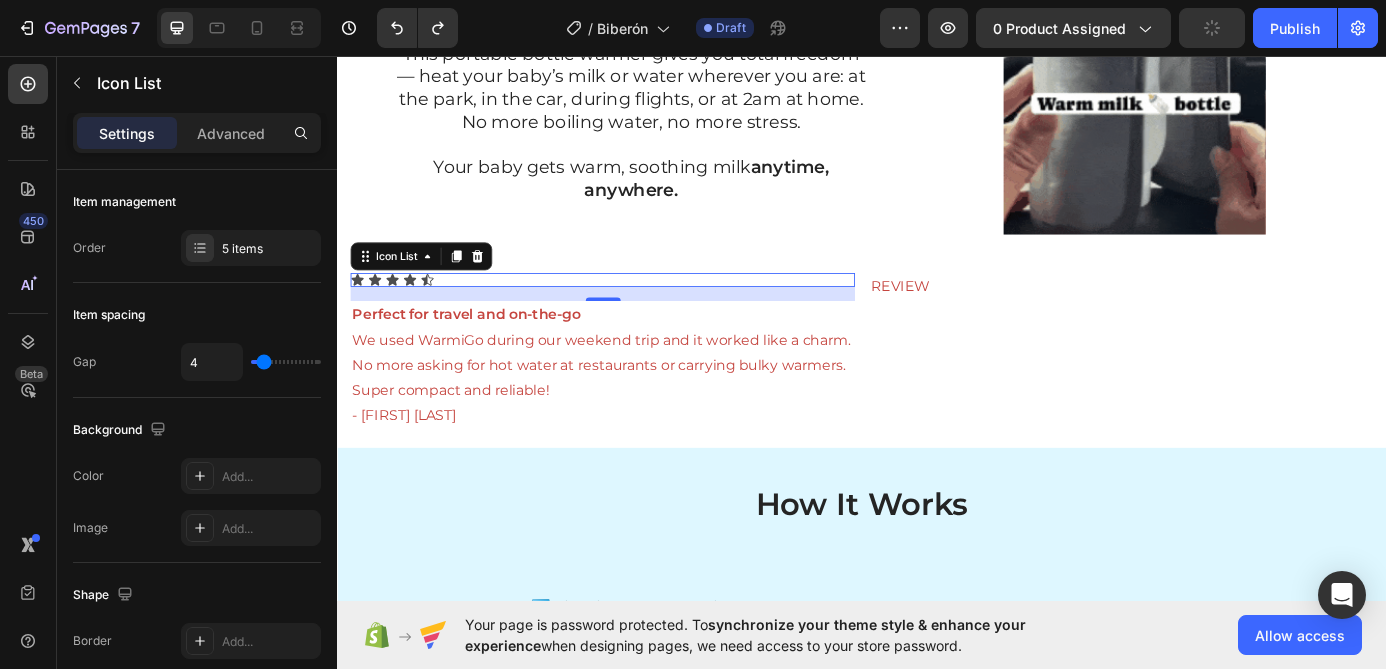 click on "Icon Icon Icon Icon Icon" at bounding box center [640, 312] 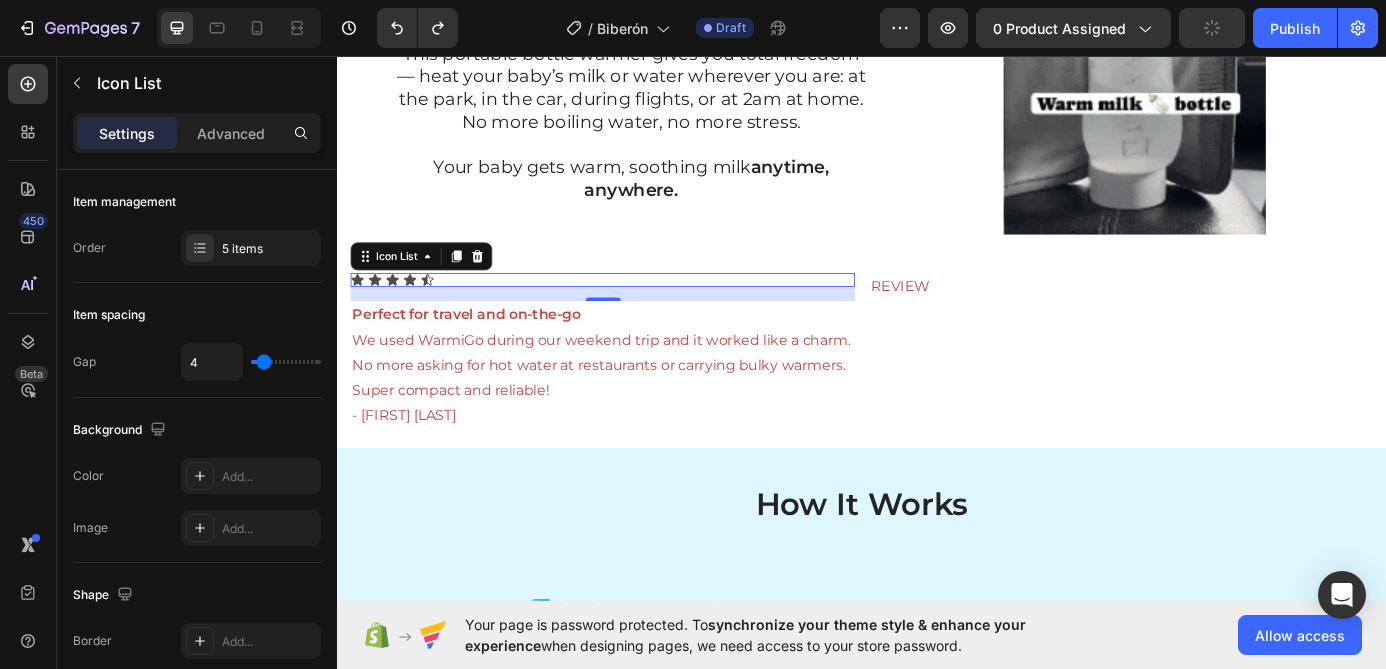 click on "Icon Icon Icon Icon Icon" at bounding box center (640, 312) 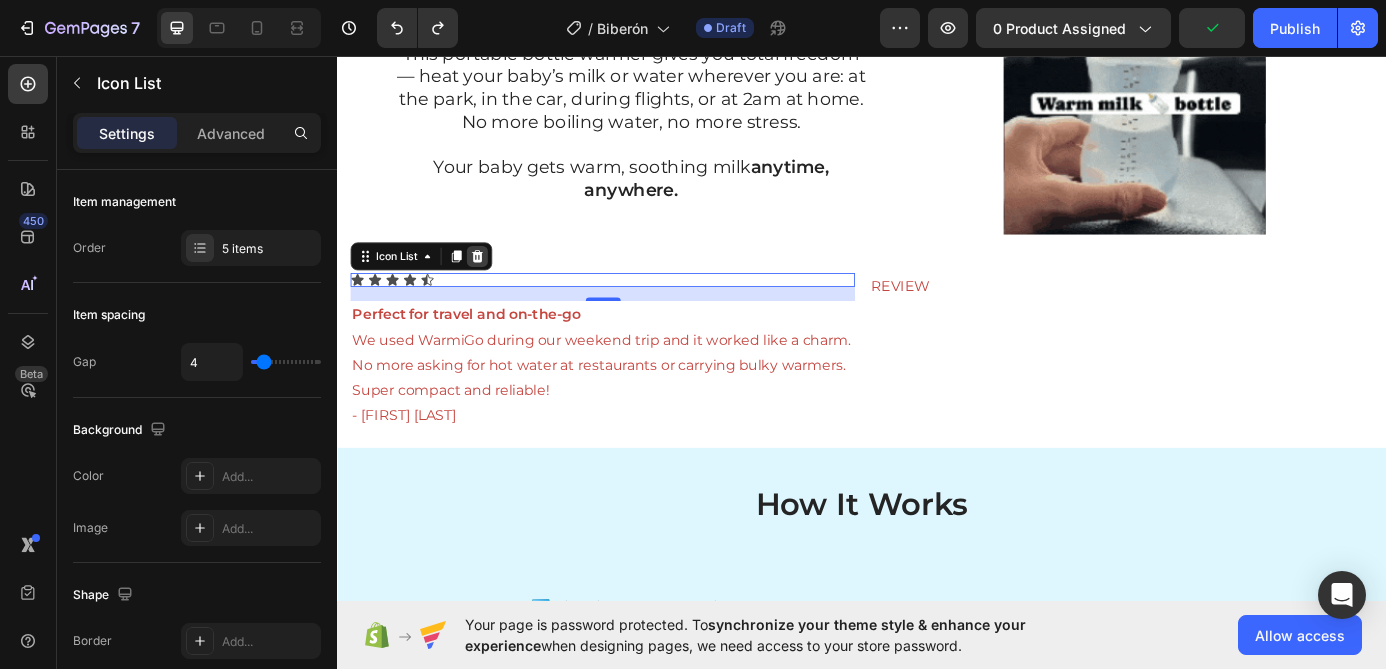 click 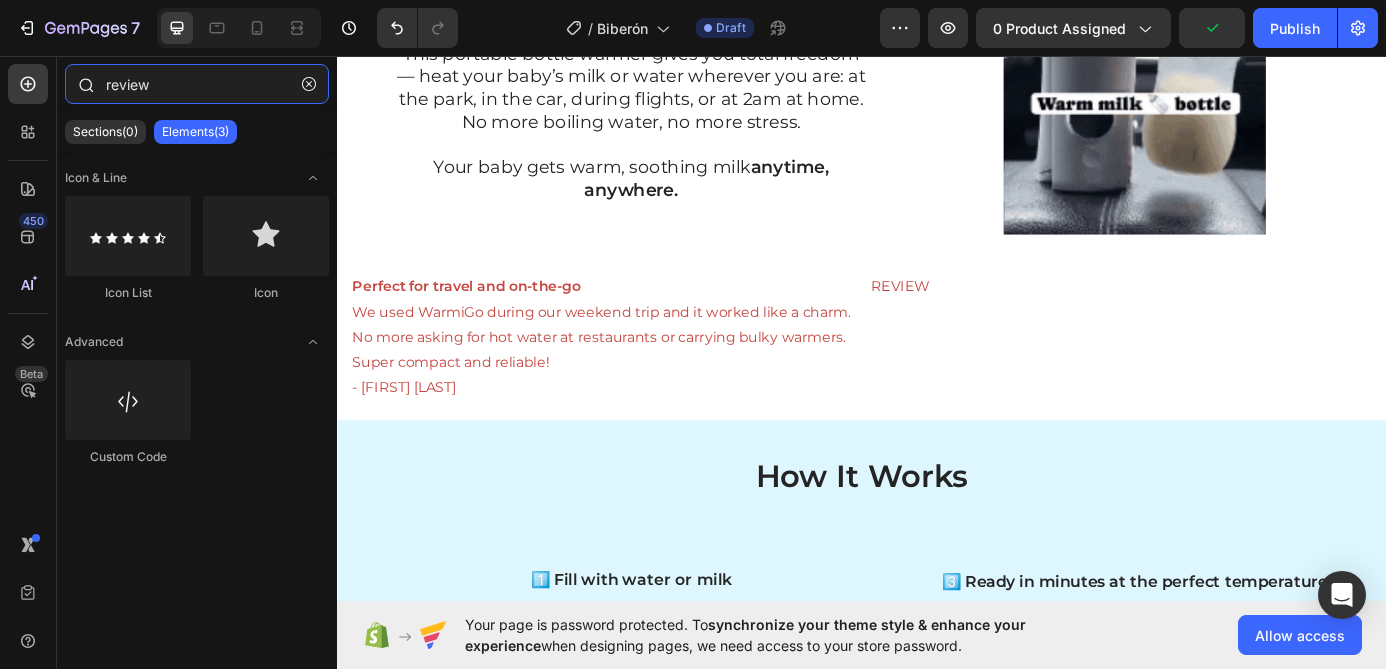 click on "review" at bounding box center [197, 84] 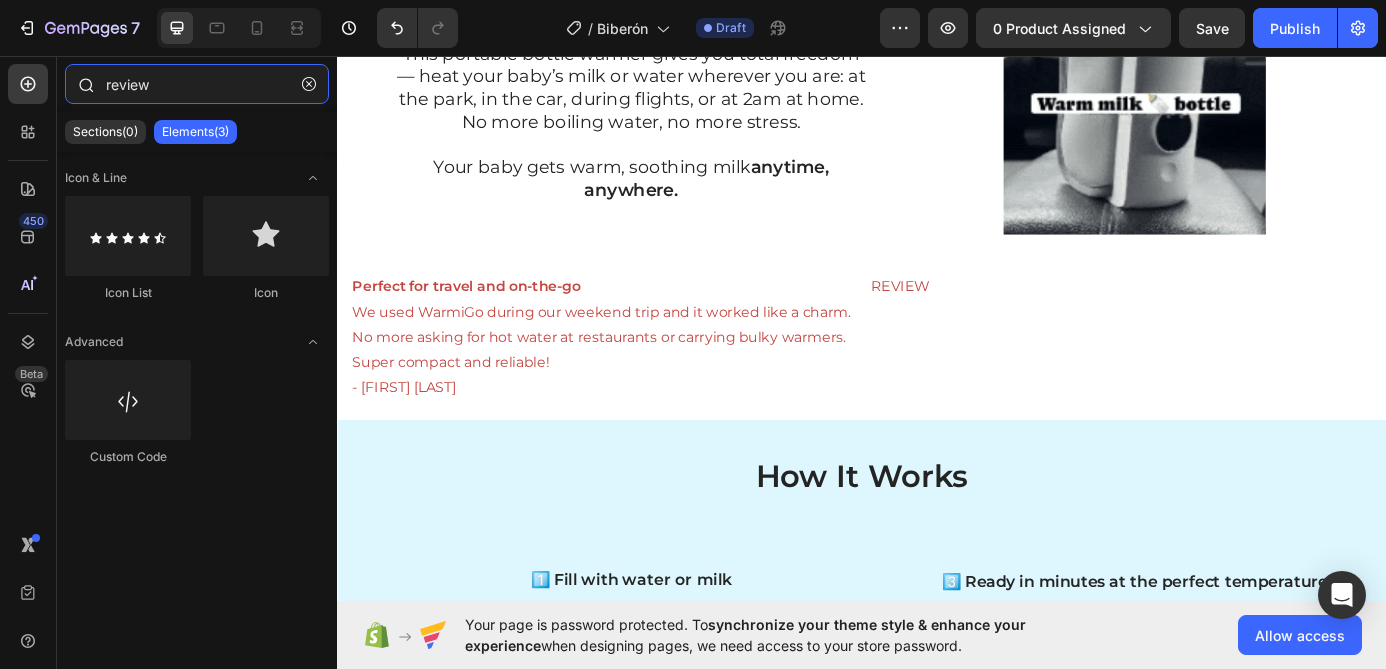 click on "review" at bounding box center (197, 84) 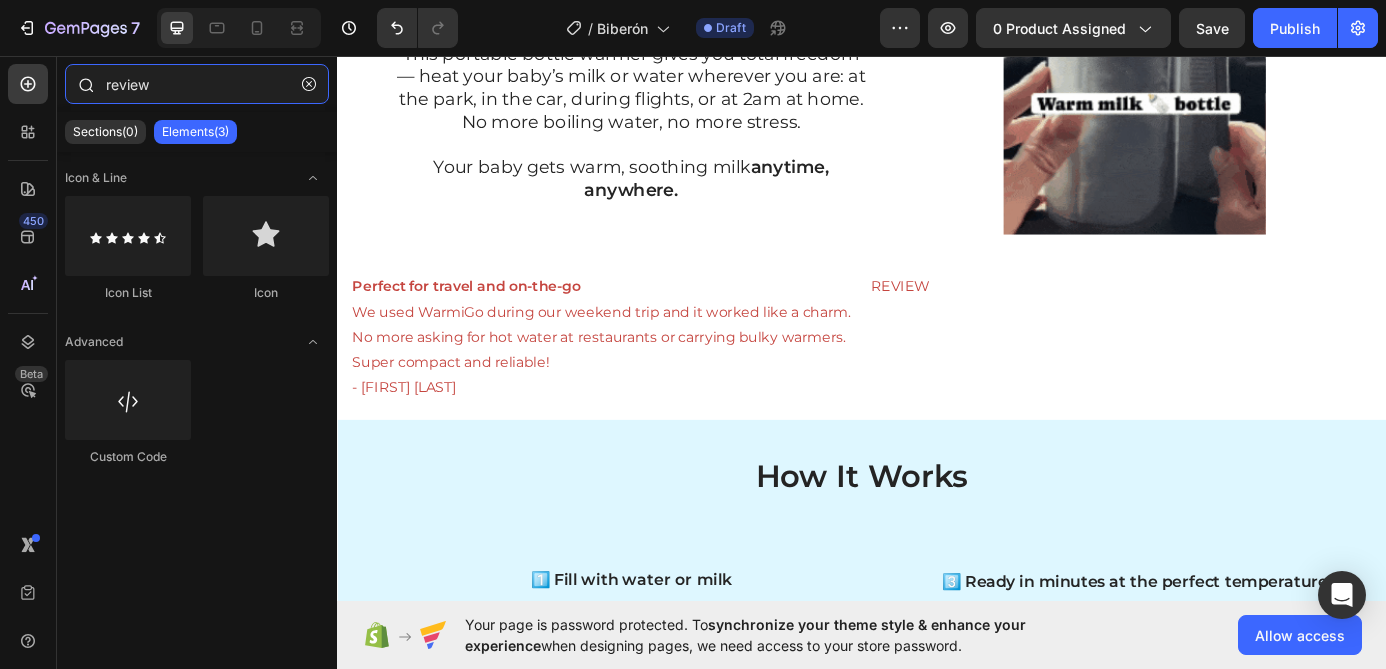 click on "review" at bounding box center (197, 84) 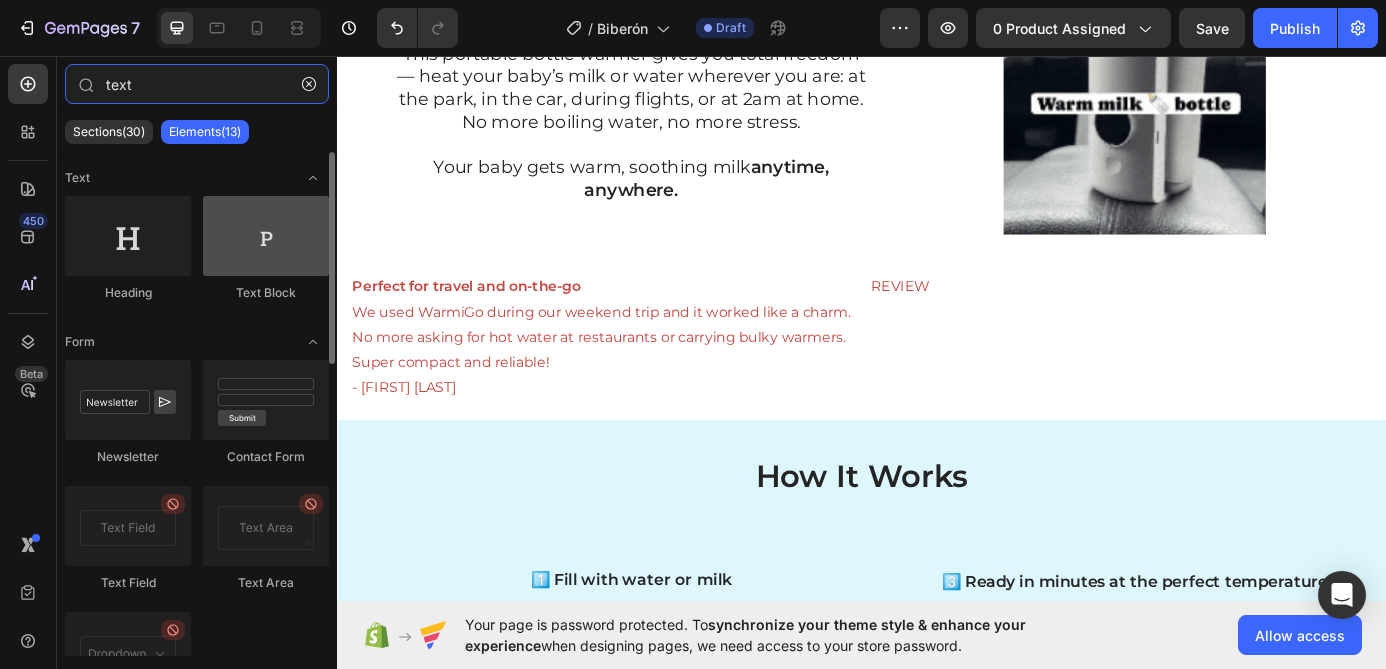 type on "text" 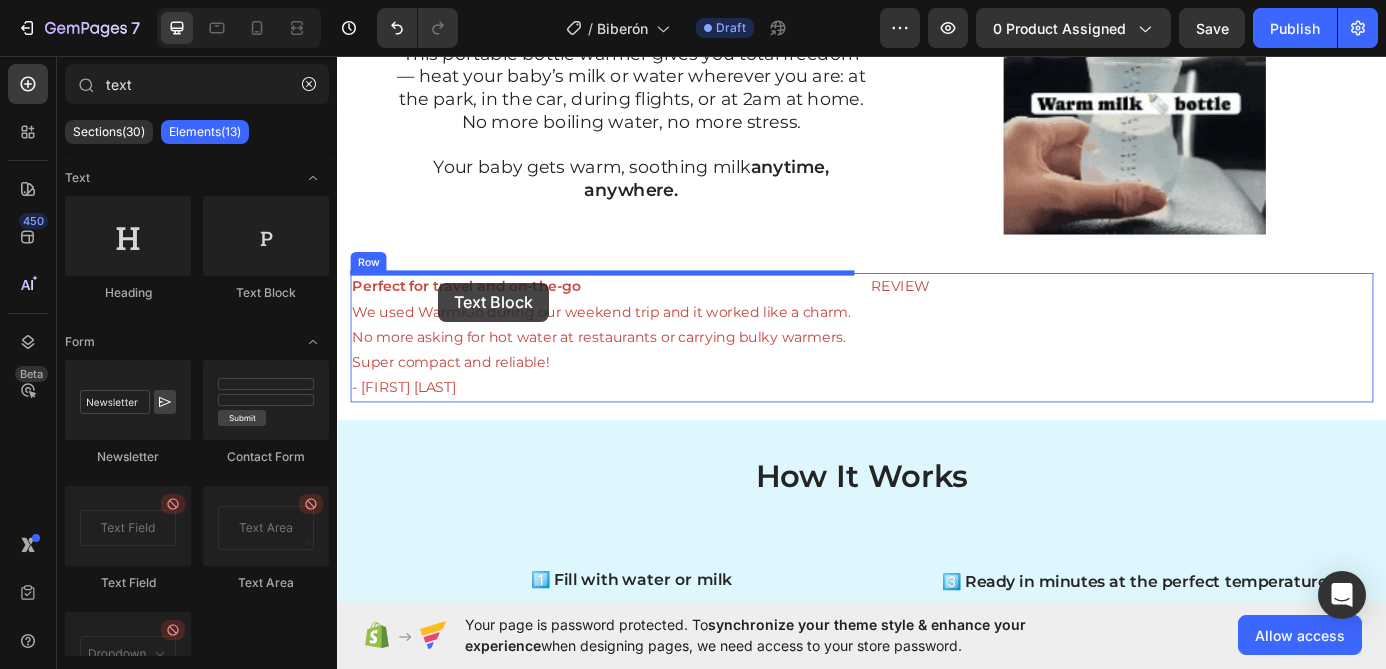drag, startPoint x: 585, startPoint y: 252, endPoint x: 452, endPoint y: 315, distance: 147.16656 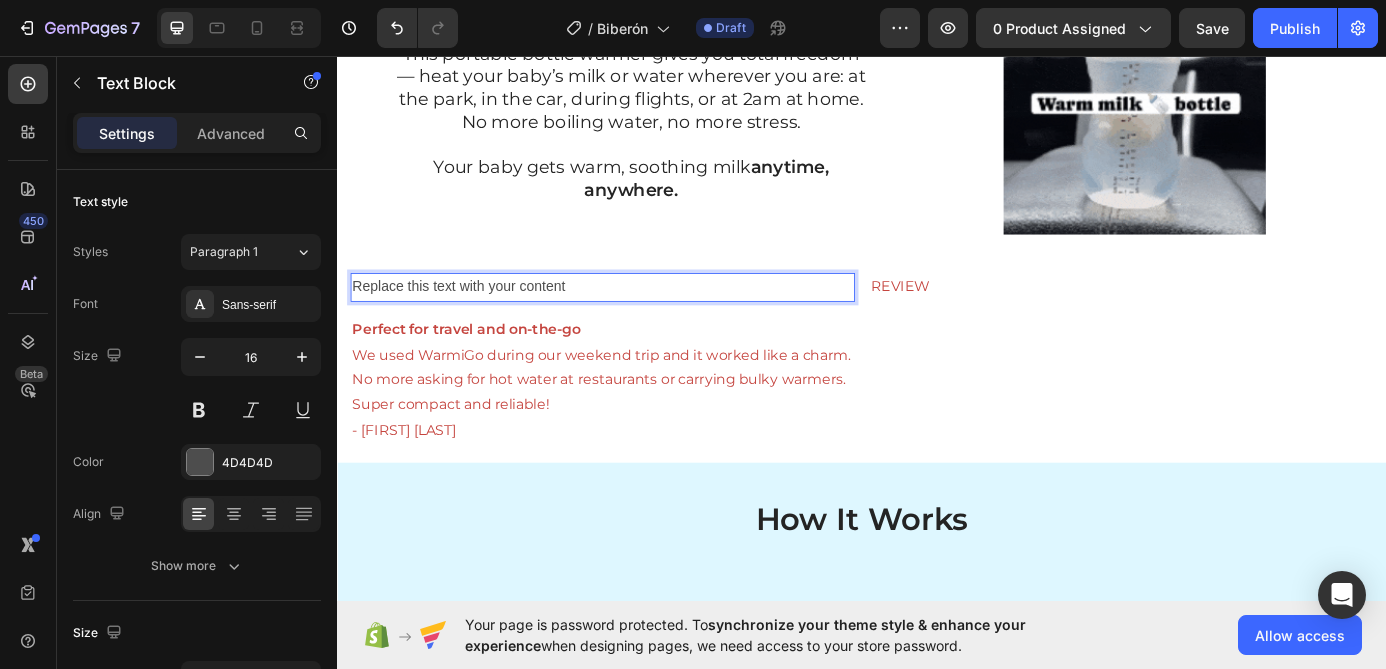 click on "Replace this text with your content" at bounding box center (640, 320) 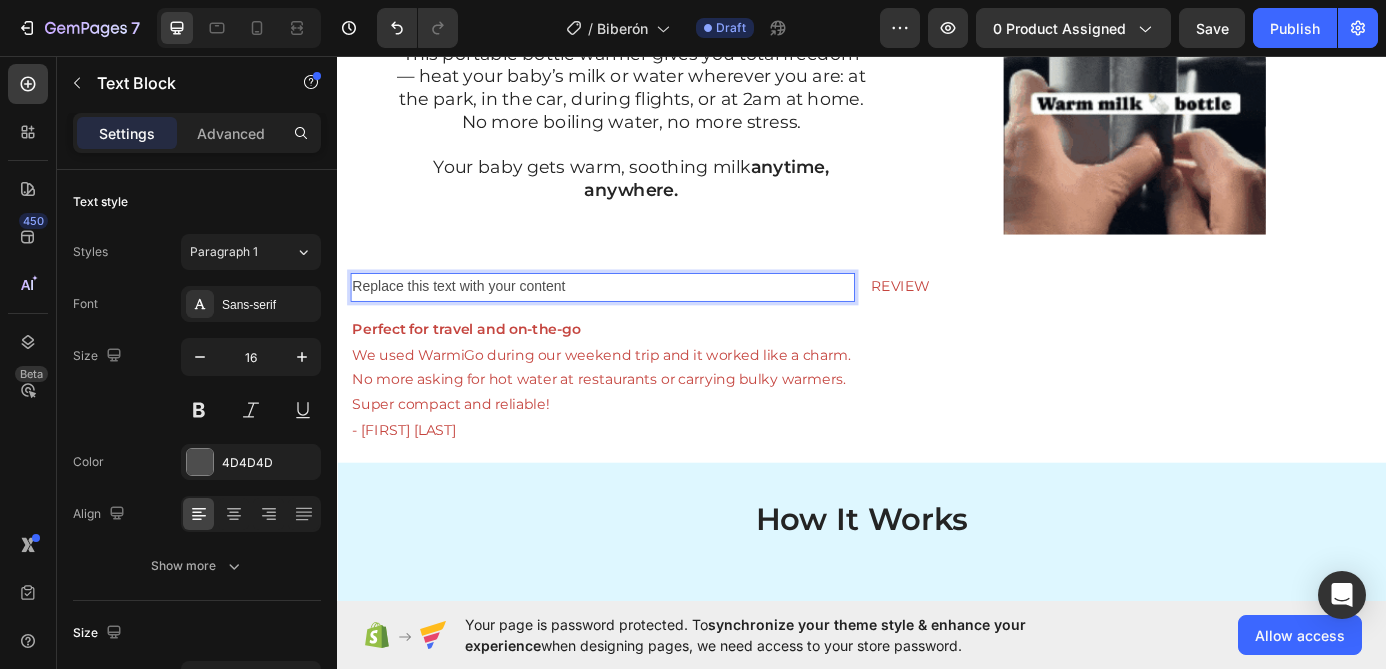 click on "Replace this text with your content" at bounding box center [640, 320] 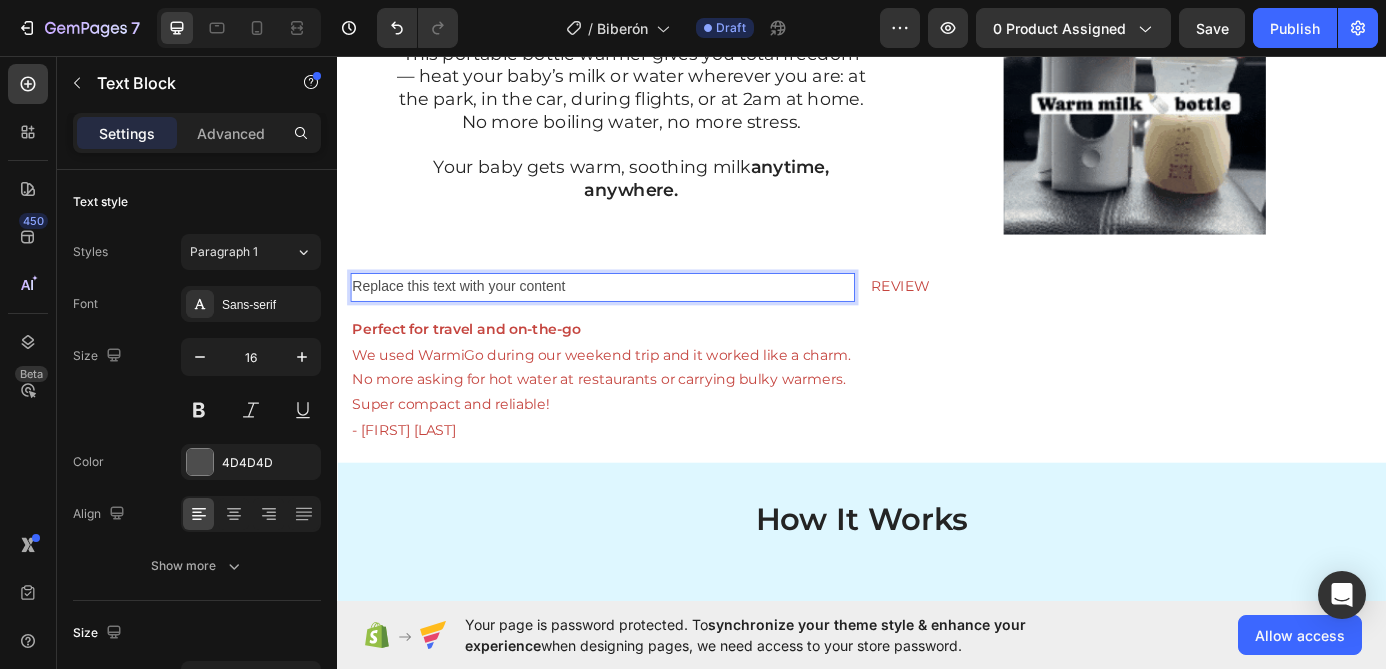 click on "Replace this text with your content" at bounding box center [640, 320] 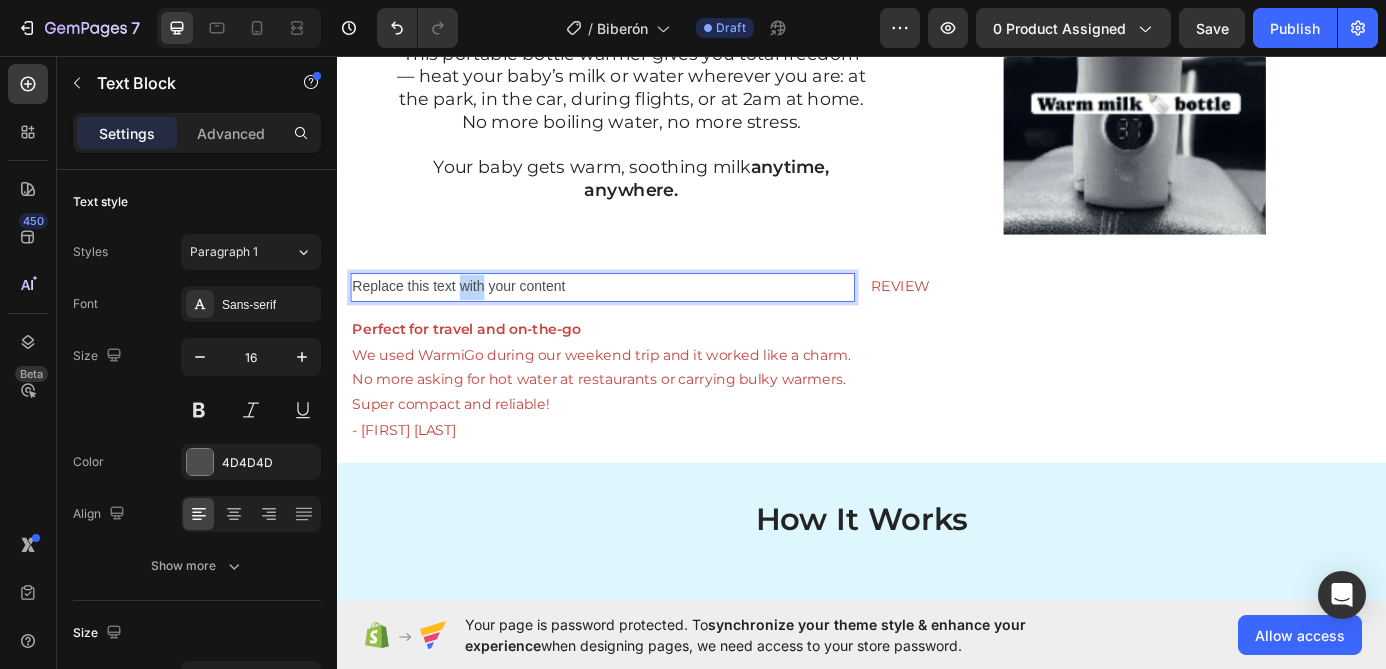 click on "Replace this text with your content" at bounding box center [640, 320] 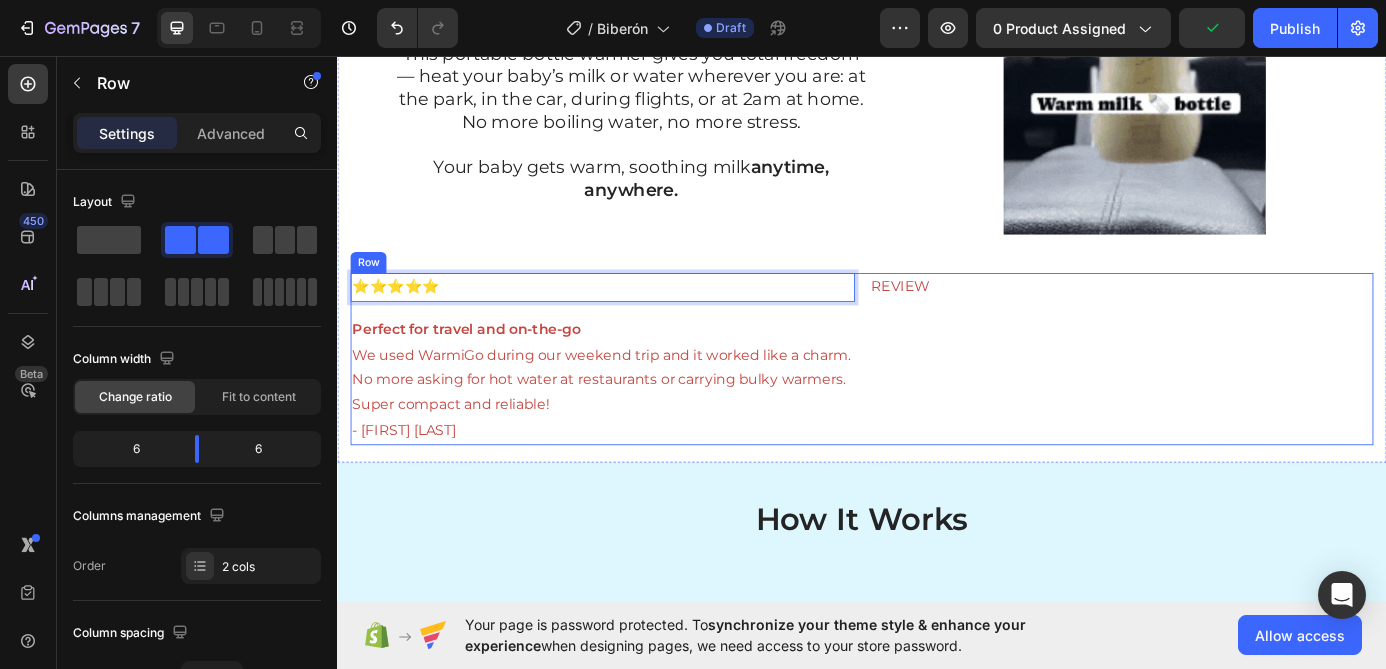 click on "⭐⭐⭐⭐⭐ Text Block   16 Perfect for travel and on-the-go We used WarmiGo during our weekend trip and it worked like a charm. No more asking for hot water at restaurants or carrying bulky warmers. Super compact and reliable! - [FIRST] [LAST] Text Block" at bounding box center (640, 402) 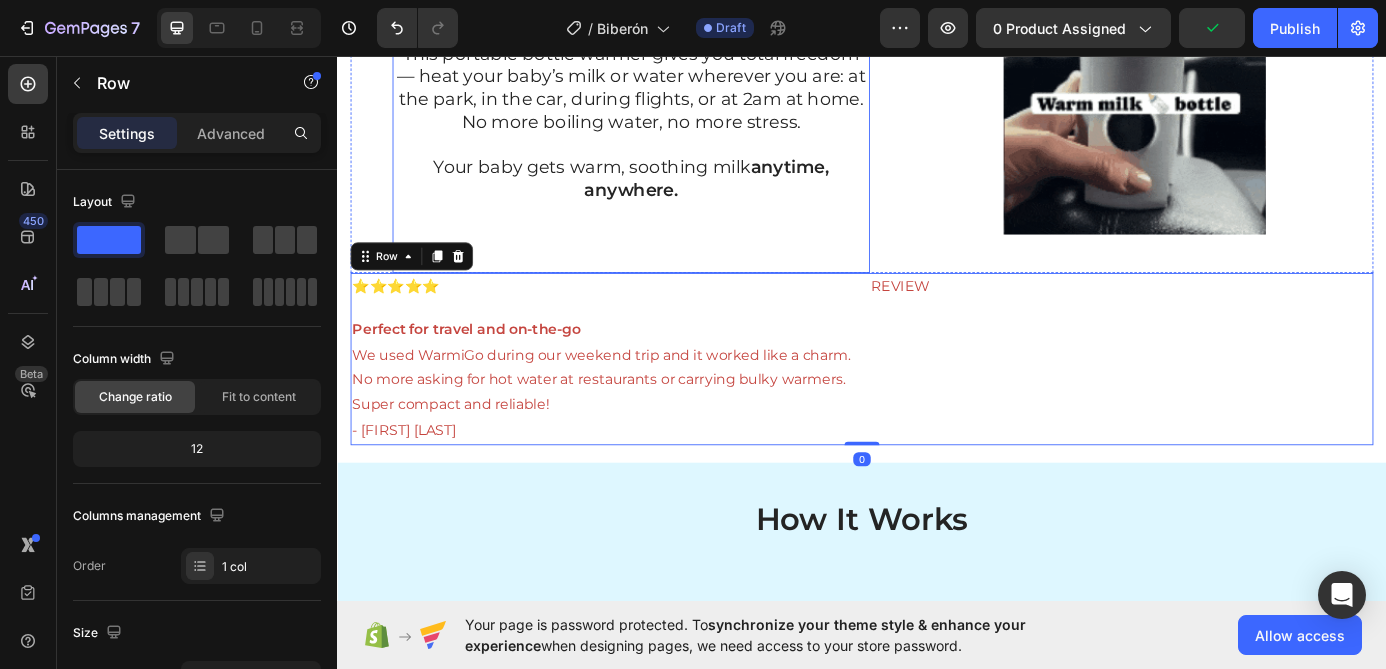 click on "Say goodbye to cold feeds and long waits. This portable bottle warmer gives you total freedom — heat your baby’s milk or water wherever you are: at the park, in the car, during flights, or at 2am at home. No more boiling water, no more stress.   Your baby gets warm, soothing milk  anytime, anywhere. Text Block Row Row Row" at bounding box center [673, 125] 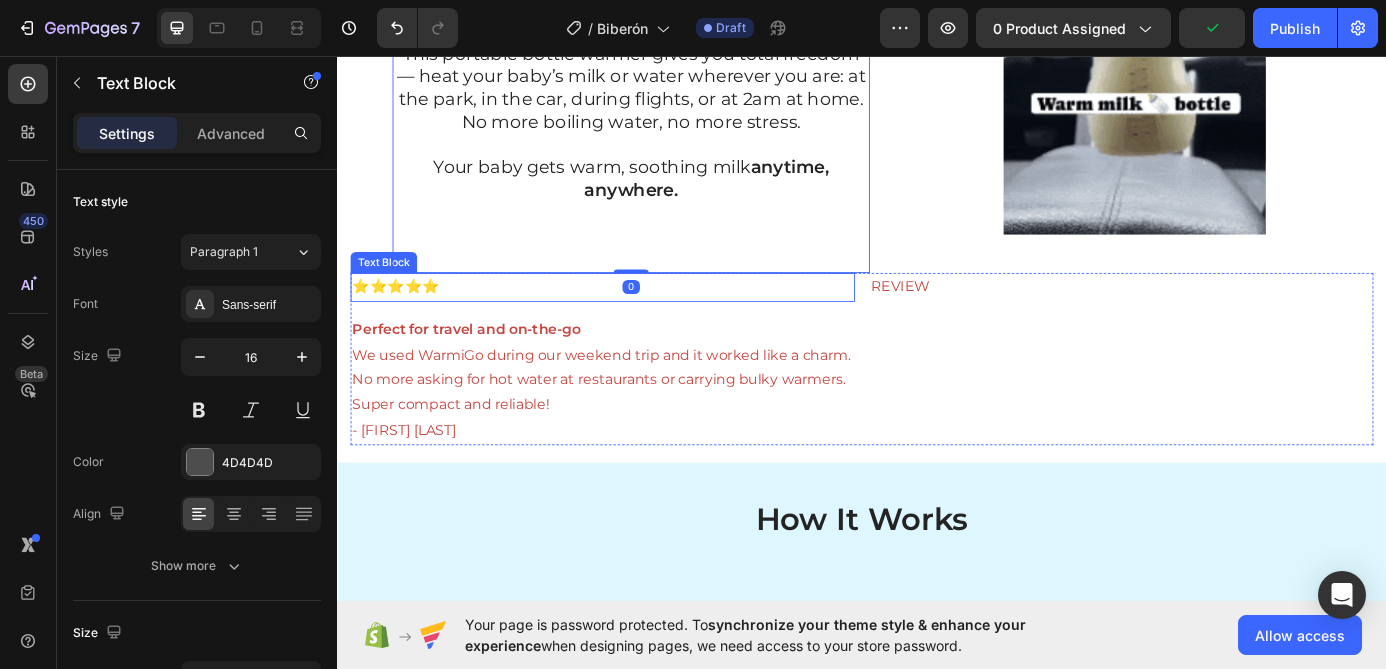 click on "⭐⭐⭐⭐⭐" at bounding box center [640, 320] 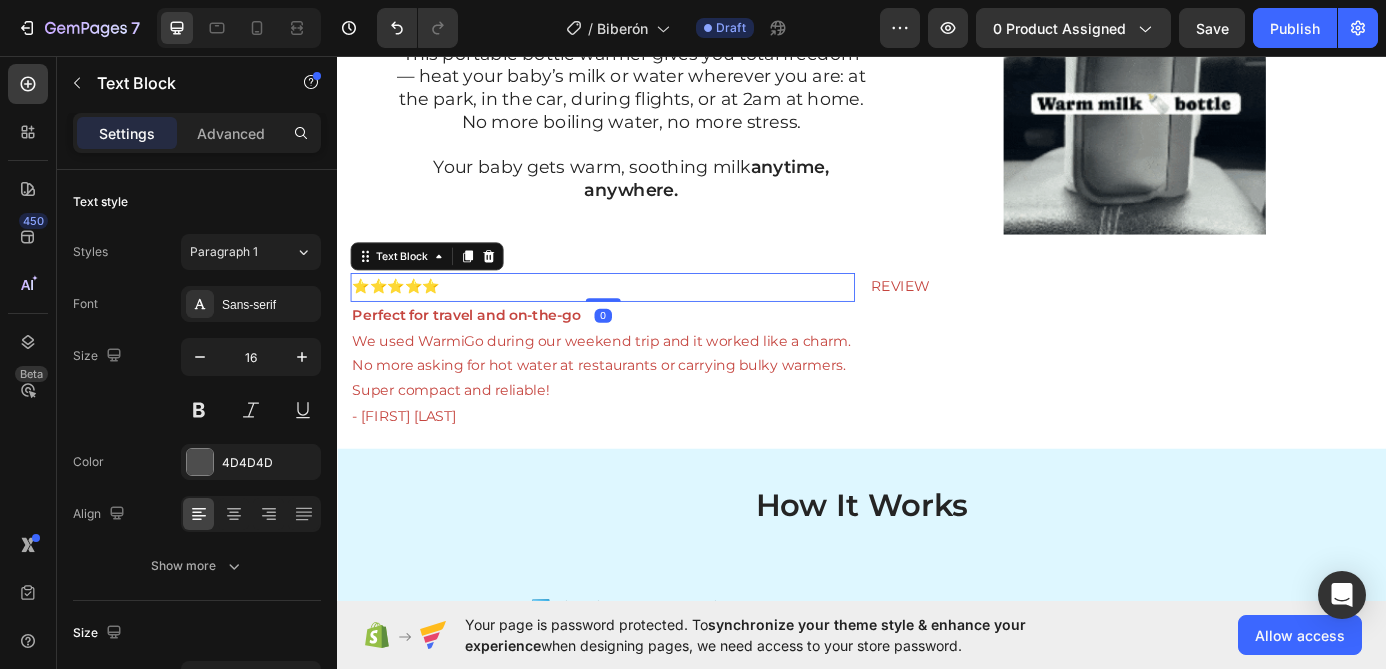 drag, startPoint x: 626, startPoint y: 350, endPoint x: 630, endPoint y: 321, distance: 29.274563 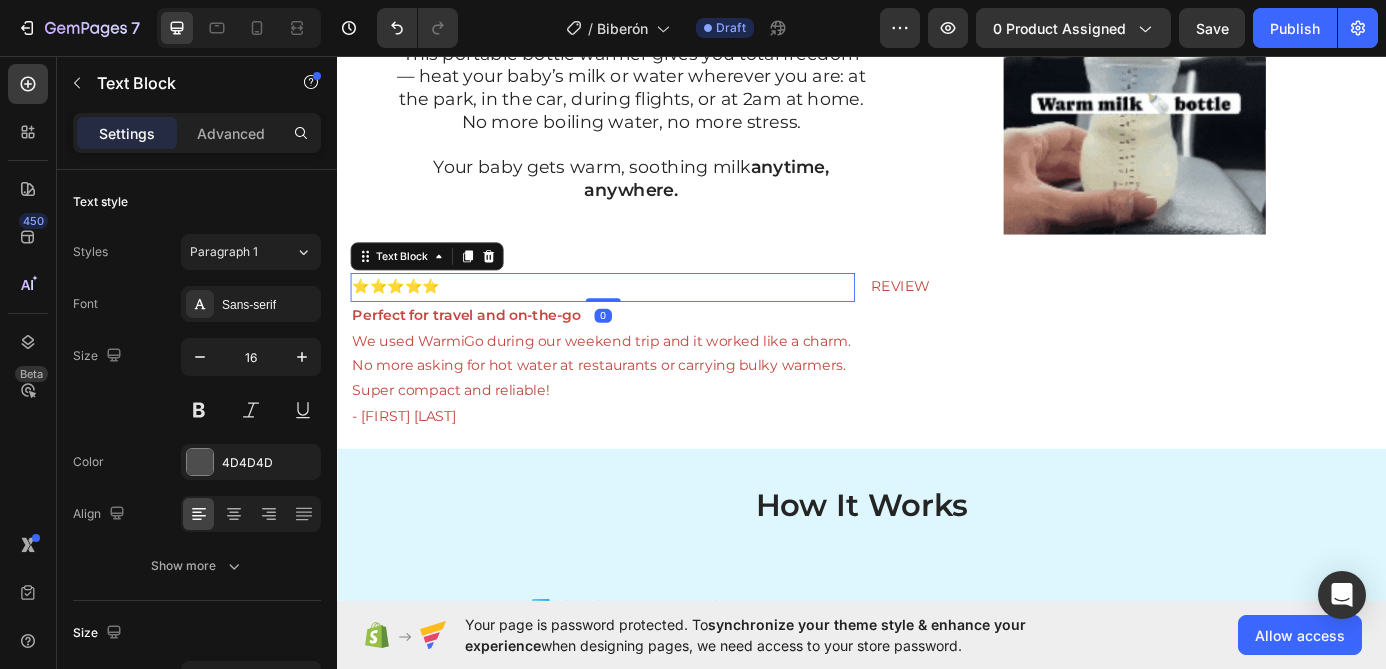 click on "⭐⭐⭐⭐⭐ Text Block   0" at bounding box center (640, 320) 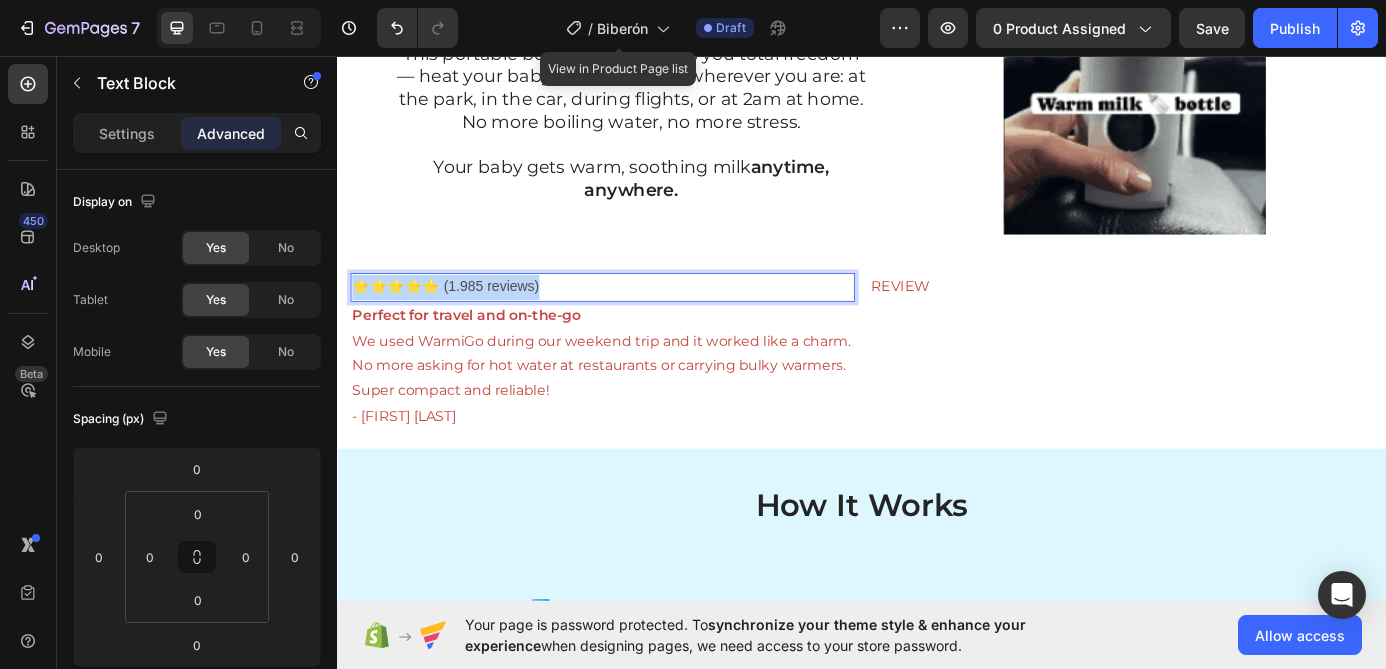 drag, startPoint x: 574, startPoint y: 317, endPoint x: 616, endPoint y: 323, distance: 42.426407 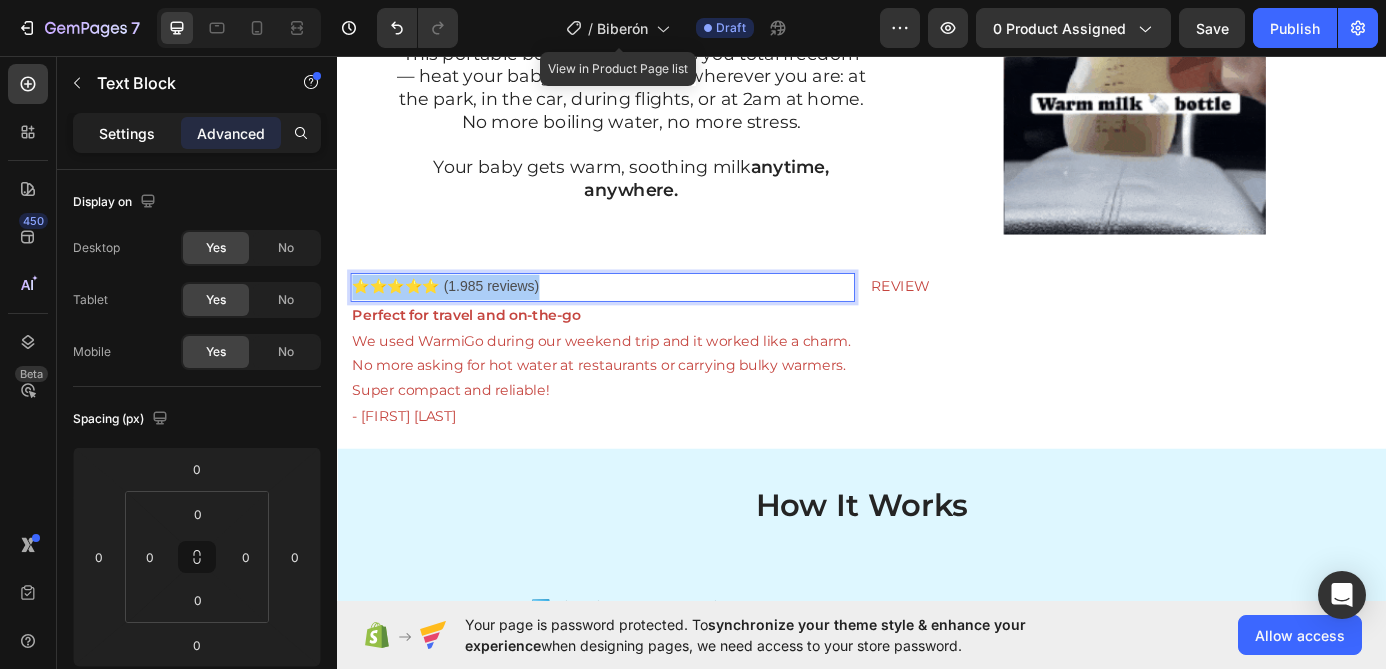 click on "Settings" 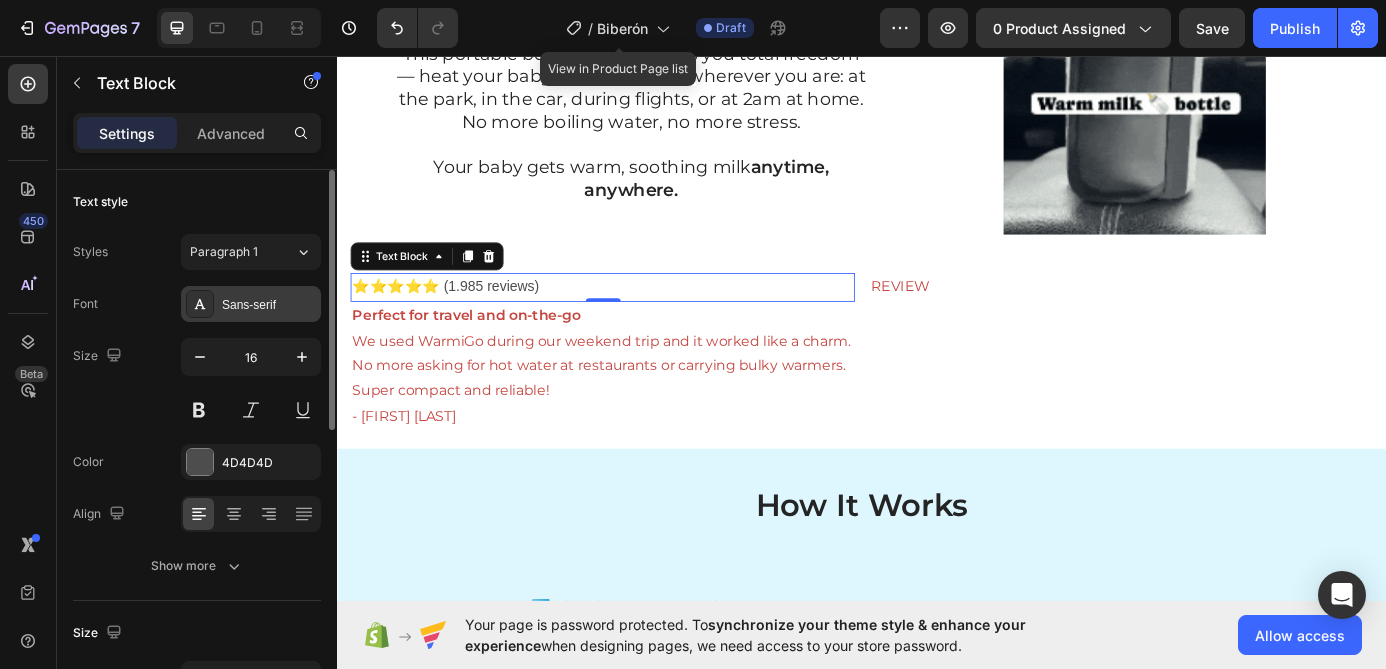 click on "Sans-serif" at bounding box center (251, 304) 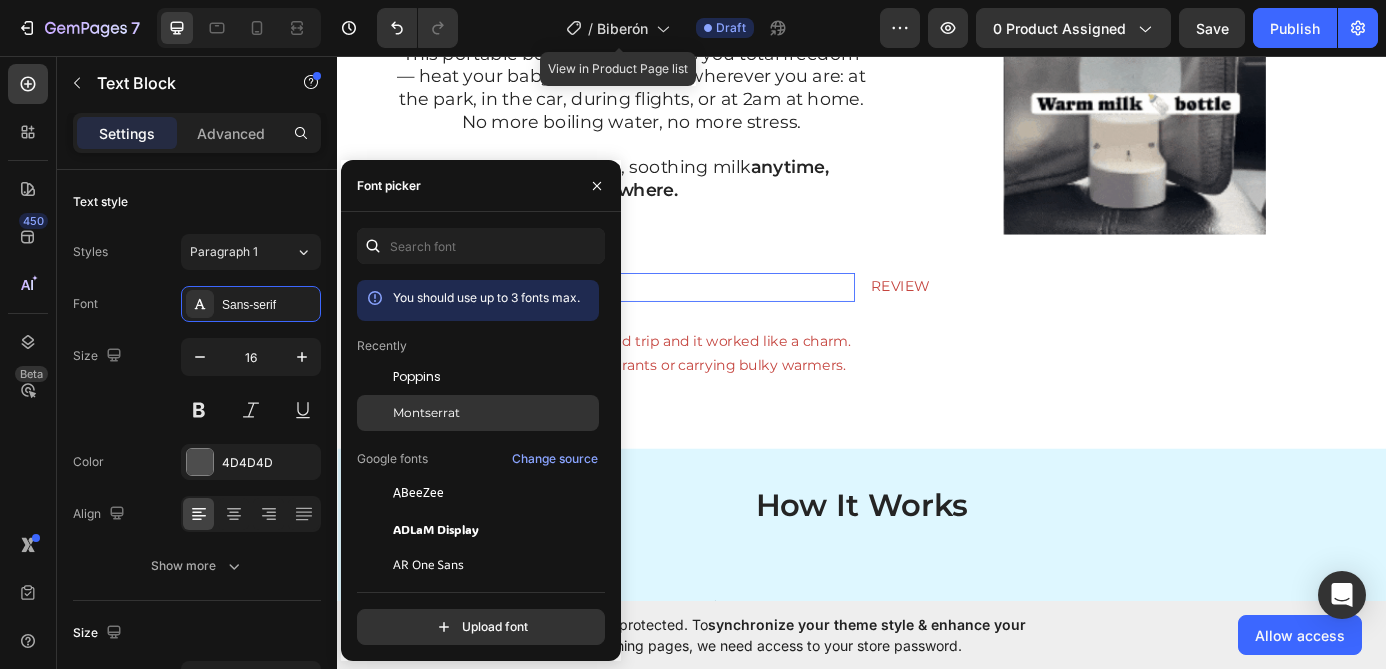 click on "Montserrat" at bounding box center (426, 413) 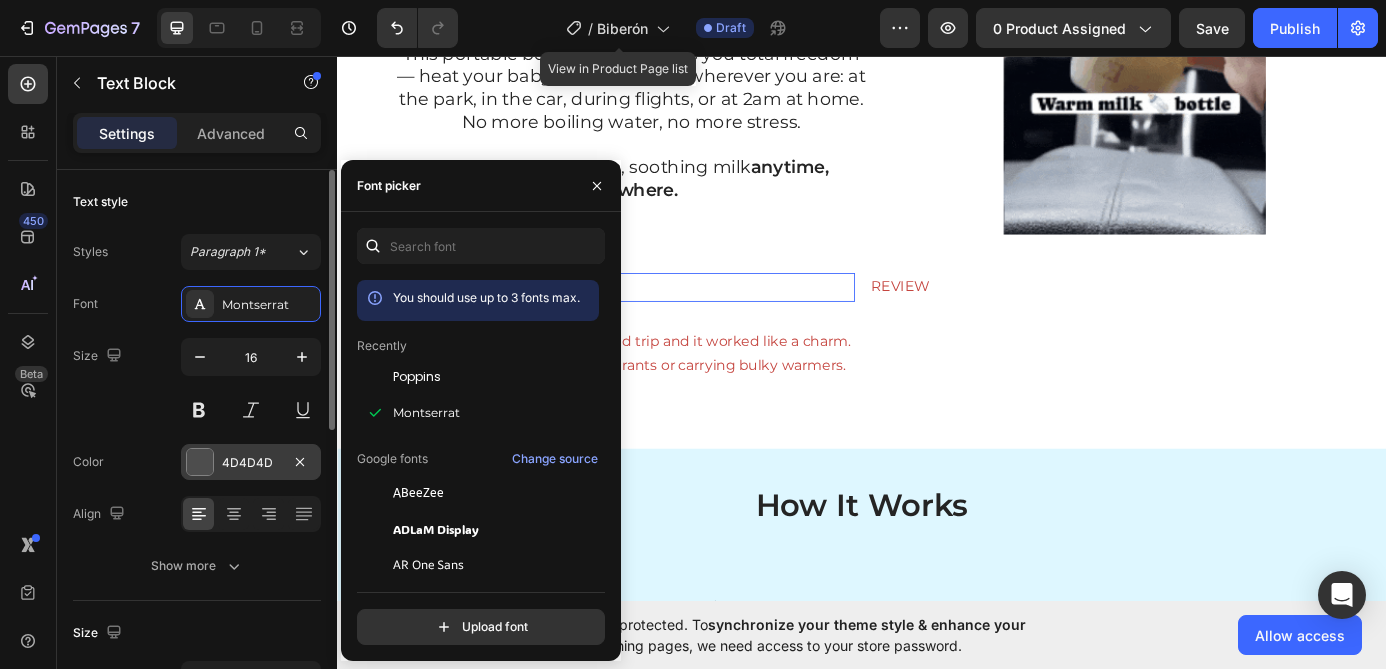 click at bounding box center (200, 462) 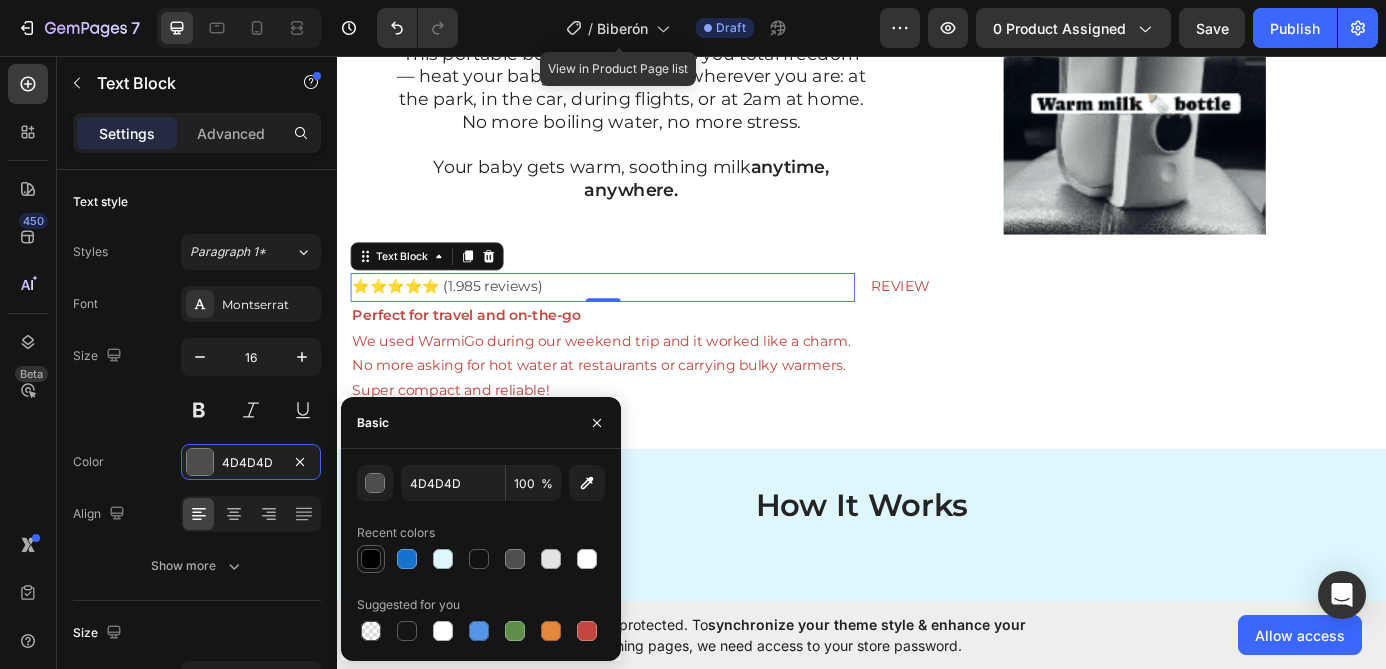 click at bounding box center (371, 559) 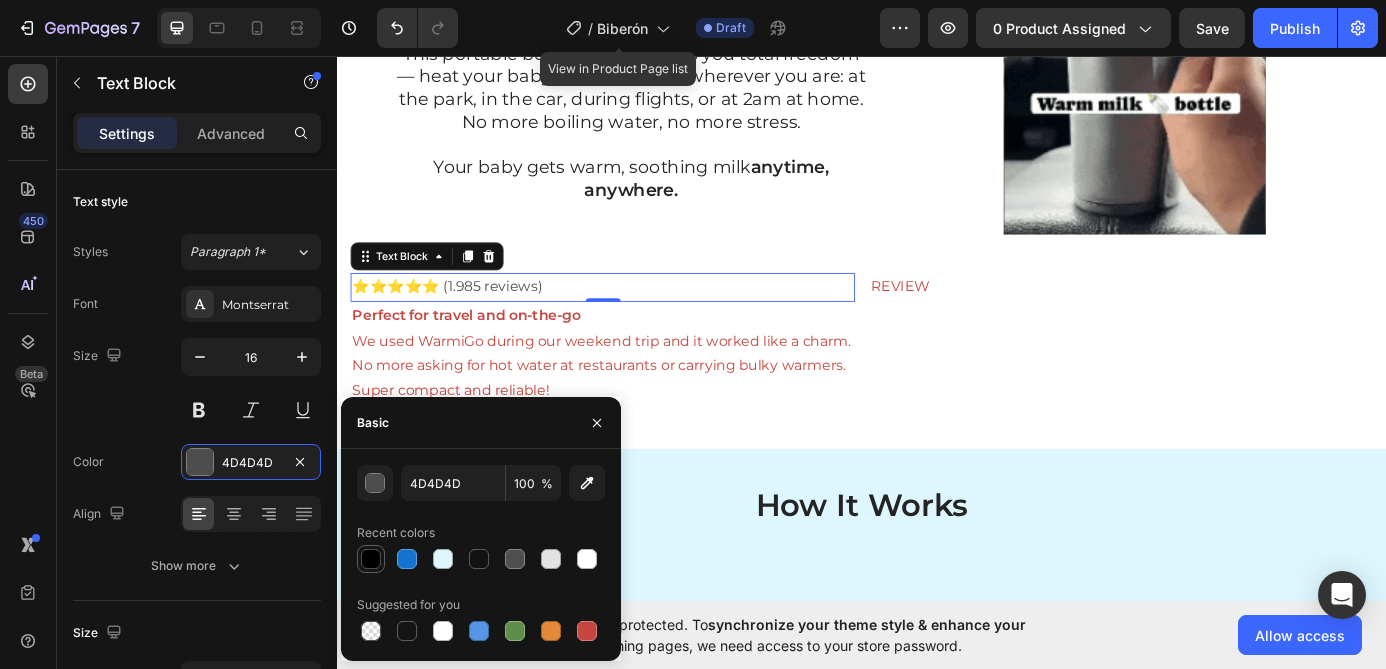 type on "000000" 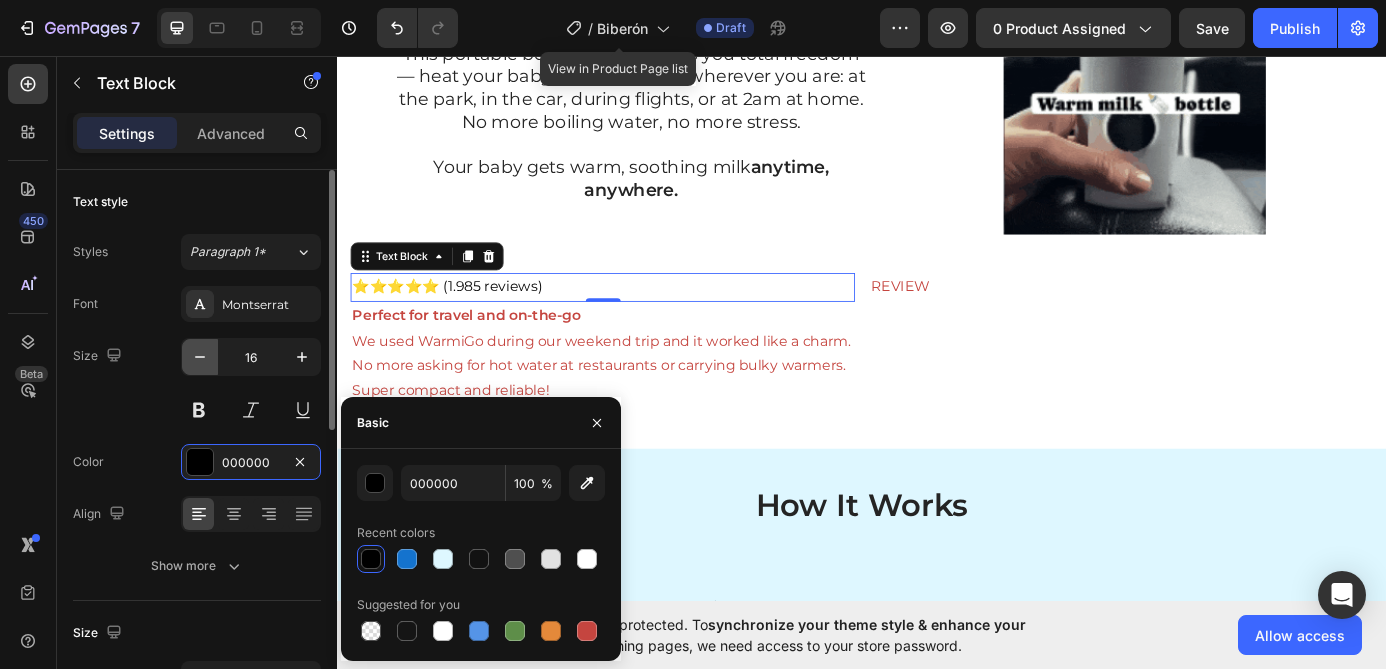click 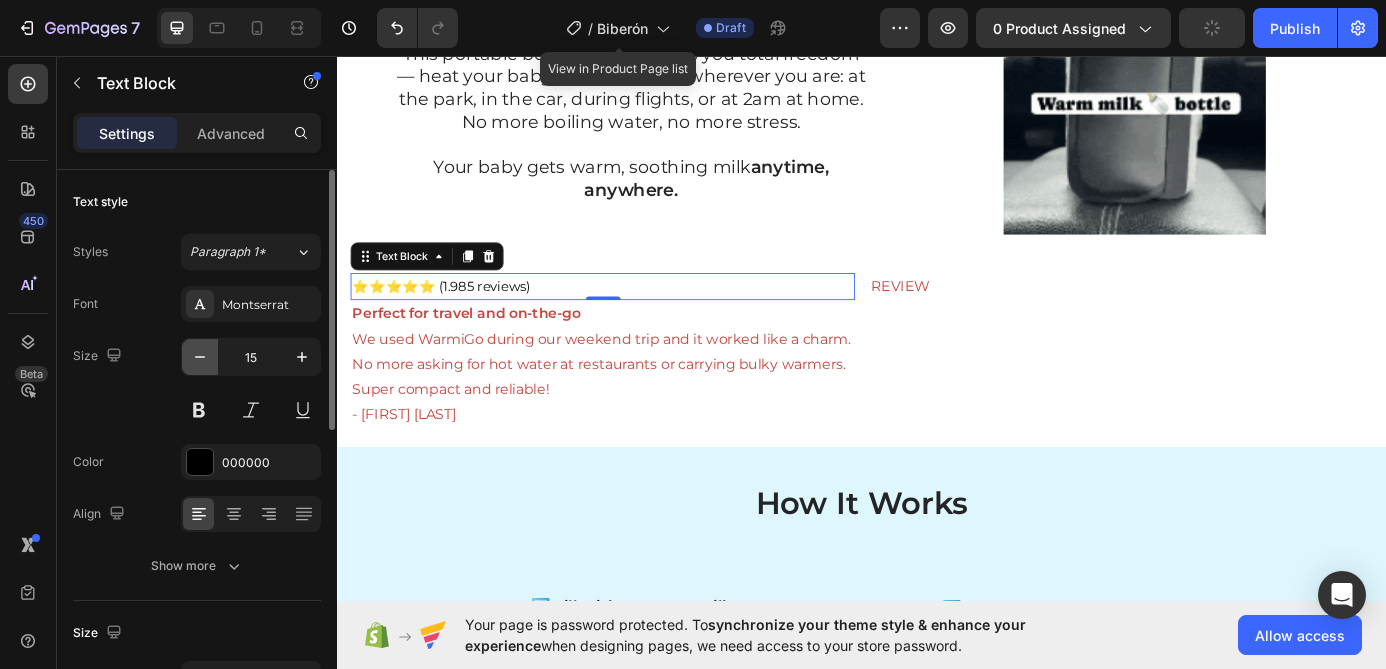 click 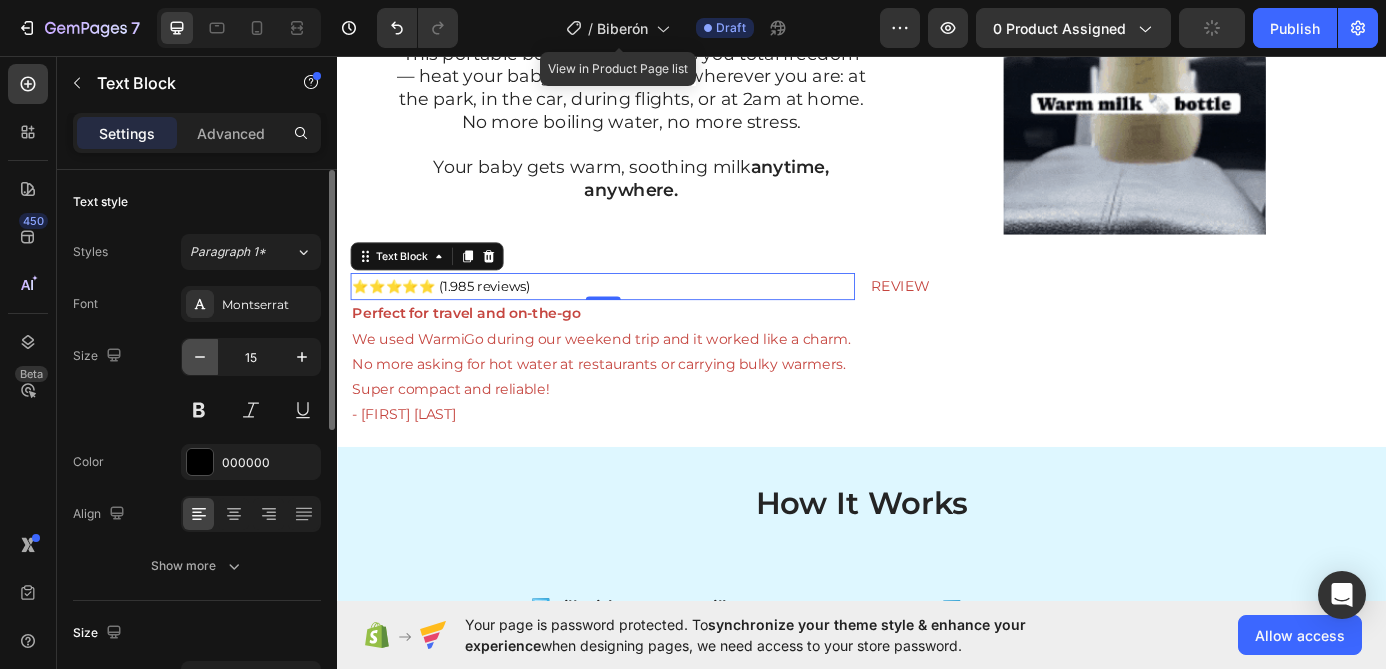 type on "14" 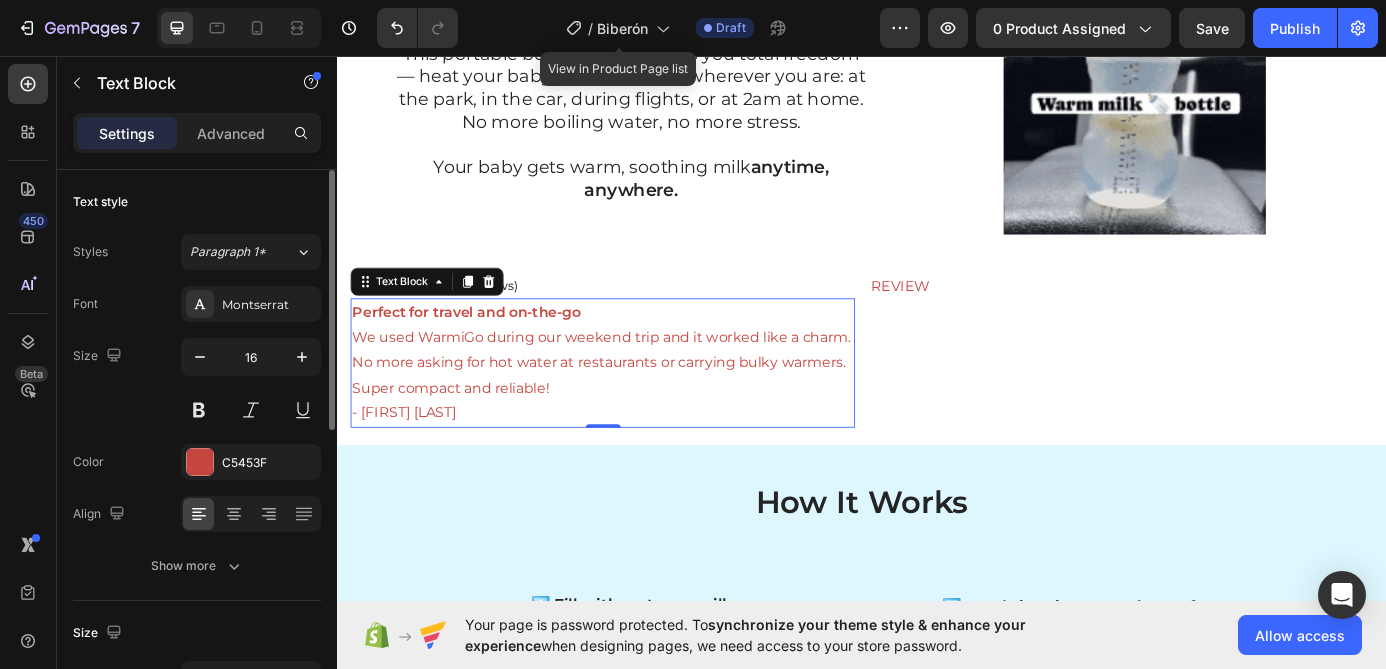 click on "- [FIRST] [LAST]" at bounding box center [640, 392] 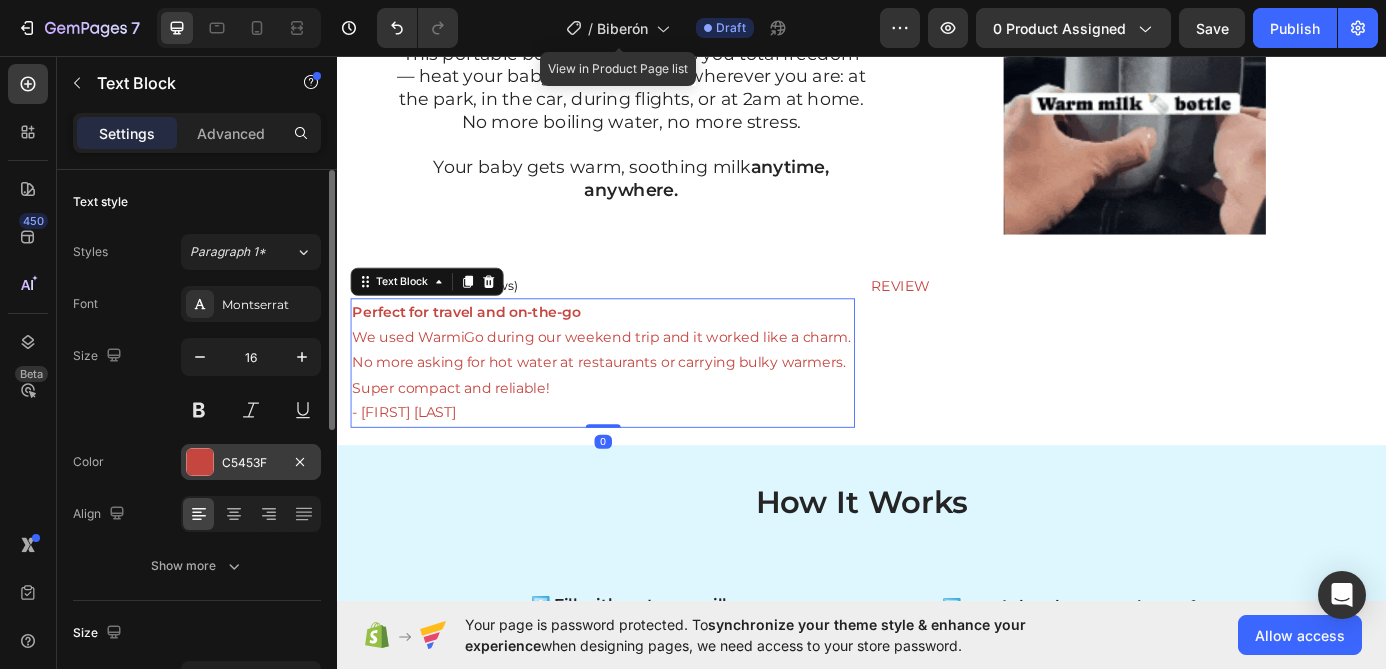 click on "C5453F" at bounding box center (251, 463) 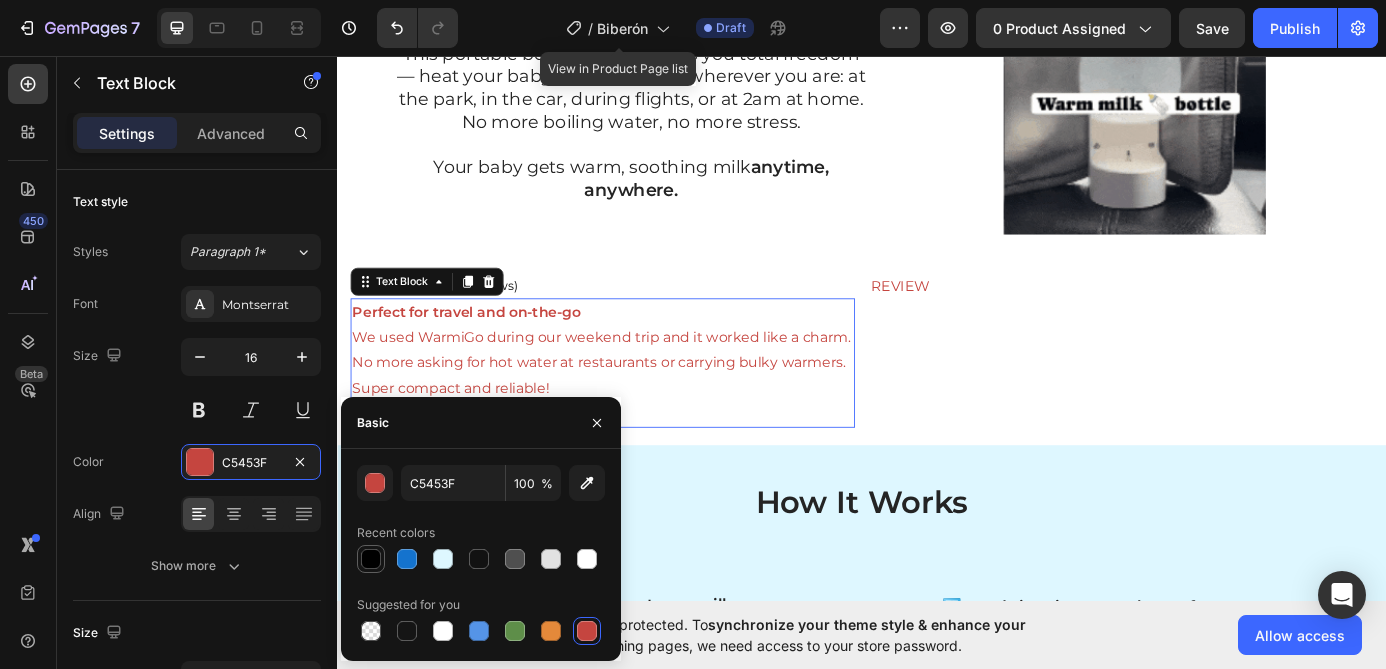 click at bounding box center (371, 559) 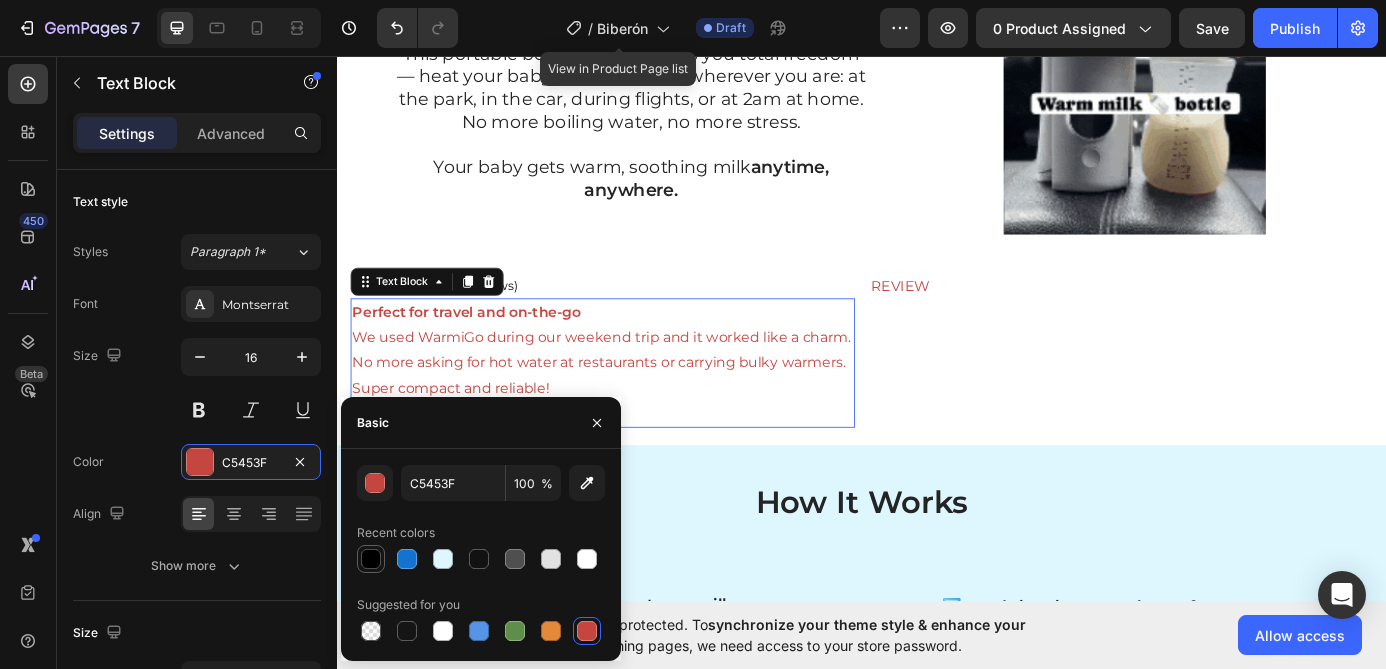 type on "000000" 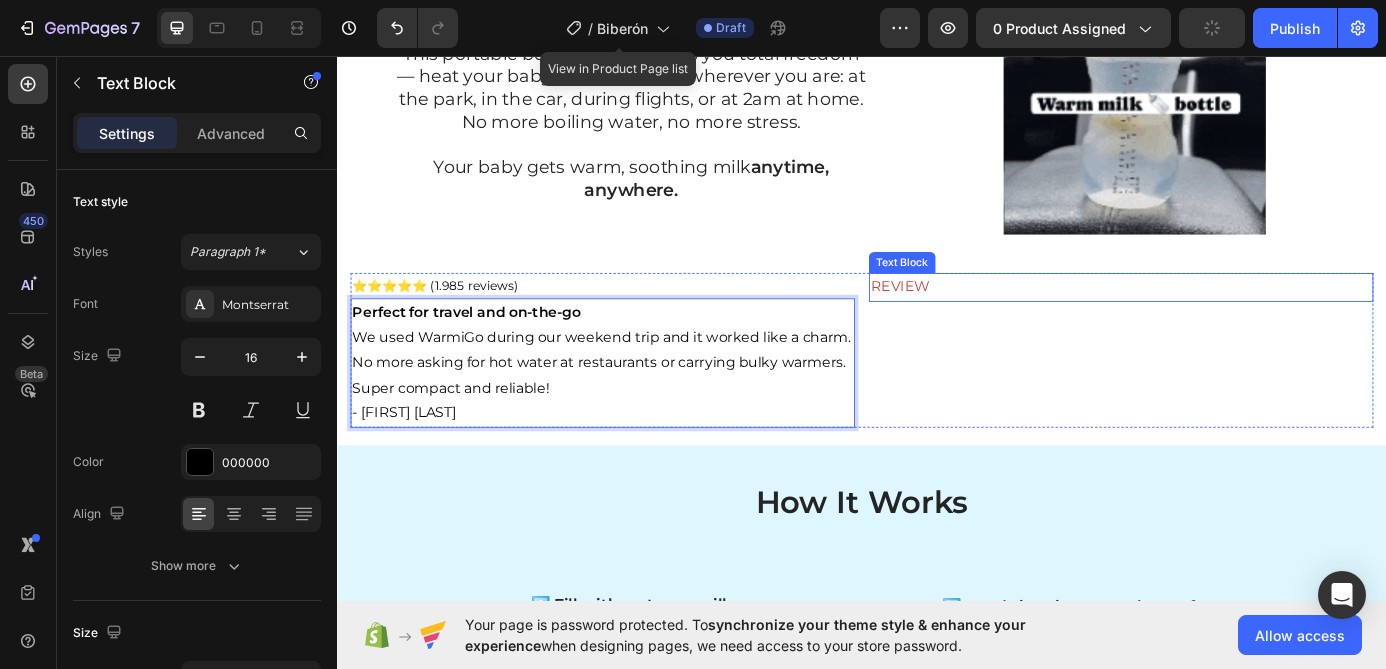 click on "REVIEW" at bounding box center (1233, 320) 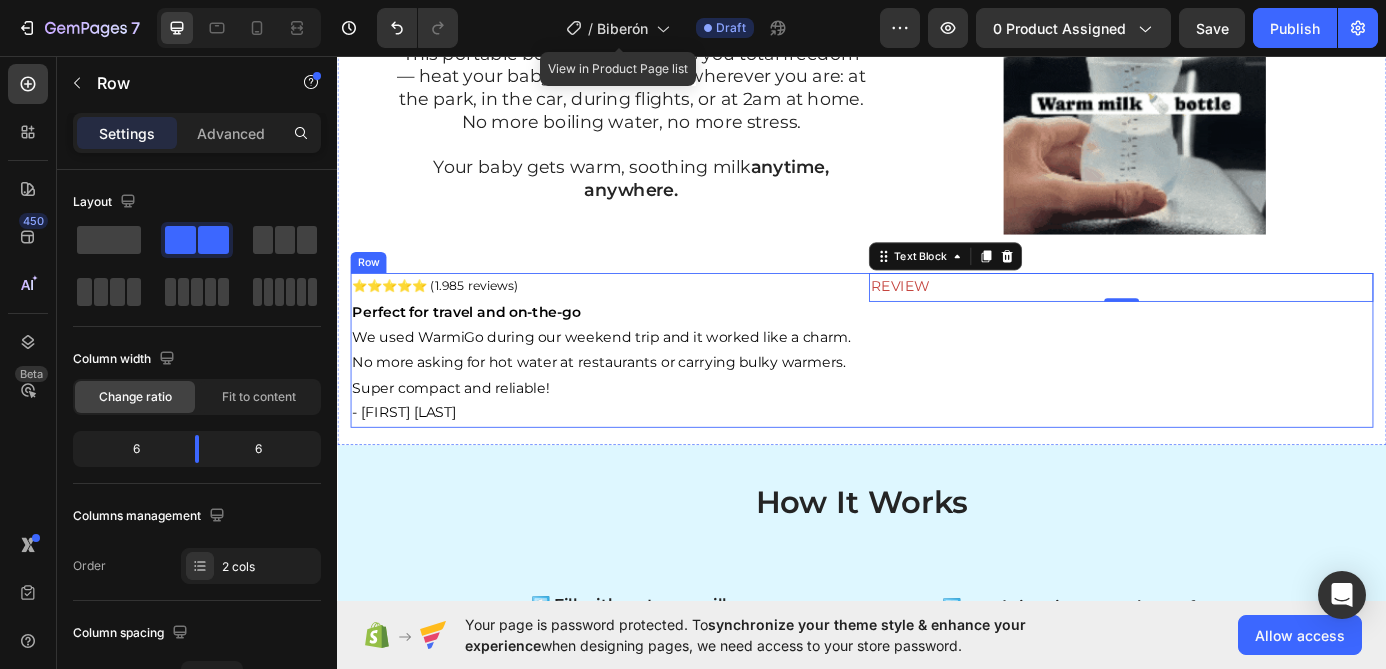 click on "REVIEW Text Block   0" at bounding box center (1233, 392) 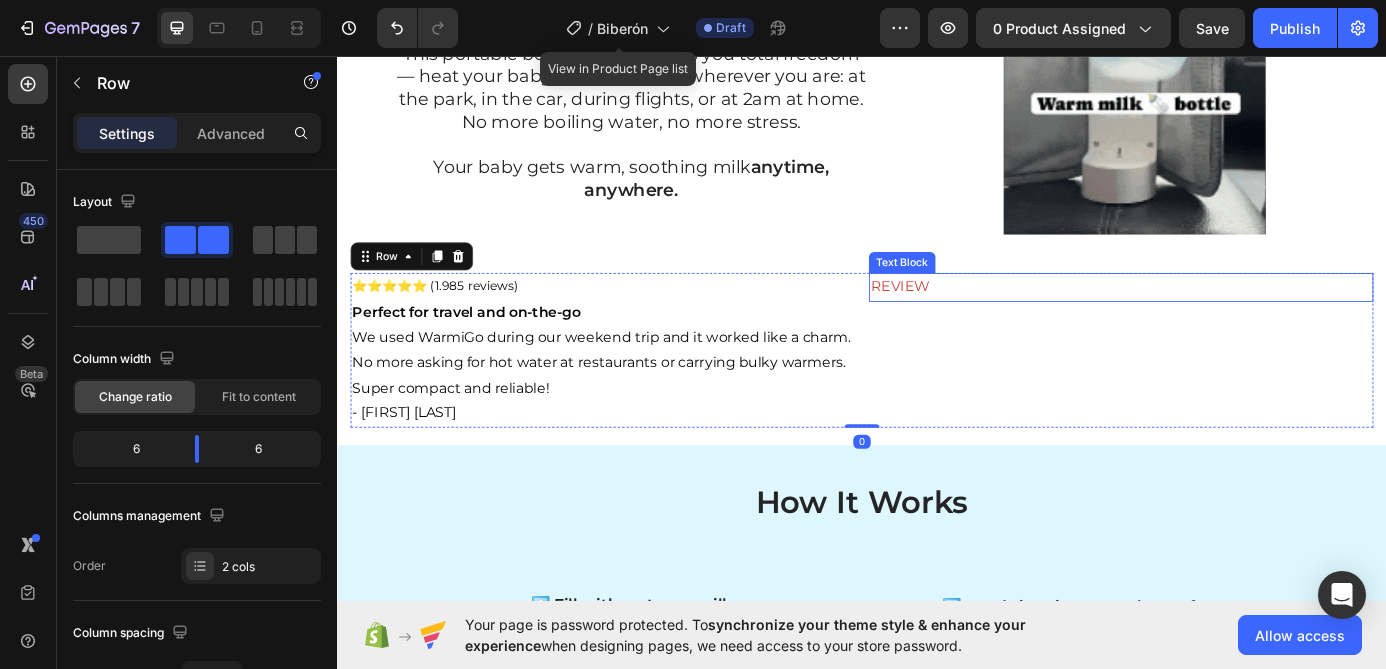 click on "REVIEW" at bounding box center (1233, 320) 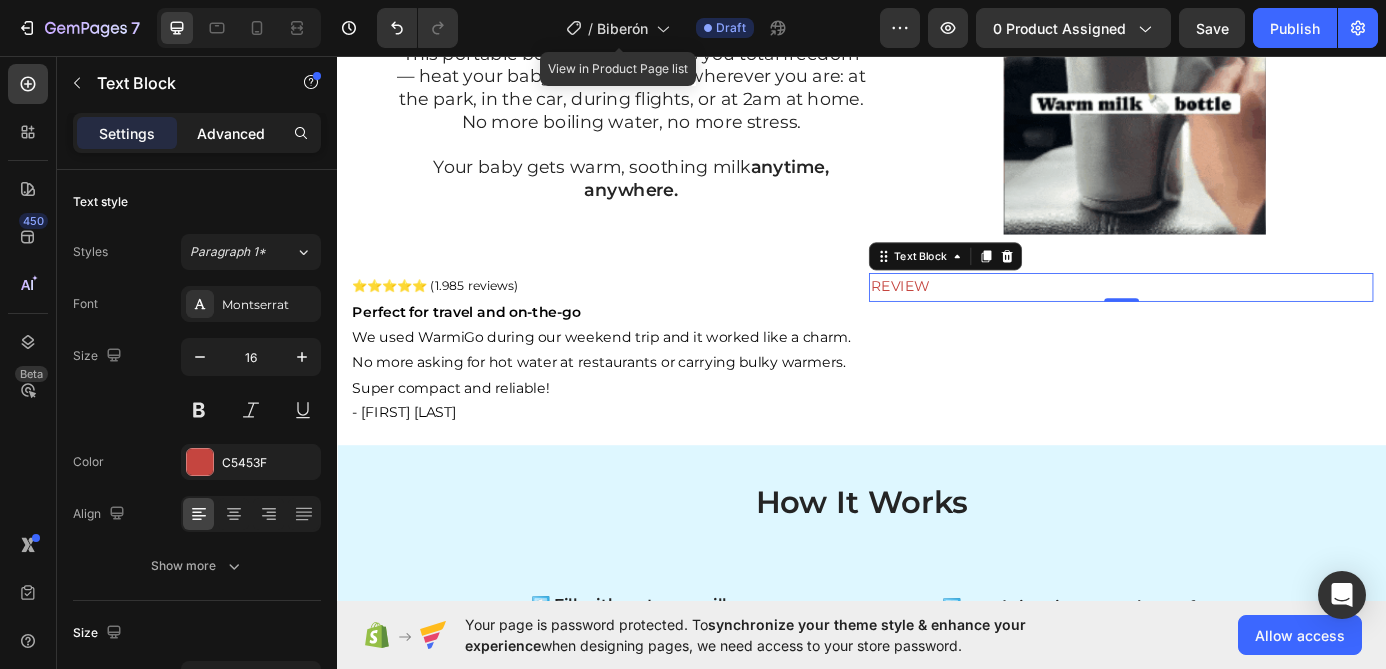 click on "Advanced" 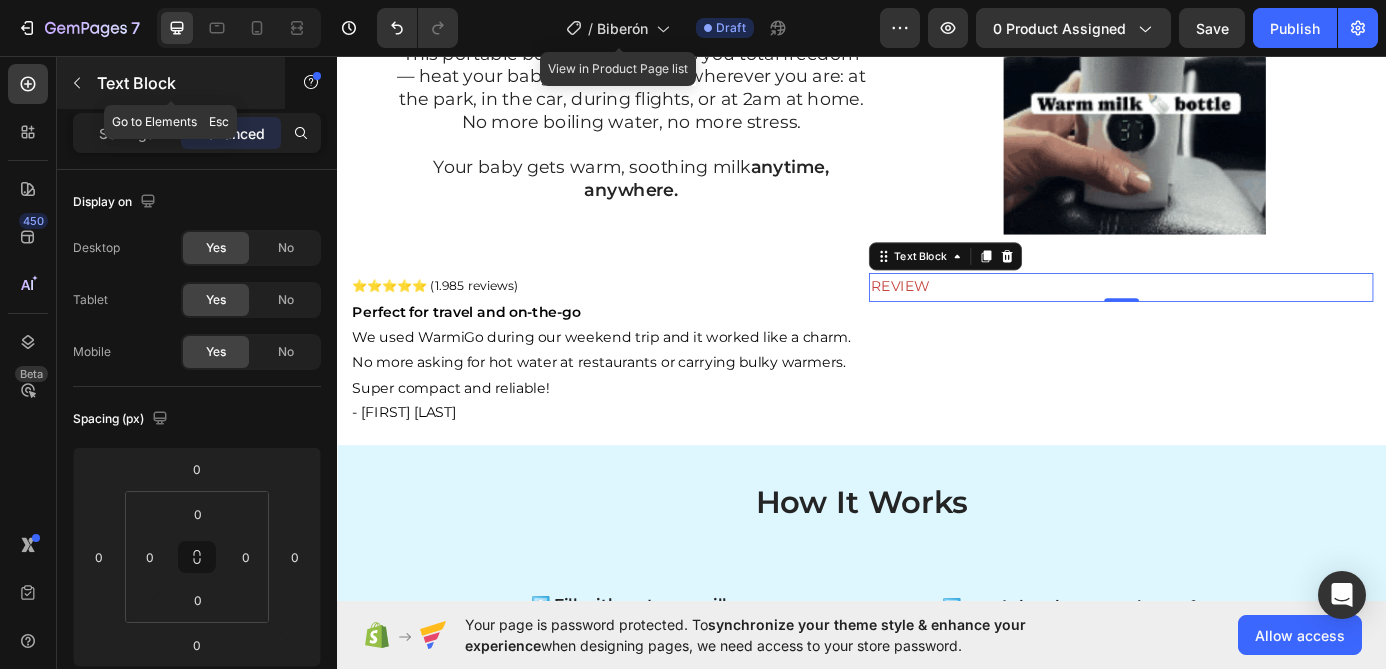 click at bounding box center [77, 83] 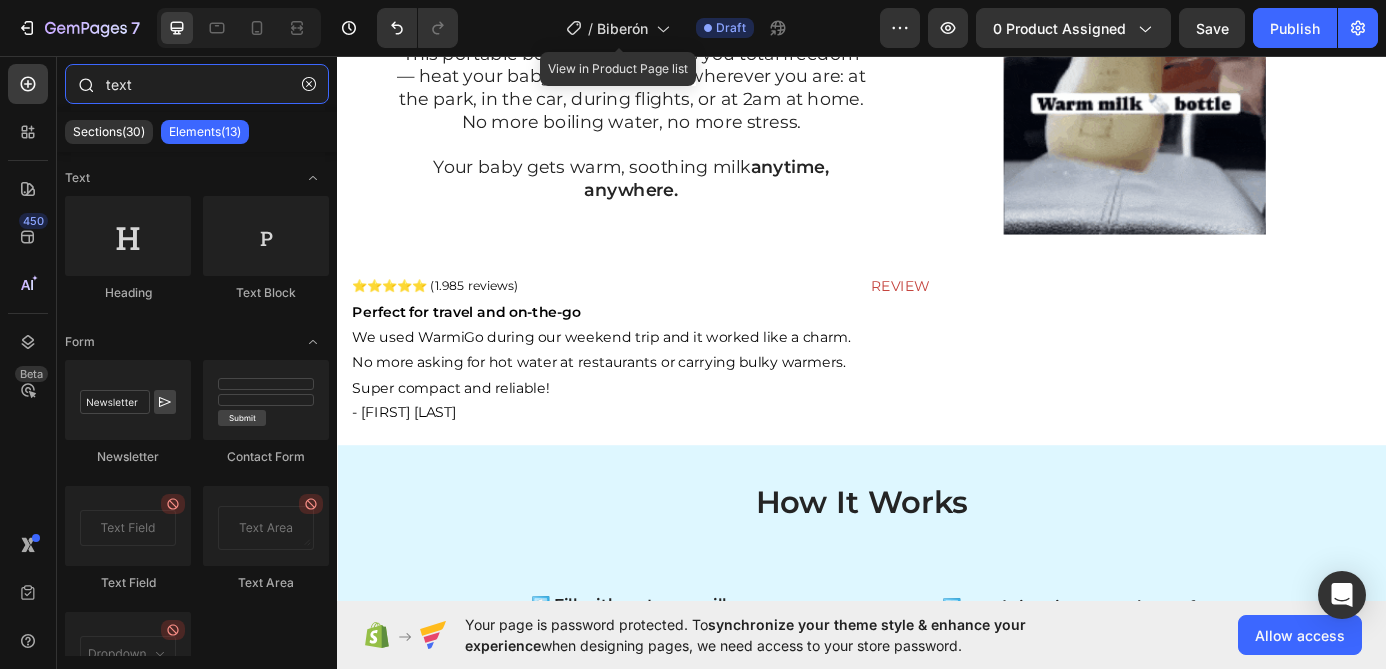 click on "text" at bounding box center [197, 84] 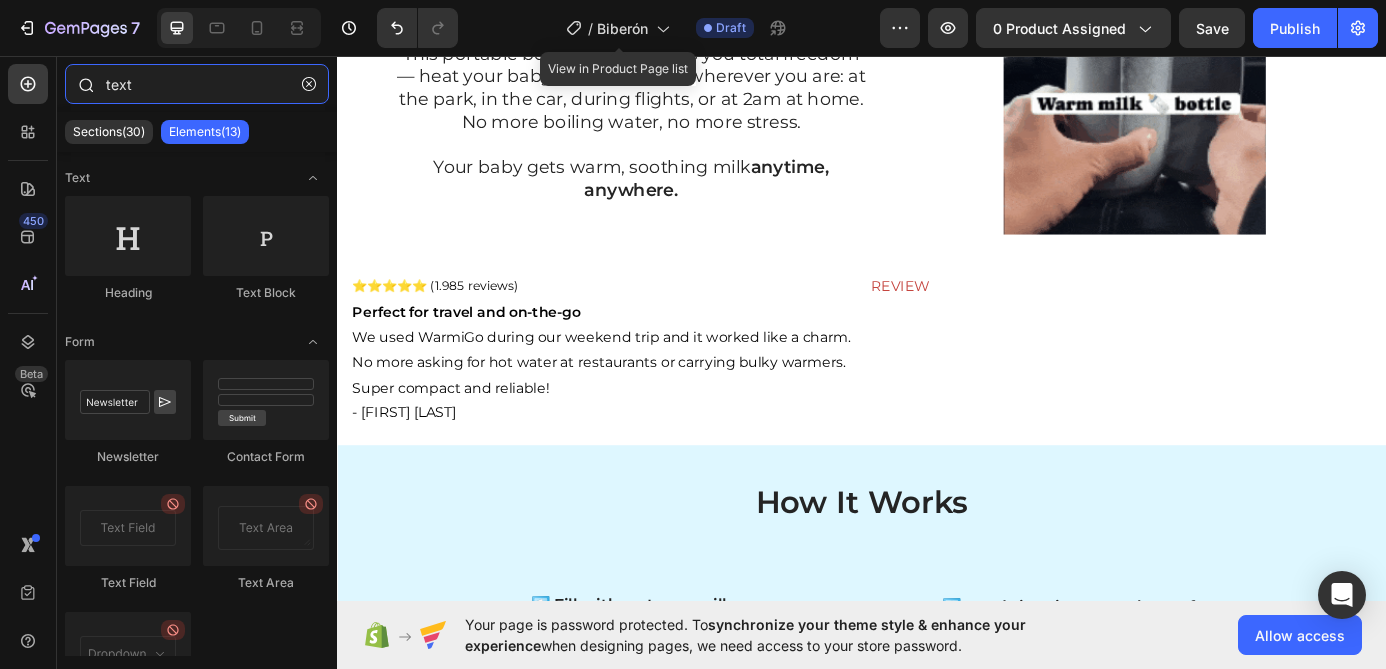 click on "text" at bounding box center (197, 84) 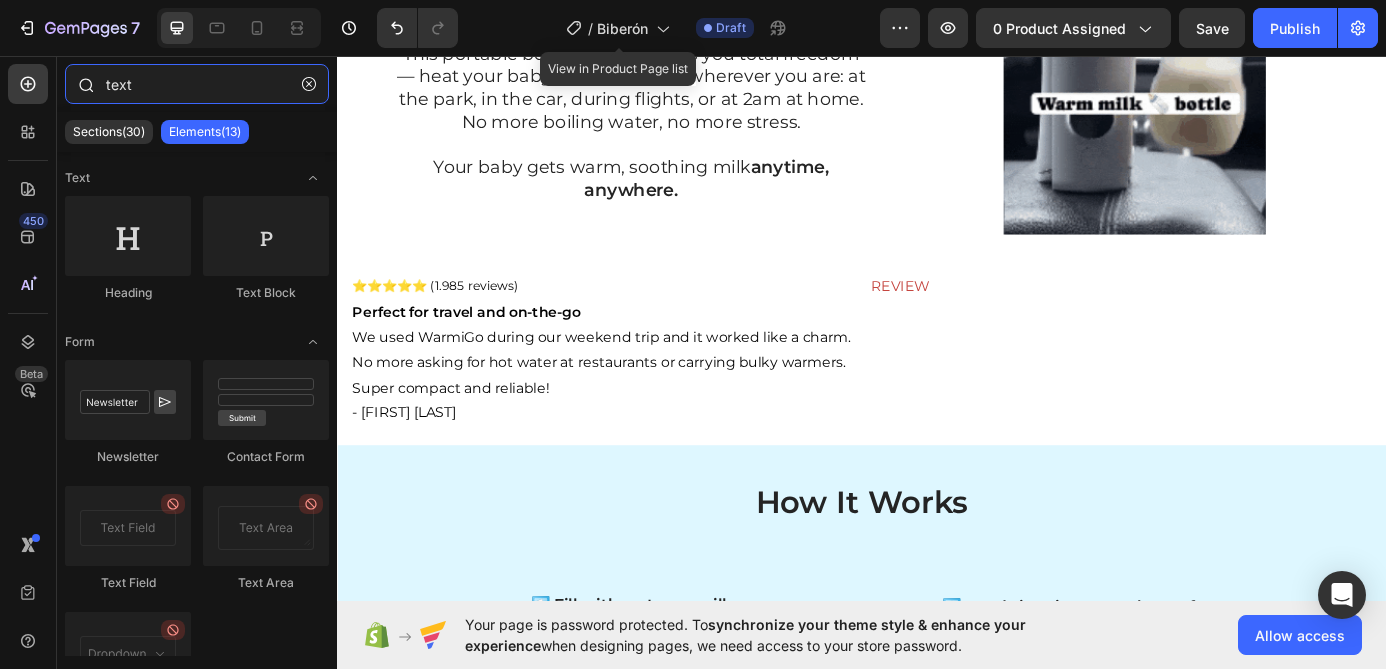 click on "text" at bounding box center (197, 84) 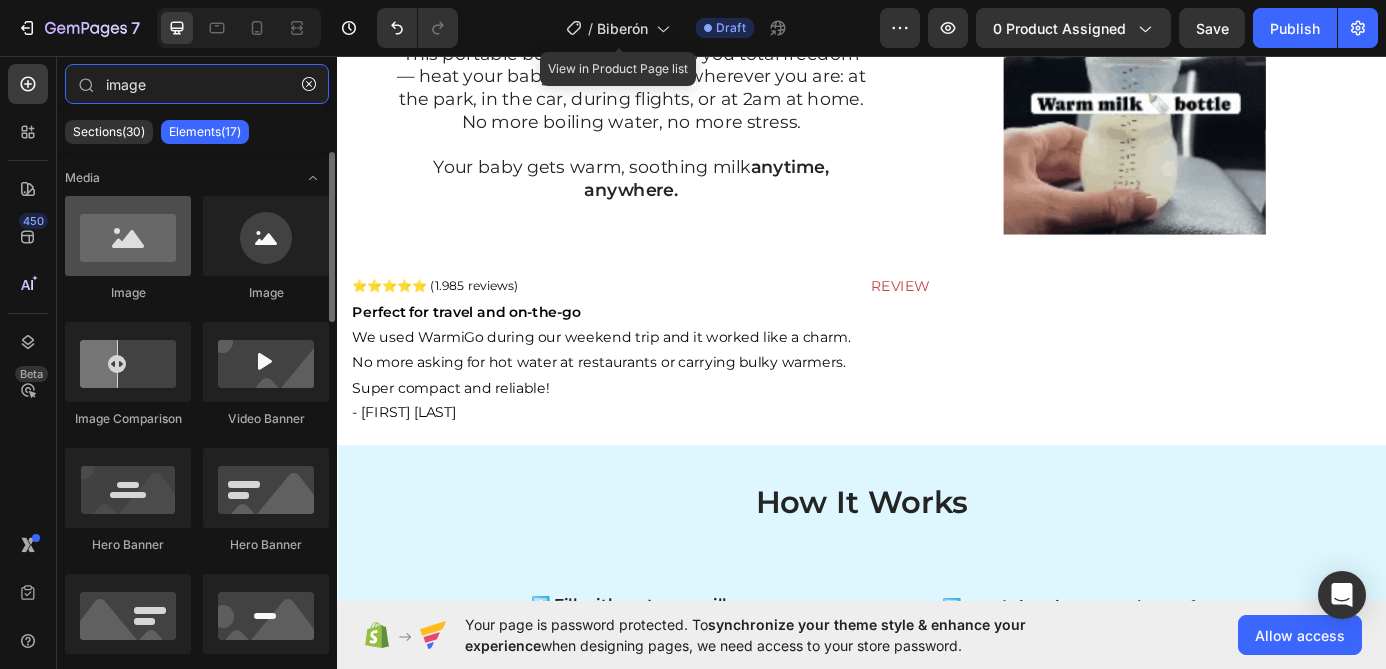 type on "image" 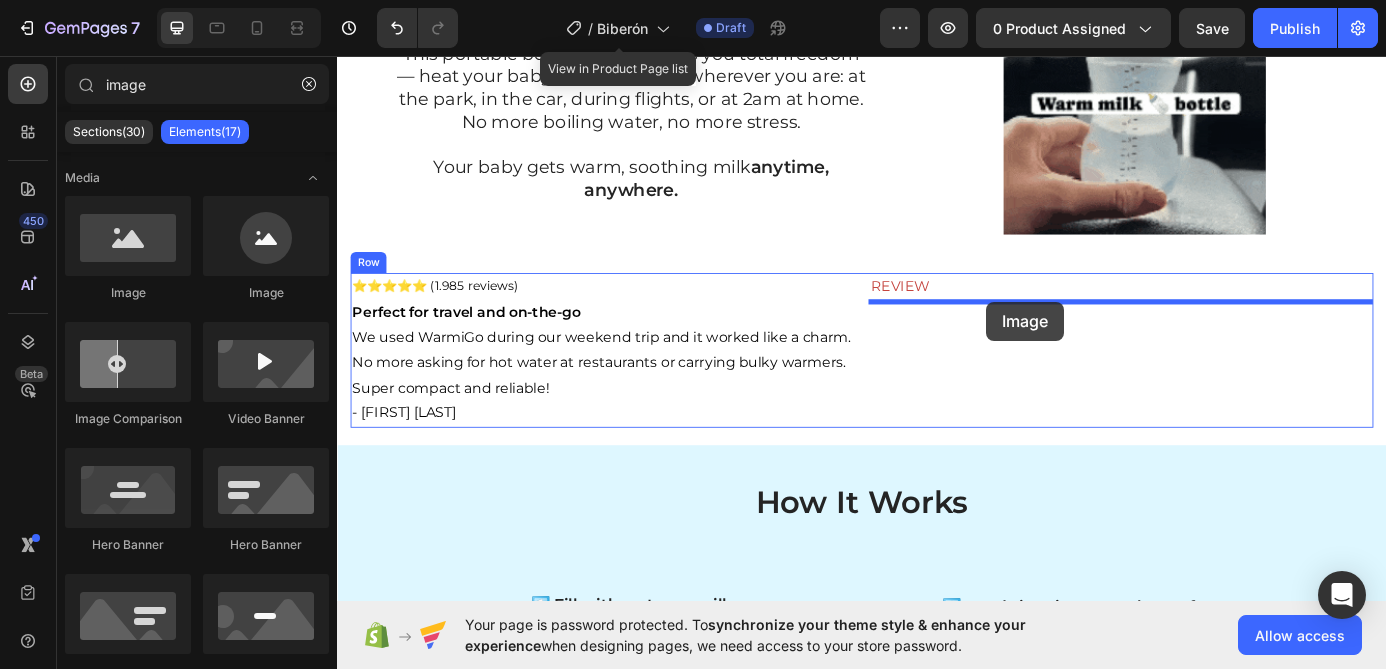 drag, startPoint x: 464, startPoint y: 291, endPoint x: 1079, endPoint y: 337, distance: 616.7179 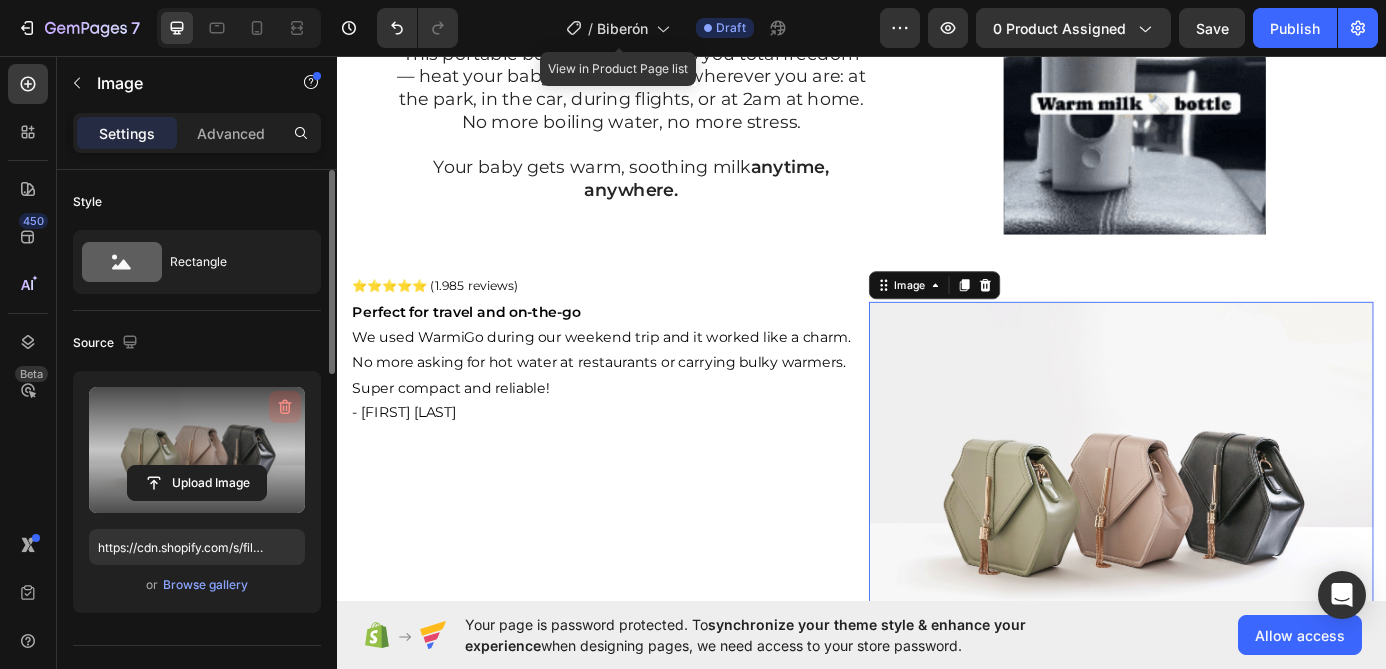 click 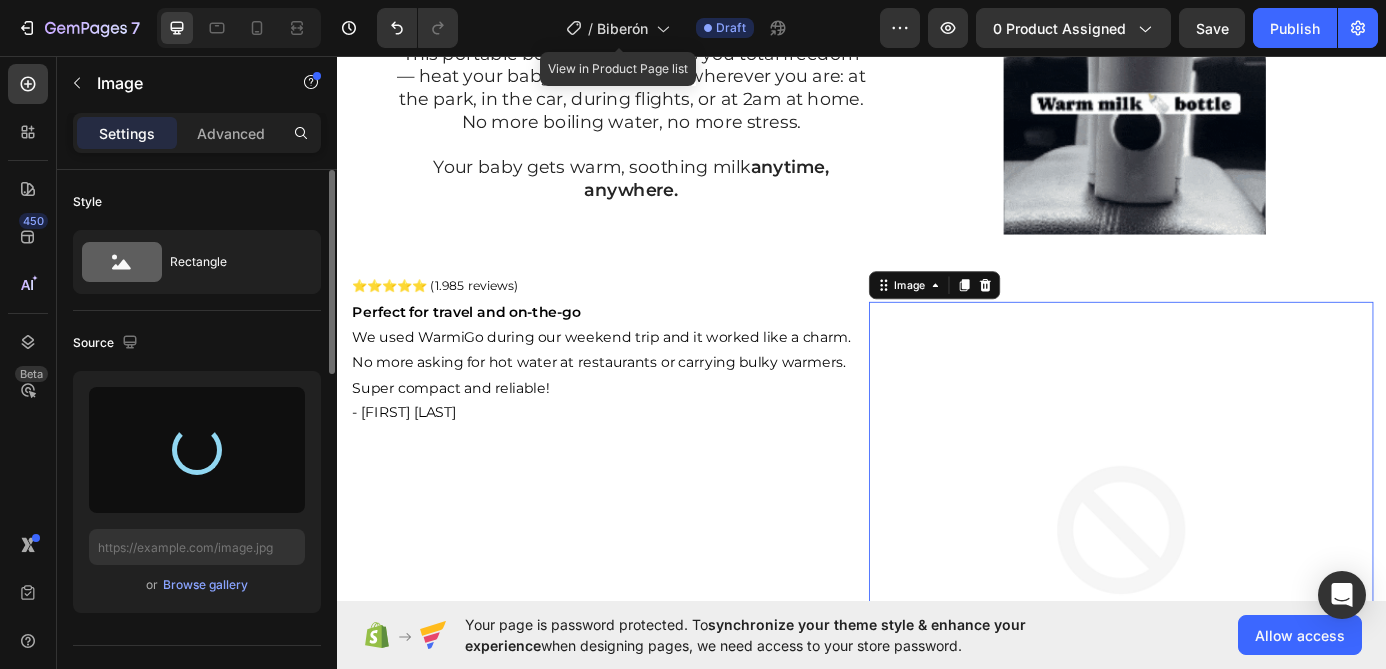 type on "https://cdn.shopify.com/s/files/1/0934/8379/4775/files/gempages_578275896062902972-05a47155-36af-4a62-ab5b-2c7800ad3ca7.png" 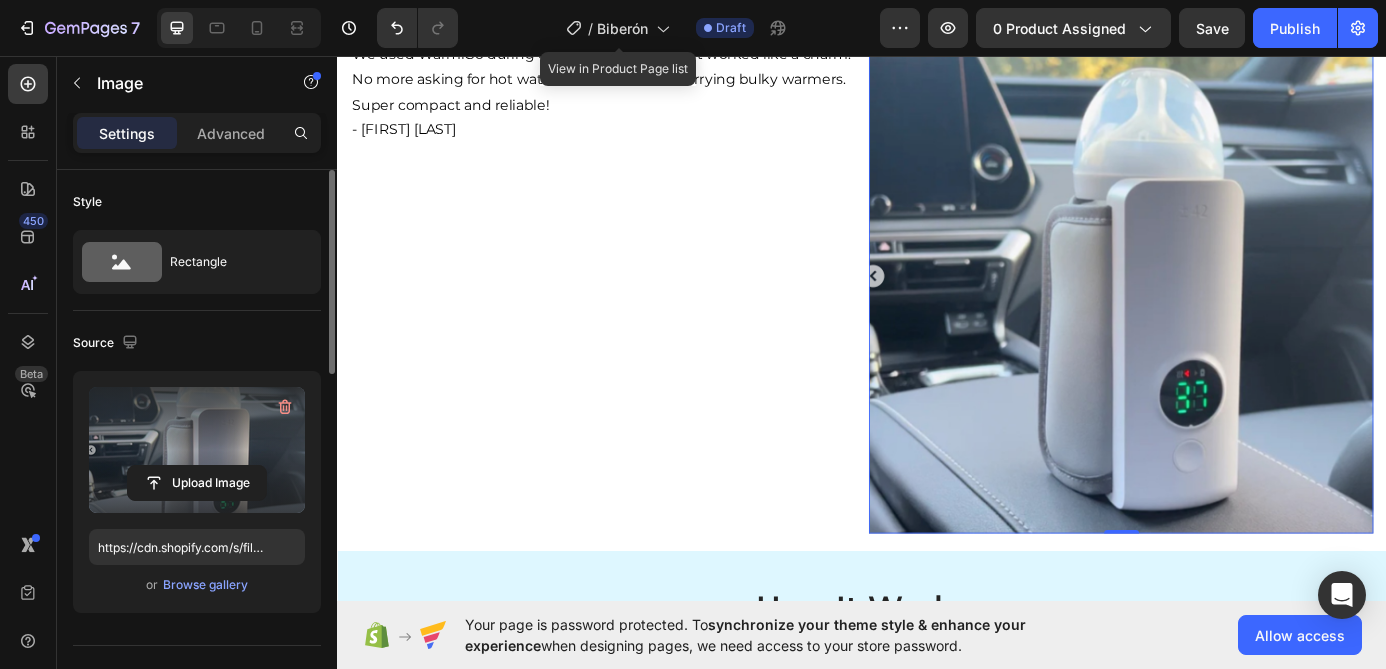 scroll, scrollTop: 1110, scrollLeft: 0, axis: vertical 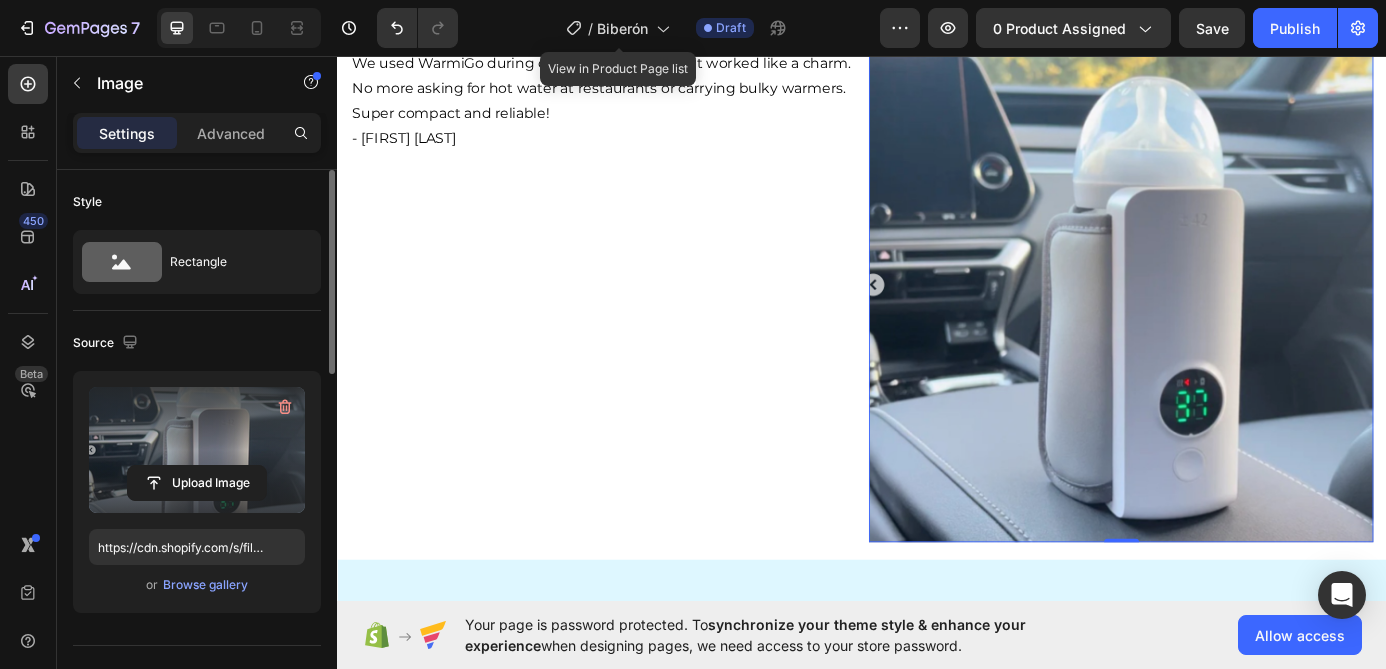 click at bounding box center [197, 450] 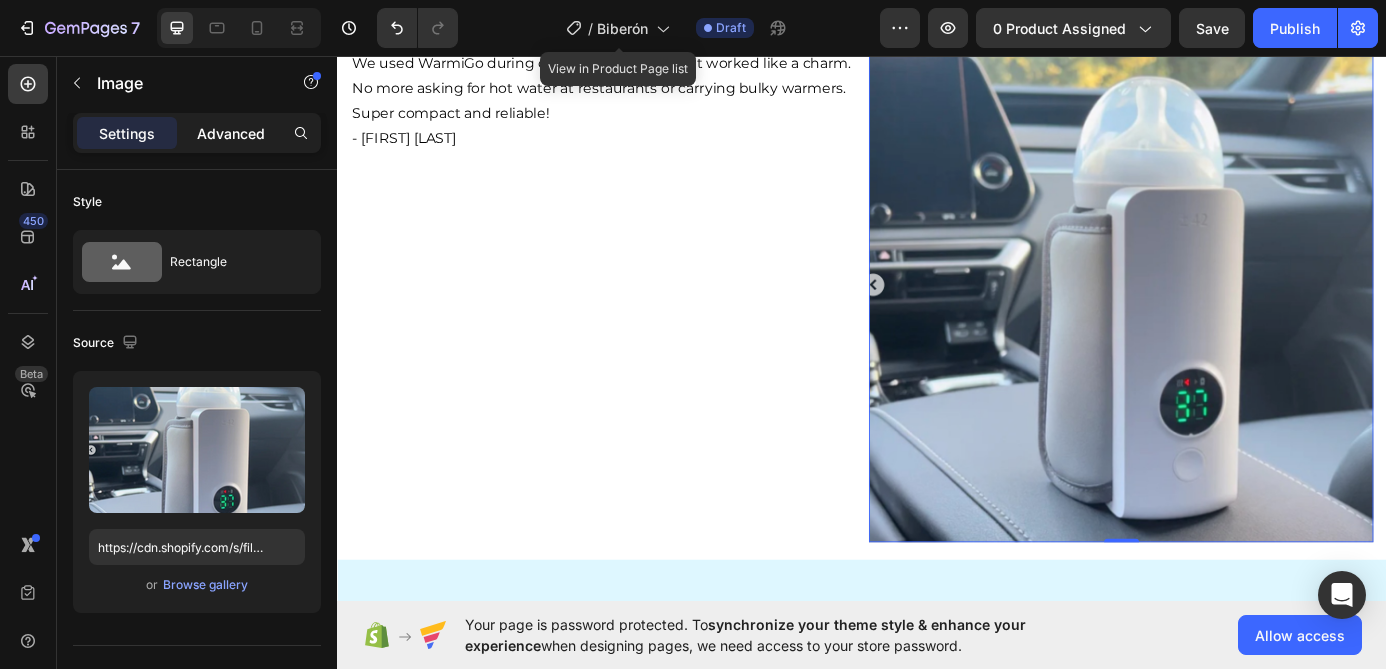 click on "Advanced" at bounding box center [231, 133] 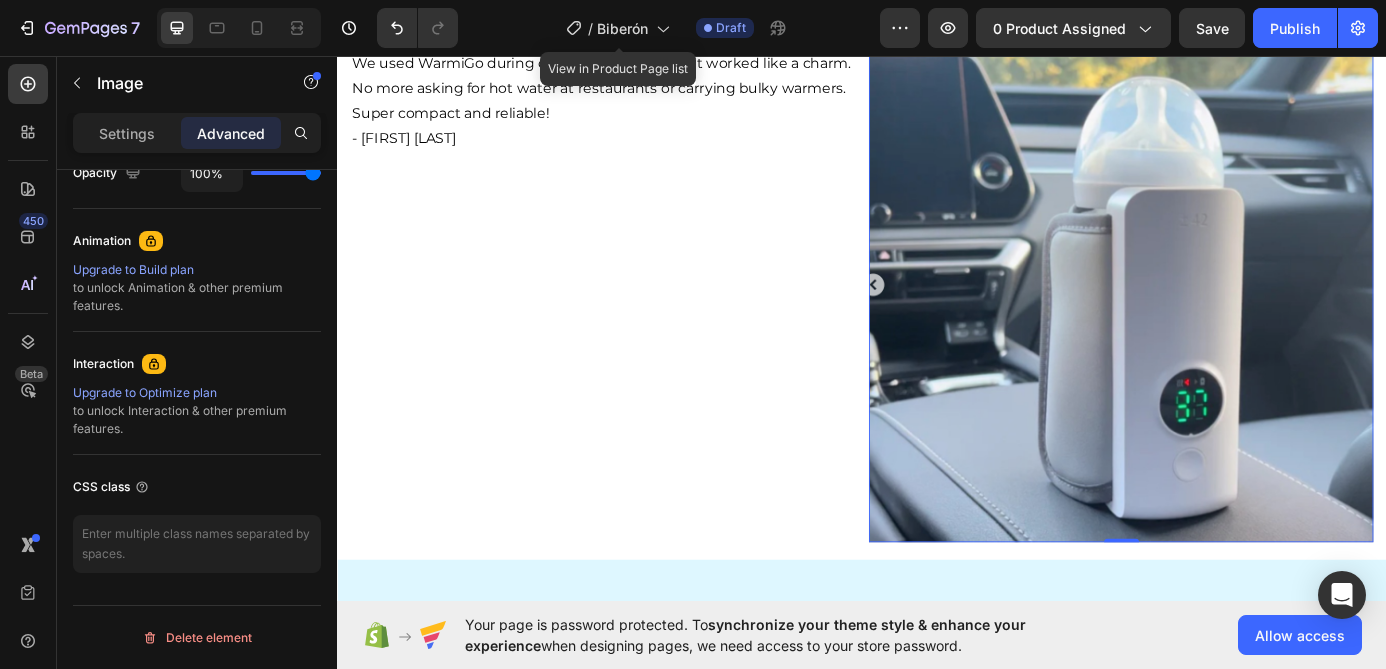 scroll, scrollTop: 0, scrollLeft: 0, axis: both 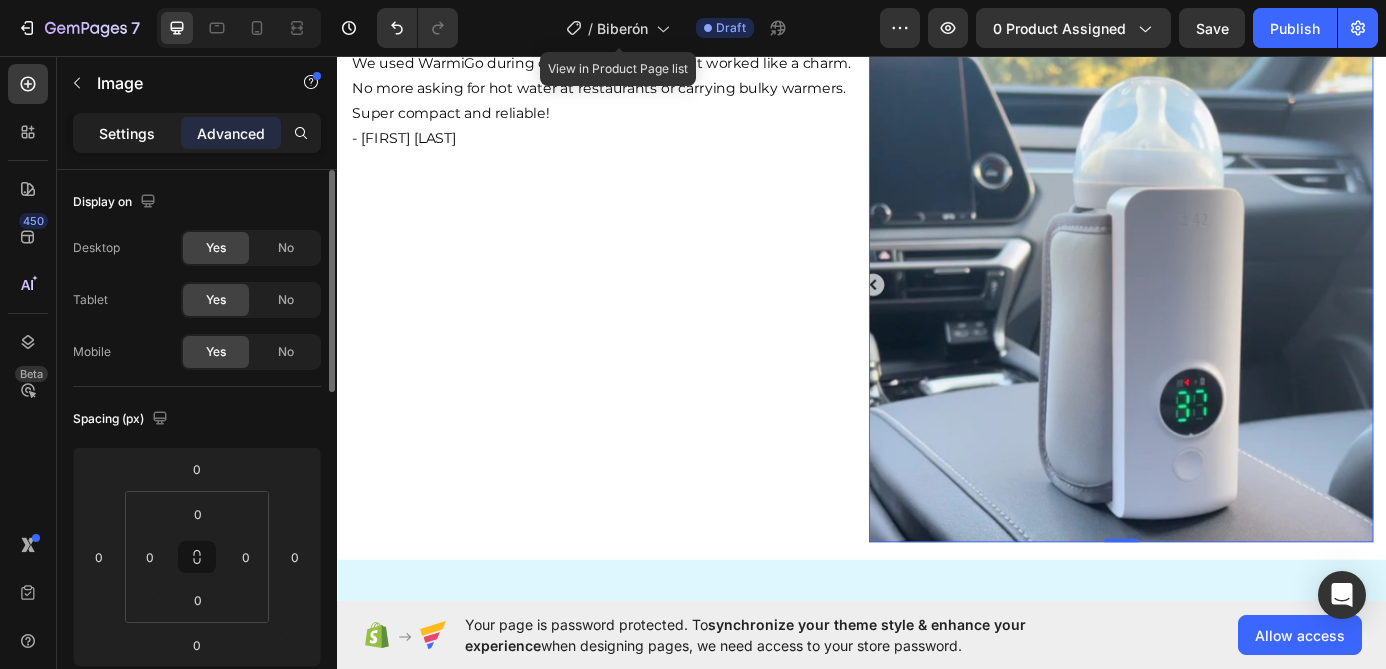 click on "Settings" 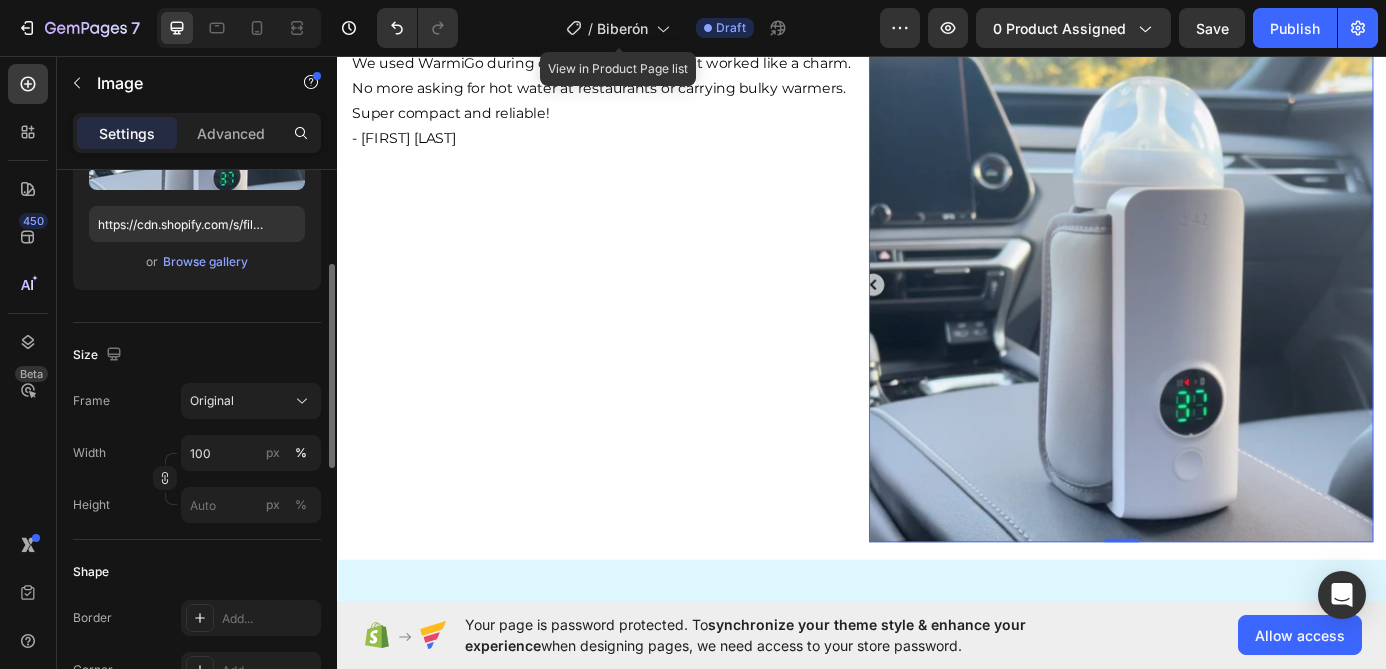 scroll, scrollTop: 343, scrollLeft: 0, axis: vertical 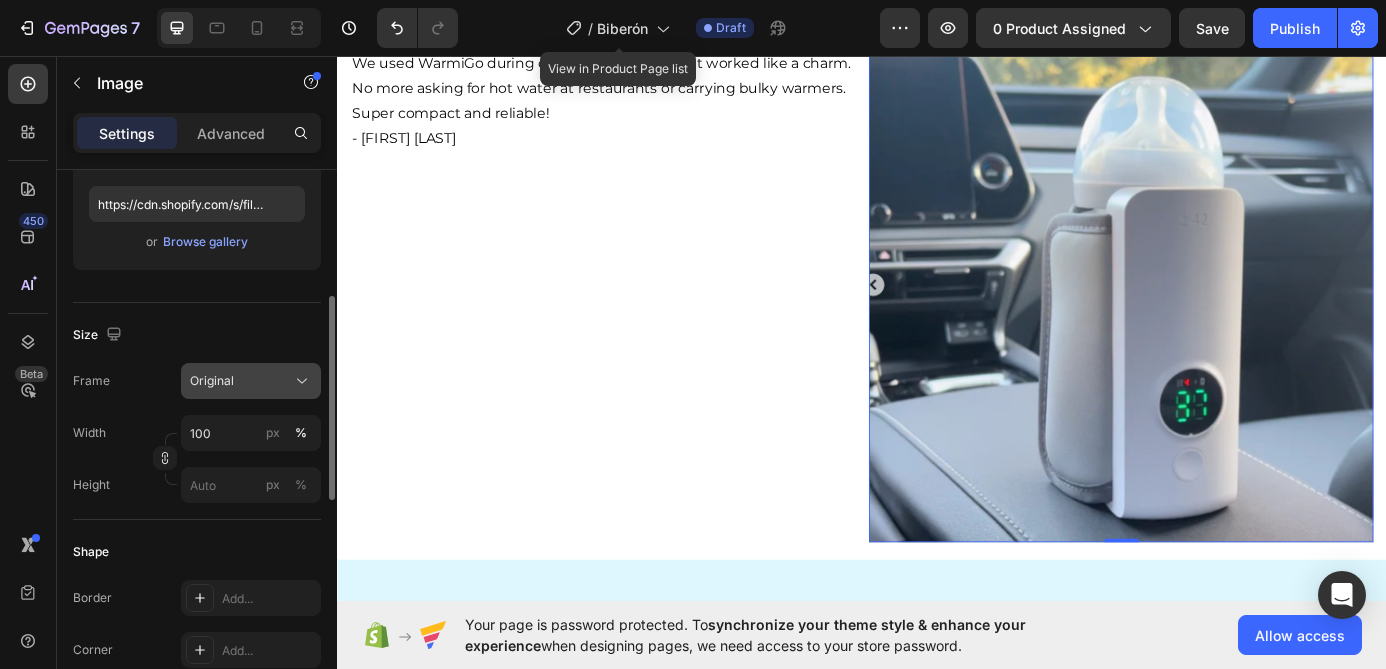 click on "Original" at bounding box center [251, 381] 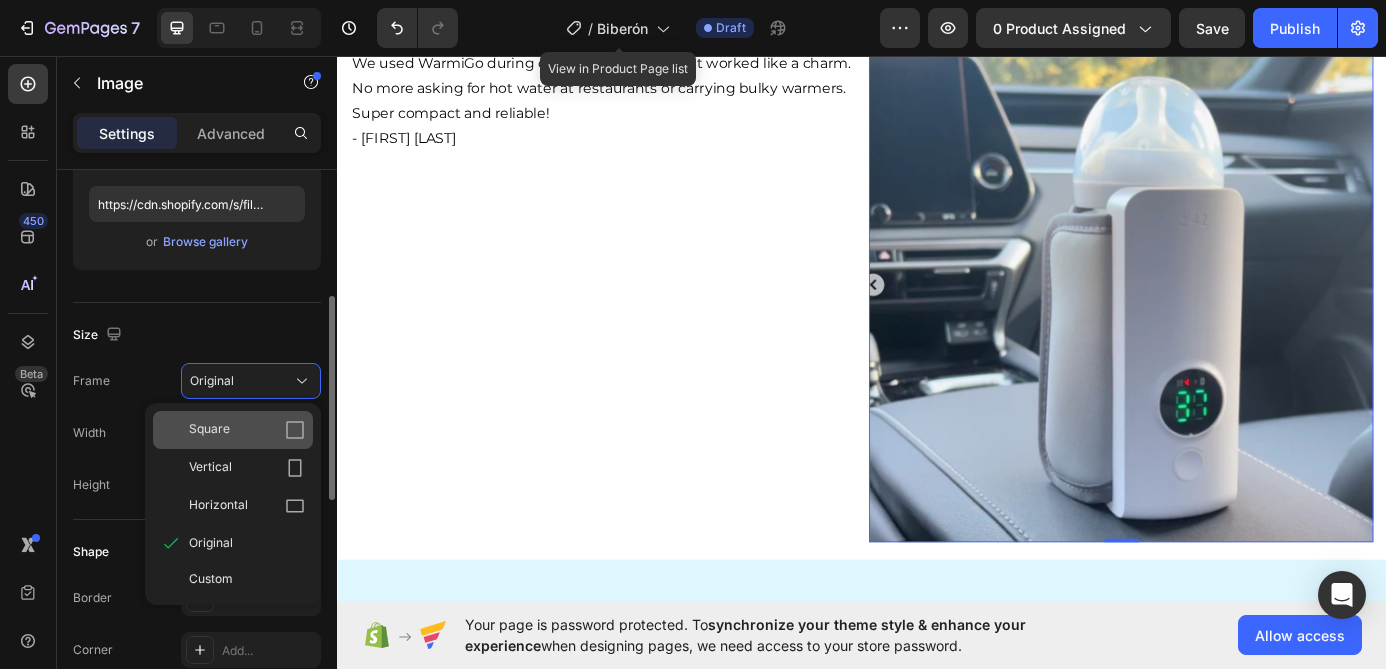 click 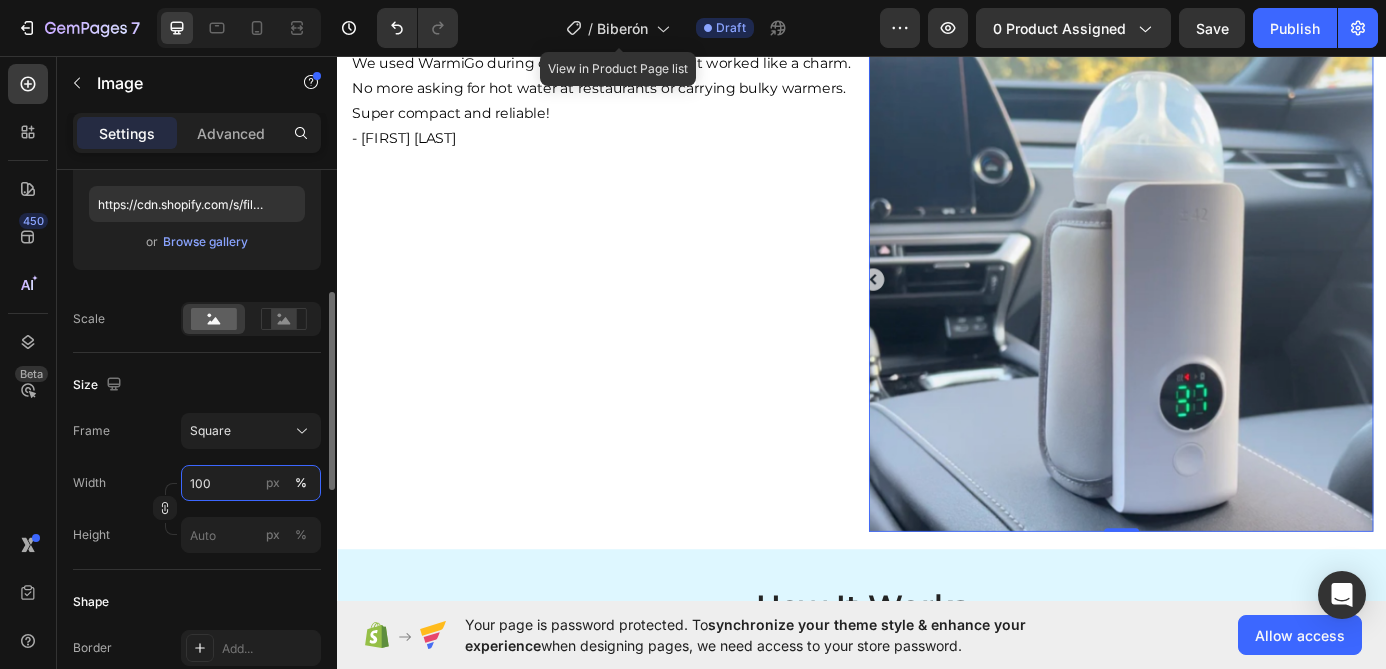 click on "100" at bounding box center (251, 483) 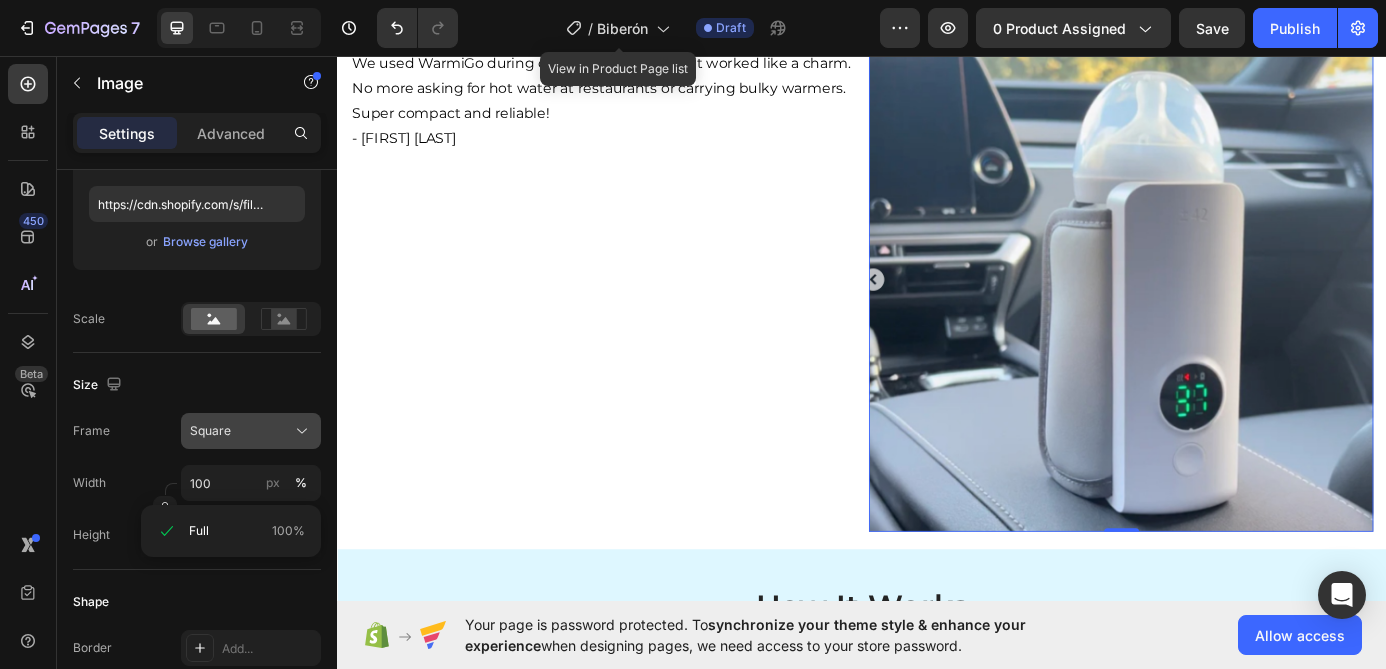 click on "Square" 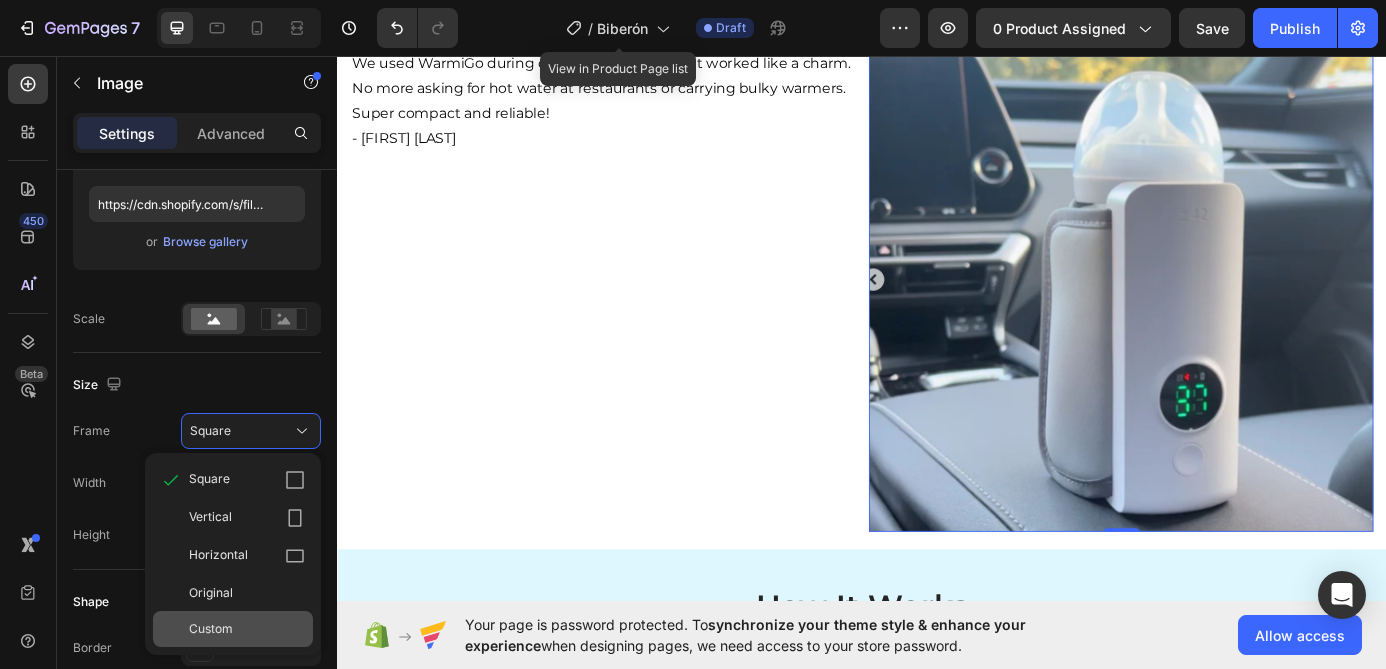click on "Custom" at bounding box center (247, 629) 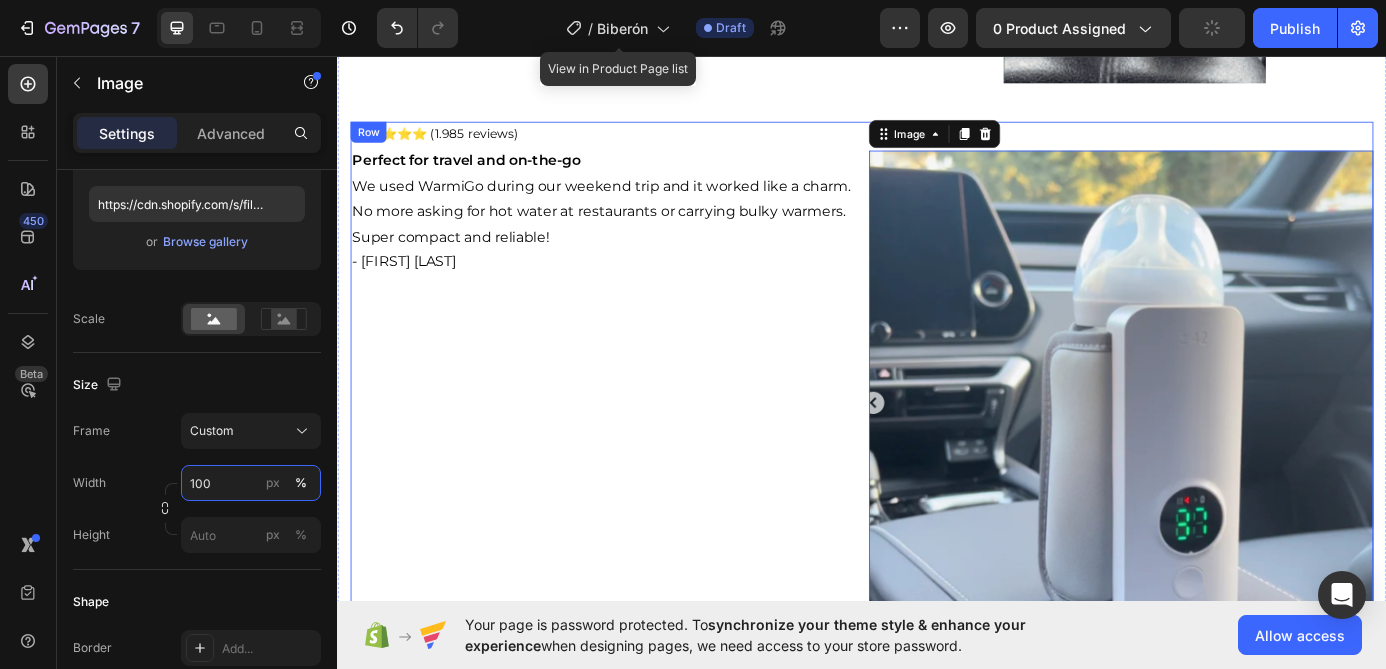 scroll, scrollTop: 968, scrollLeft: 0, axis: vertical 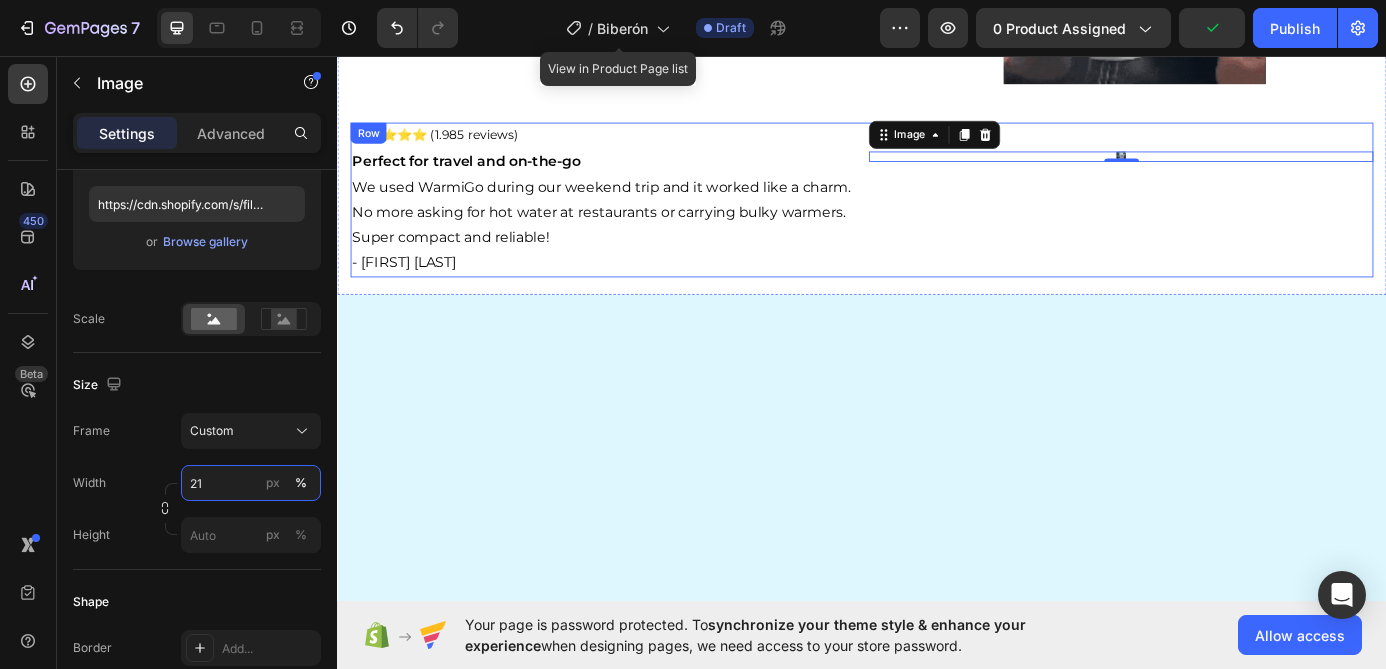 type on "2" 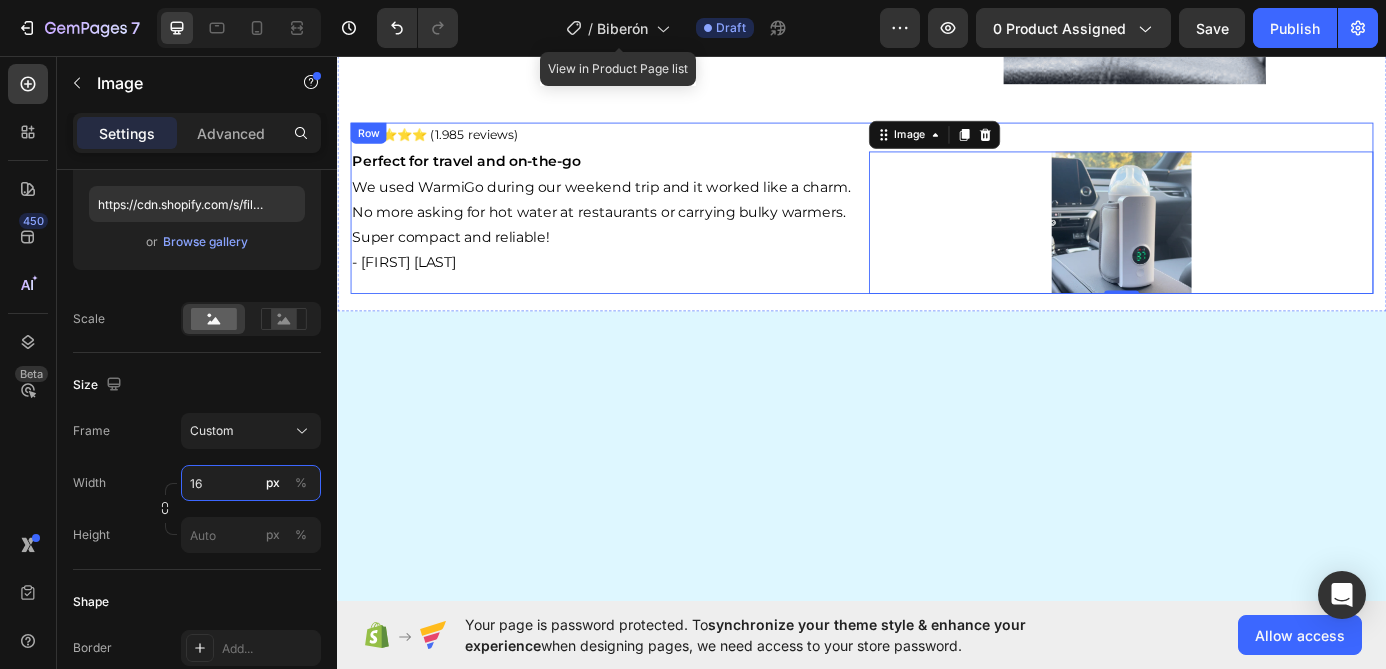 type on "1" 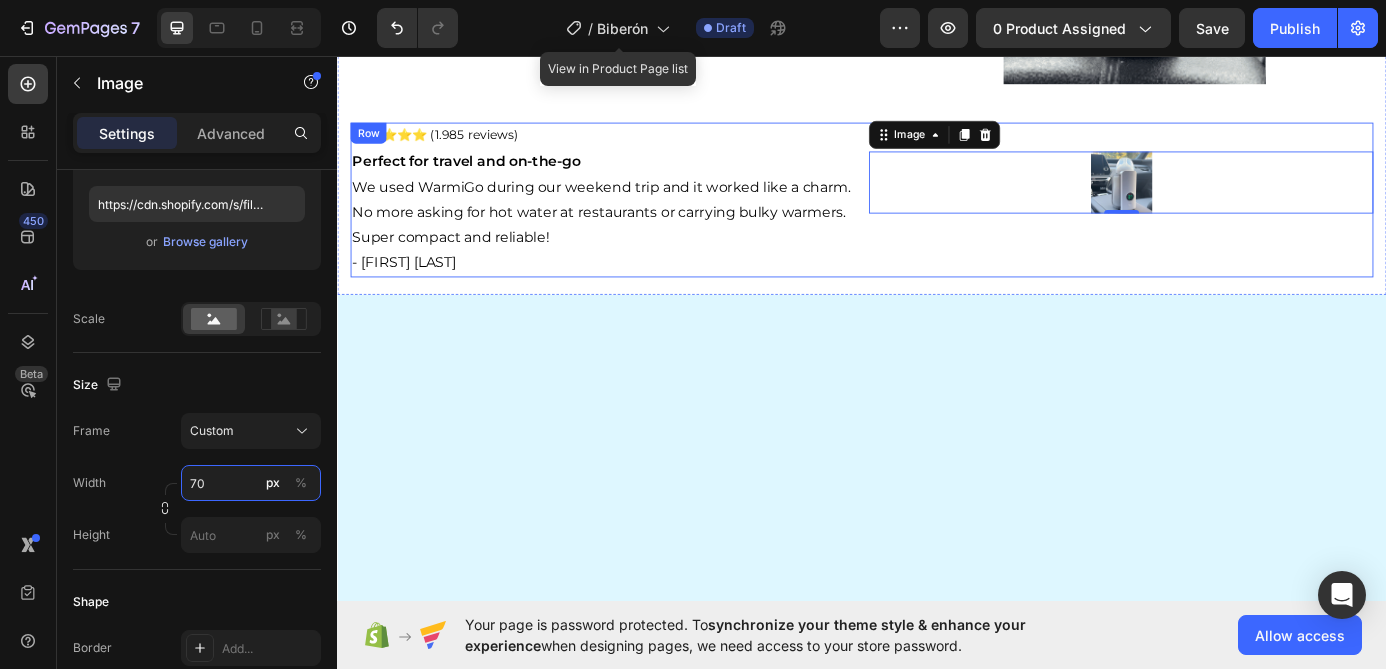 type on "7" 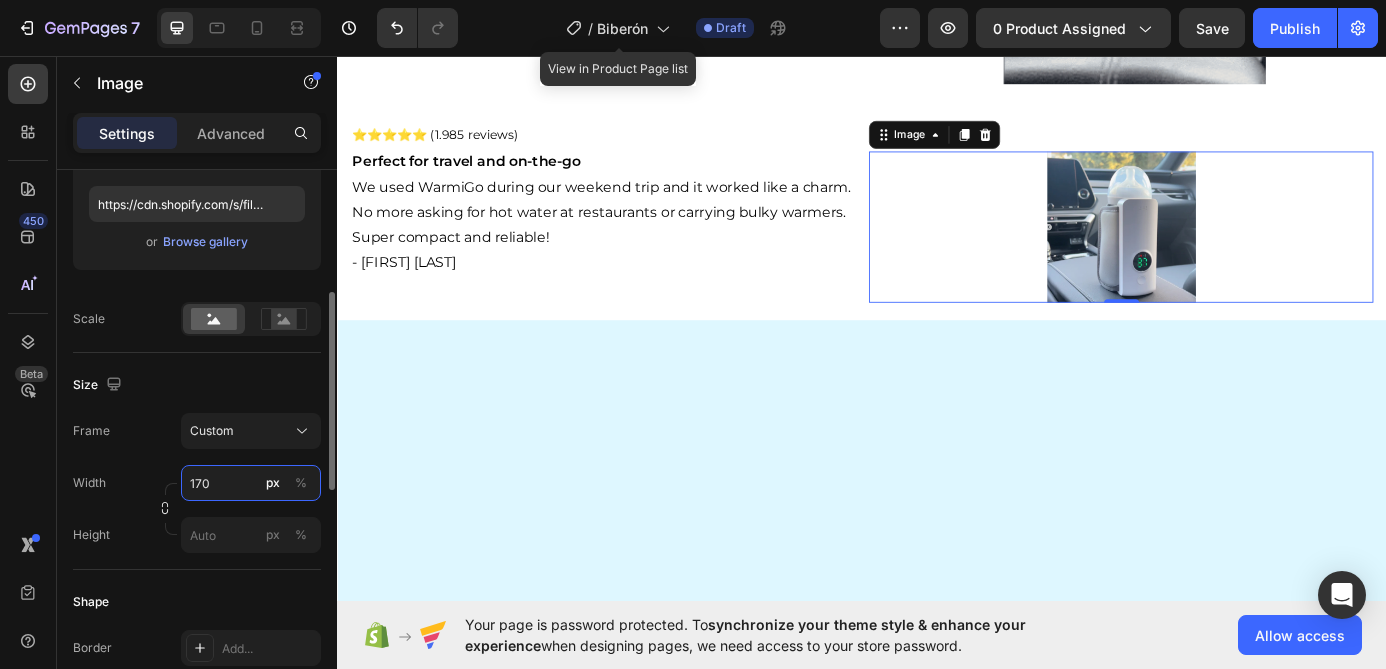 type on "170" 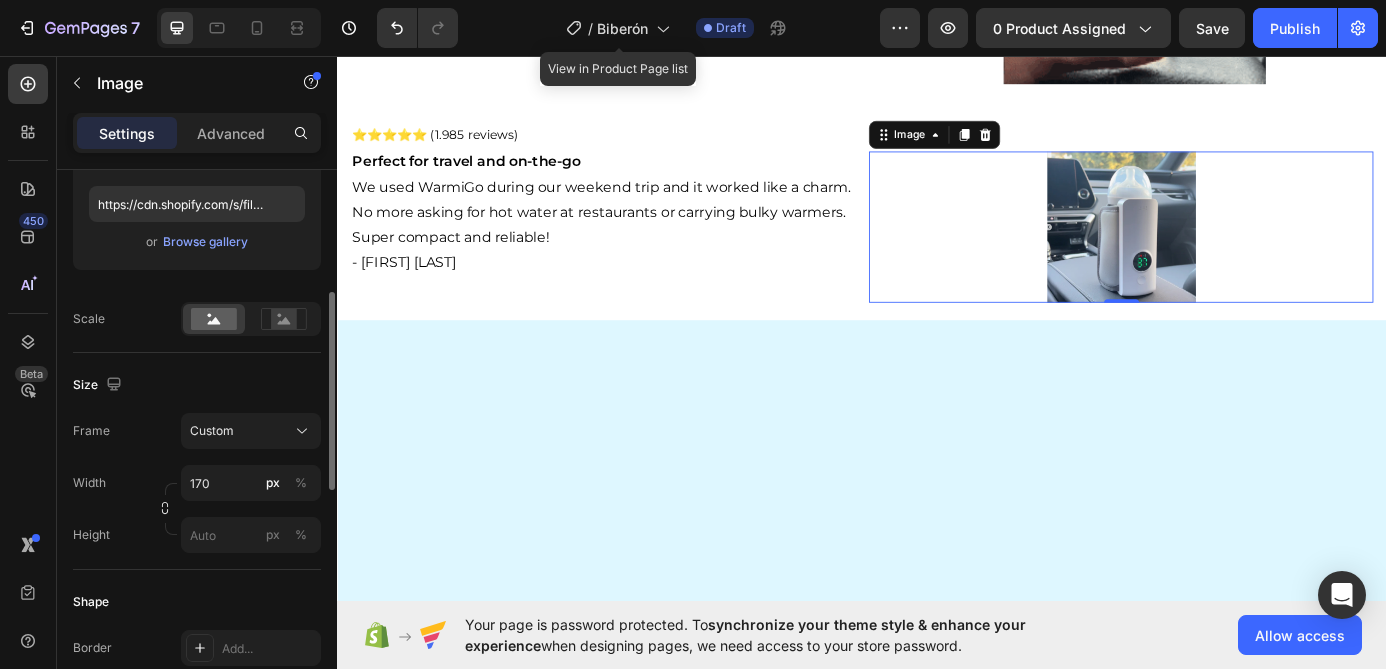click on "Size" at bounding box center [197, 385] 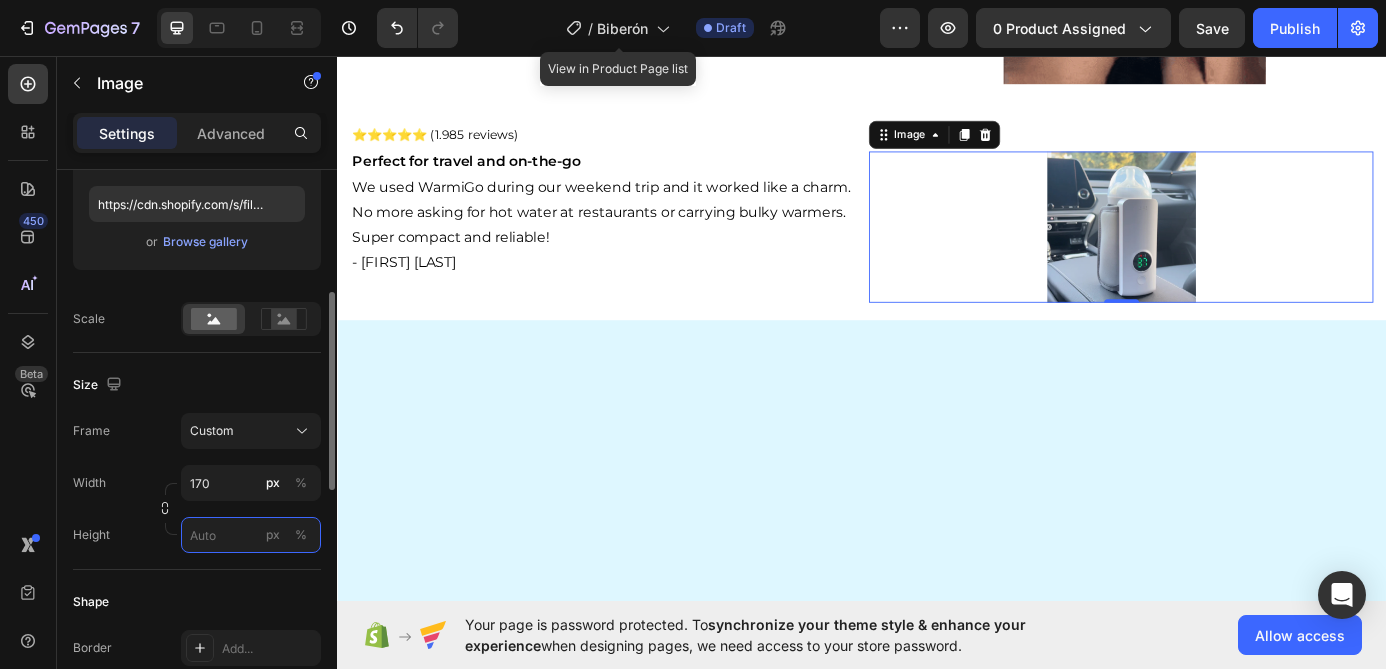 click on "px %" at bounding box center [251, 535] 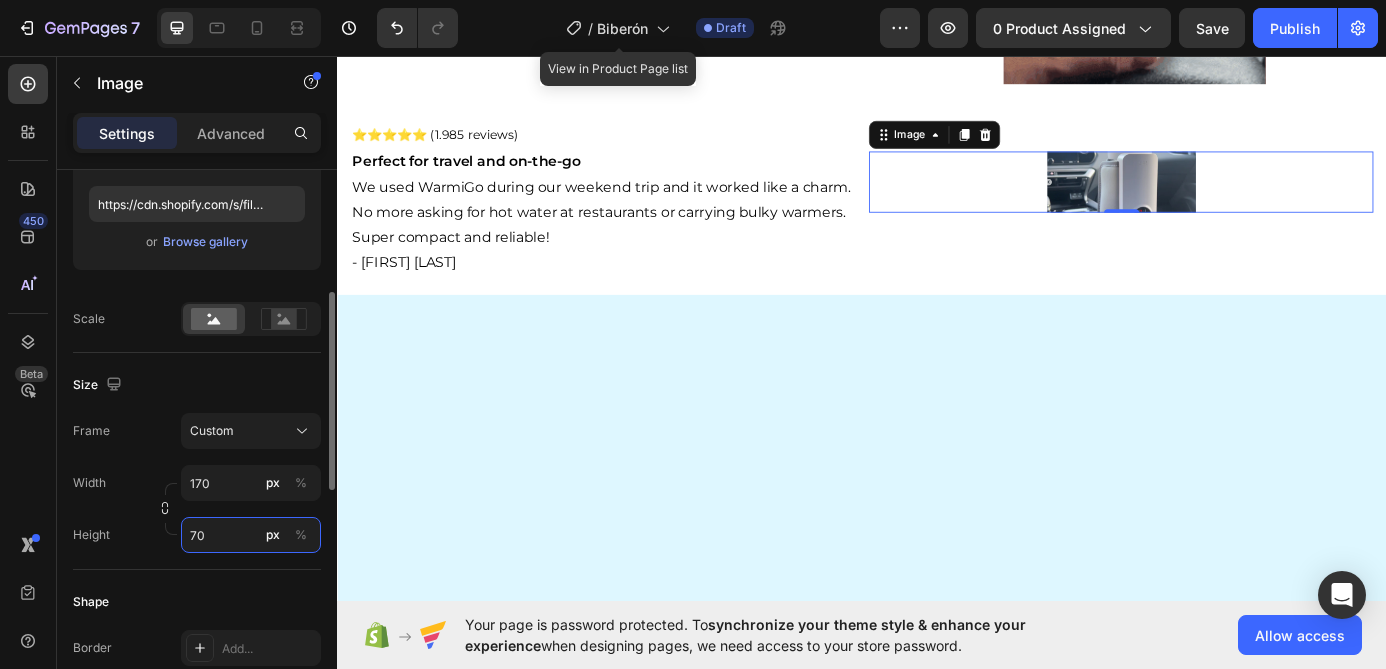 type on "7" 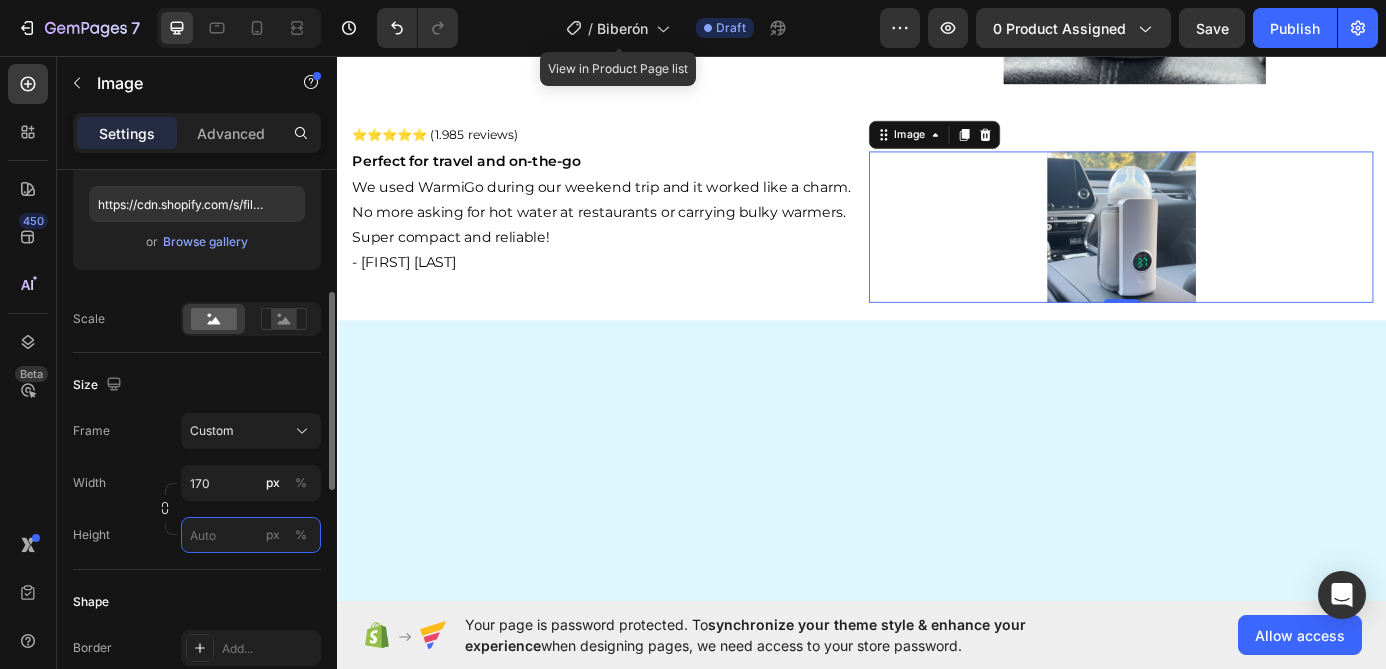 type on "2" 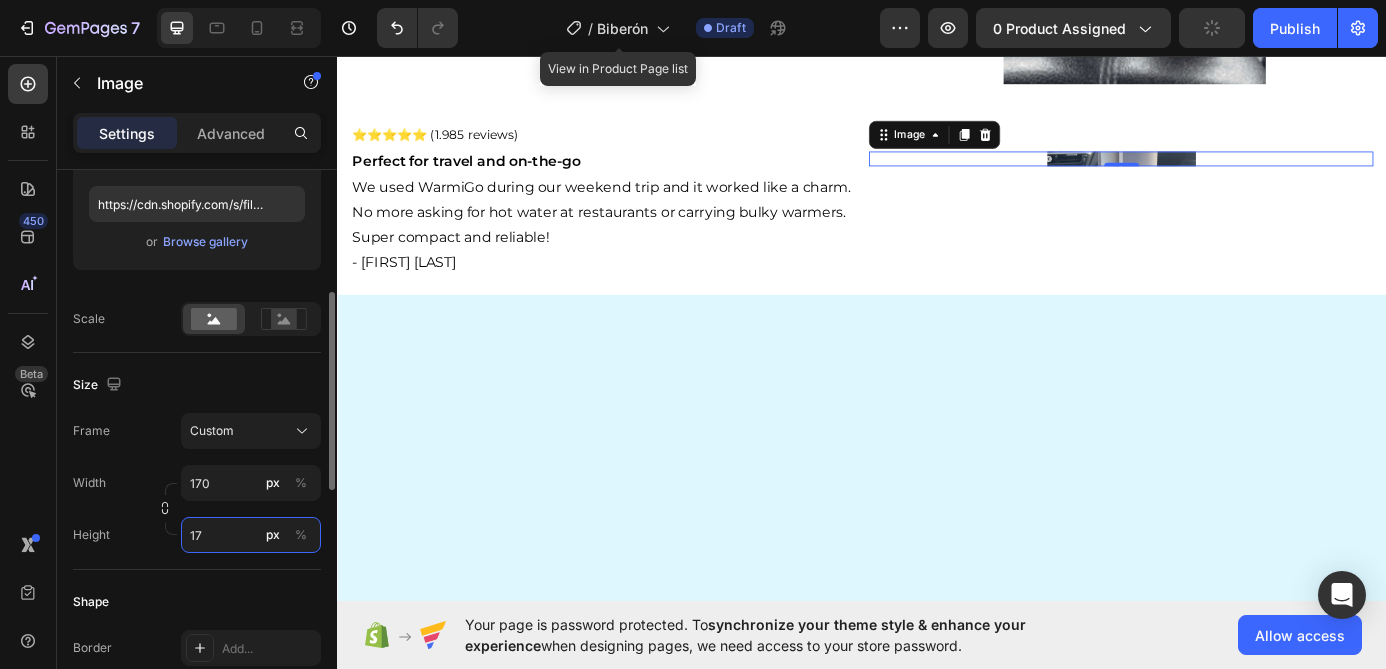 type on "1" 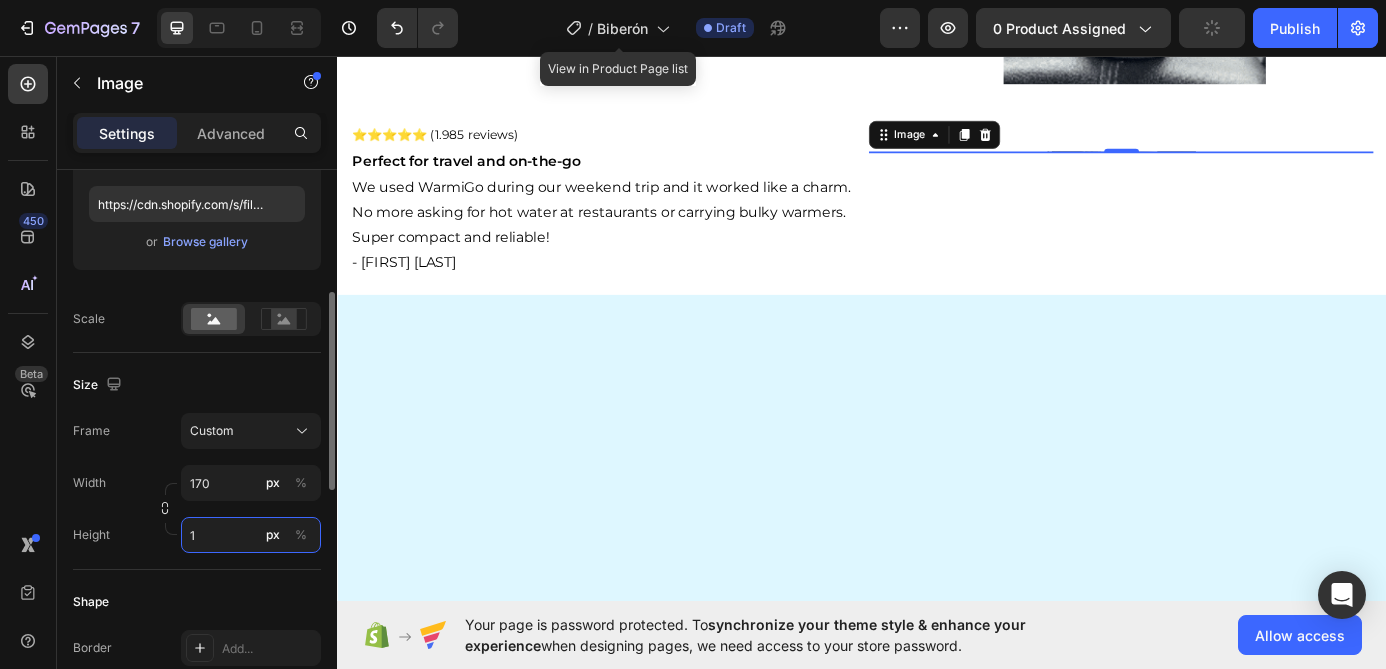 type 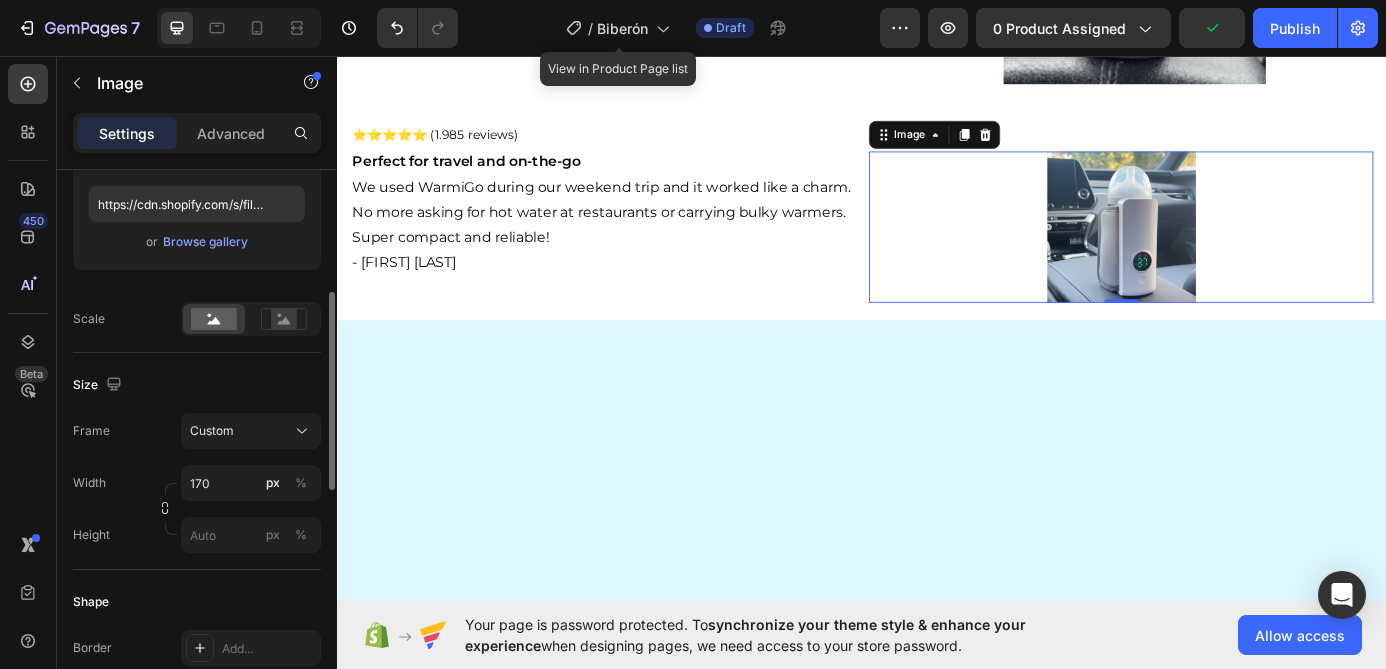 click on "Size" at bounding box center [197, 385] 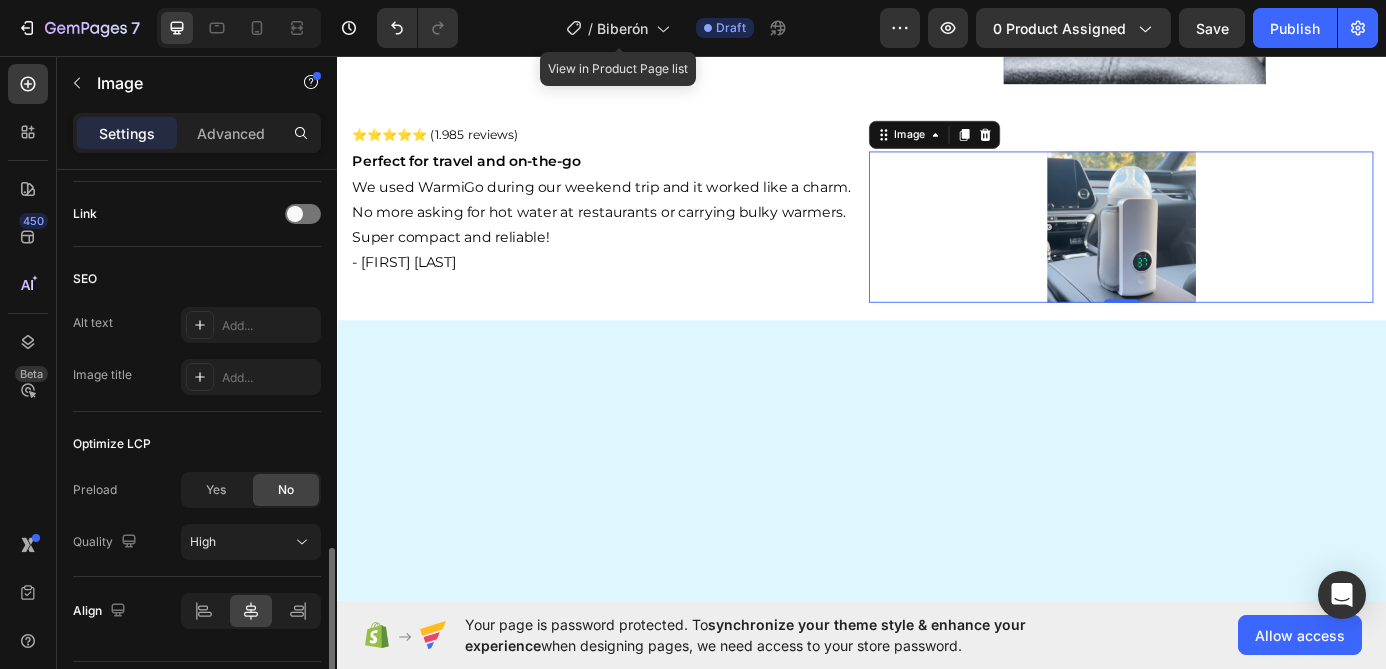 scroll, scrollTop: 1004, scrollLeft: 0, axis: vertical 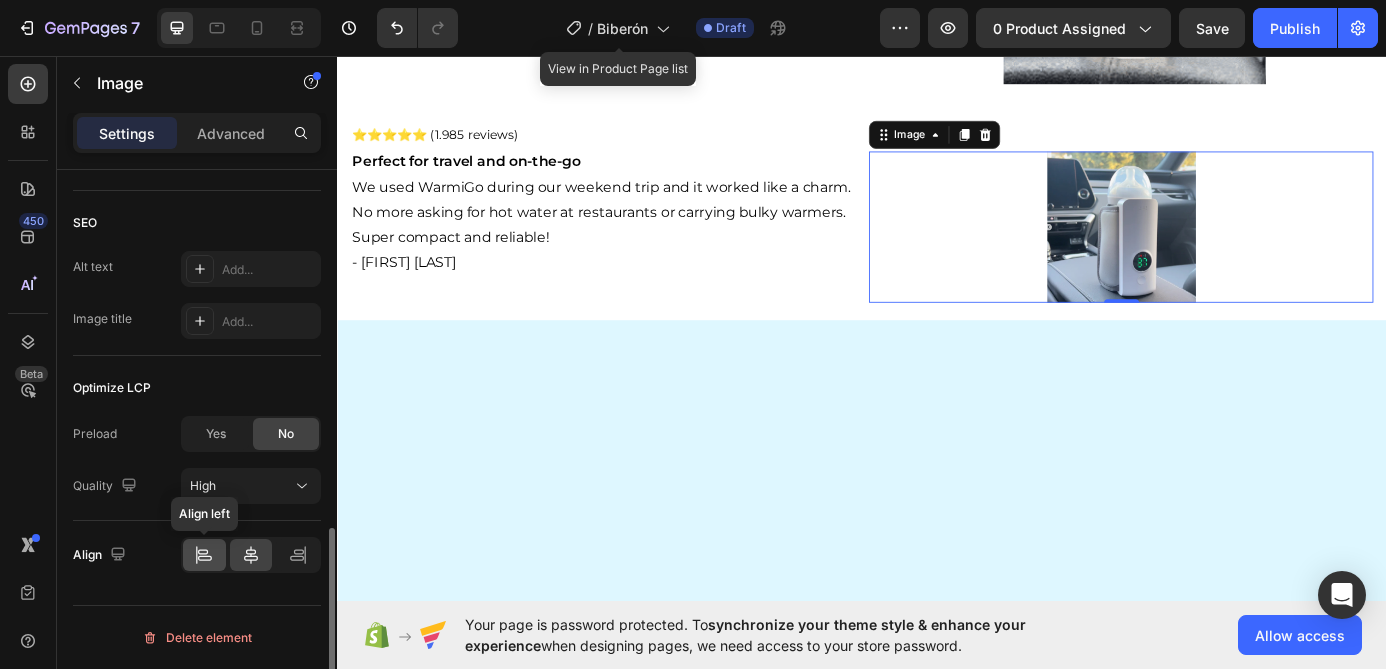 click 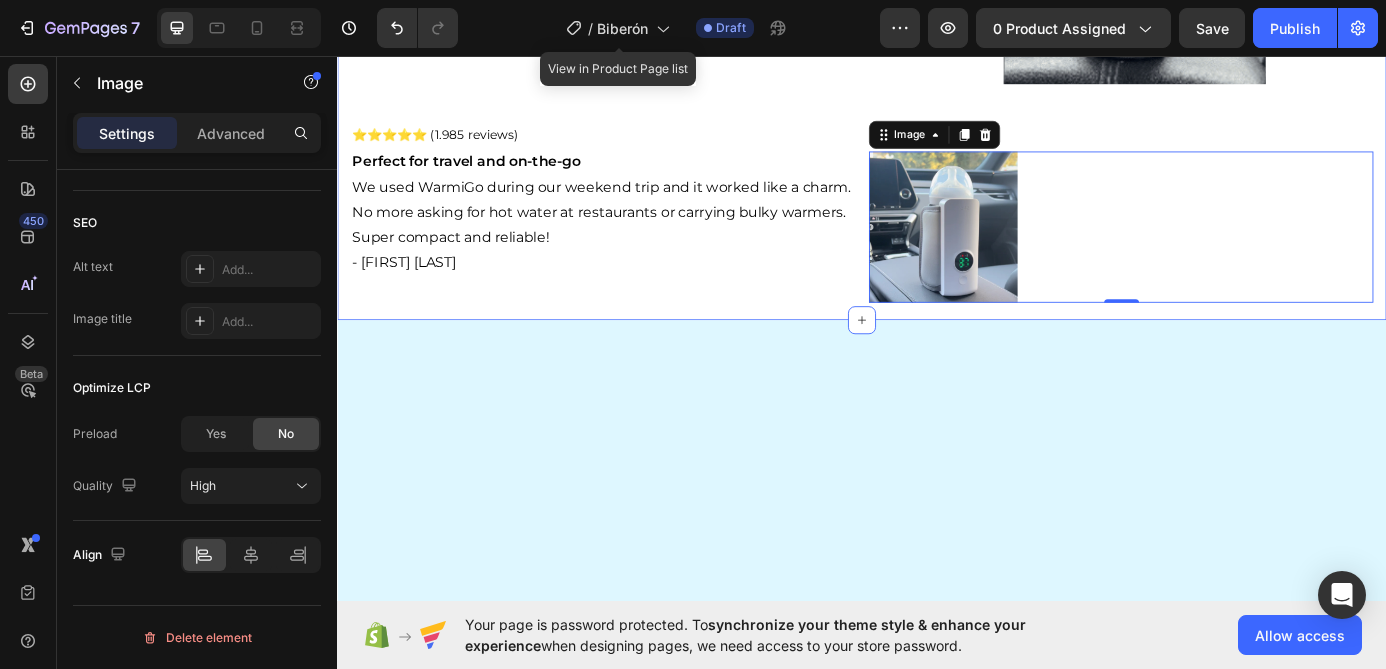 click on "- [FIRST] [LAST]" at bounding box center (937, 25) 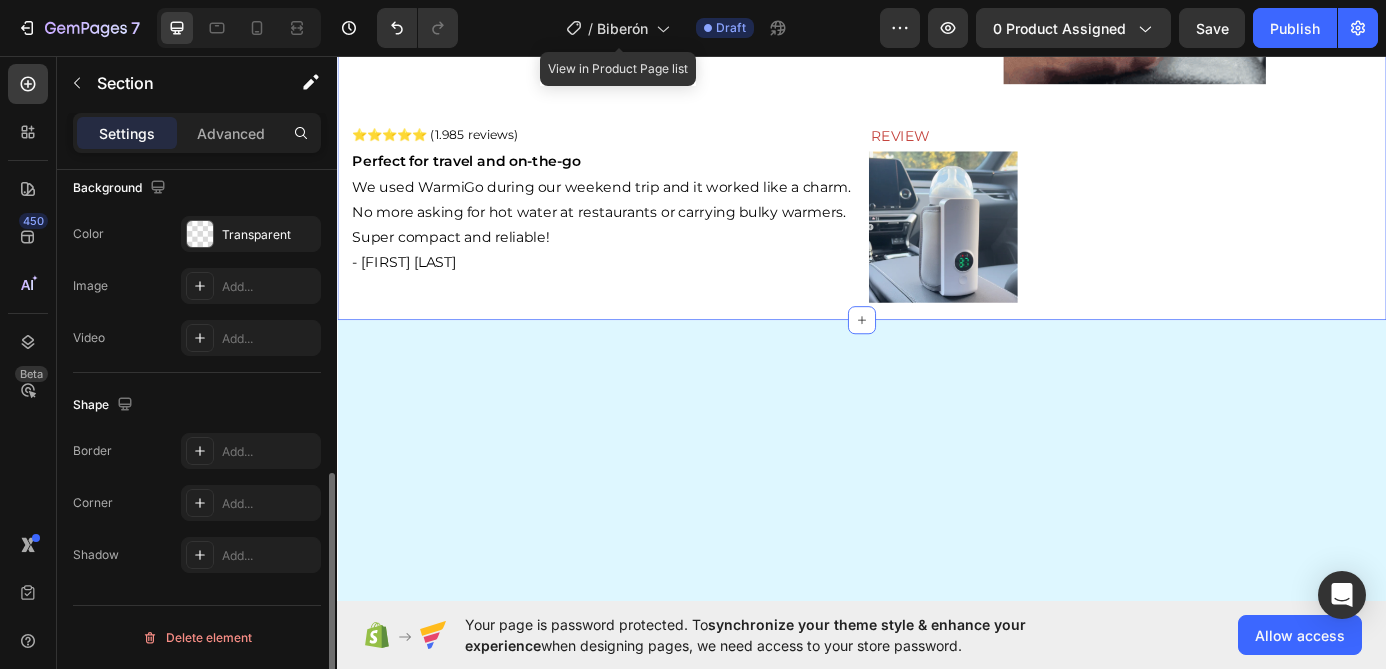 scroll, scrollTop: 0, scrollLeft: 0, axis: both 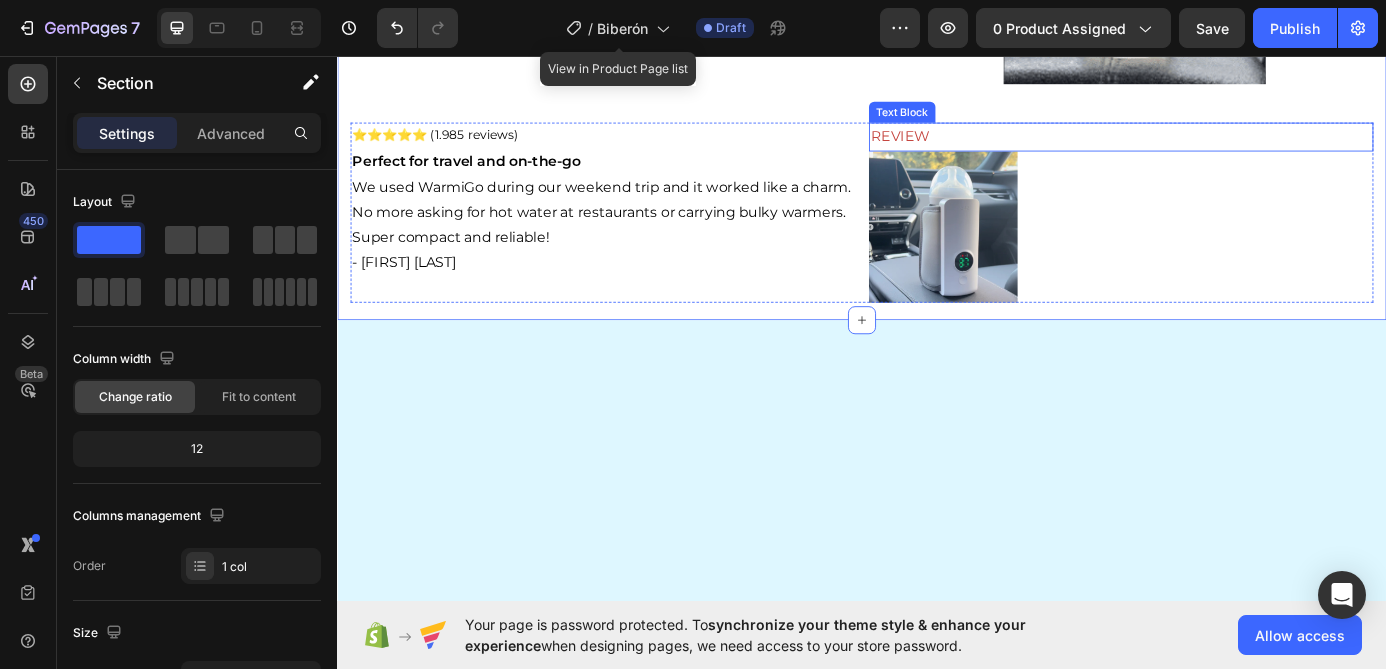 click on "REVIEW" at bounding box center (1233, 148) 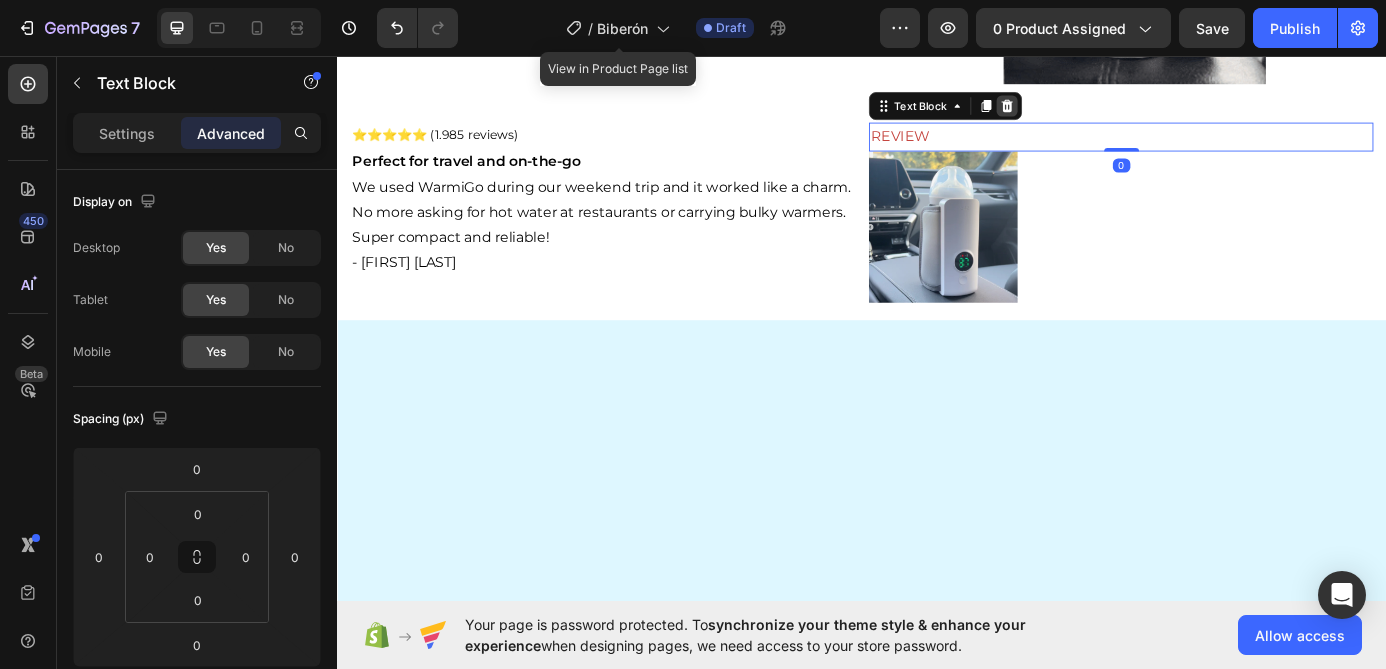click 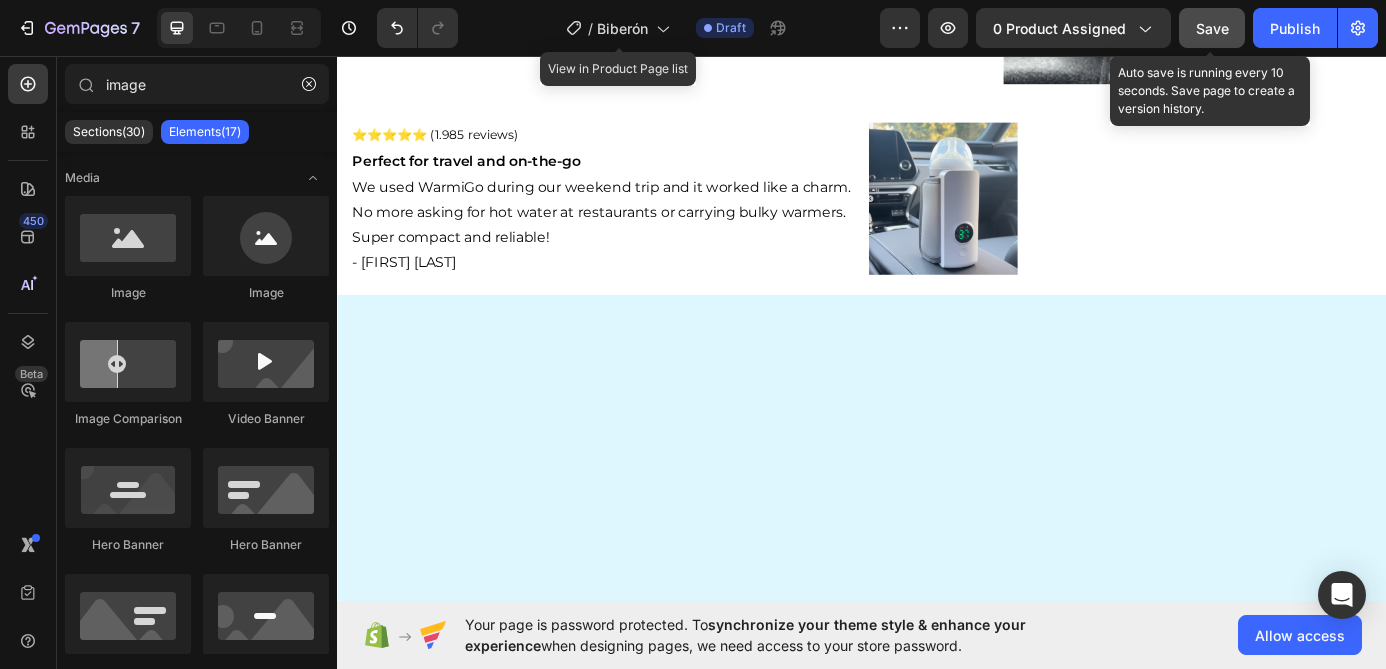 click on "Save" 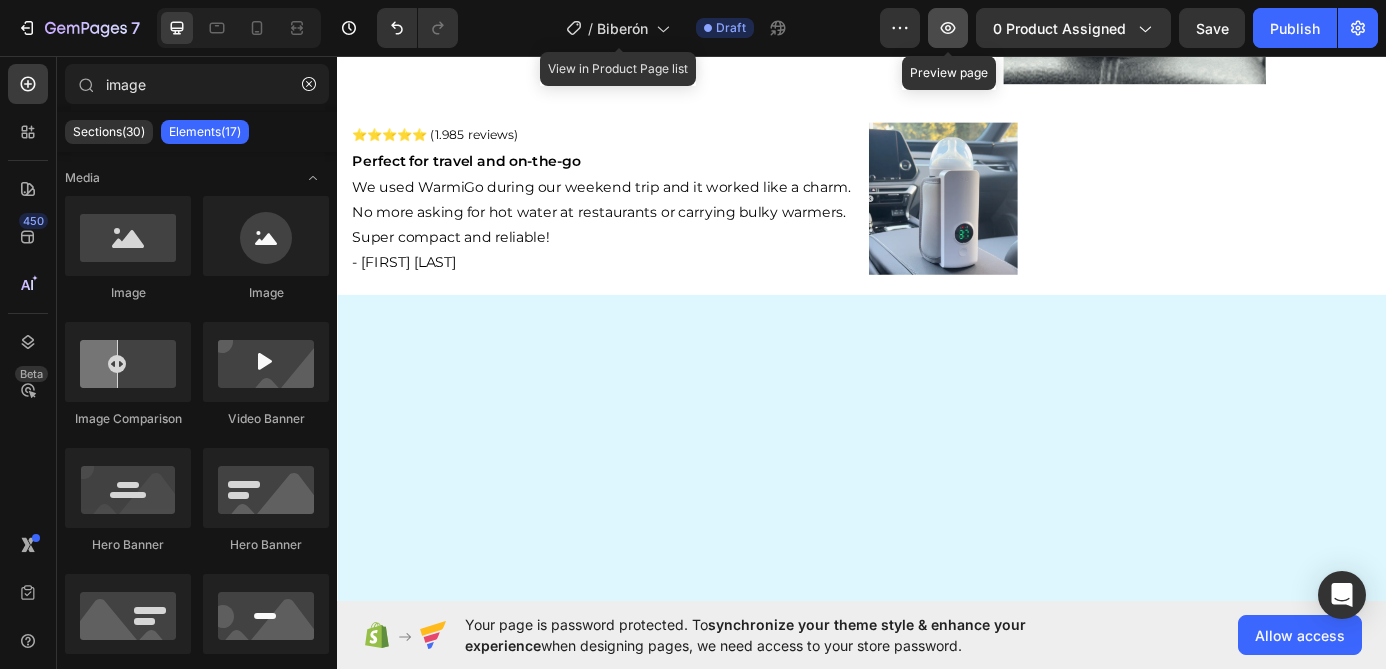 click 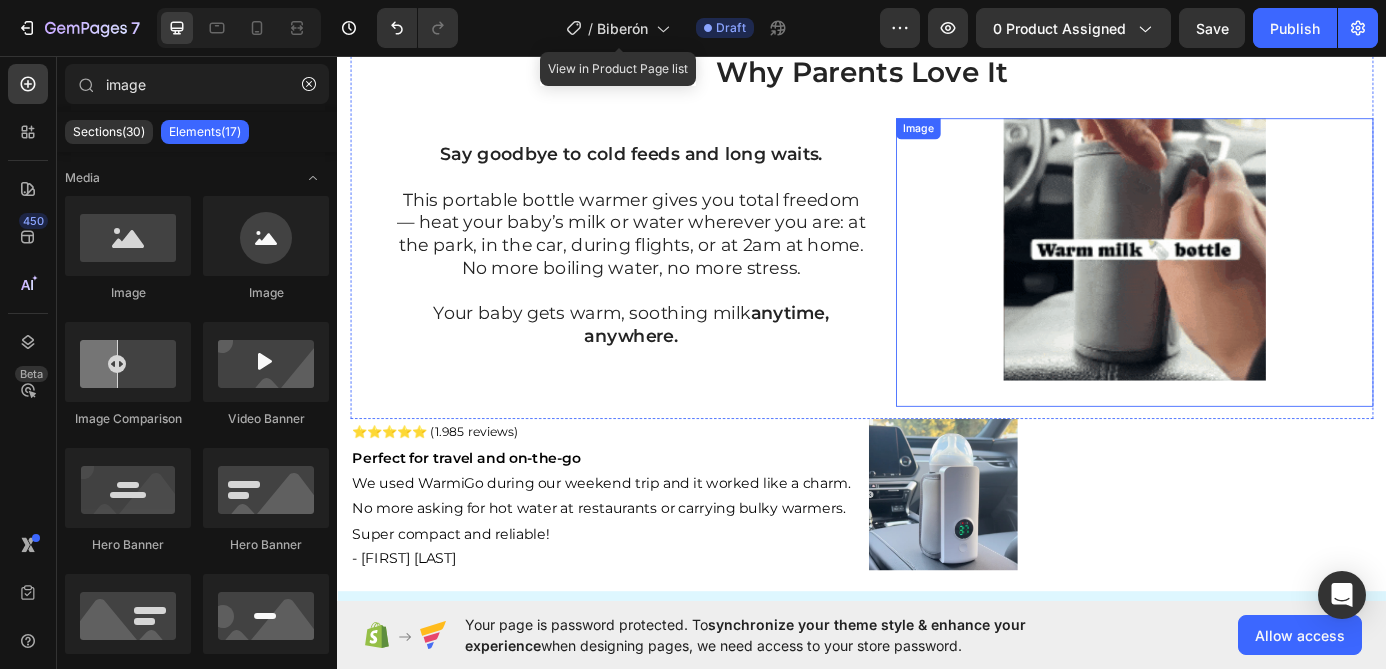 scroll, scrollTop: 437, scrollLeft: 0, axis: vertical 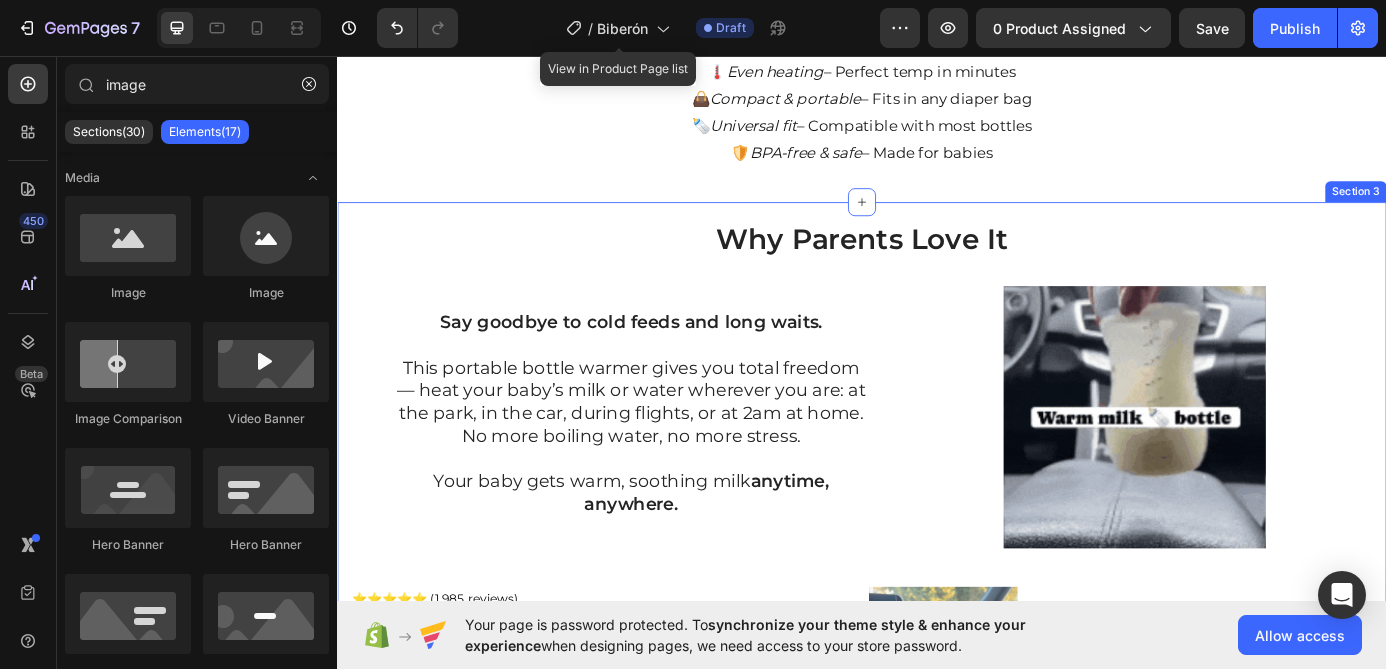 click on "Why Parents Love It Heading Say goodbye to cold feeds and long waits. This portable bottle warmer gives you total freedom — heat your baby’s milk or water wherever you are: at the park, in the car, during flights, or at 2am at home. No more boiling water, no more stress.   Your baby gets warm, soothing milk  anytime, anywhere. Text Block Row Row Row Row Image Row Row ⭐⭐⭐⭐⭐ (1.985 reviews) Text Block Perfect for travel and on-the-go We used WarmiGo during our weekend trip and it worked like a charm. No more asking for hot water at restaurants or carrying bulky warmers. Super compact and reliable! - [FIRST] [LAST] Text Block Image Row Section 3" at bounding box center (937, 541) 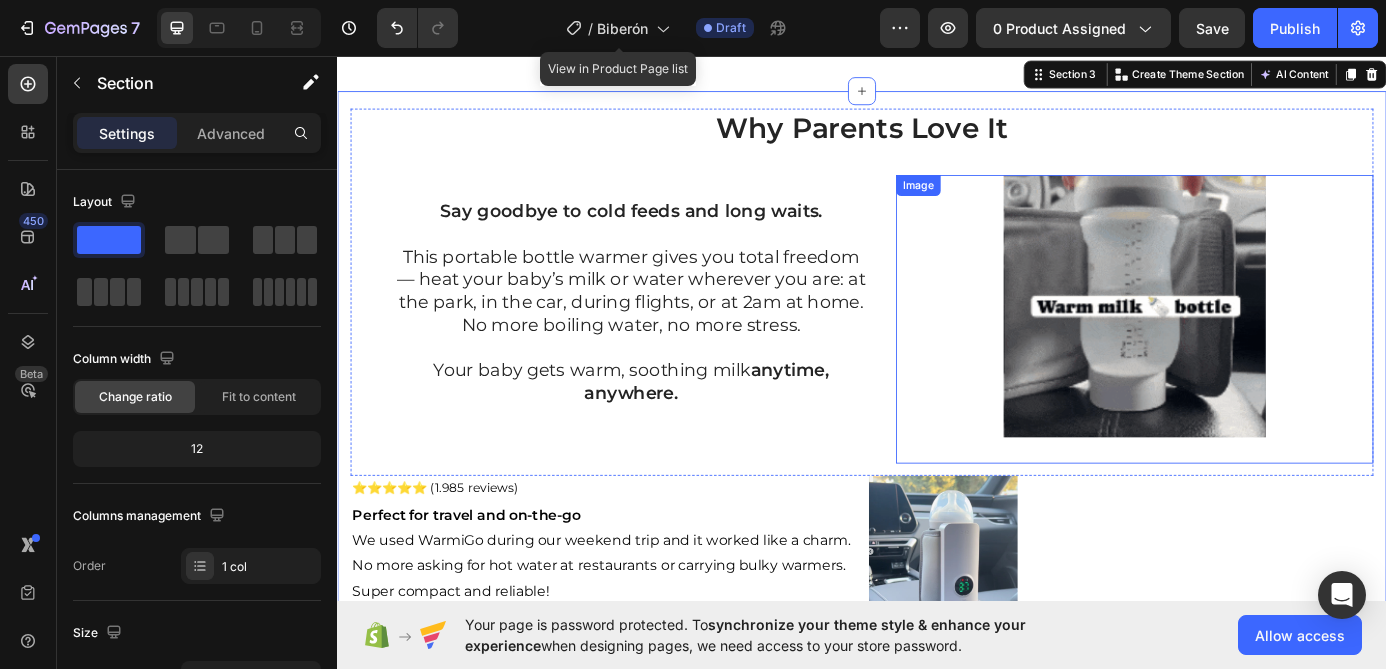 scroll, scrollTop: 533, scrollLeft: 0, axis: vertical 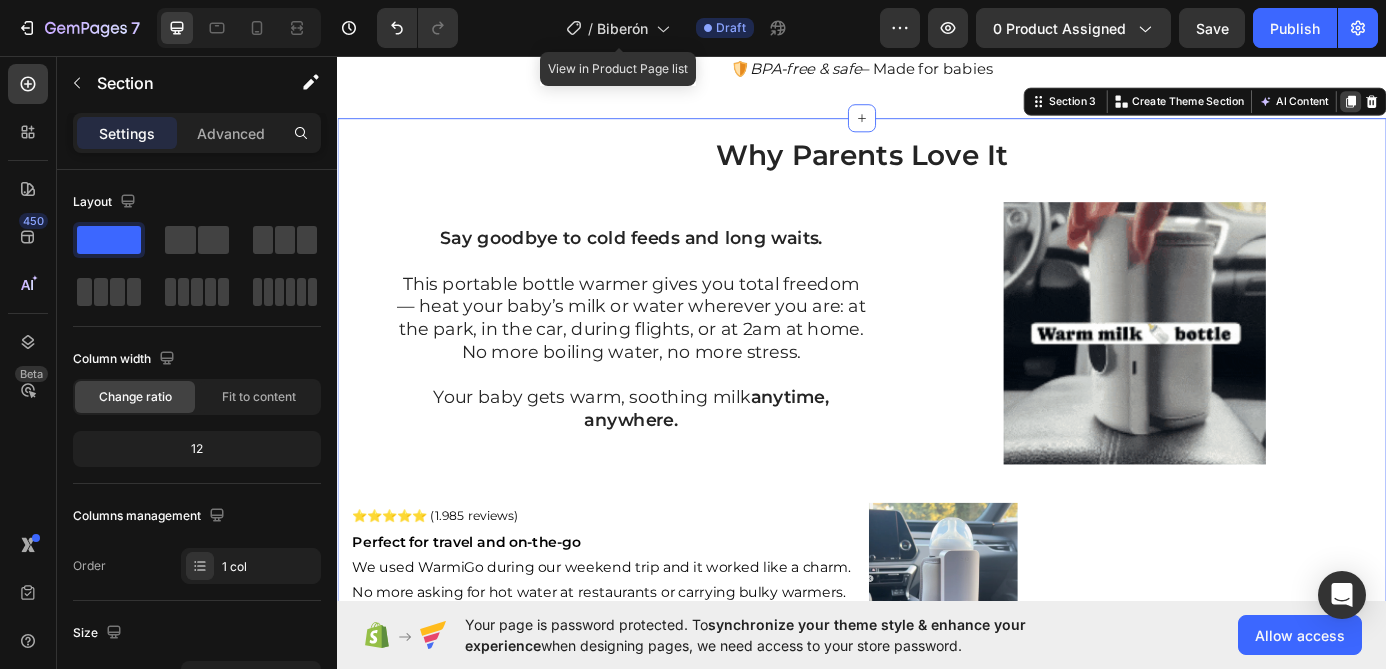 click 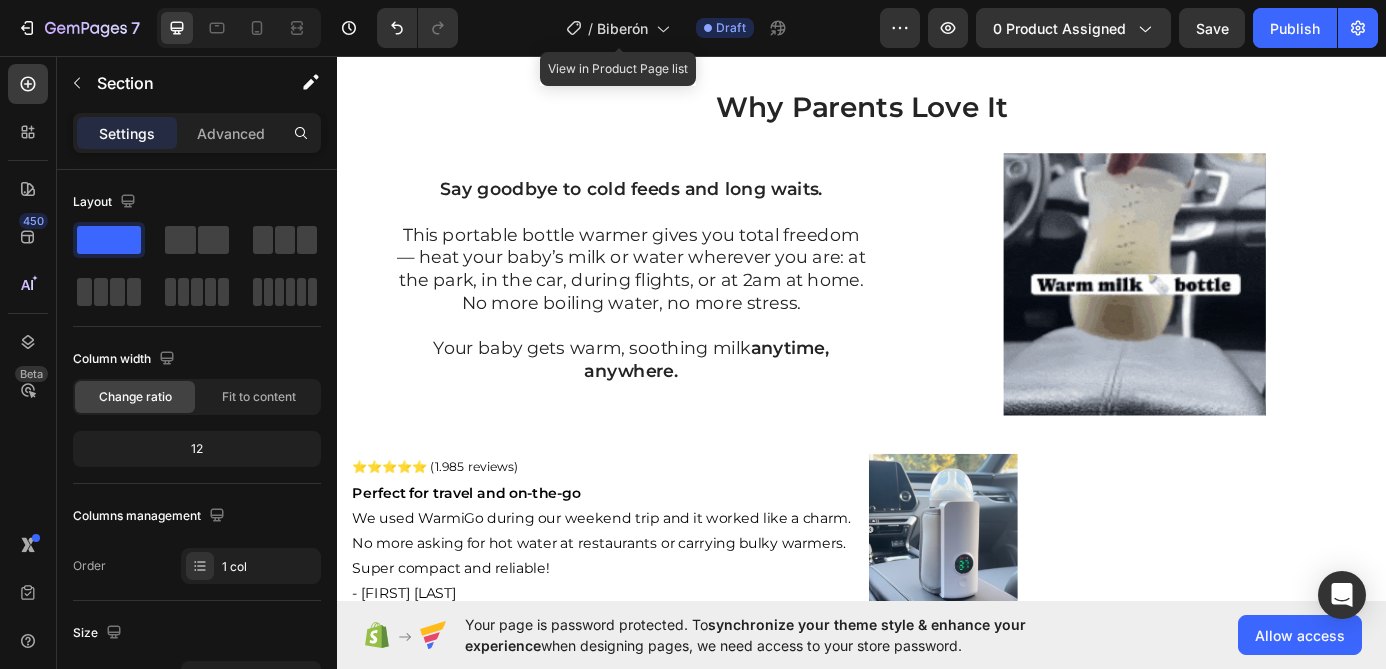 scroll, scrollTop: 1234, scrollLeft: 0, axis: vertical 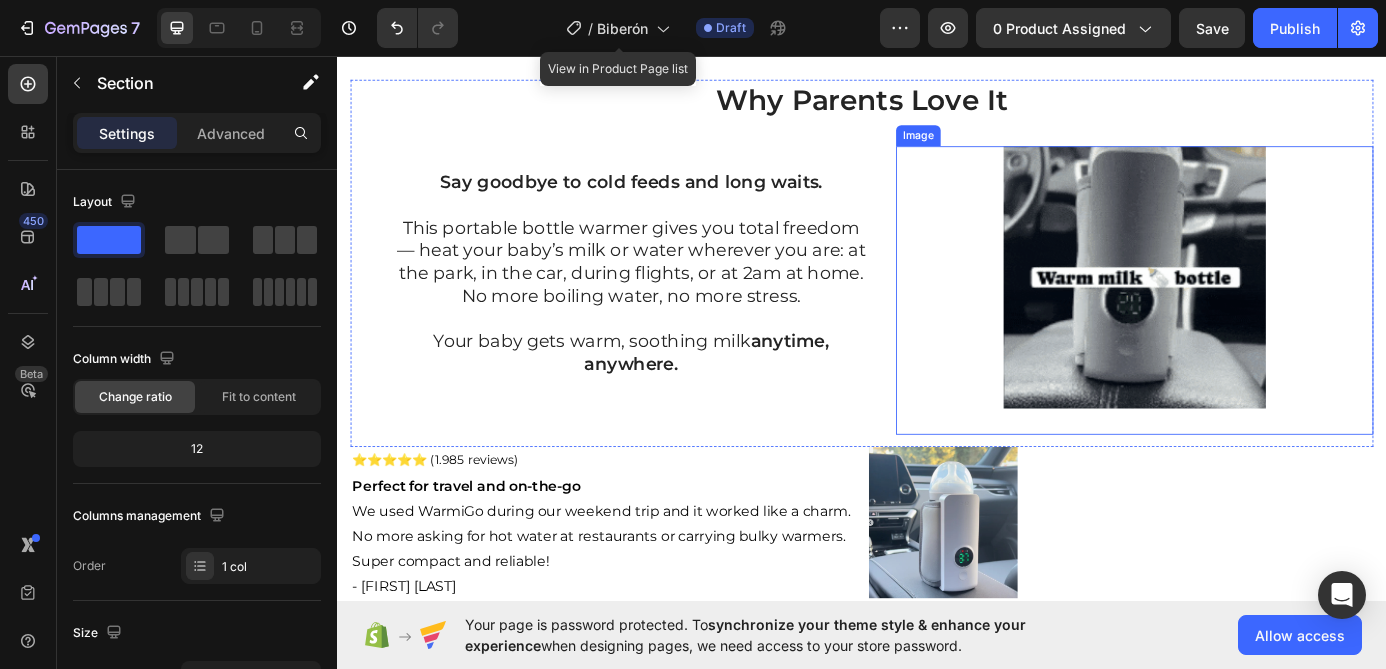 click at bounding box center (1249, 309) 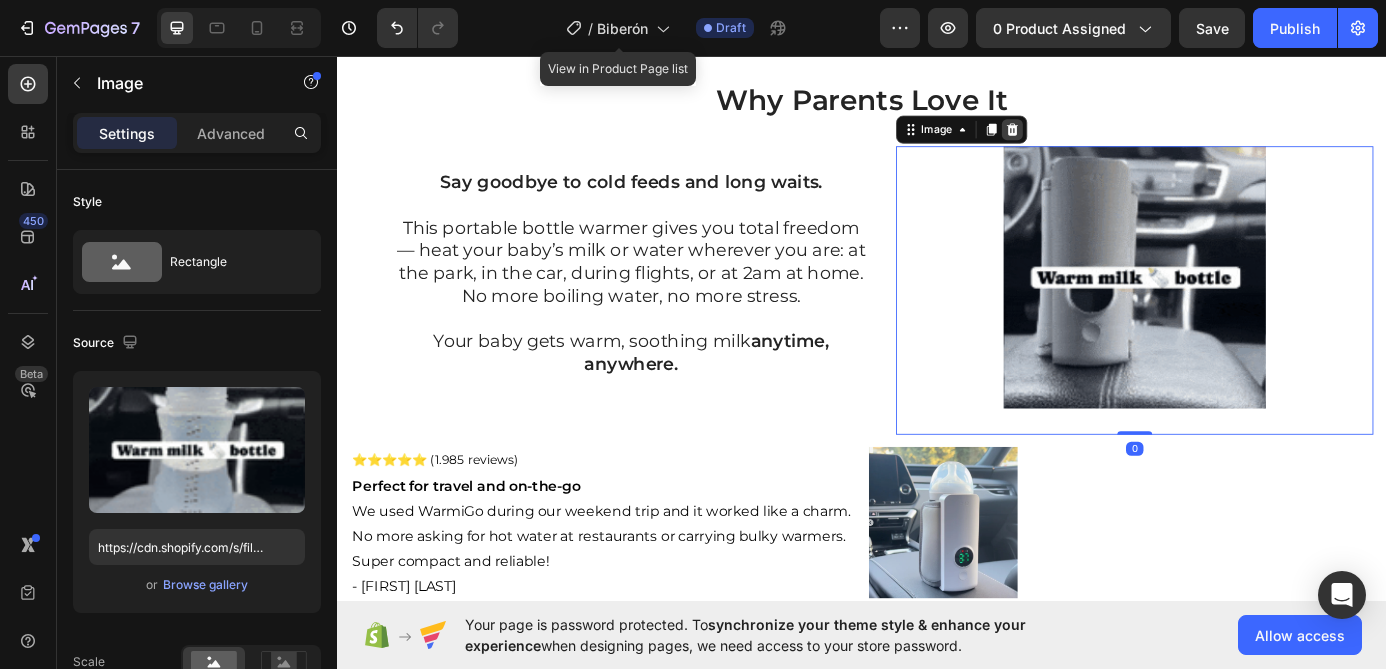 click 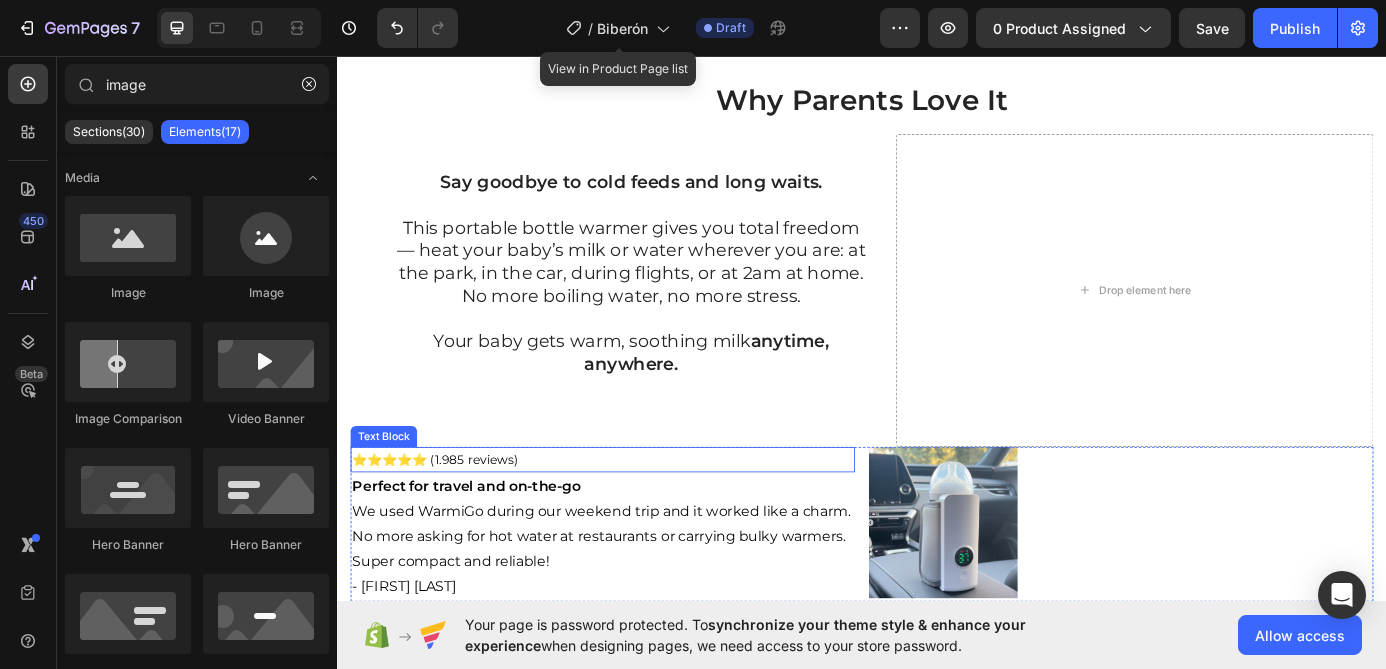 click on "⭐⭐⭐⭐⭐ (1.985 reviews)" at bounding box center [640, 517] 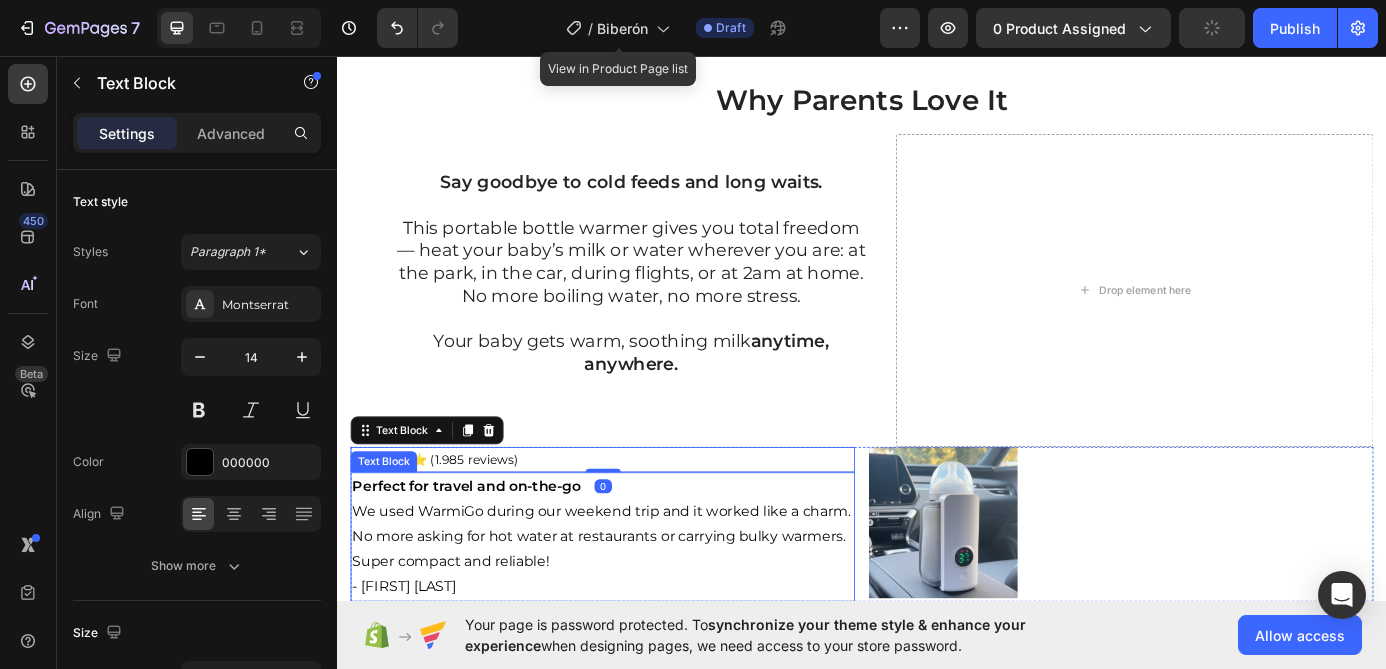 click on "- [FIRST] [LAST]" at bounding box center (640, 591) 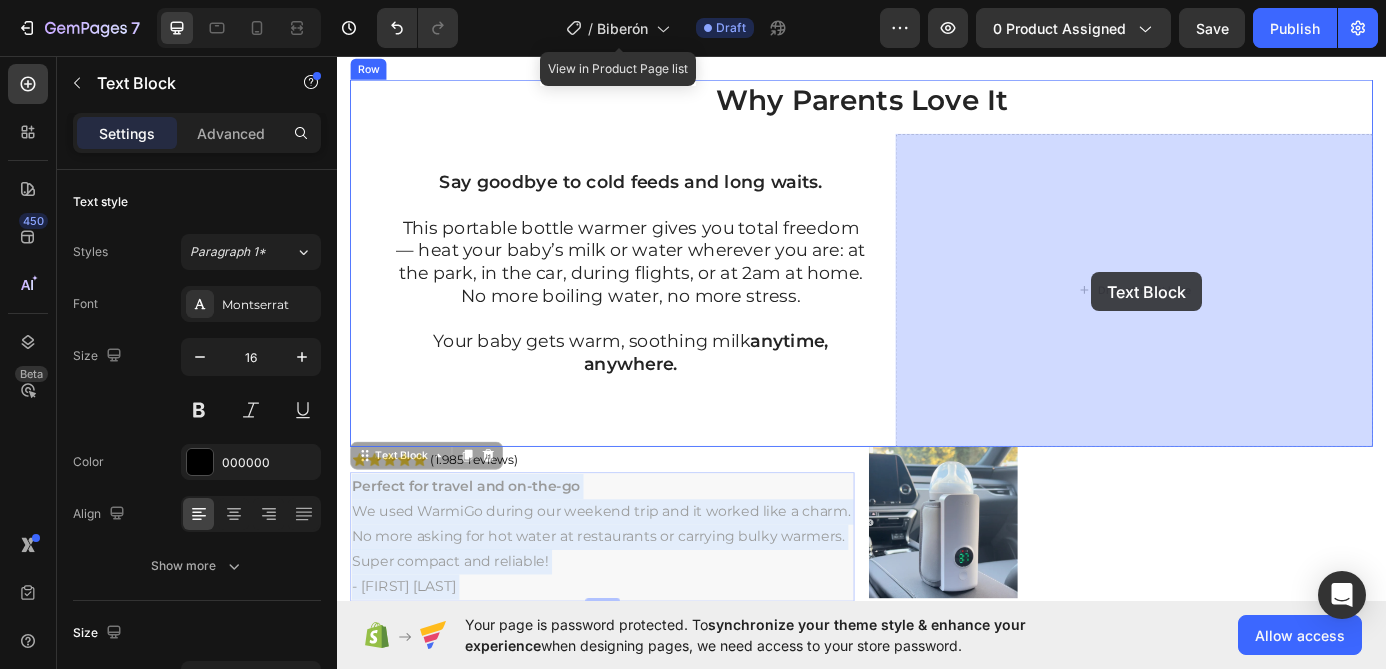 drag, startPoint x: 666, startPoint y: 545, endPoint x: 1200, endPoint y: 302, distance: 586.6899 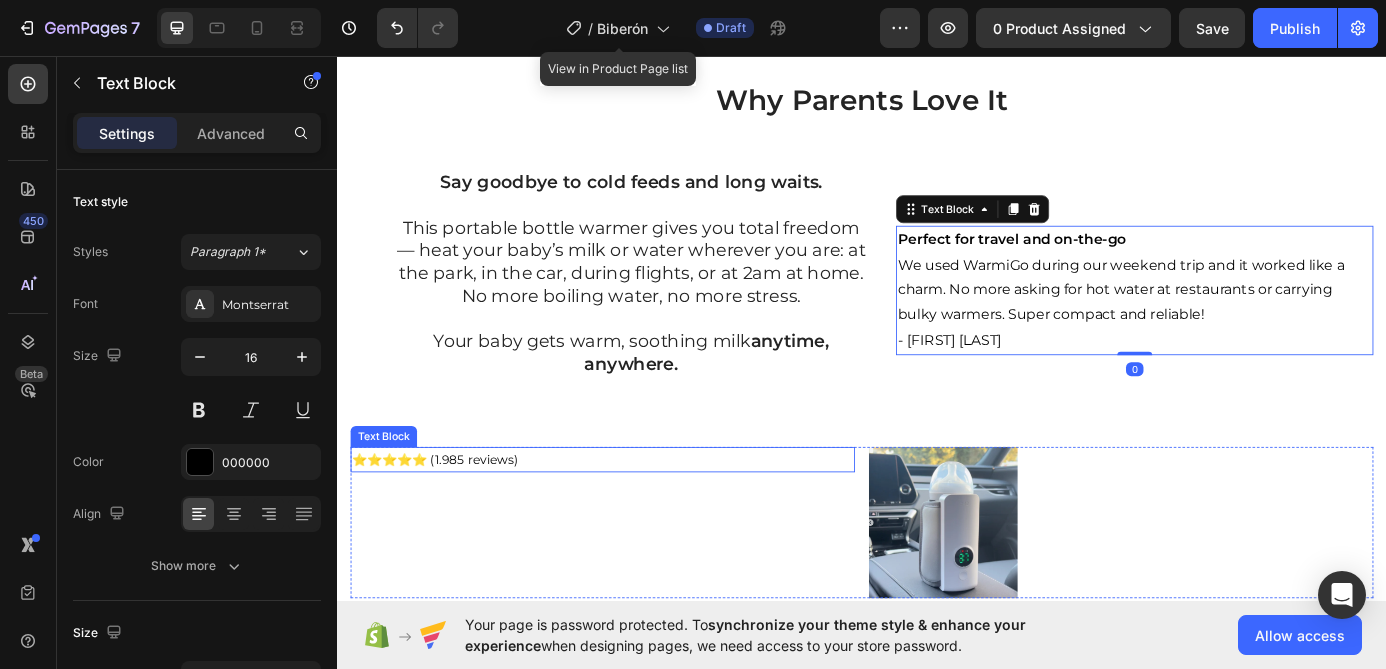 click on "⭐⭐⭐⭐⭐ (1.985 reviews)" at bounding box center (640, 517) 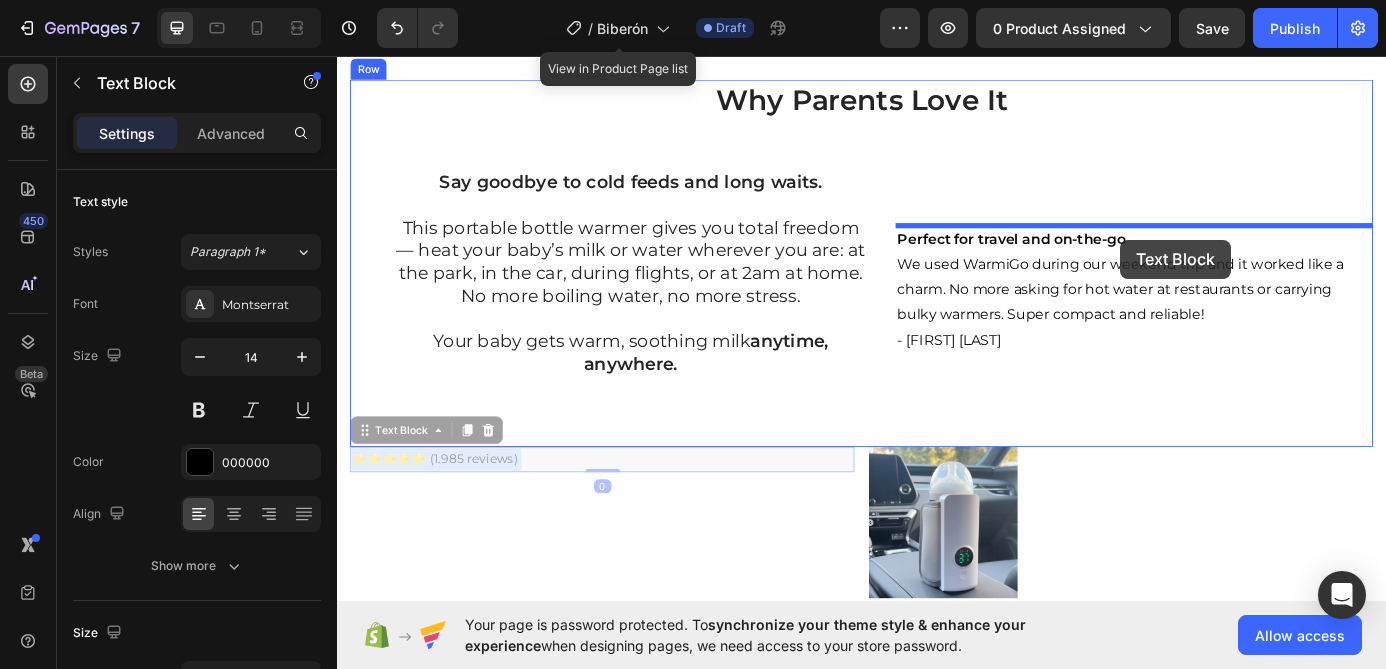 drag, startPoint x: 544, startPoint y: 516, endPoint x: 1233, endPoint y: 266, distance: 732.9536 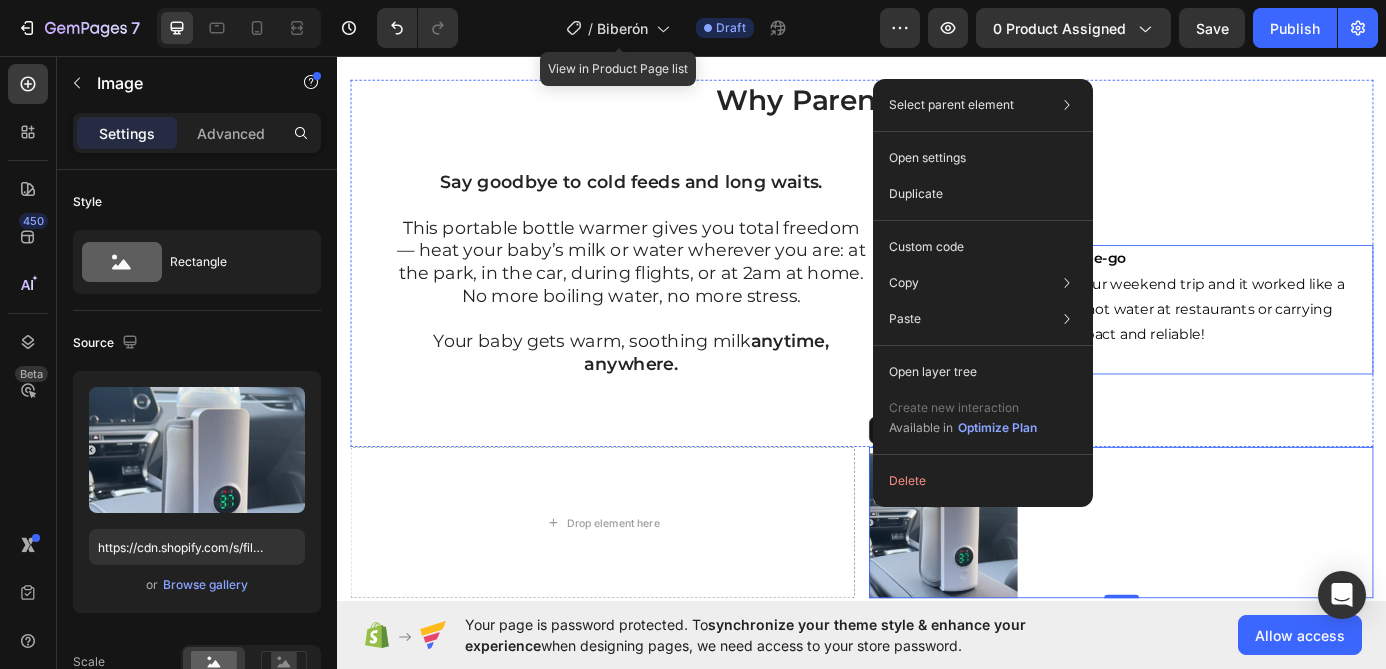 drag, startPoint x: 1037, startPoint y: 566, endPoint x: 1123, endPoint y: 417, distance: 172.03778 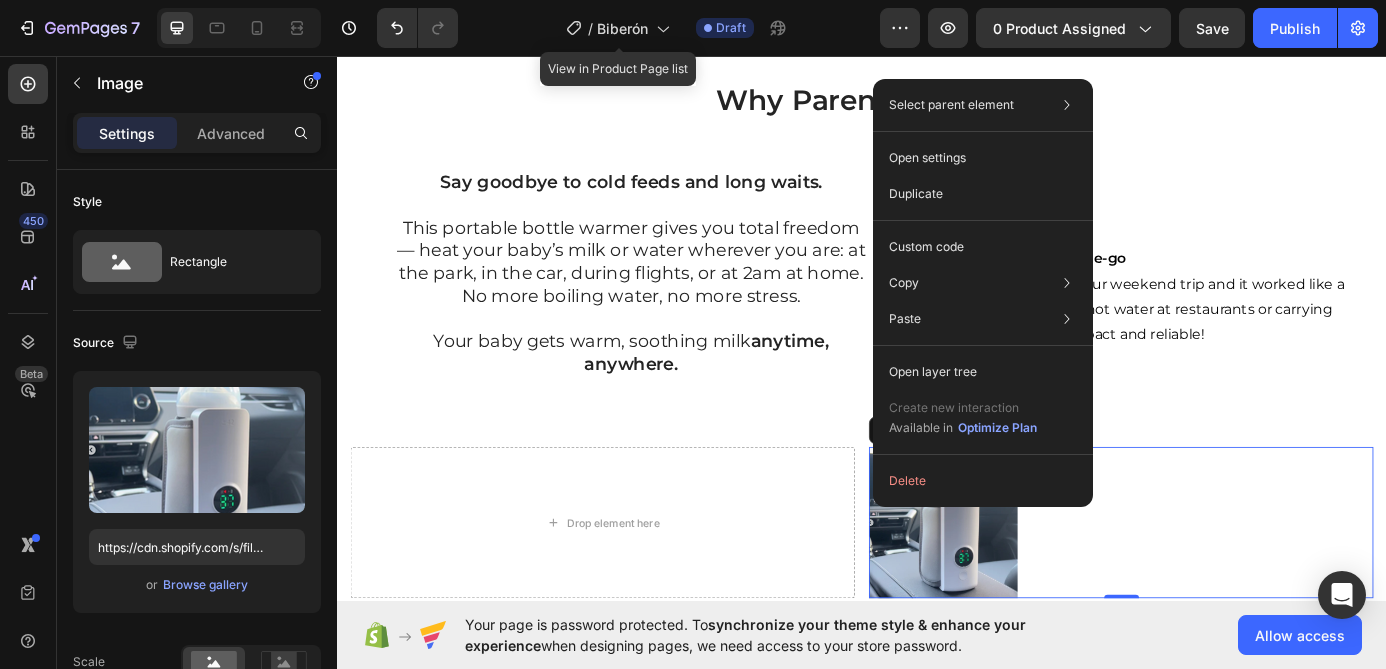 click at bounding box center [1030, 589] 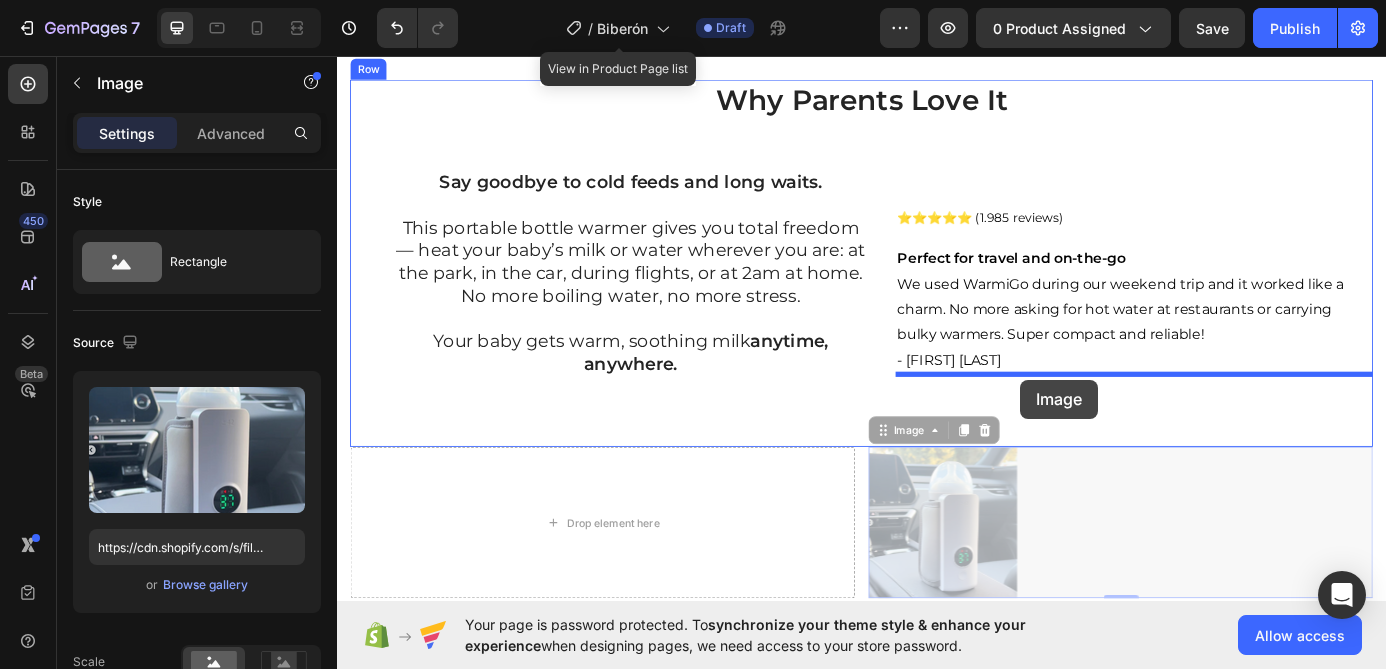 drag, startPoint x: 1002, startPoint y: 590, endPoint x: 1118, endPoint y: 426, distance: 200.87807 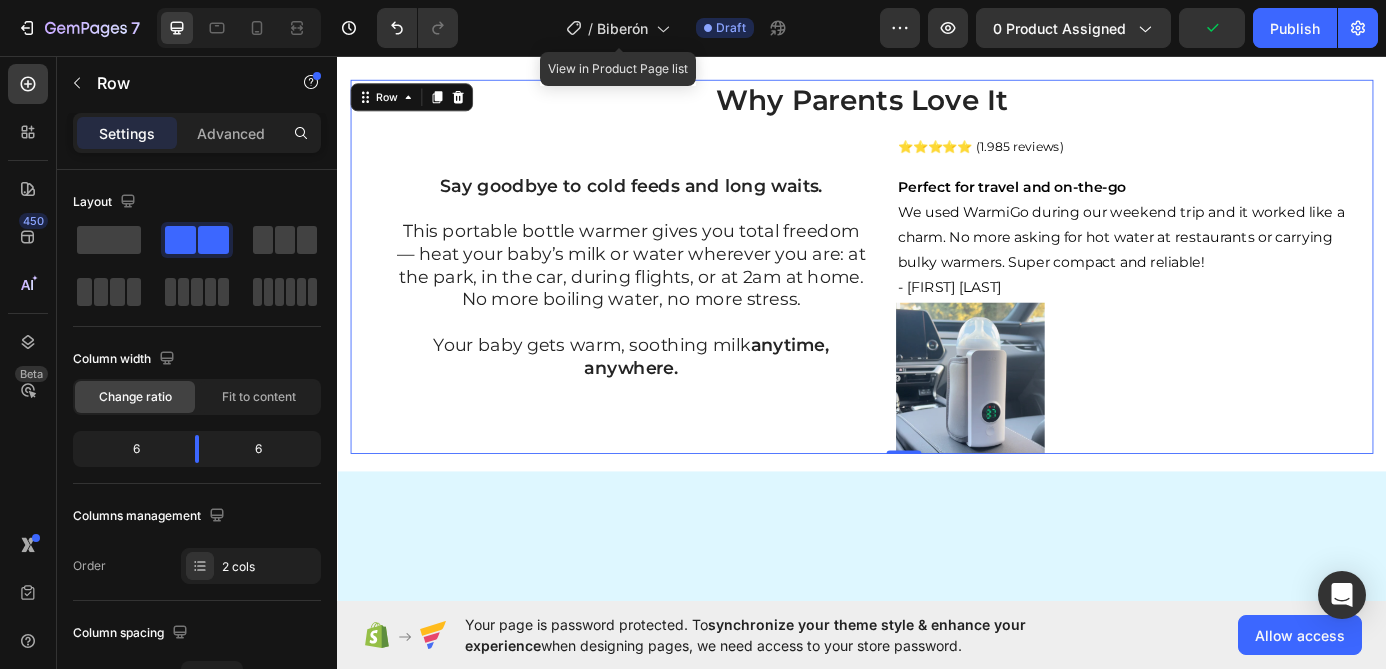 click on "Say goodbye to cold feeds and long waits. This portable bottle warmer gives you total freedom — heat your baby’s milk or water wherever you are: at the park, in the car, during flights, or at 2am at home. No more boiling water, no more stress.   Your baby gets warm, soothing milk  anytime, anywhere. Text Block Row Row Row Row" at bounding box center (673, 328) 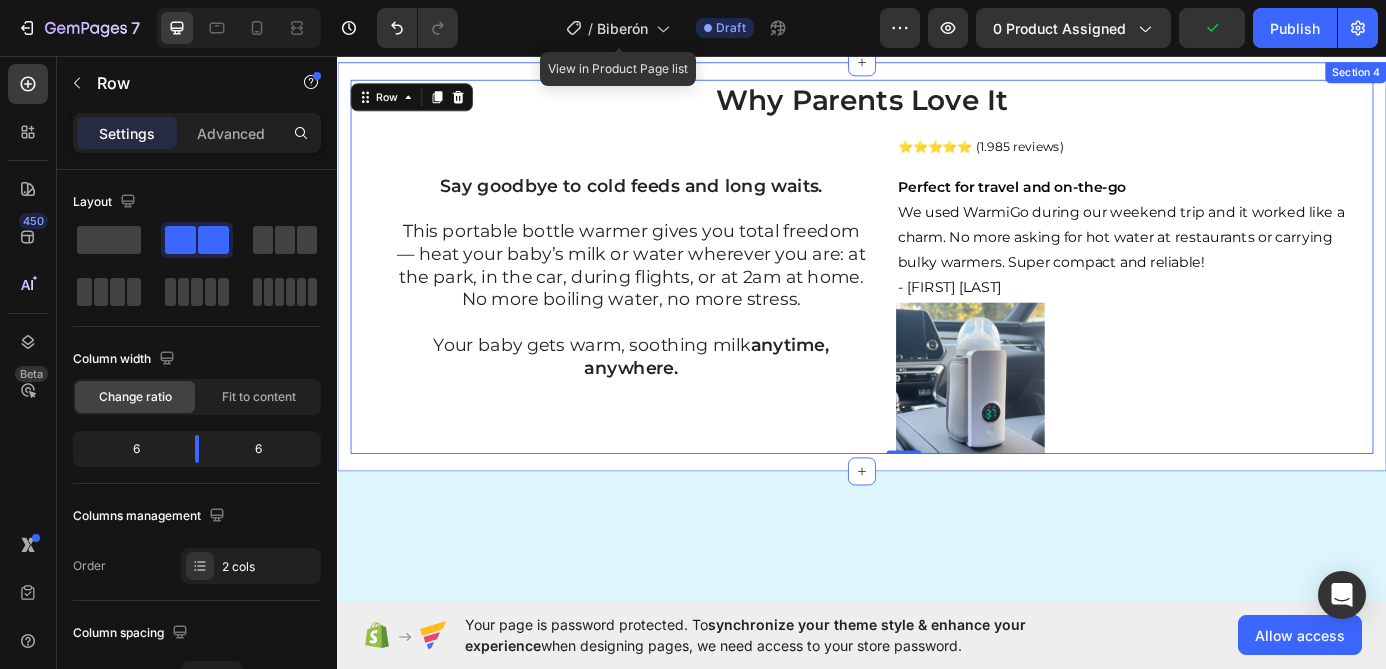 click on "- [FIRST] [LAST]" at bounding box center (937, 297) 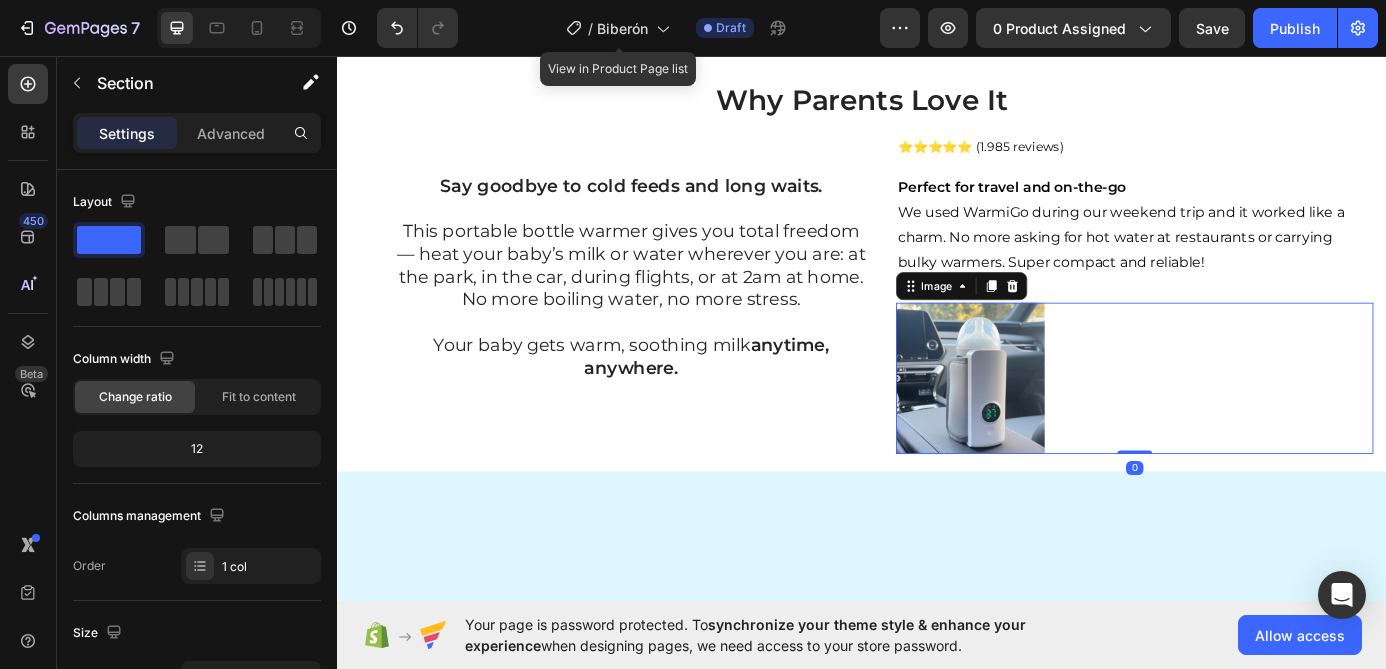 click at bounding box center [1061, 424] 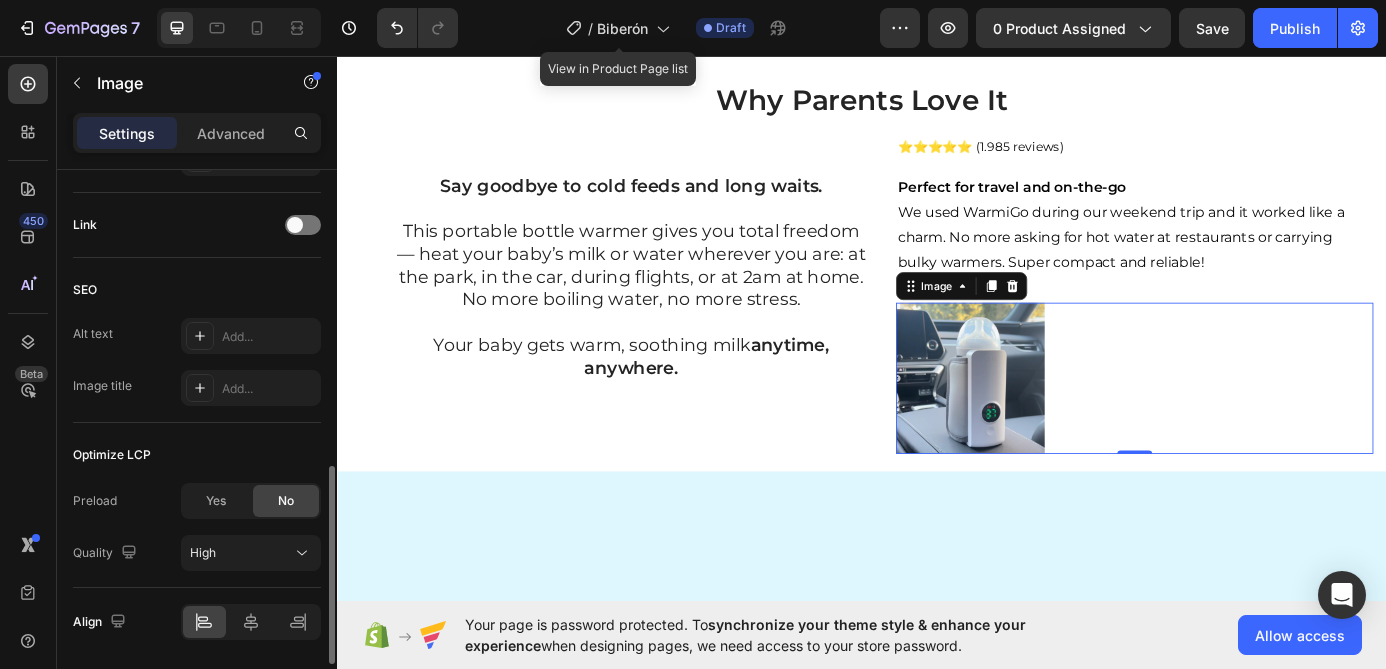 scroll, scrollTop: 973, scrollLeft: 0, axis: vertical 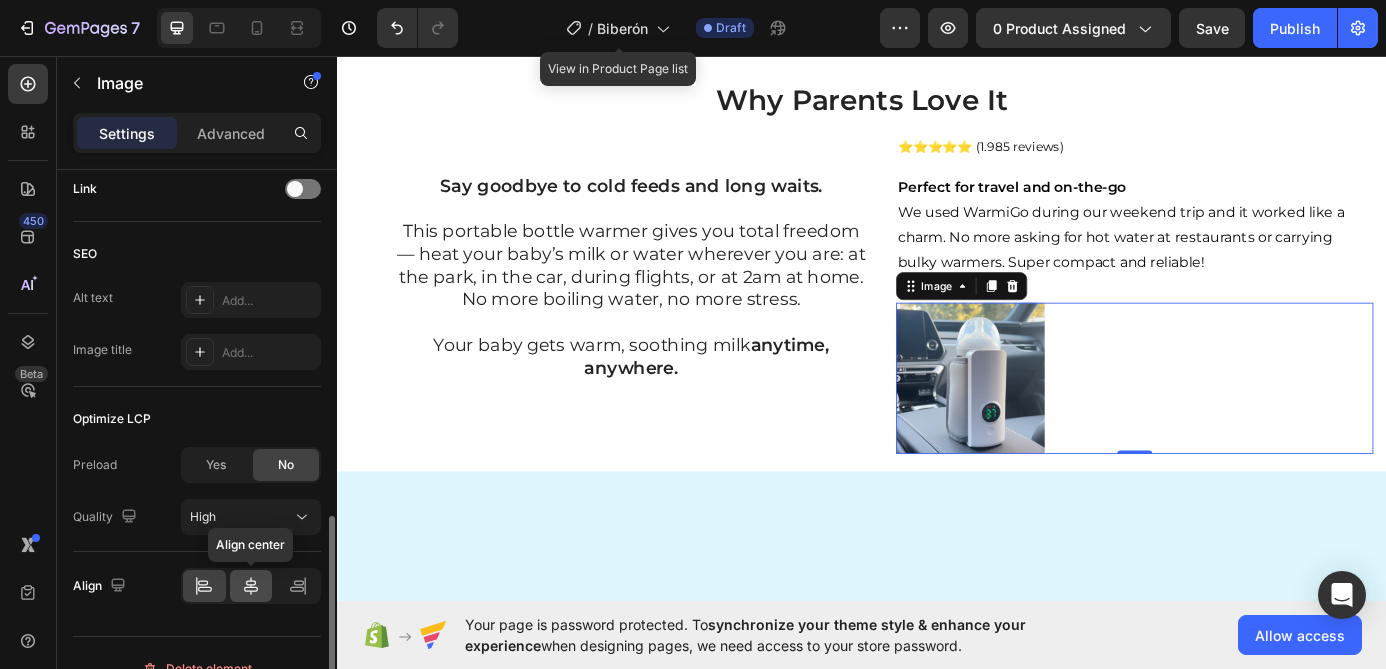 click 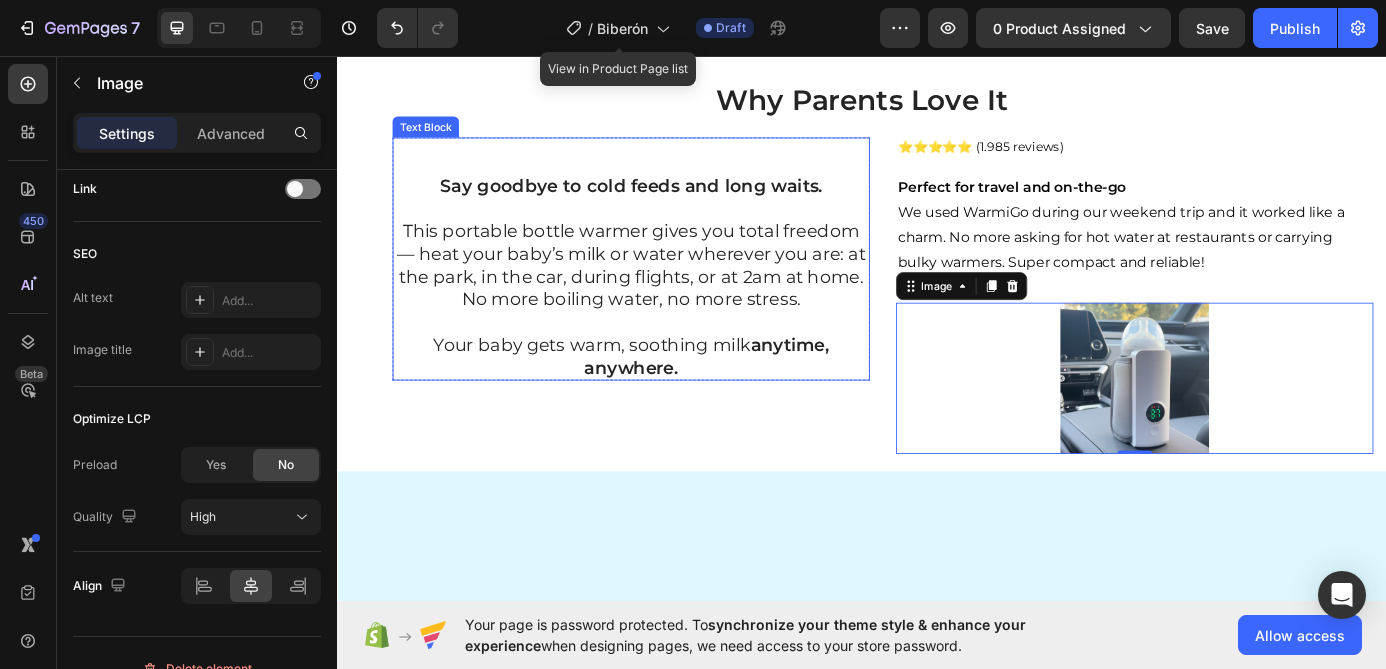 click on "This portable bottle warmer gives you total freedom — heat your baby’s milk or water wherever you are: at the park, in the car, during flights, or at 2am at home. No more boiling water, no more stress." at bounding box center [673, 282] 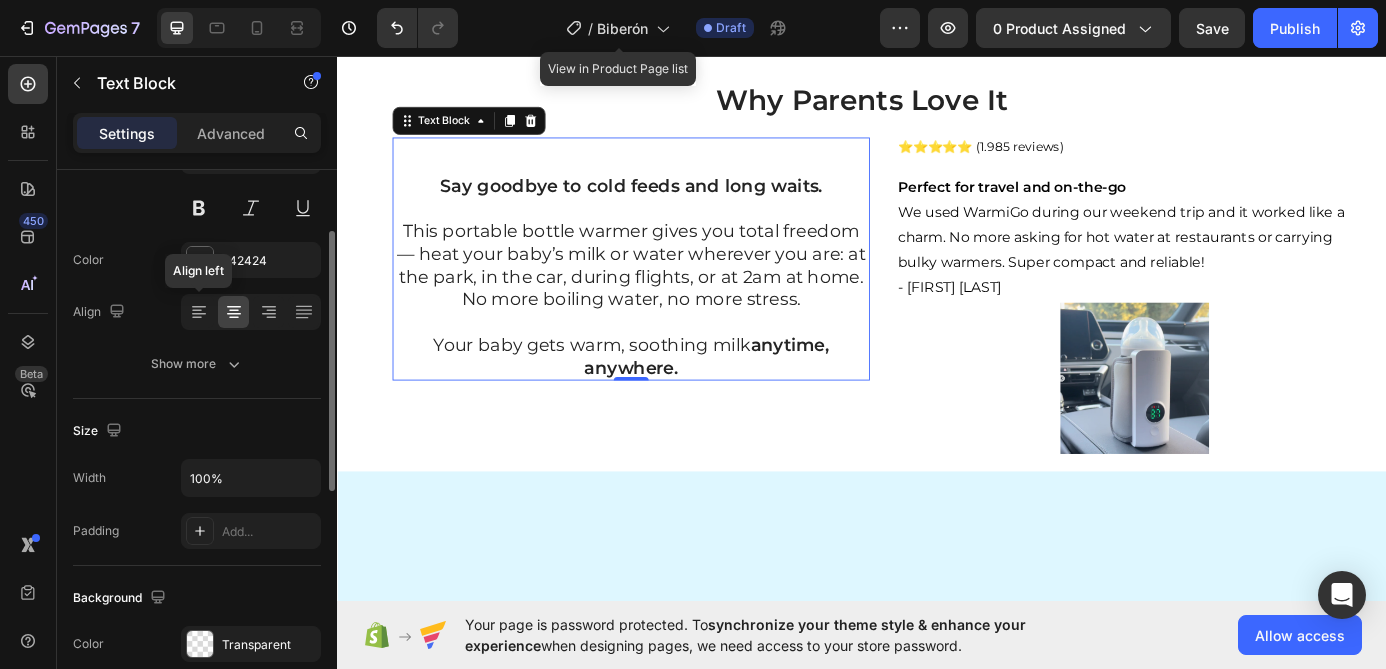 scroll, scrollTop: 0, scrollLeft: 0, axis: both 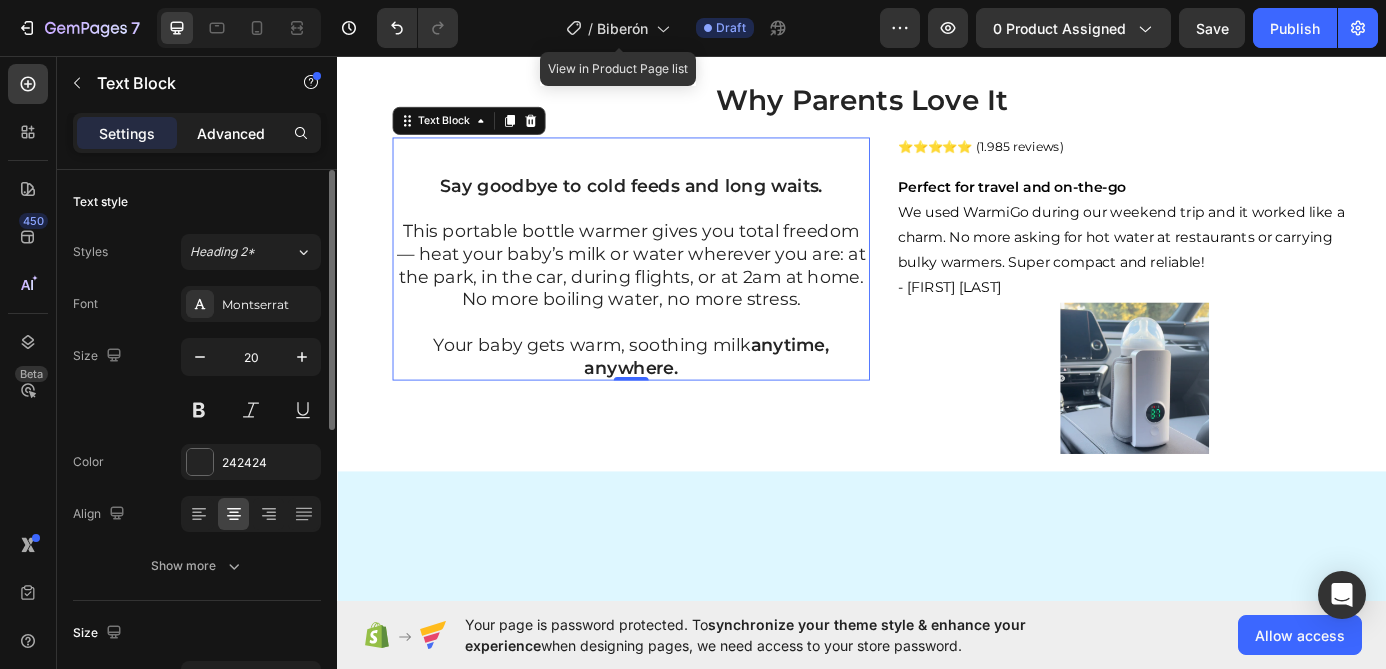 click on "Advanced" at bounding box center (231, 133) 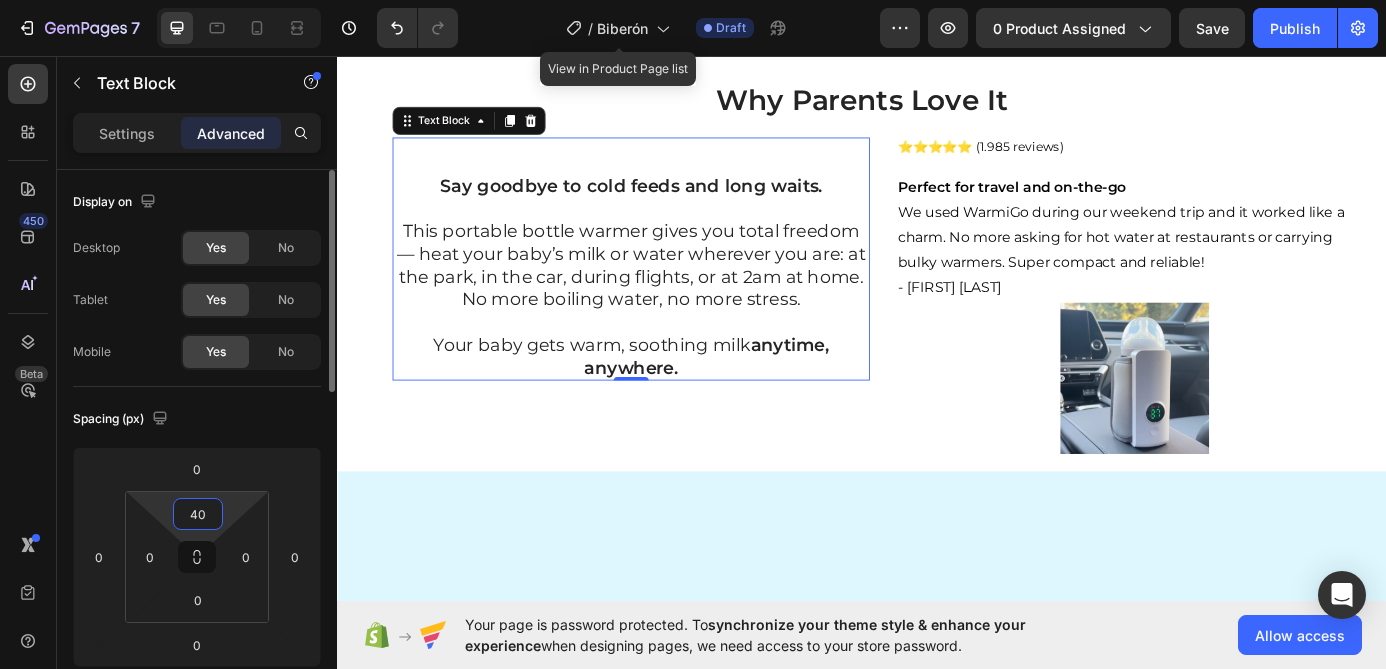 click on "40" at bounding box center [198, 514] 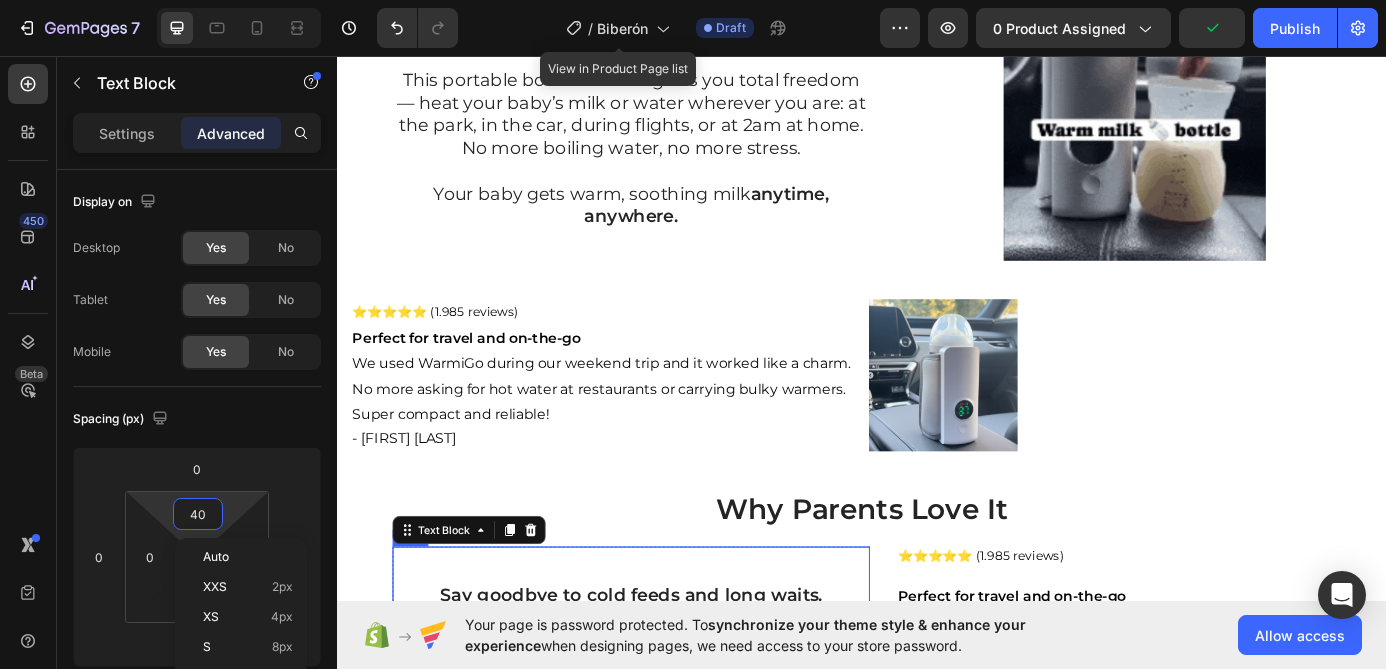 scroll, scrollTop: 751, scrollLeft: 0, axis: vertical 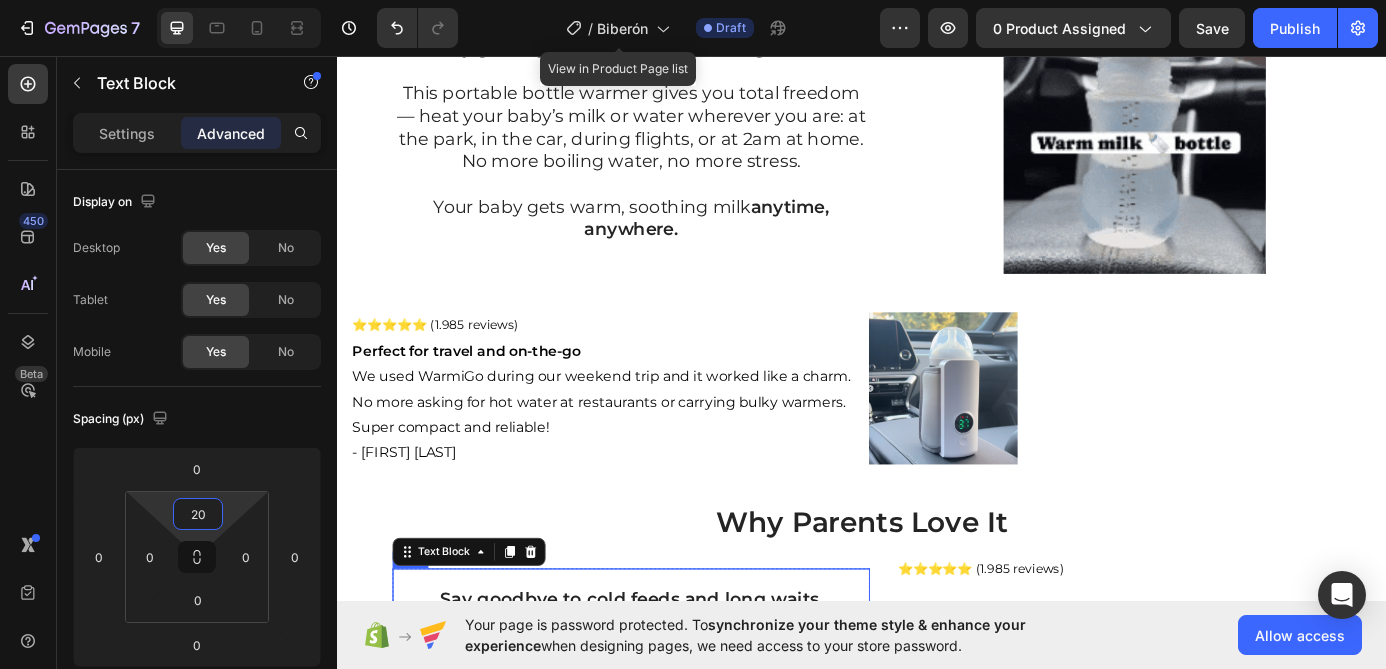 type on "2" 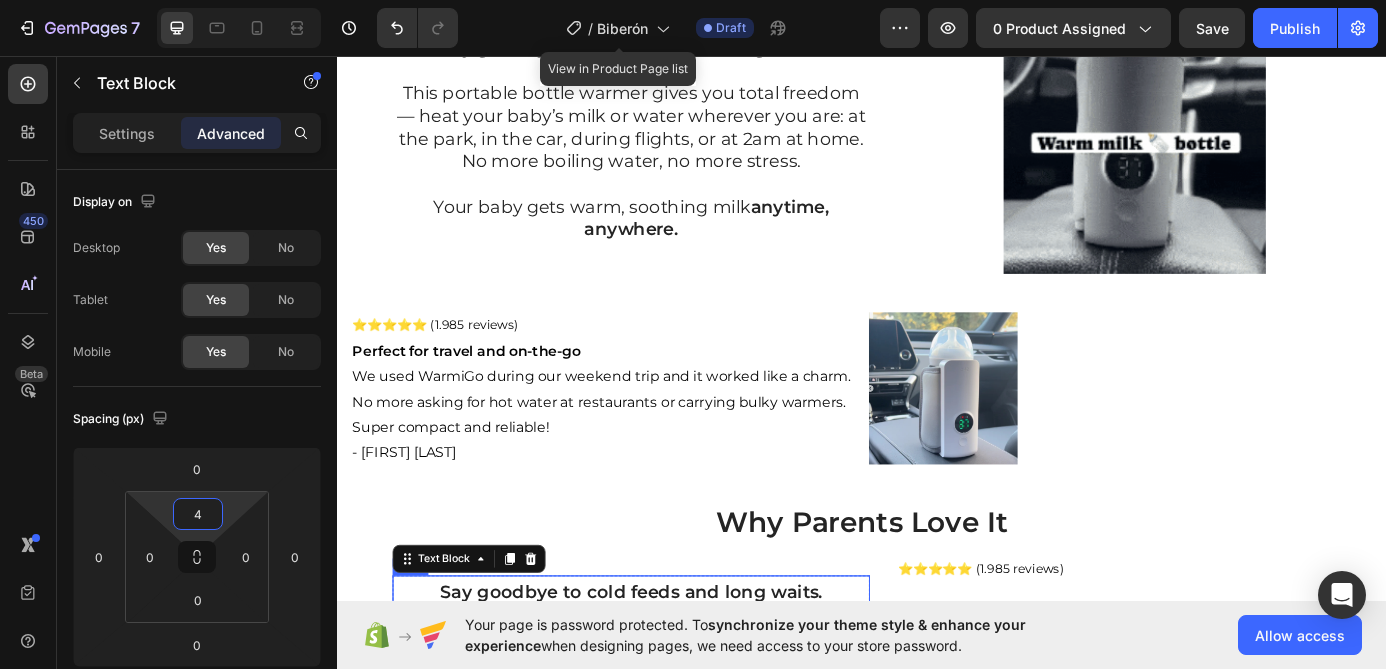 type on "40" 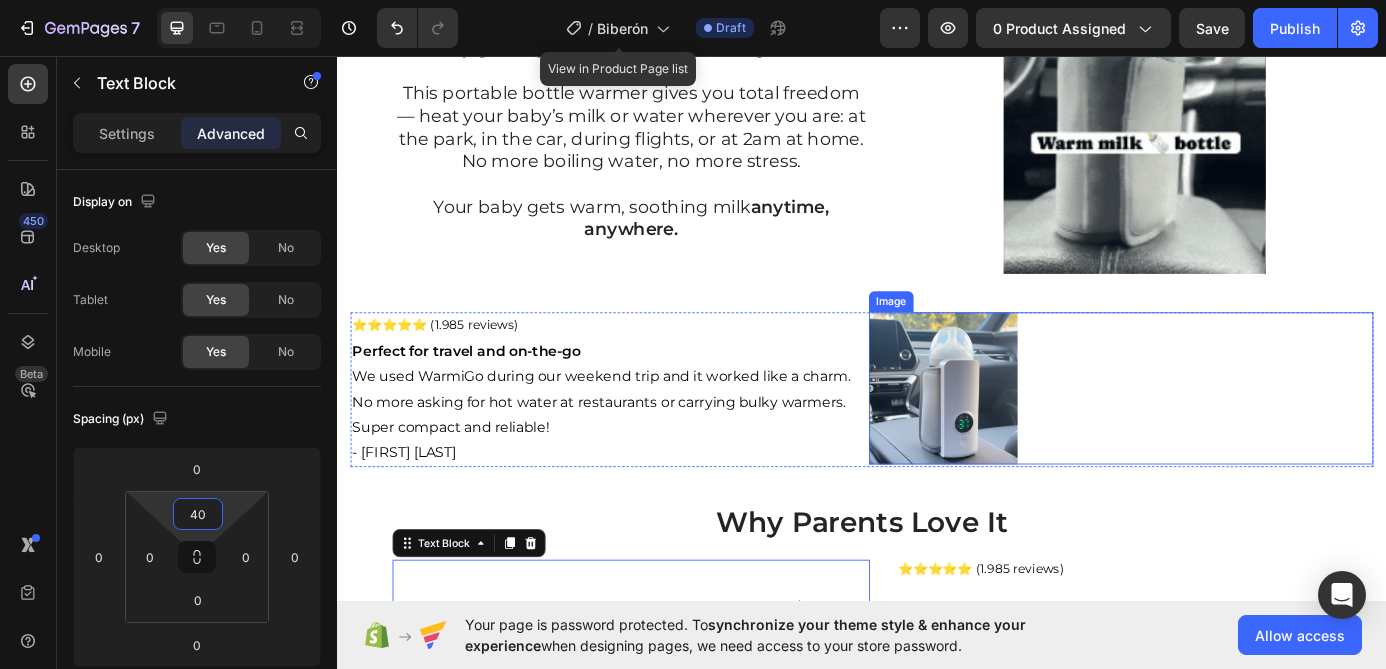 scroll, scrollTop: 1079, scrollLeft: 0, axis: vertical 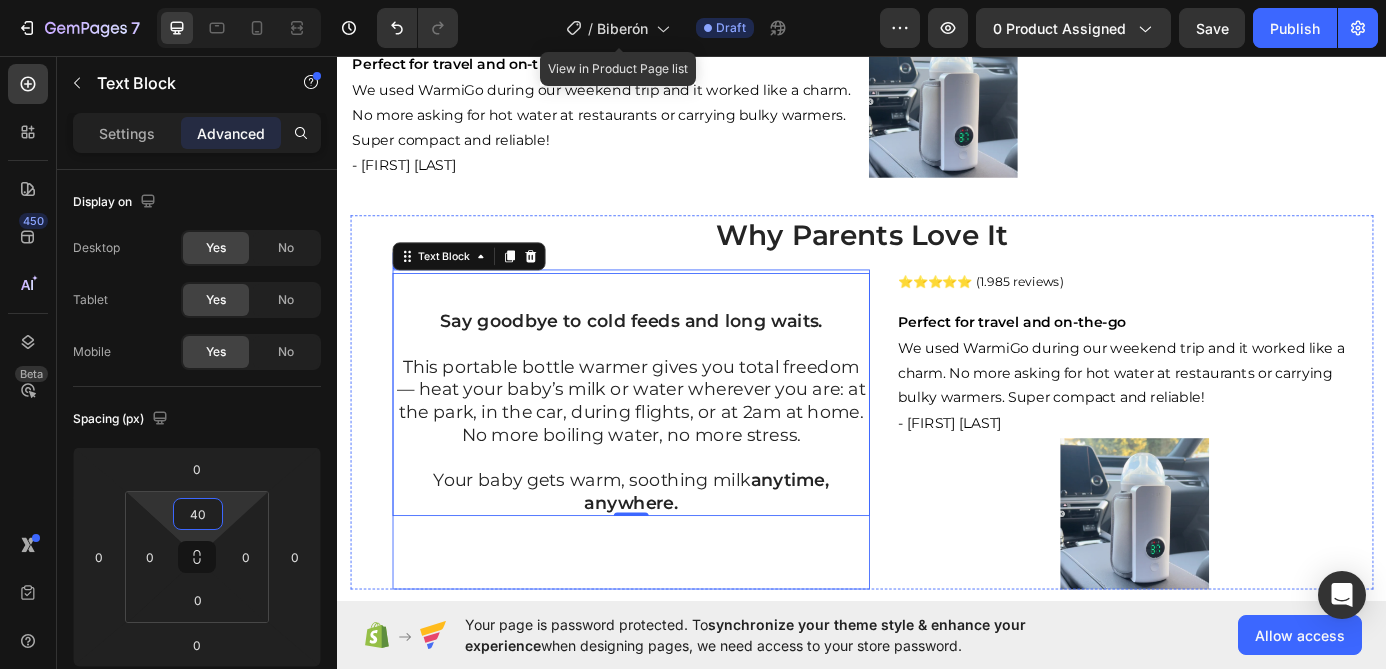 click on "Say goodbye to cold feeds and long waits. This portable bottle warmer gives you total freedom — heat your baby’s milk or water wherever you are: at the park, in the car, during flights, or at 2am at home. No more boiling water, no more stress.   Your baby gets warm, soothing milk  anytime, anywhere. Text Block   0 Row Row Row" at bounding box center (673, 483) 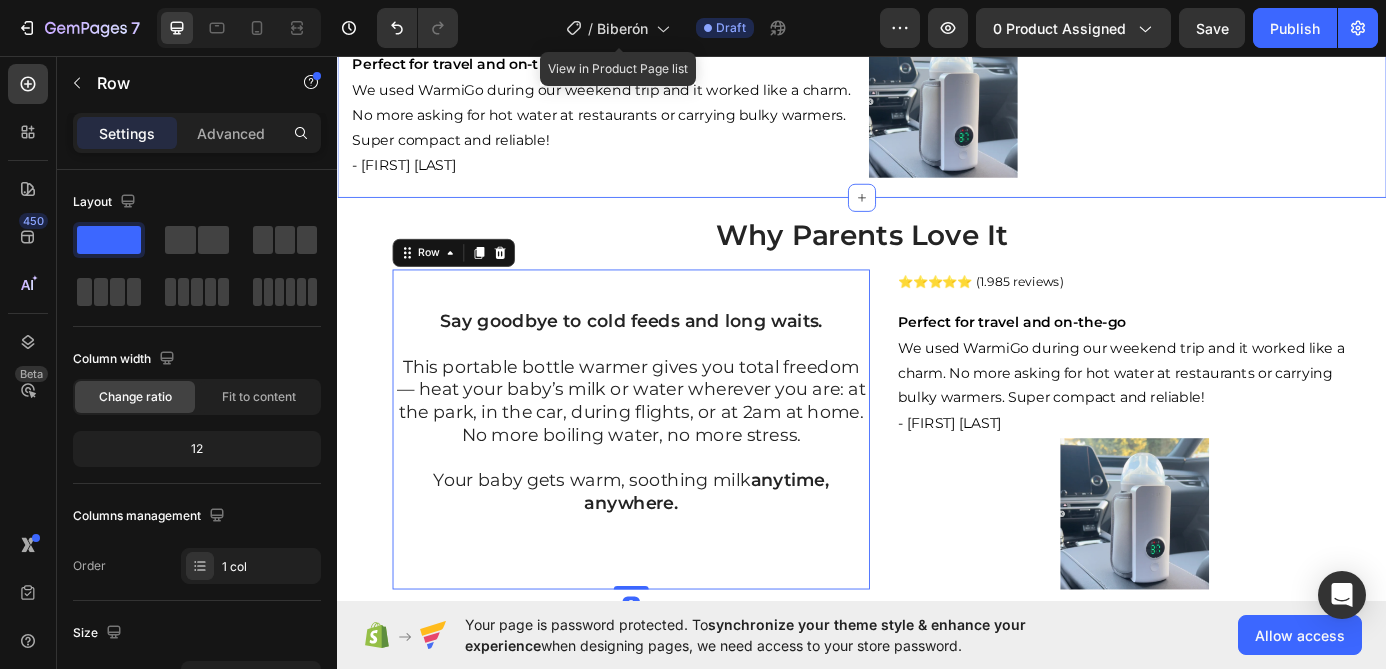 click on "Why Parents Love It Heading Say goodbye to cold feeds and long waits. This portable bottle warmer gives you total freedom — heat your baby’s milk or water wherever you are: at the park, in the car, during flights, or at 2am at home. No more boiling water, no more stress.   Your baby gets warm, soothing milk  anytime, anywhere. Text Block Row Row Row Row Image Row Row ⭐⭐⭐⭐⭐ (1.985 reviews) Text Block Perfect for travel and on-the-go We used WarmiGo during our weekend trip and it worked like a charm. No more asking for hot water at restaurants or carrying bulky warmers. Super compact and reliable! - [FIRST] [LAST] Text Block Image Row Section 3" at bounding box center (937, -101) 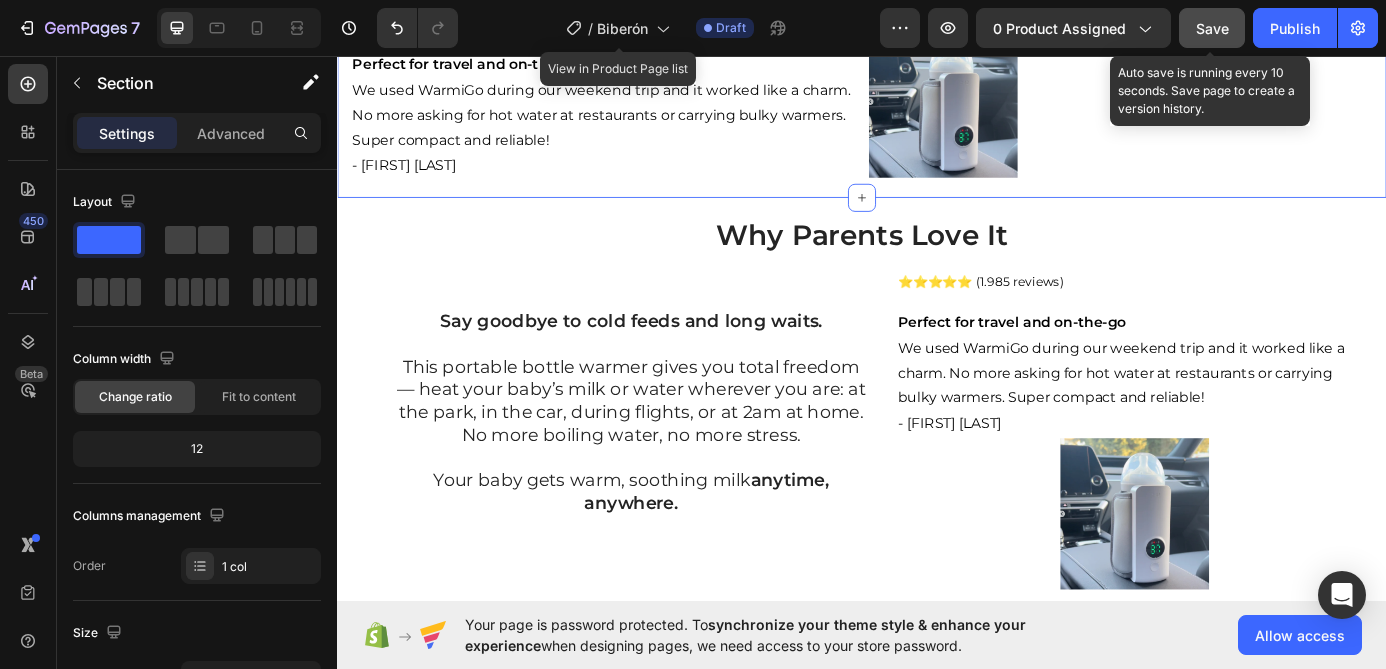 click on "Save" at bounding box center (1212, 28) 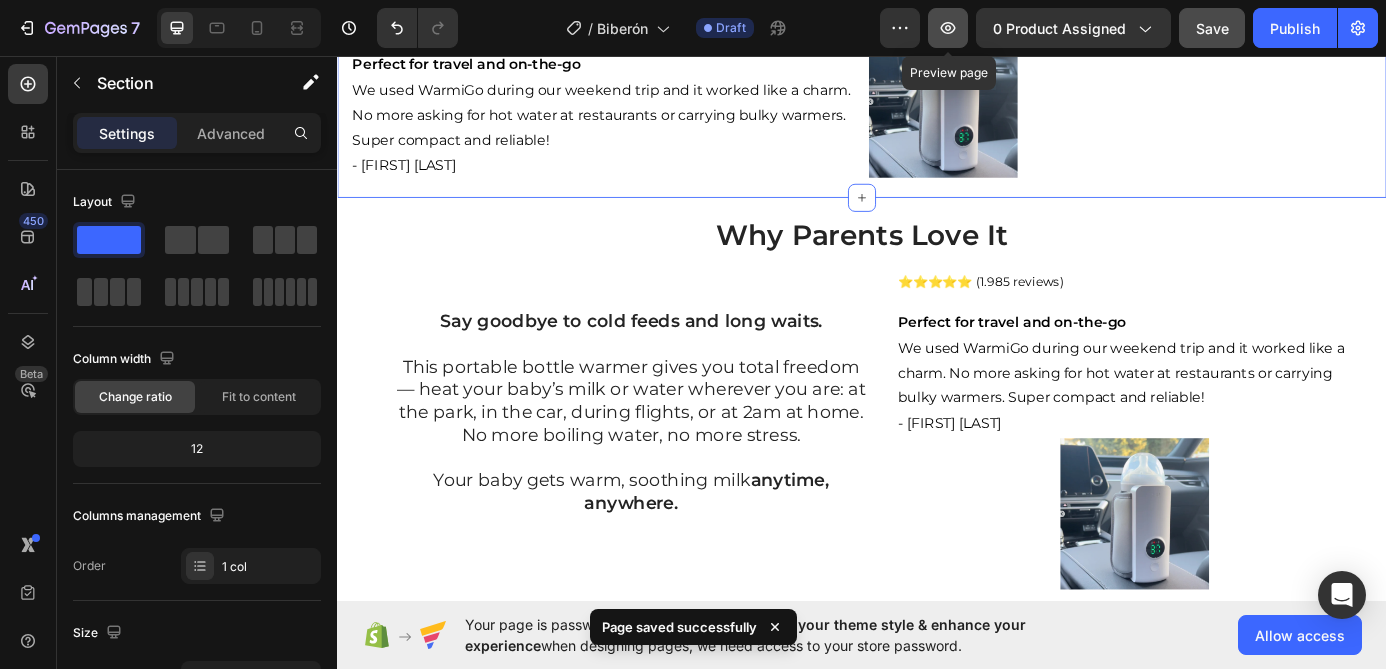 click 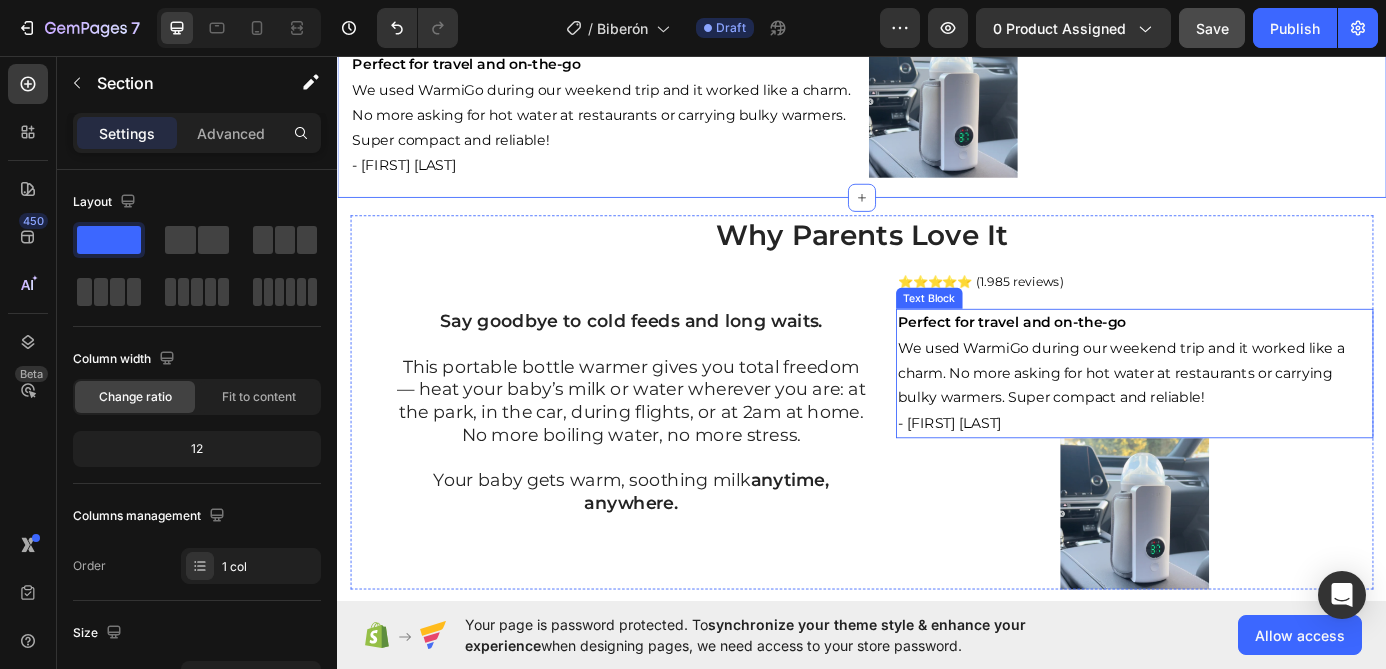 click on "- [FIRST] [LAST]" at bounding box center (1249, 404) 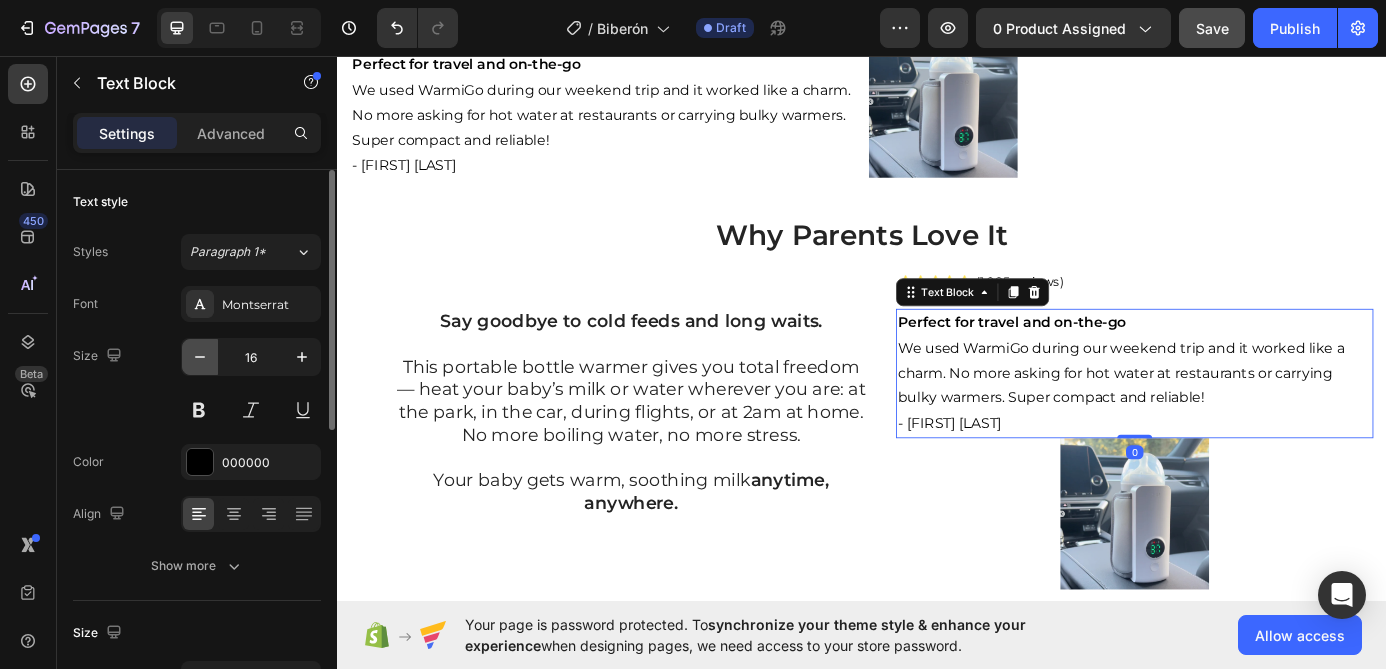click 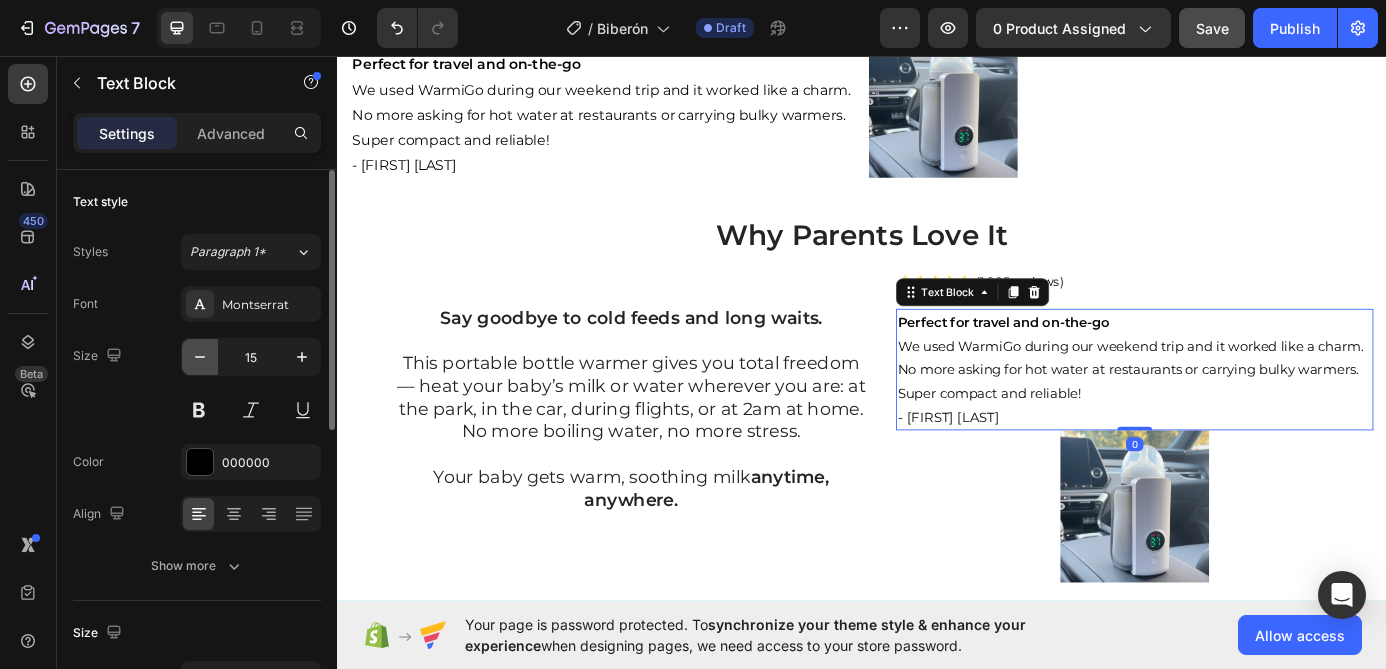 click 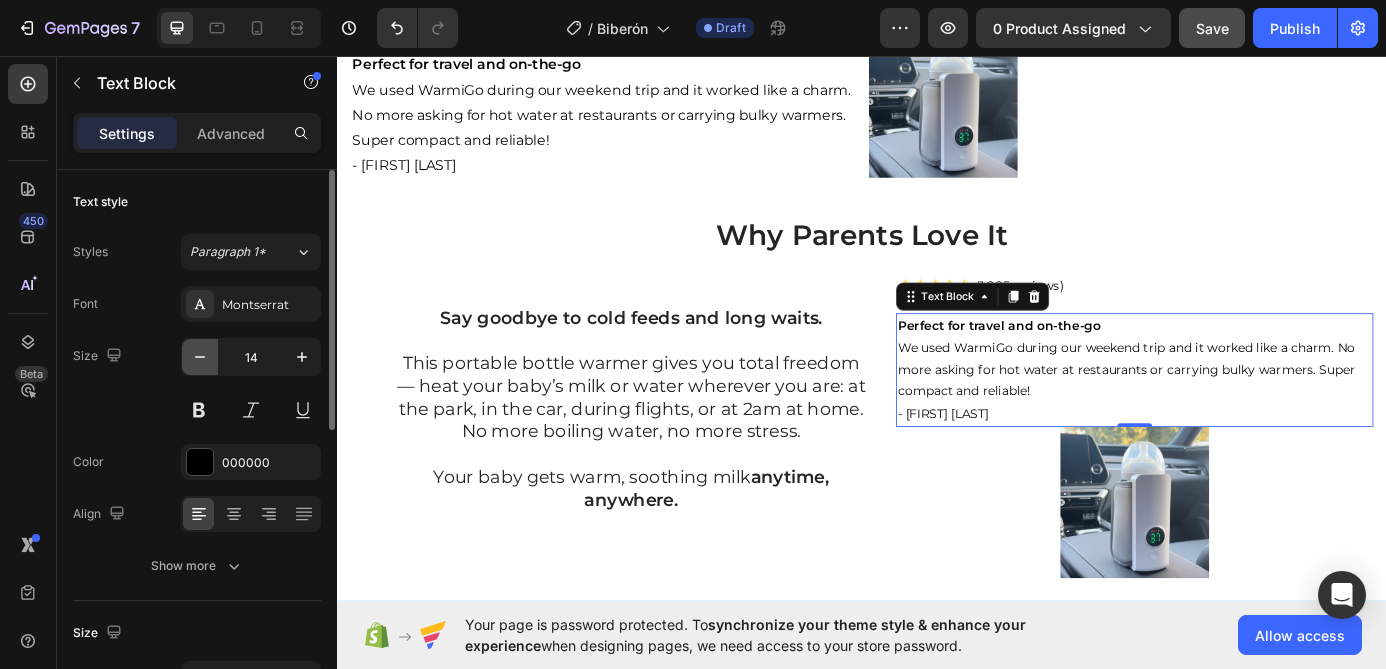 click 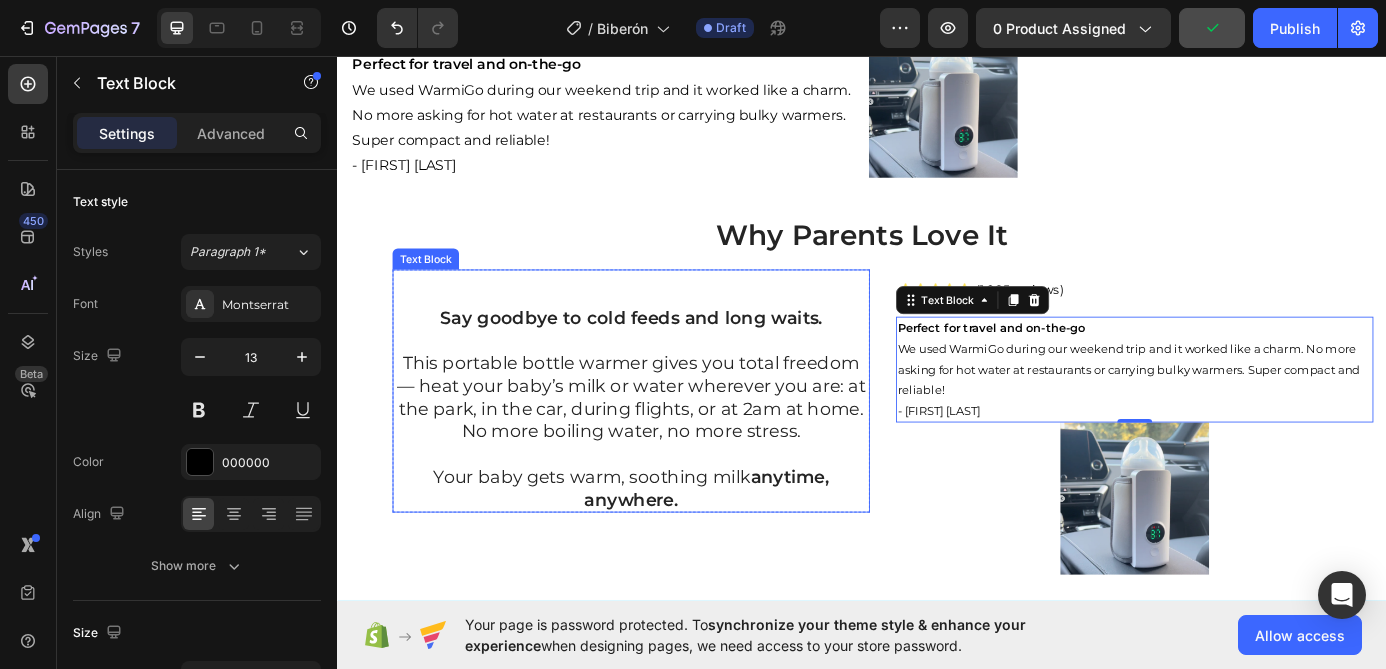 click on "This portable bottle warmer gives you total freedom — heat your baby’s milk or water wherever you are: at the park, in the car, during flights, or at 2am at home. No more boiling water, no more stress." at bounding box center [673, 433] 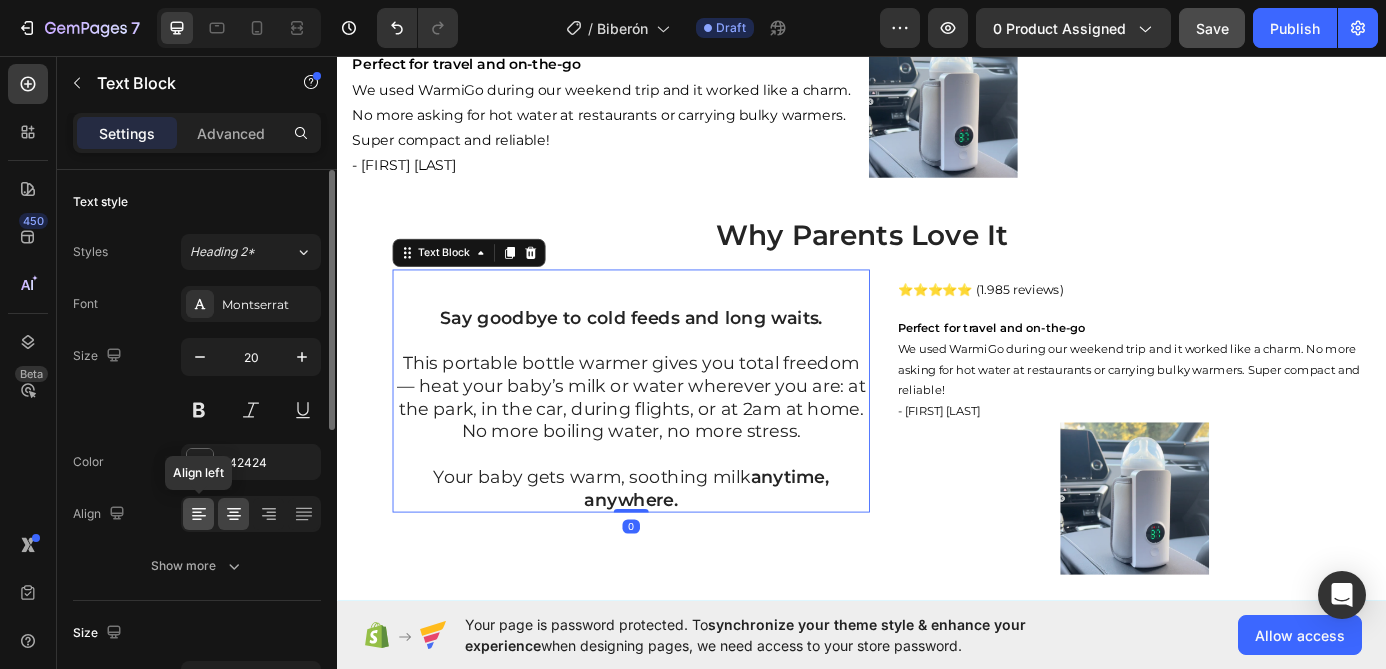 click 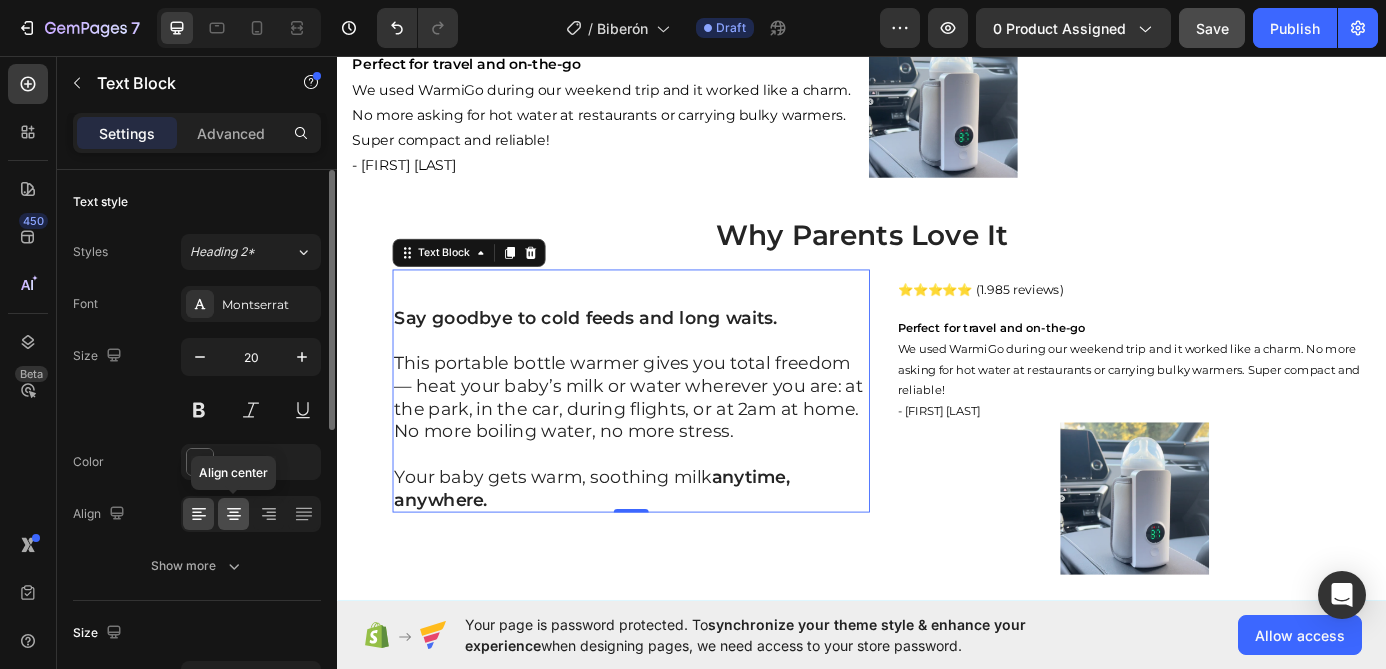 click 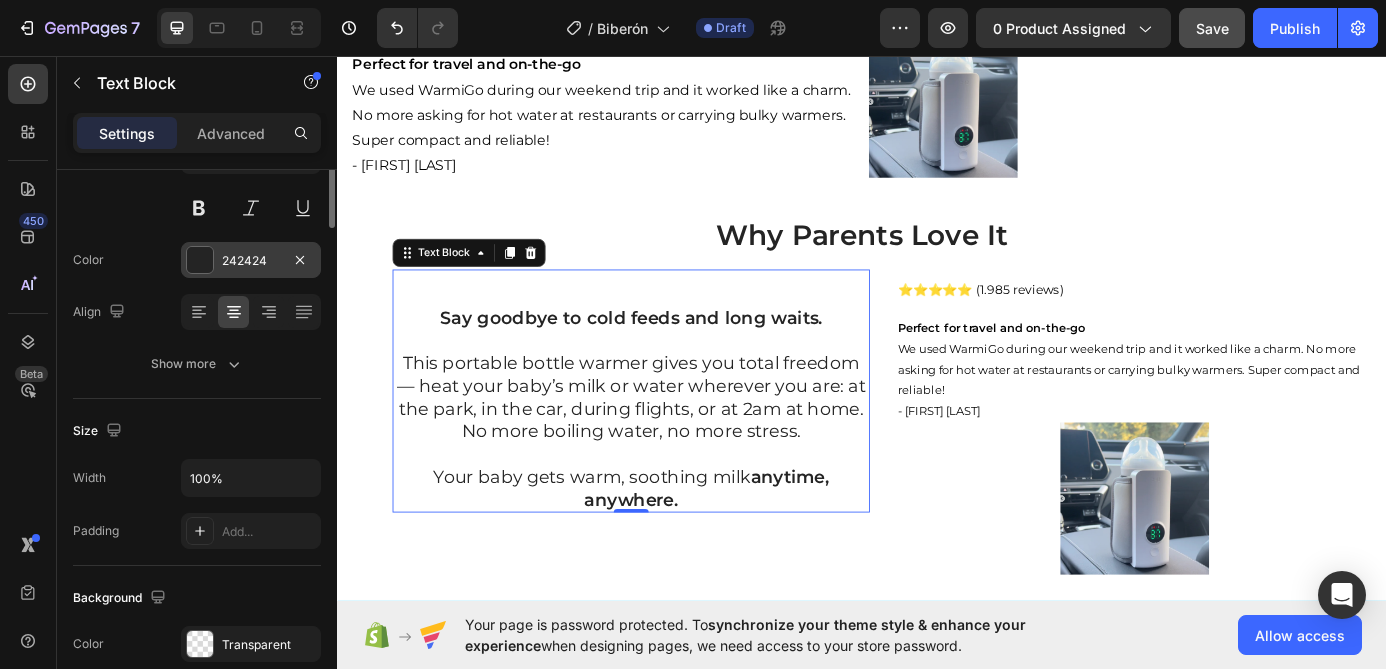 scroll, scrollTop: 0, scrollLeft: 0, axis: both 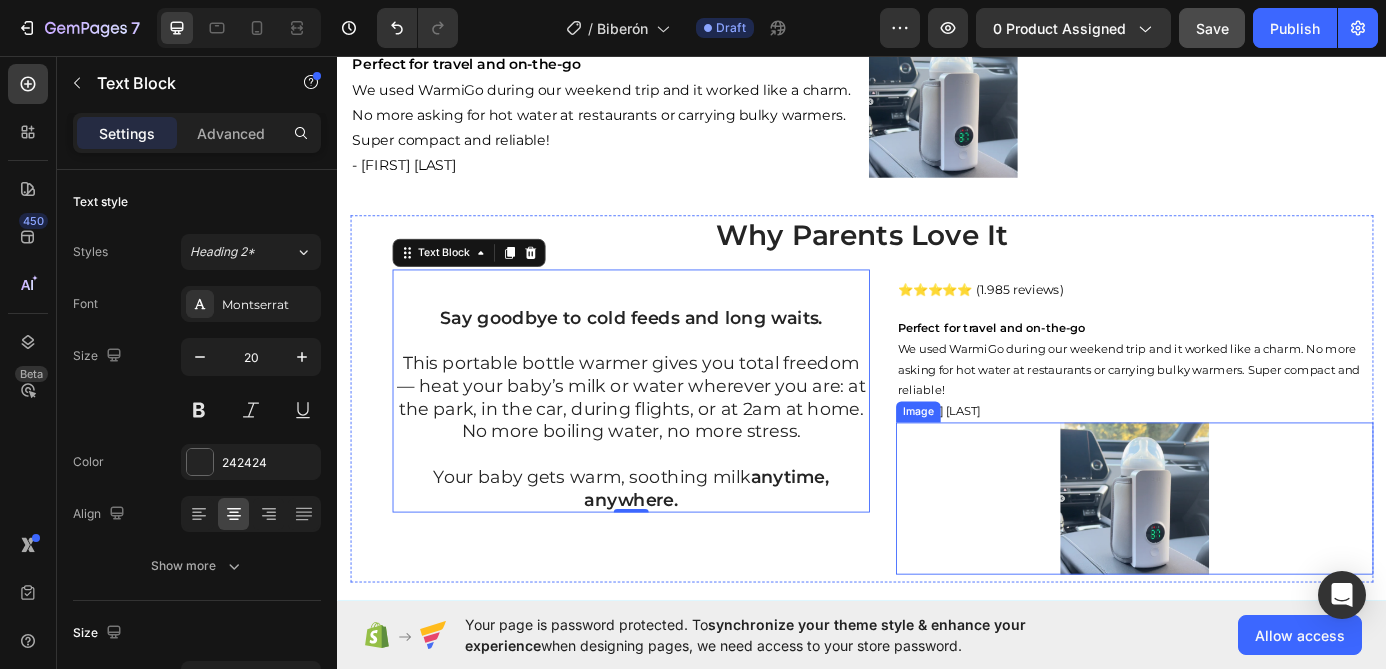 click at bounding box center [1249, 561] 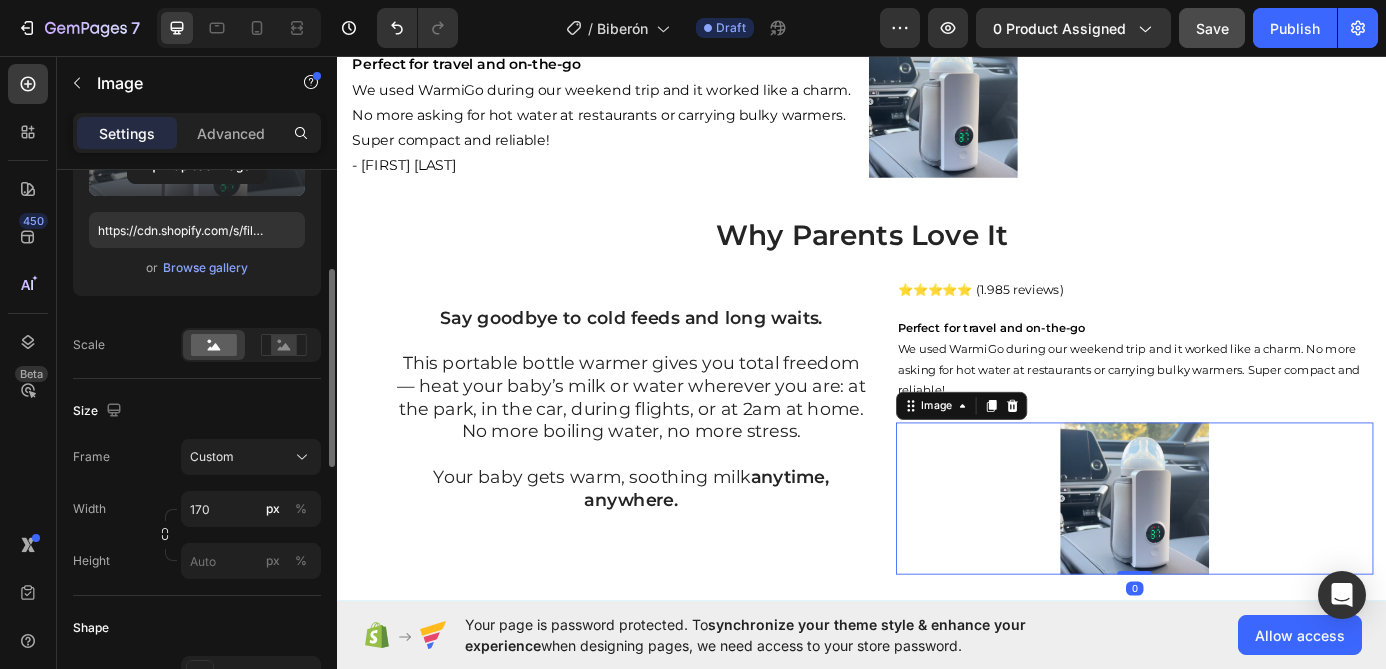 scroll, scrollTop: 337, scrollLeft: 0, axis: vertical 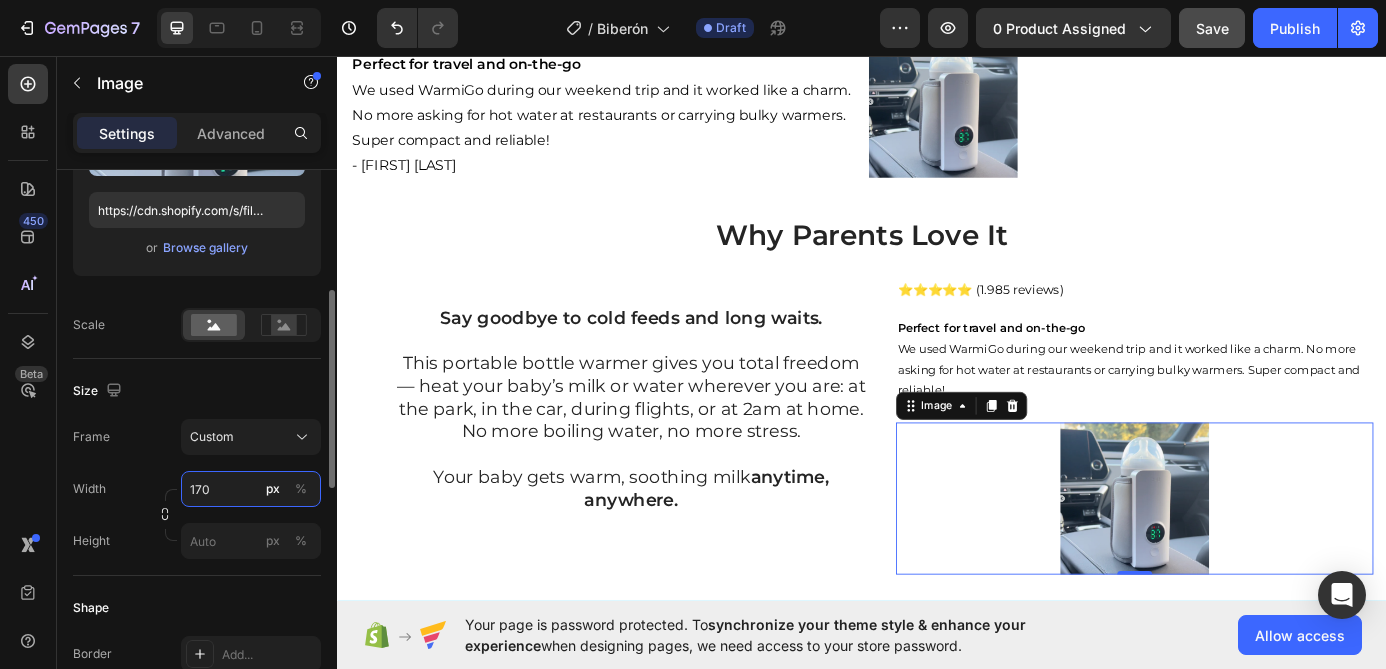 click on "170" at bounding box center [251, 489] 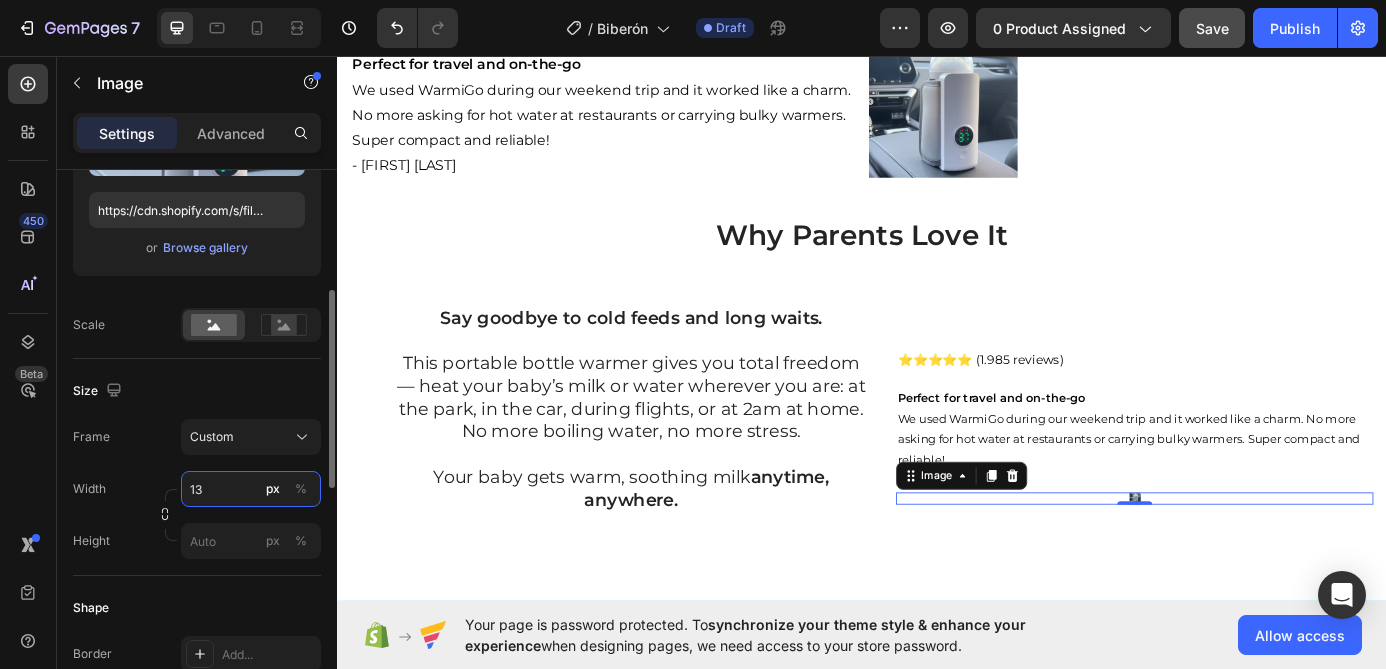 type on "130" 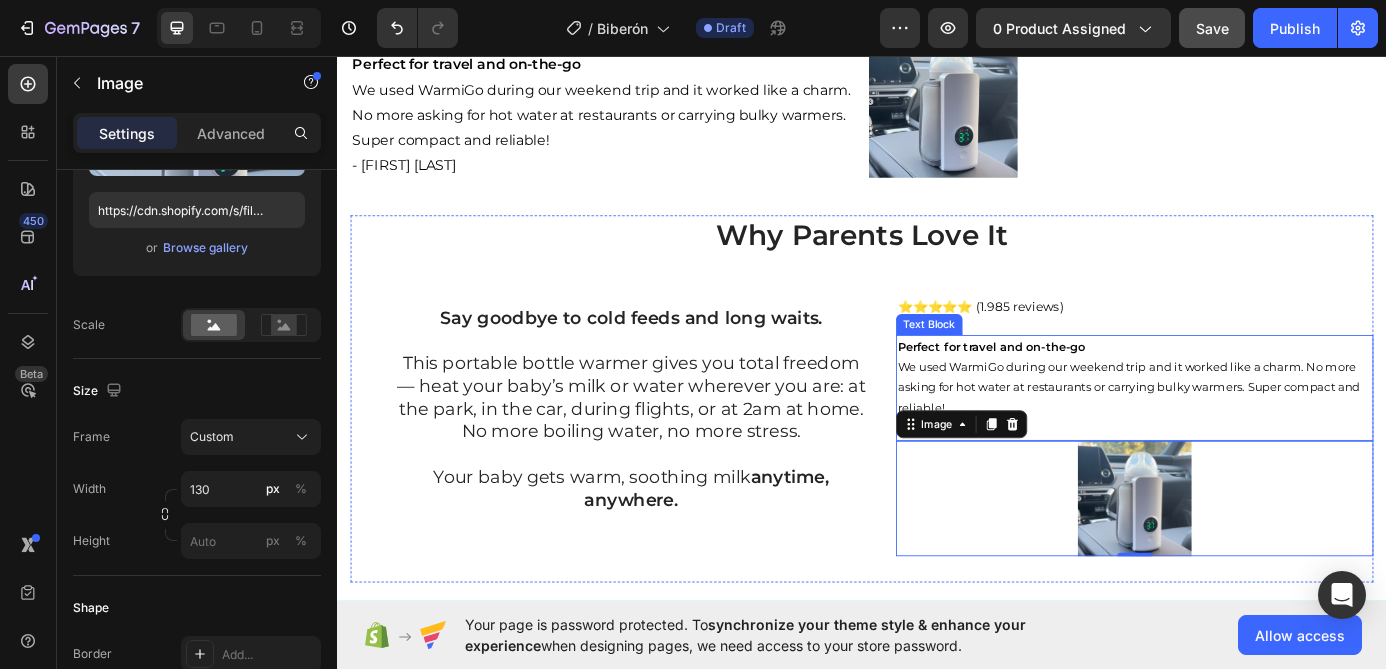 click on "- [FIRST] [LAST]" at bounding box center [1249, 424] 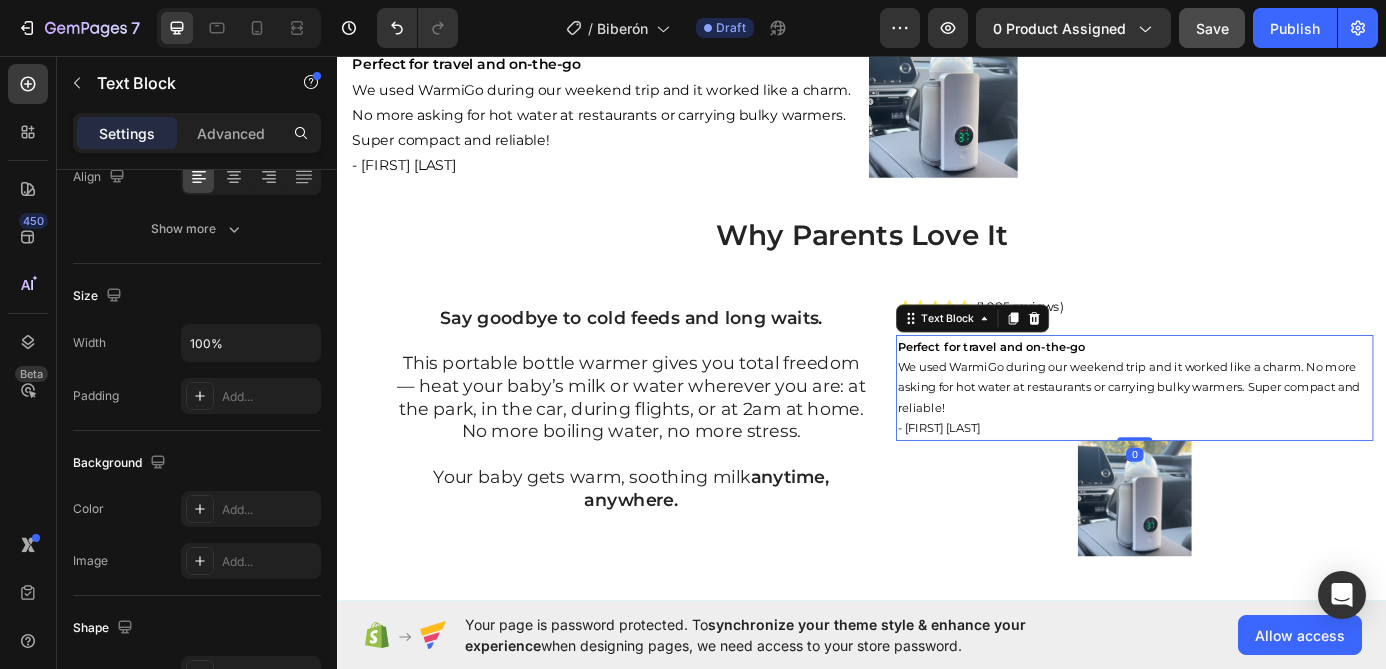 scroll, scrollTop: 0, scrollLeft: 0, axis: both 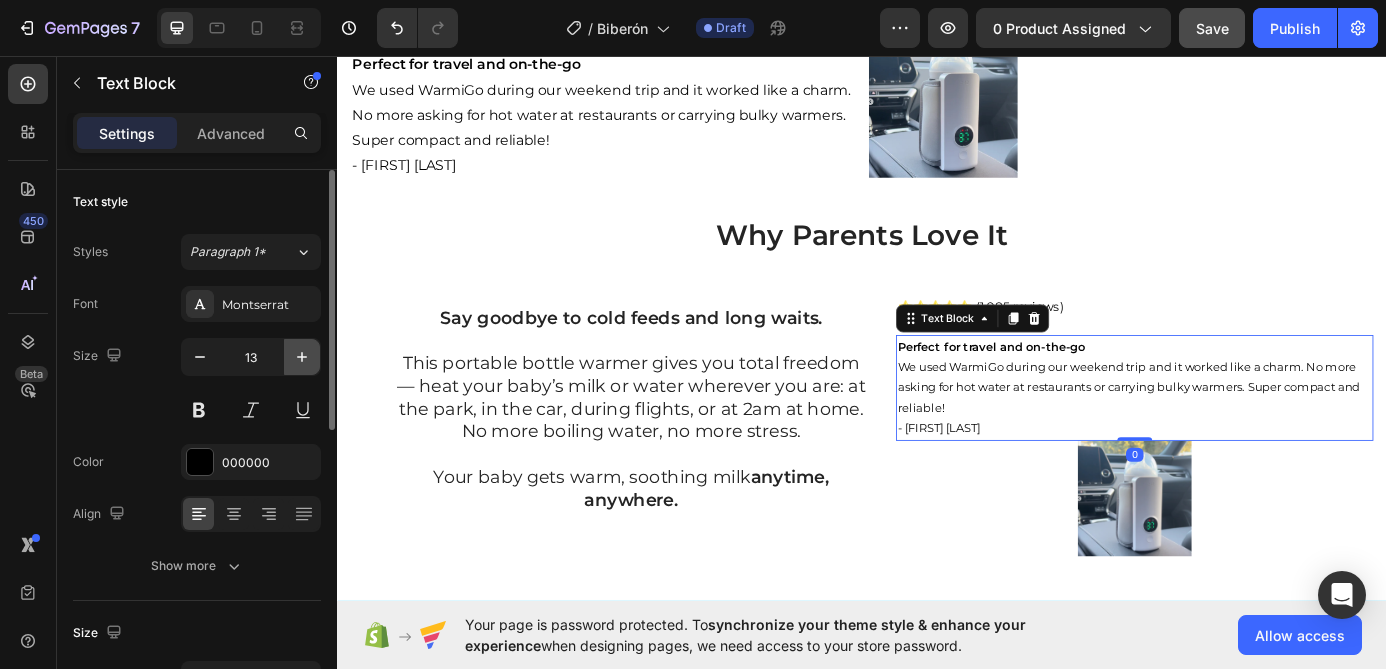 click 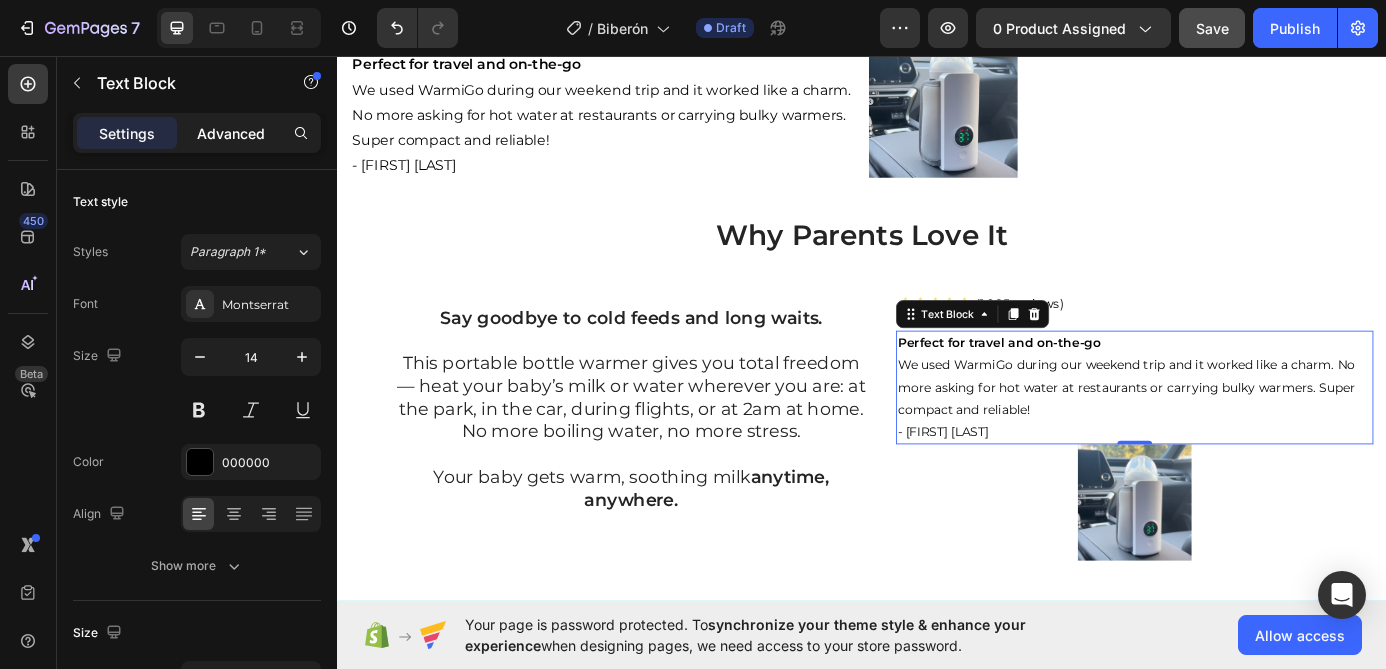 click on "Advanced" 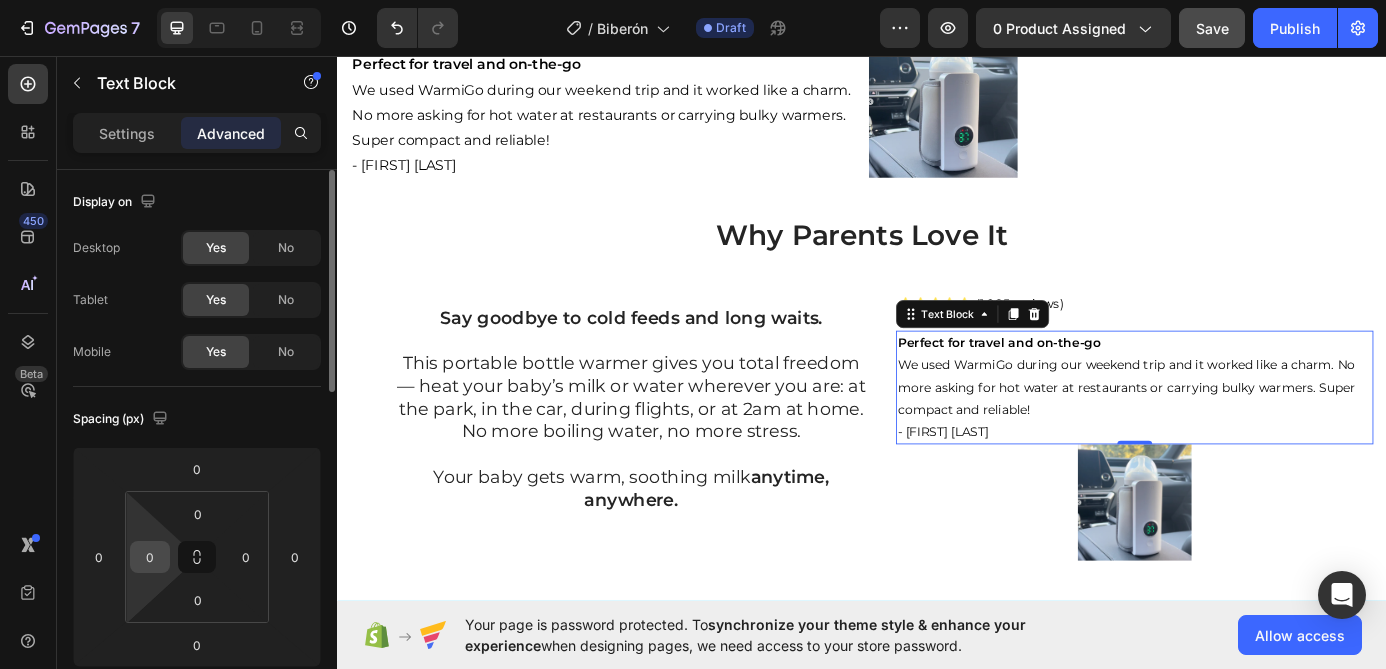 click on "0" at bounding box center (150, 557) 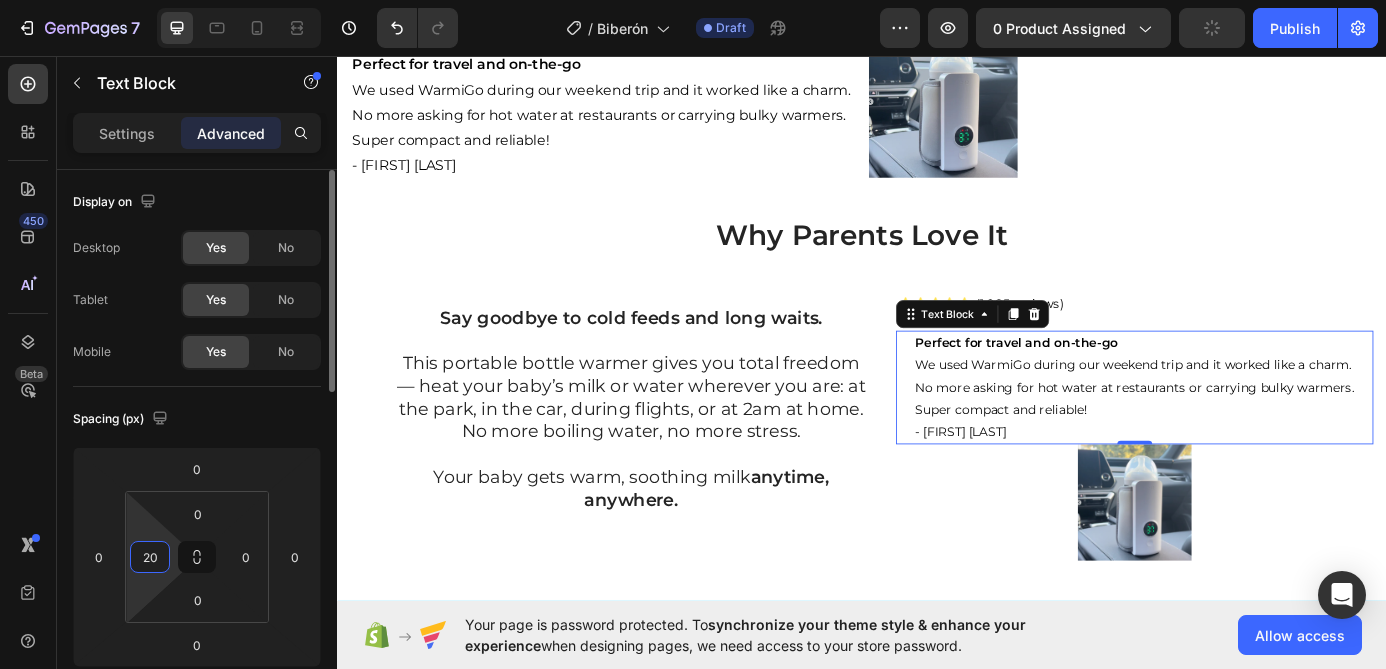 type on "2" 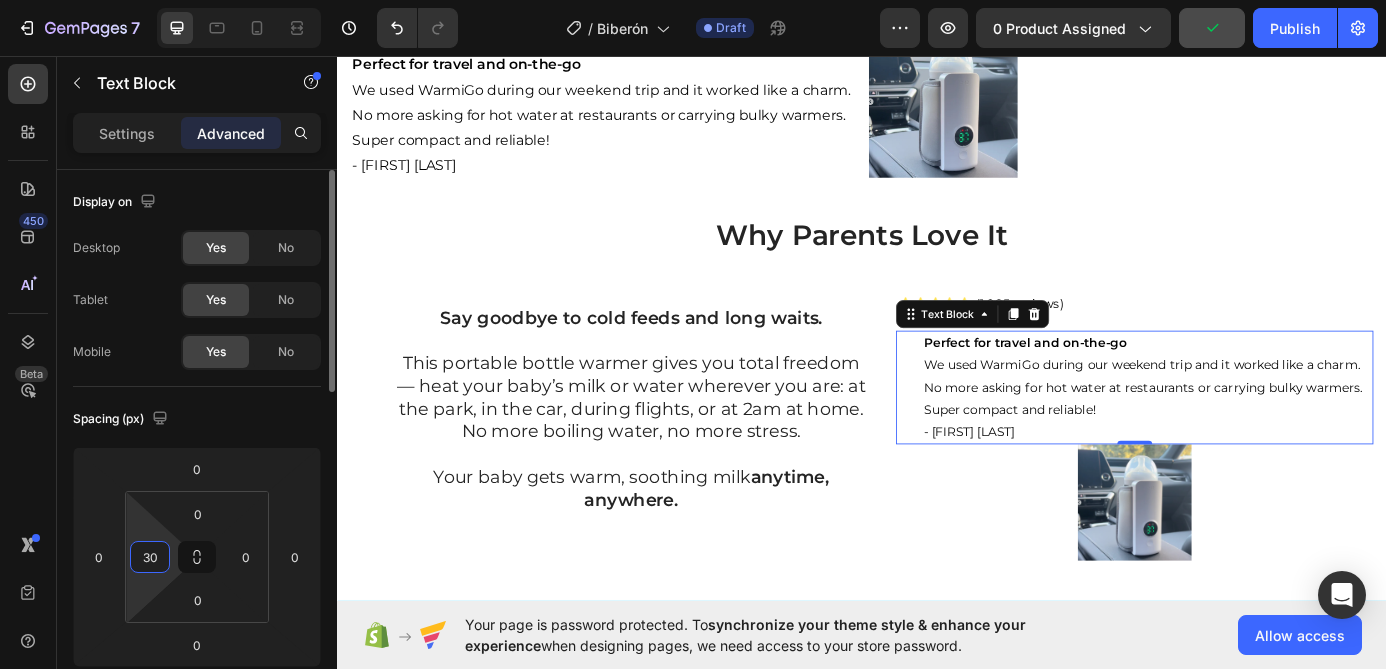 type on "3" 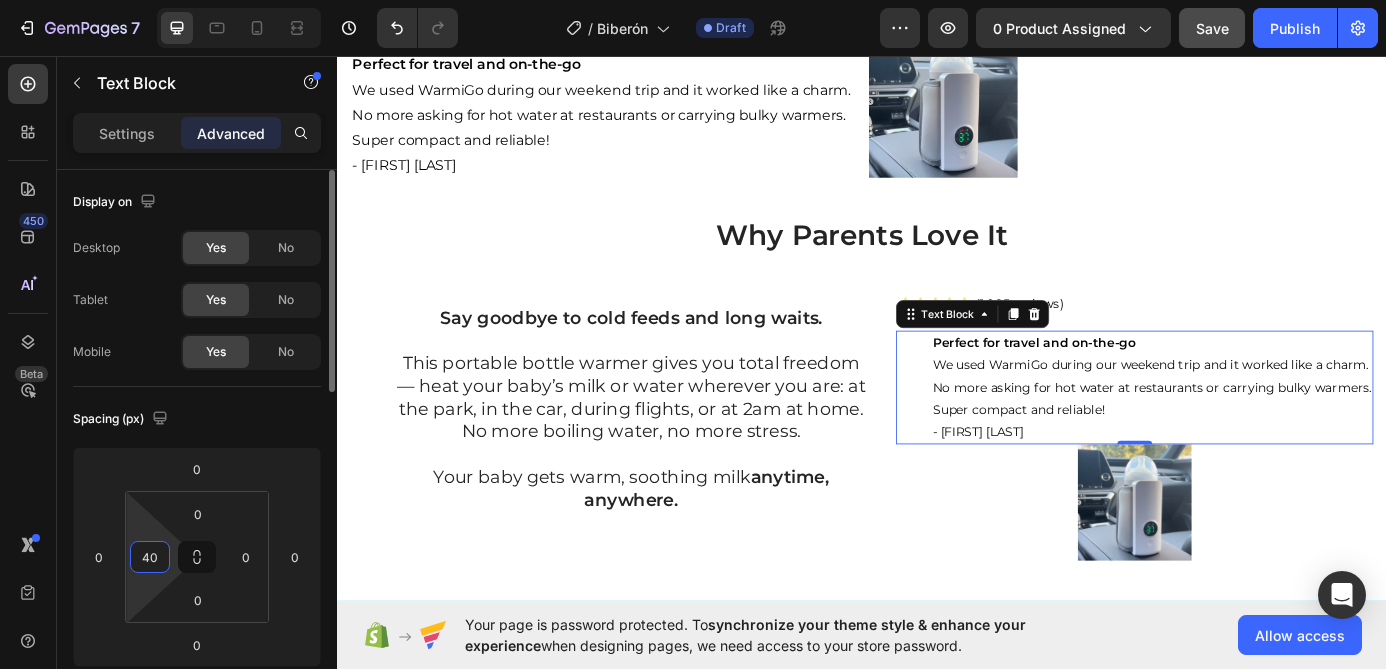 type on "4" 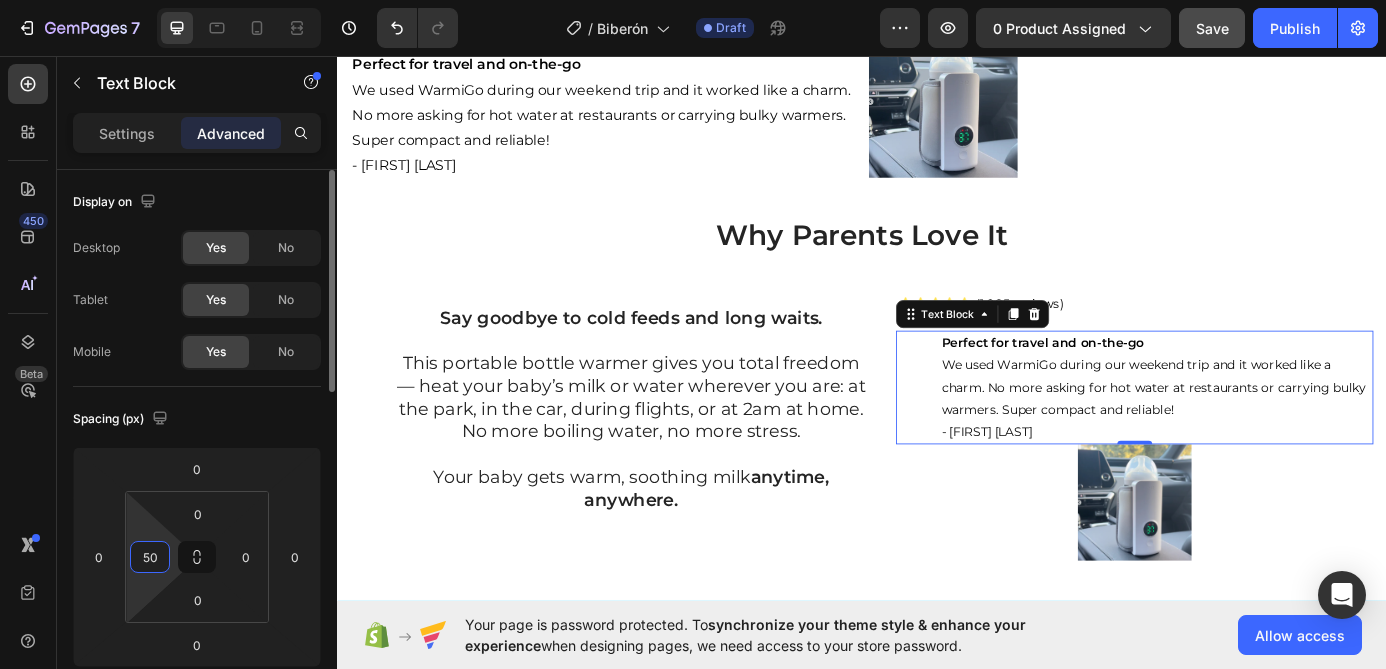 type on "5" 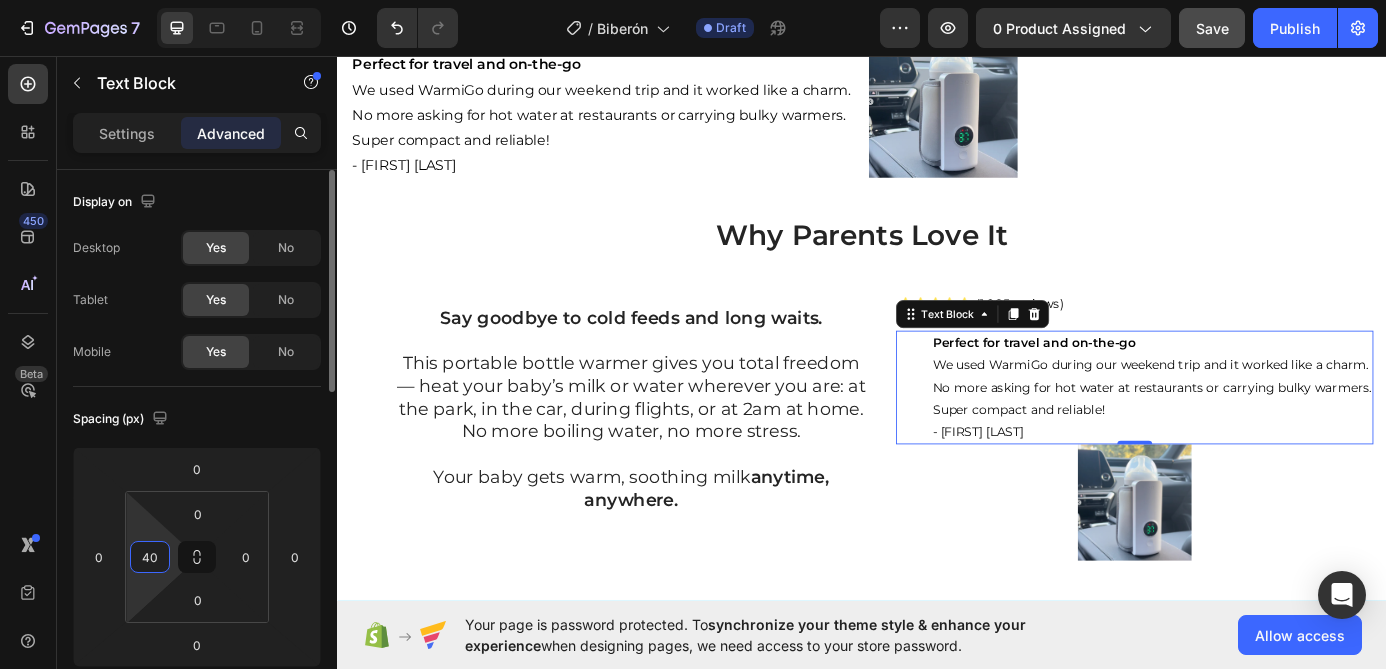 type on "4" 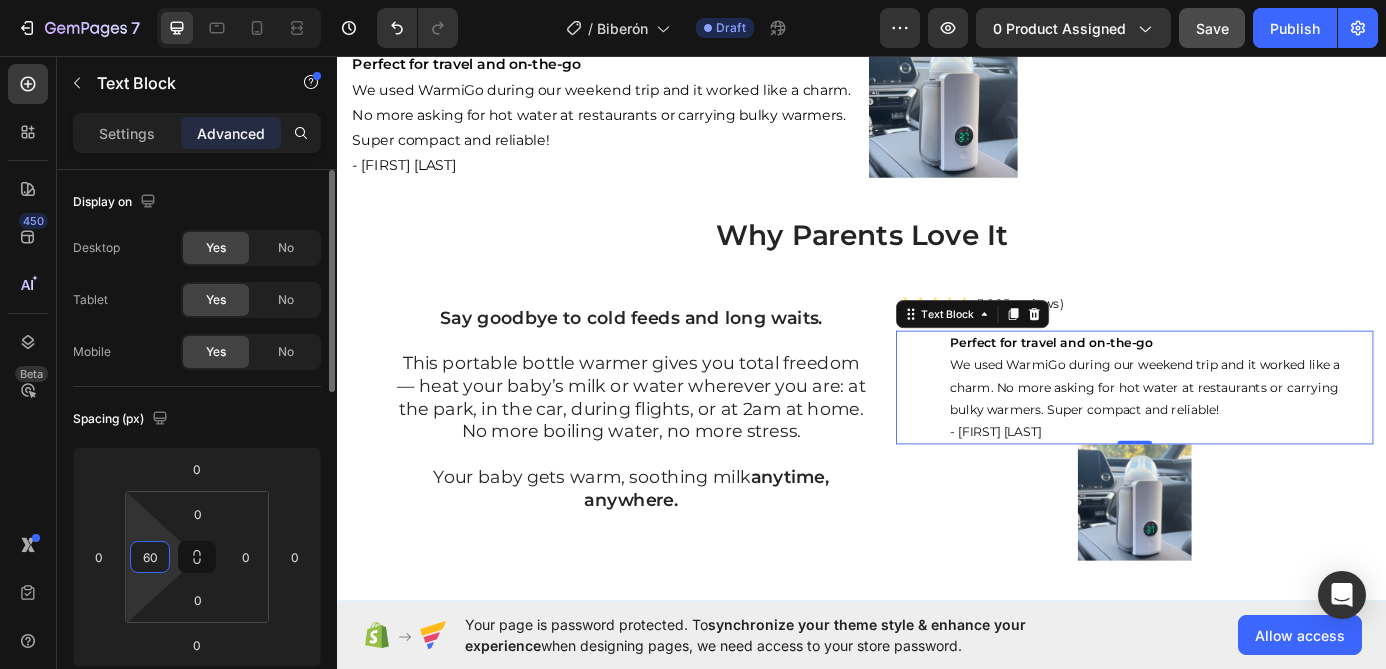 type on "6" 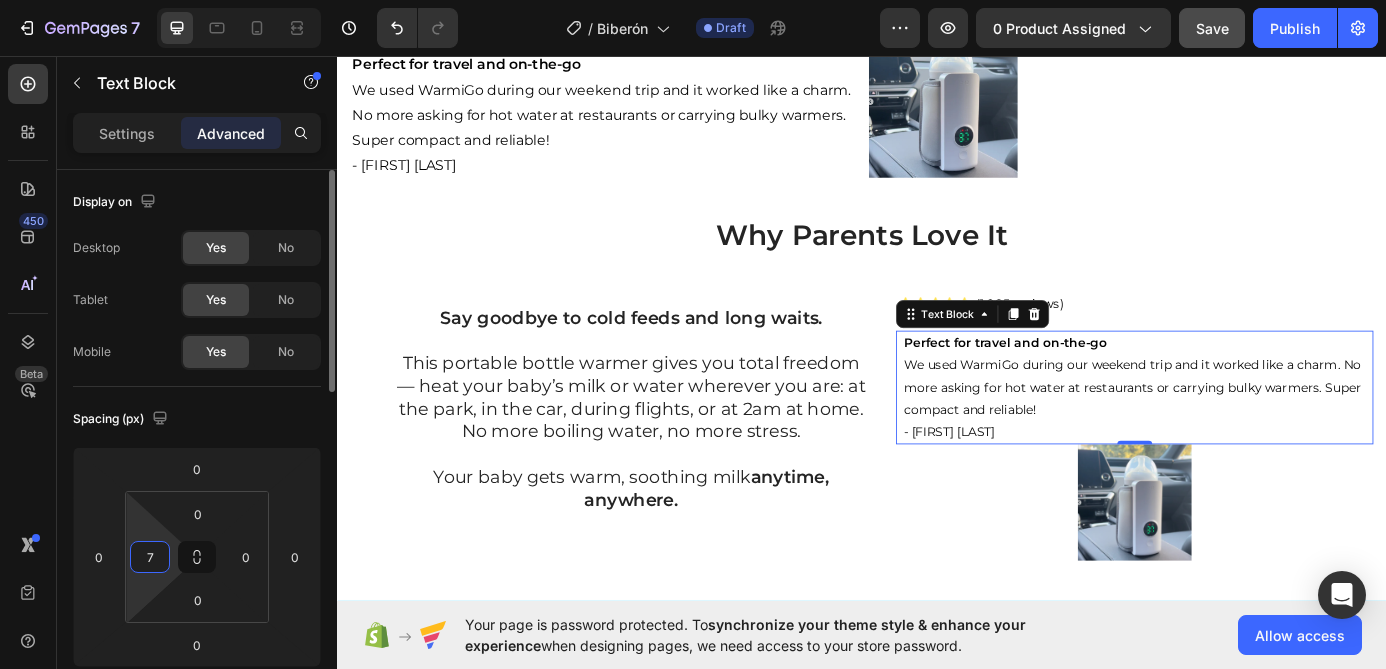 type on "70" 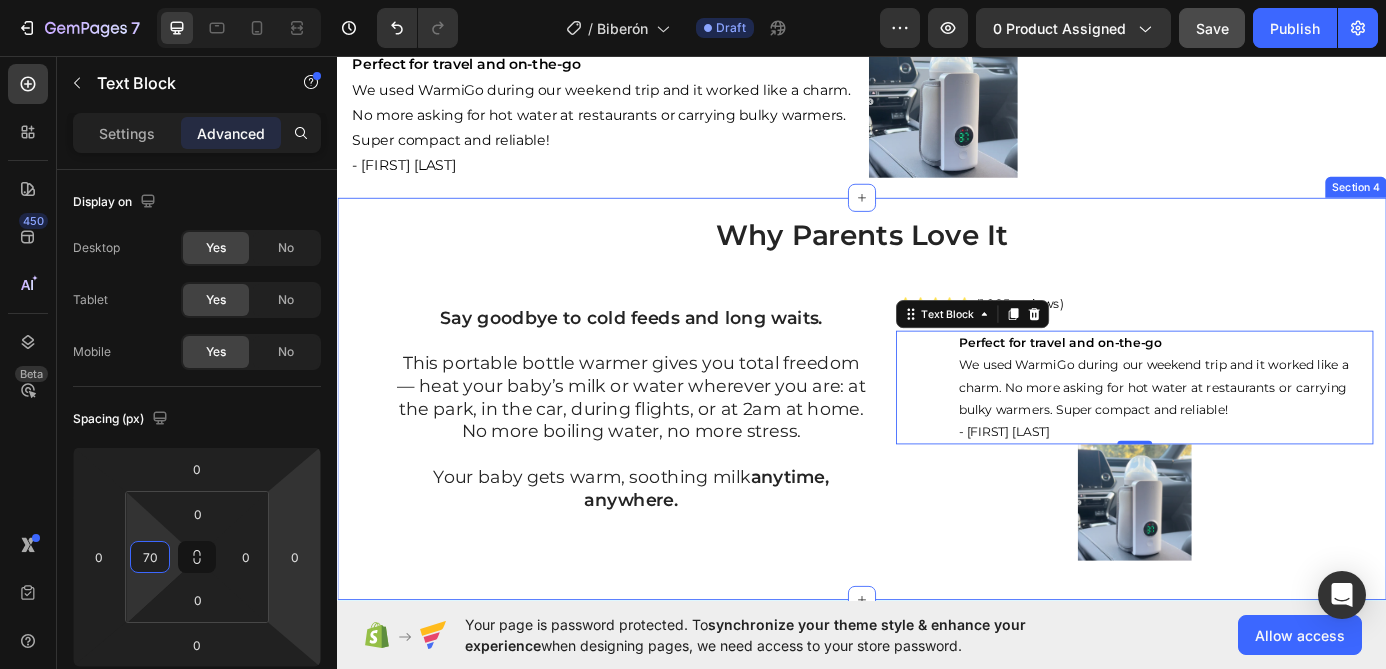 click on "- [FIRST] [LAST]" at bounding box center [937, 448] 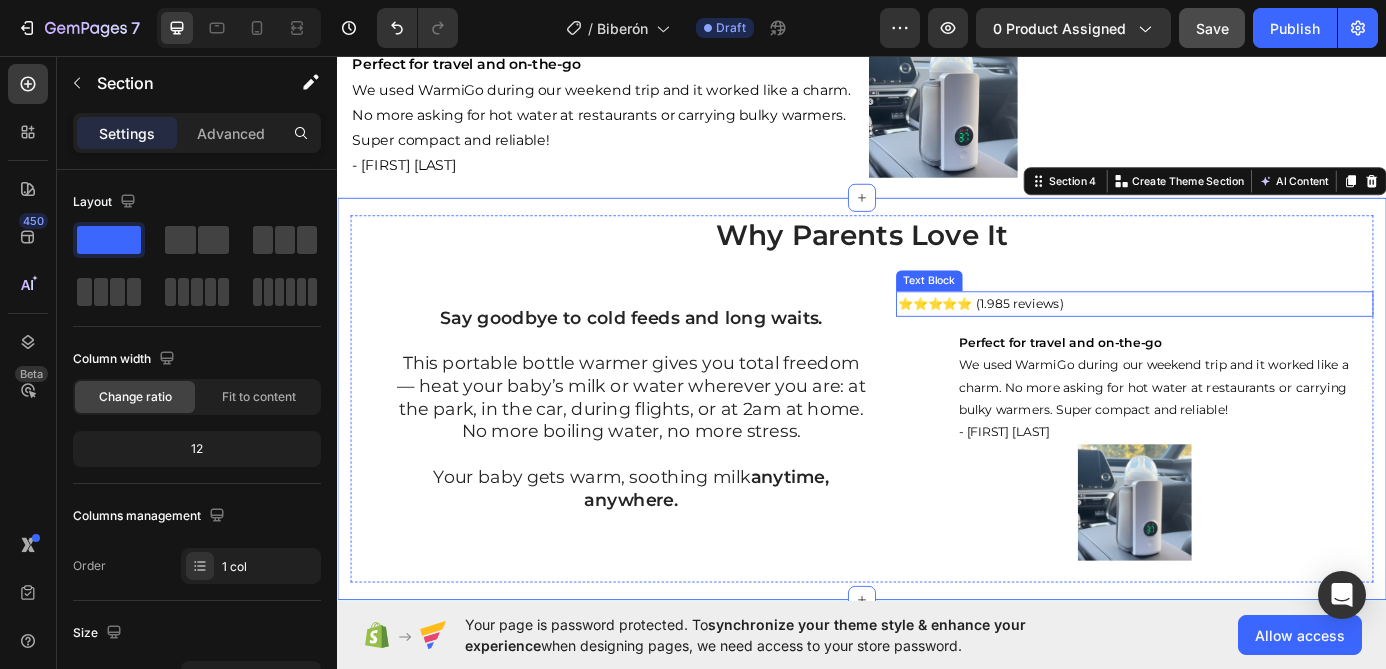 click on "⭐⭐⭐⭐⭐ (1.985 reviews)" at bounding box center [1249, 339] 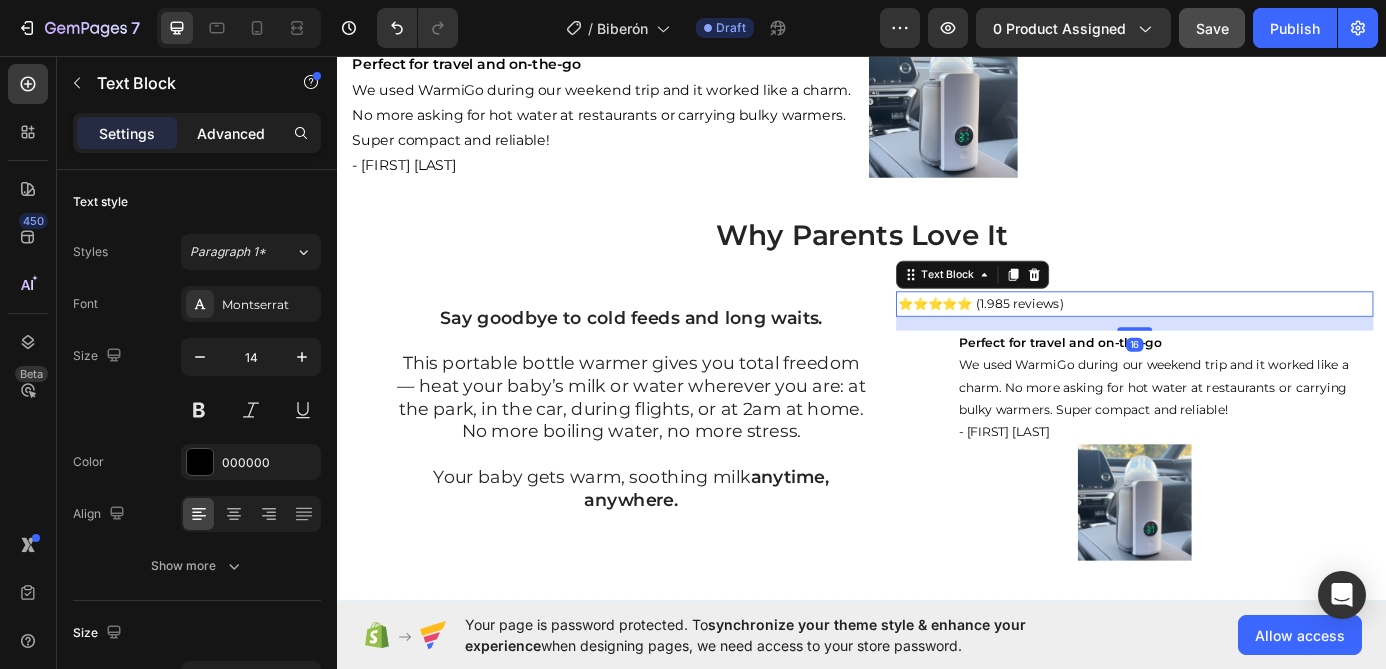 click on "Advanced" at bounding box center (231, 133) 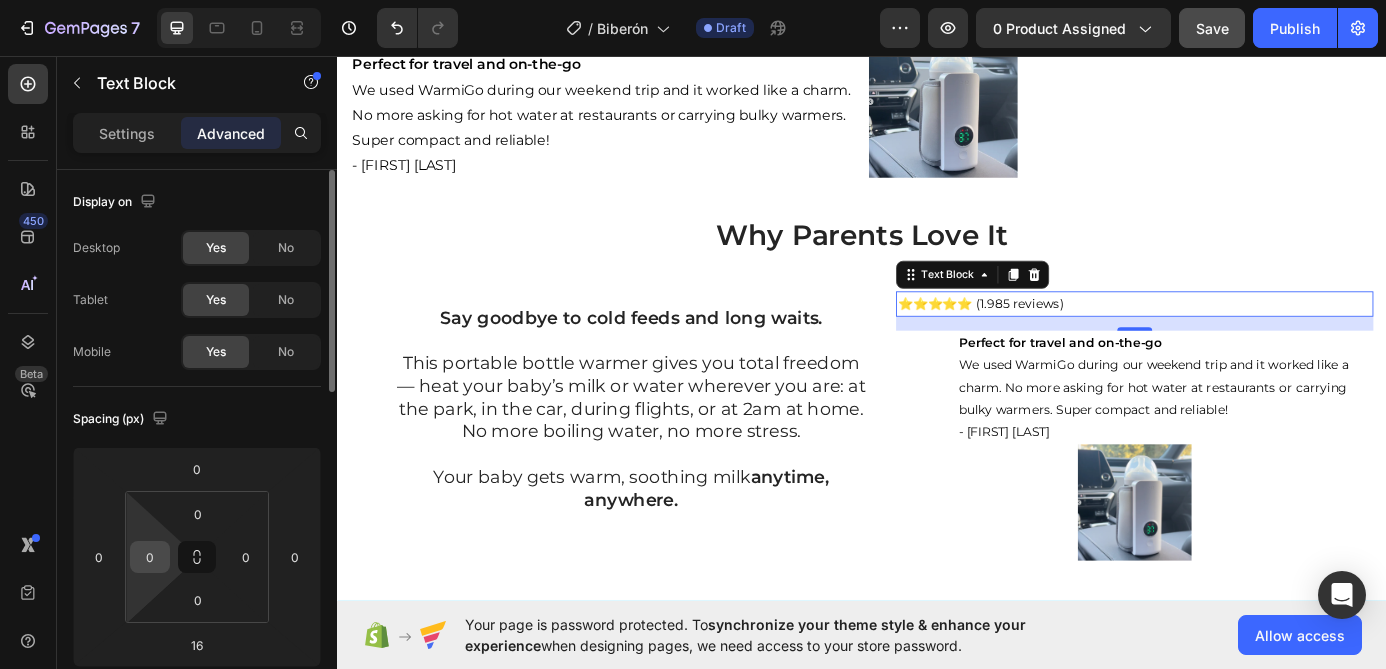 click on "0" at bounding box center (150, 557) 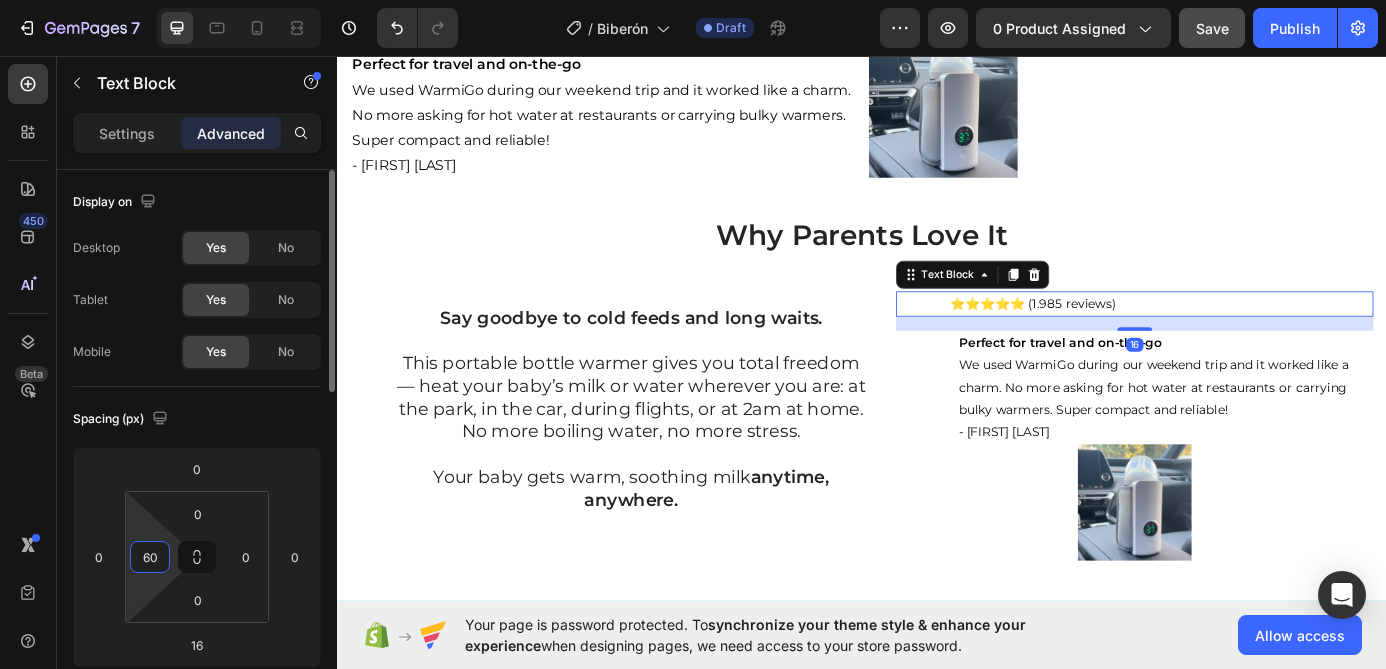 type on "6" 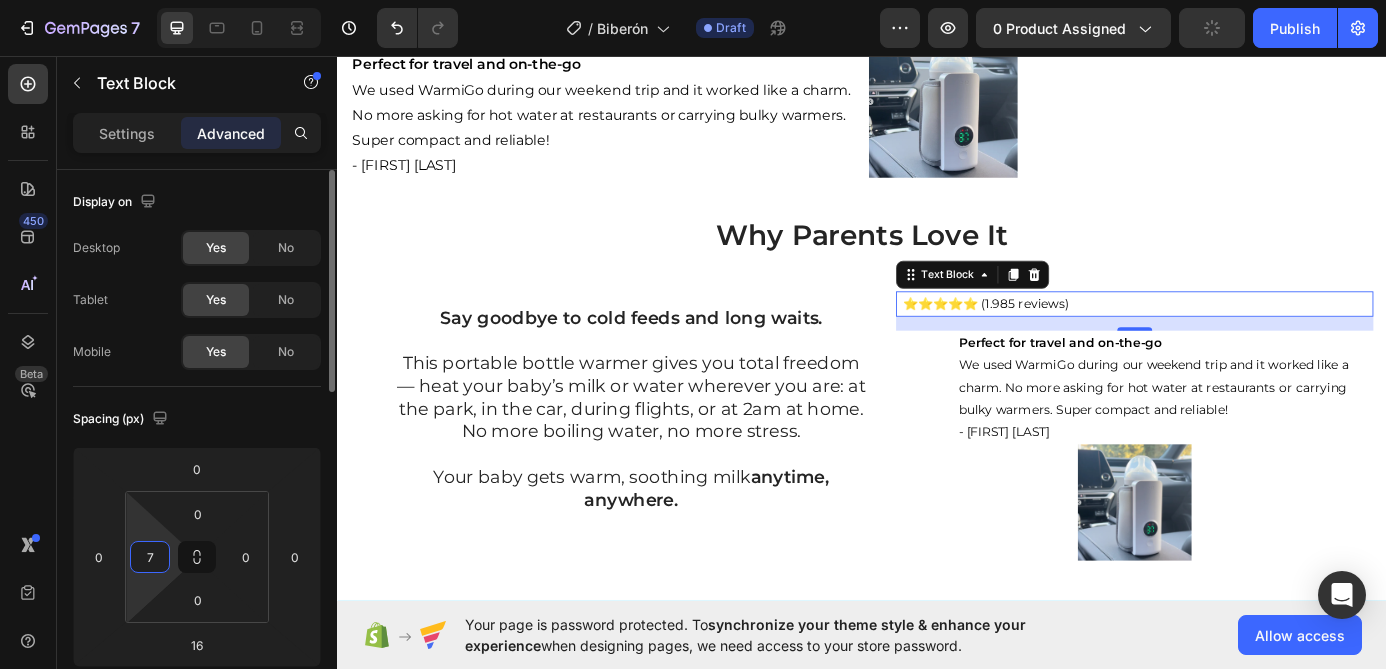 type on "70" 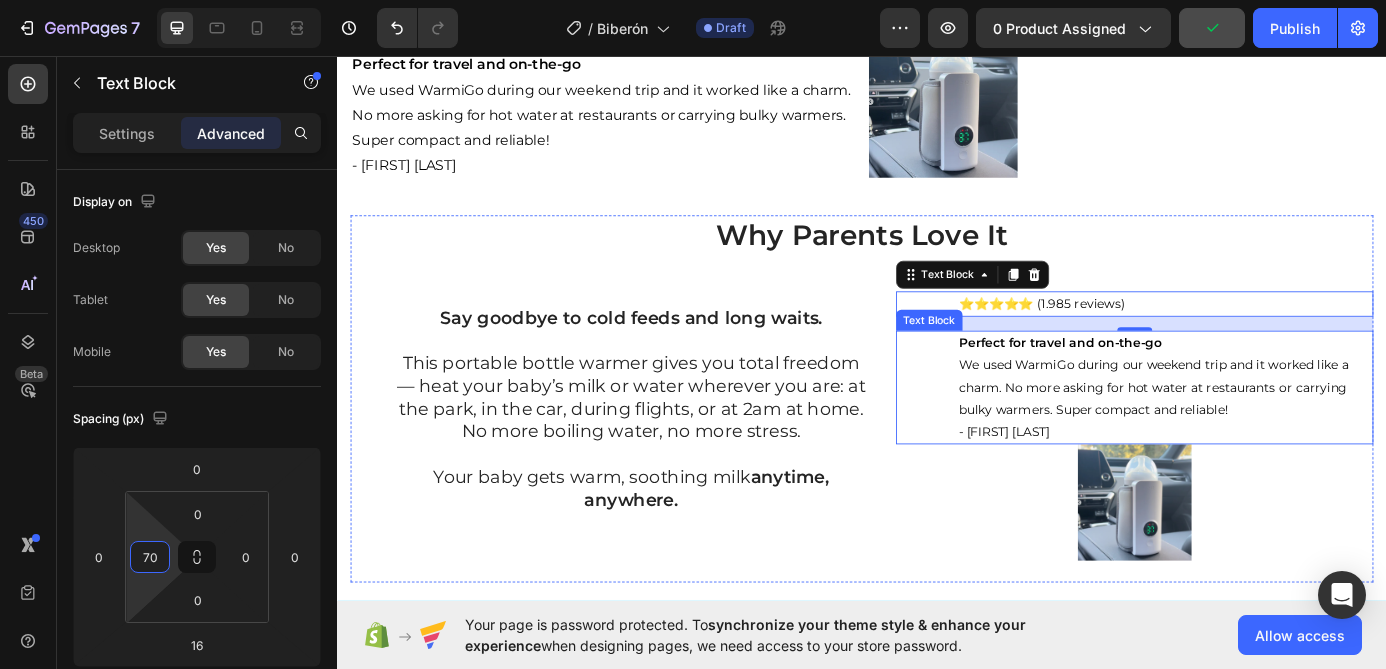 click on "- [FIRST] [LAST]" at bounding box center (1284, 422) 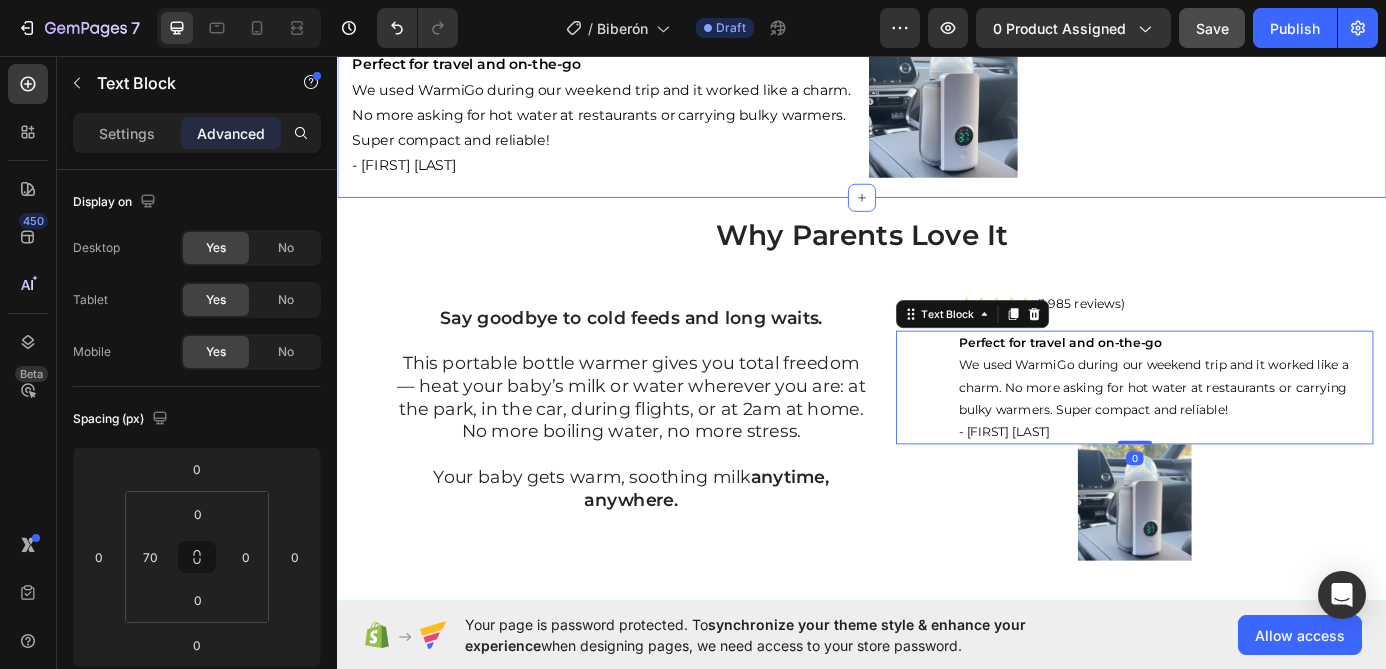 click on "Why Parents Love It Heading Say goodbye to cold feeds and long waits. This portable bottle warmer gives you total freedom — heat your baby’s milk or water wherever you are: at the park, in the car, during flights, or at 2am at home. No more boiling water, no more stress.   Your baby gets warm, soothing milk  anytime, anywhere. Text Block Row Row Row Row Image Row Row ⭐⭐⭐⭐⭐ (1.985 reviews) Text Block Perfect for travel and on-the-go We used WarmiGo during our weekend trip and it worked like a charm. No more asking for hot water at restaurants or carrying bulky warmers. Super compact and reliable! - [FIRST] [LAST] Text Block Image Row Section 3" at bounding box center (937, -101) 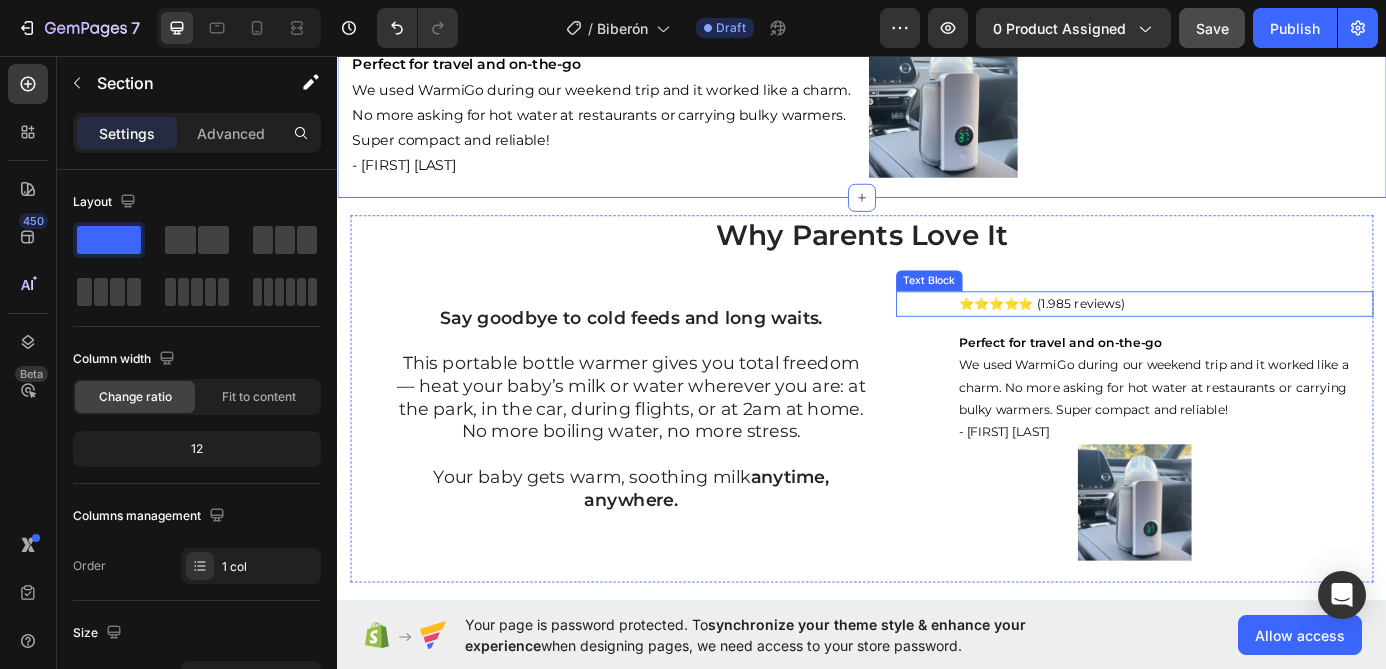 click on "⭐⭐⭐⭐⭐ (1.985 reviews)" at bounding box center [1284, 339] 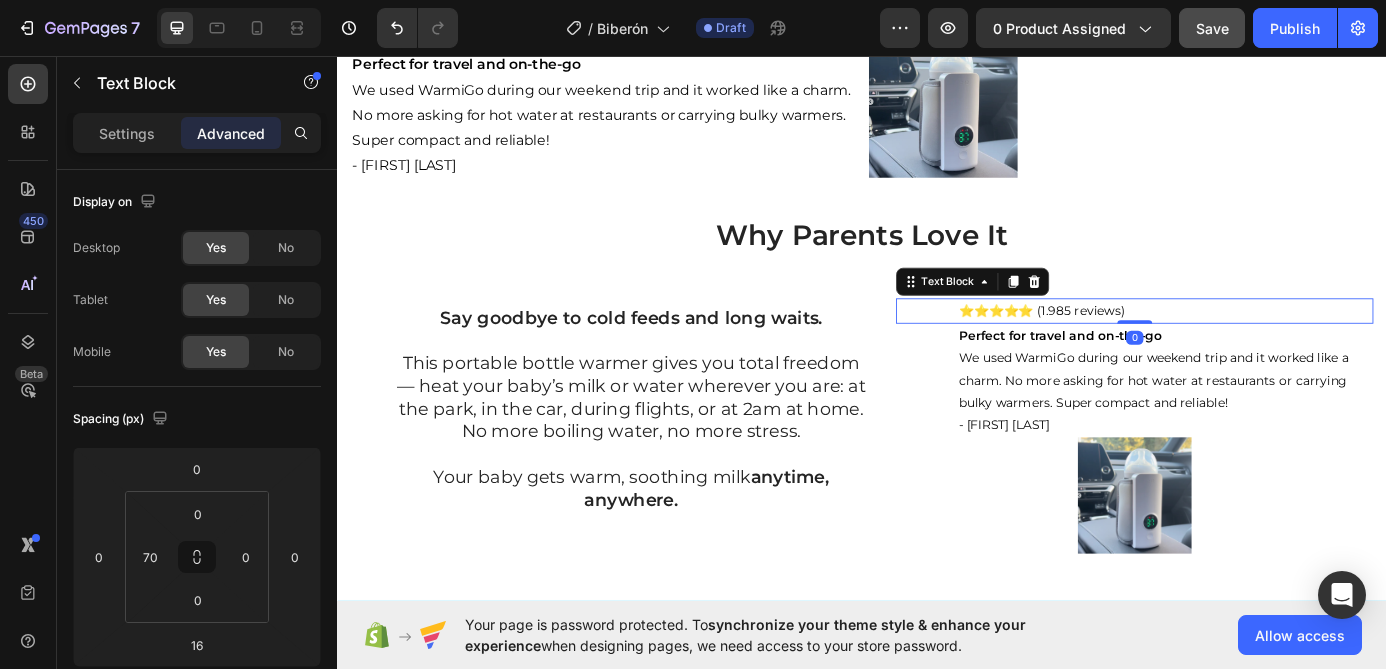 drag, startPoint x: 1244, startPoint y: 368, endPoint x: 1249, endPoint y: 328, distance: 40.311287 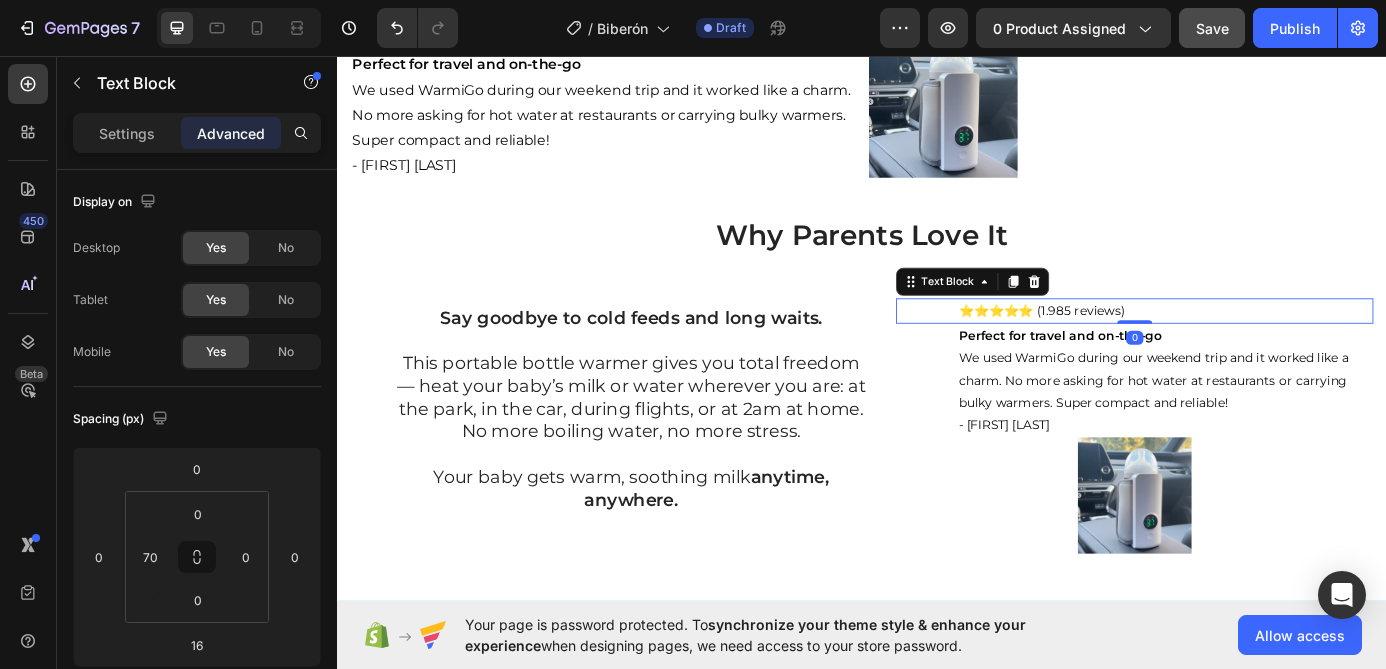 click on "- [FIRST] [LAST]" at bounding box center [1249, 479] 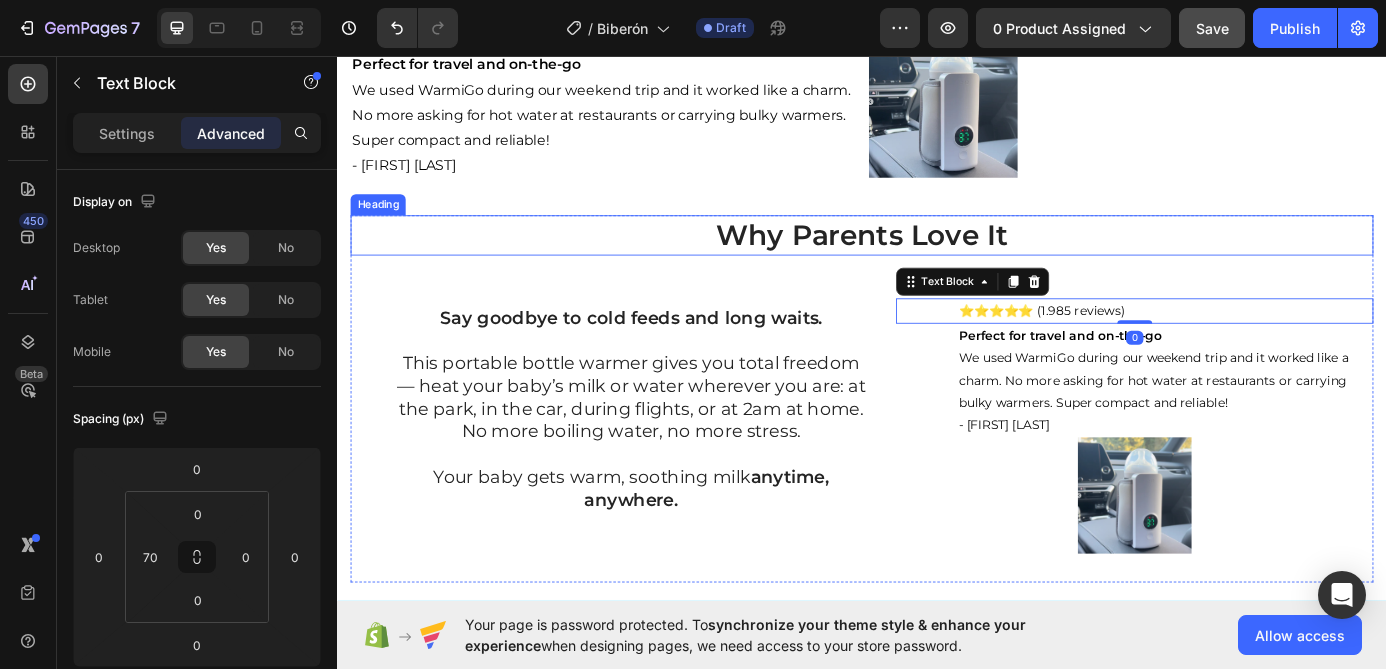click on "Why Parents Love It" at bounding box center [937, 261] 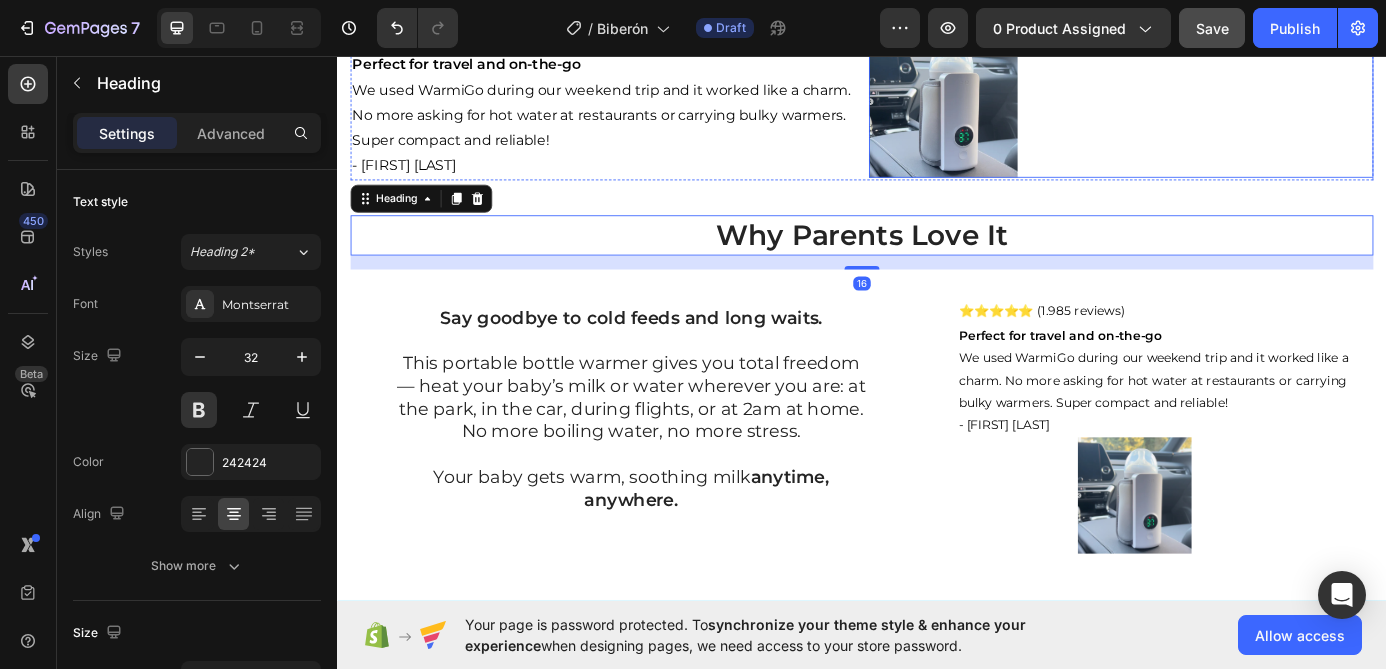 click at bounding box center (1233, 107) 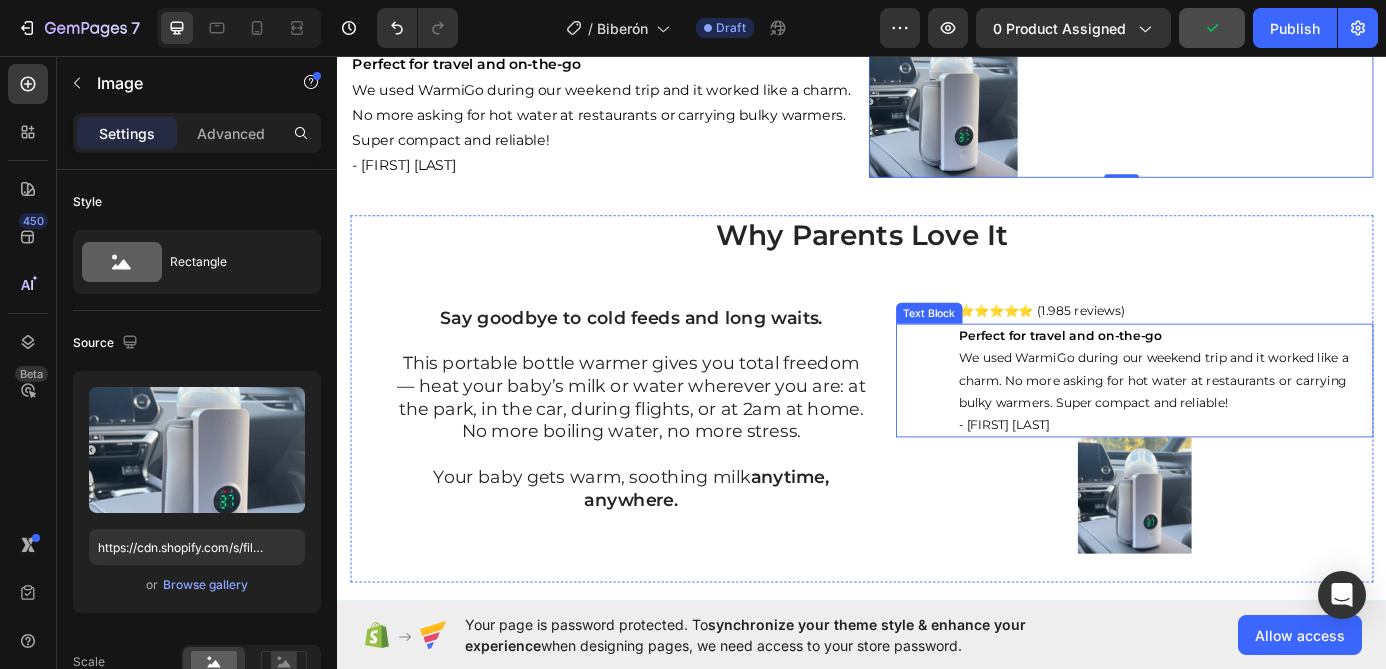 click on "- [FIRST] [LAST]" at bounding box center (1284, 414) 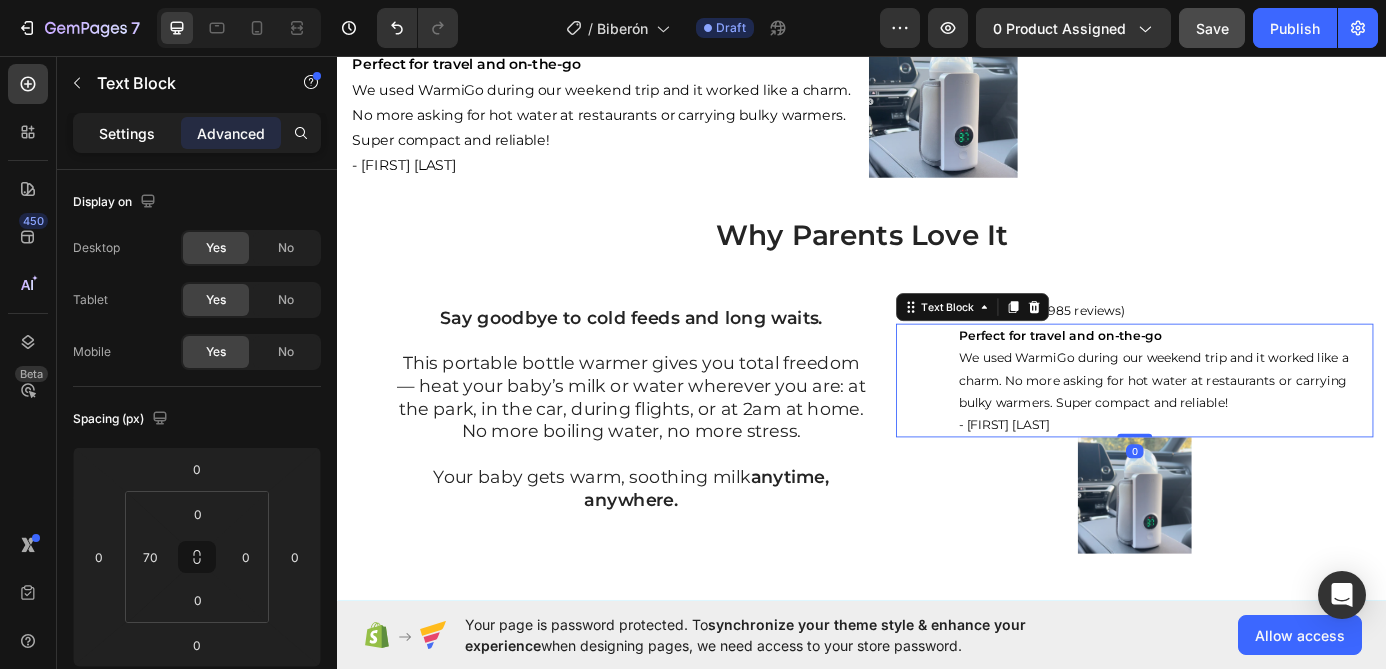 click on "Settings" at bounding box center (127, 133) 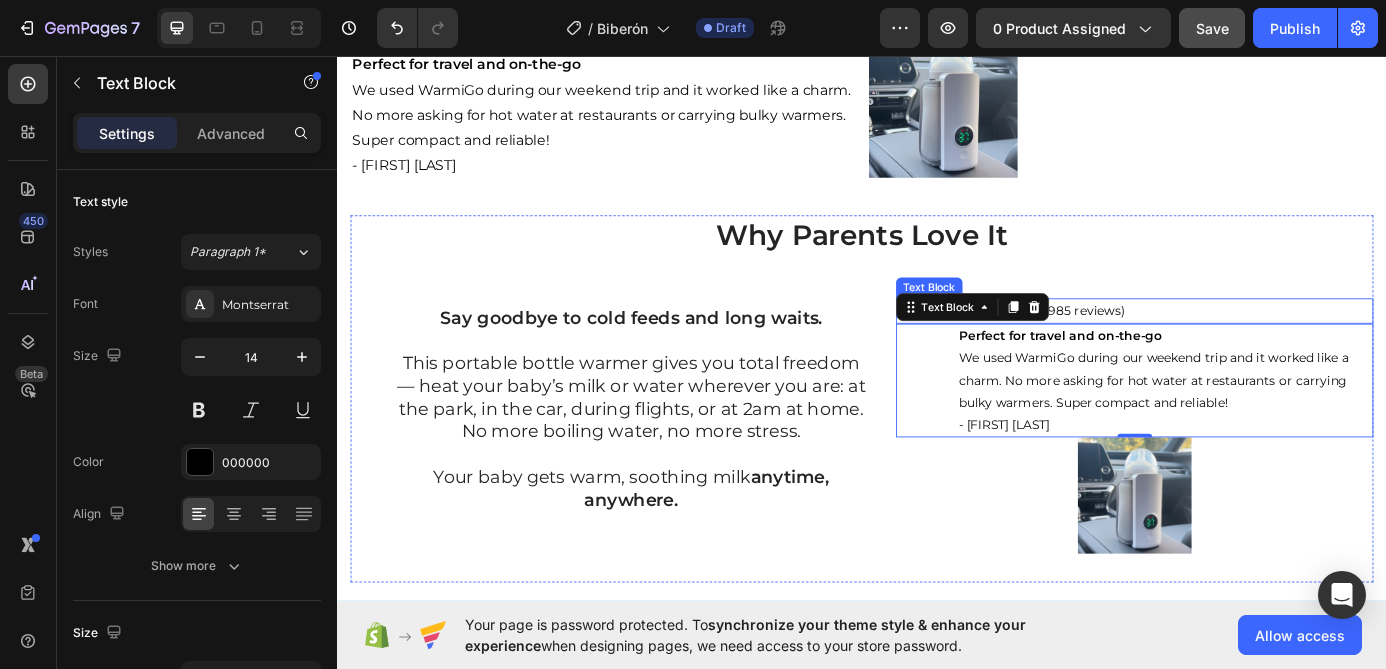 click on "⭐⭐⭐⭐⭐ (1.985 reviews)" at bounding box center (1284, 347) 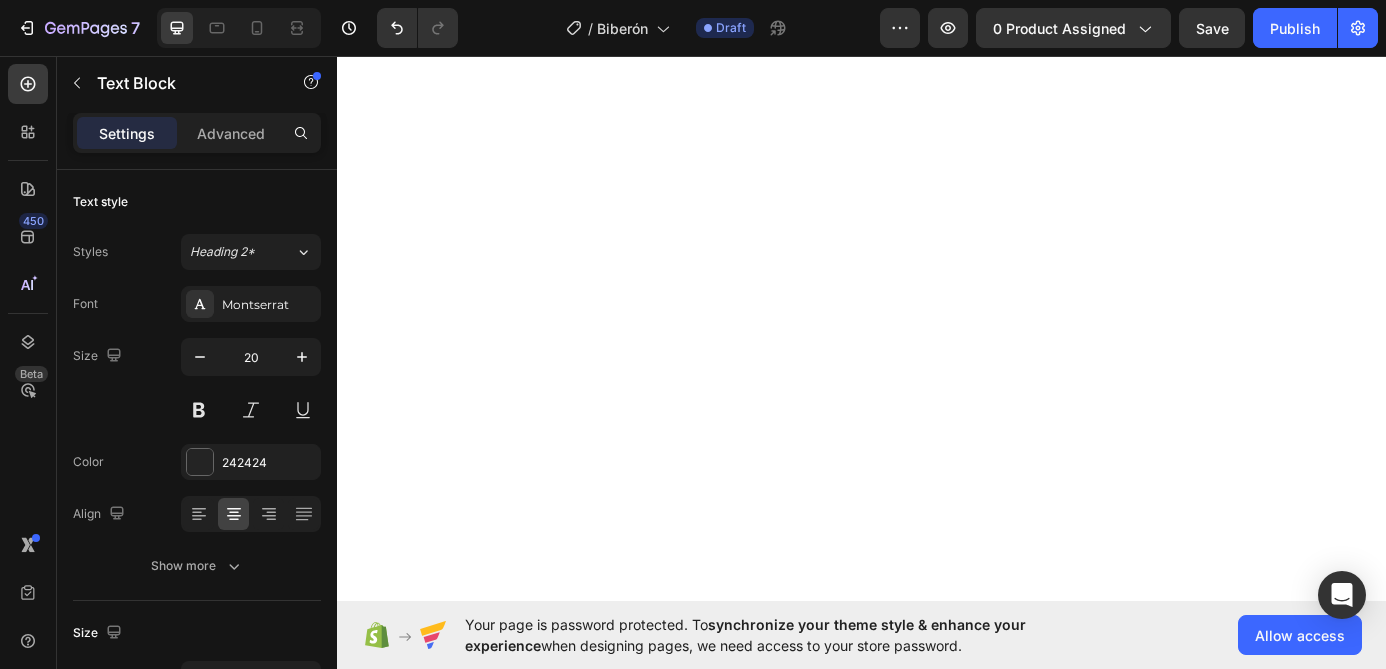 click 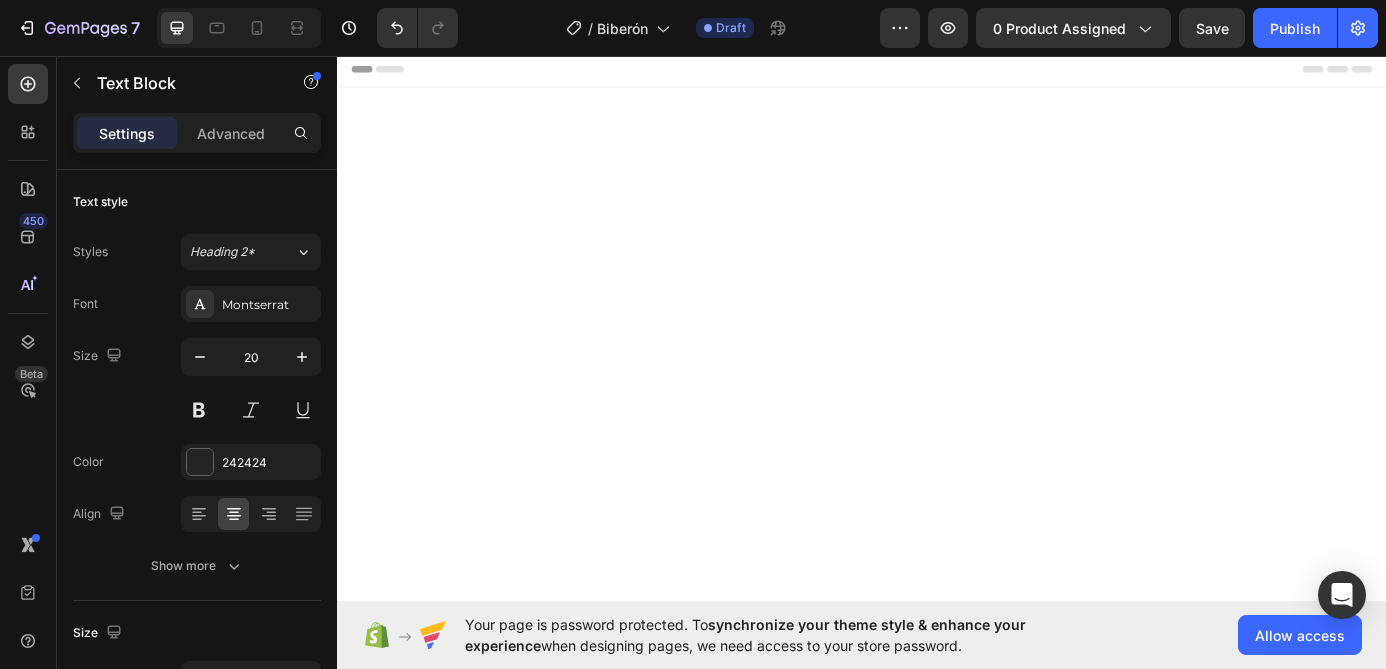 scroll, scrollTop: 0, scrollLeft: 0, axis: both 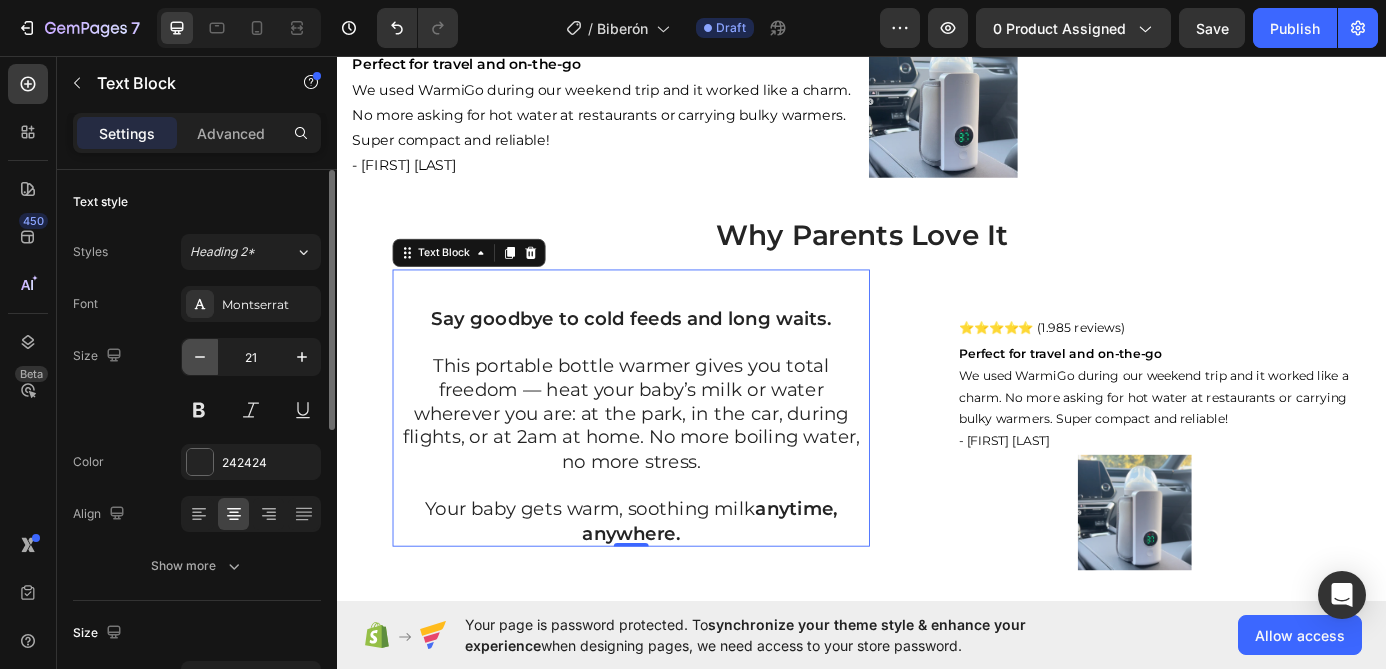 click 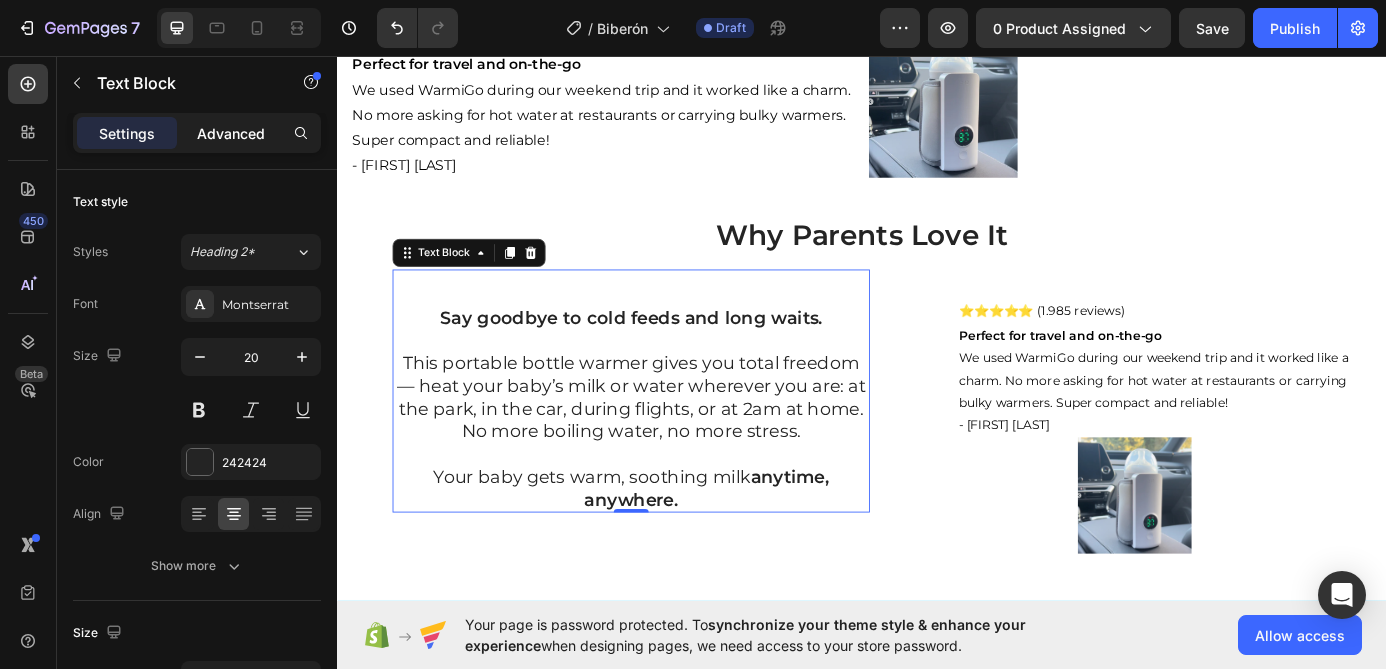 click on "Advanced" at bounding box center [231, 133] 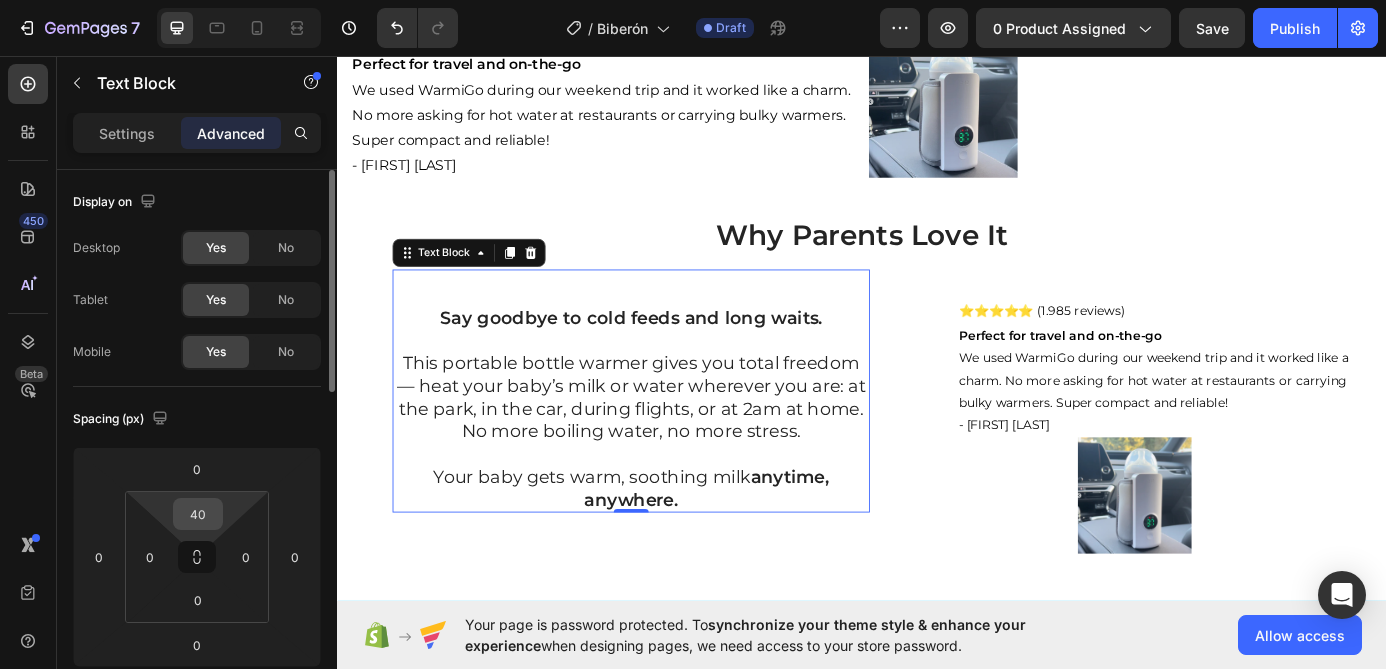 click on "40" at bounding box center (198, 514) 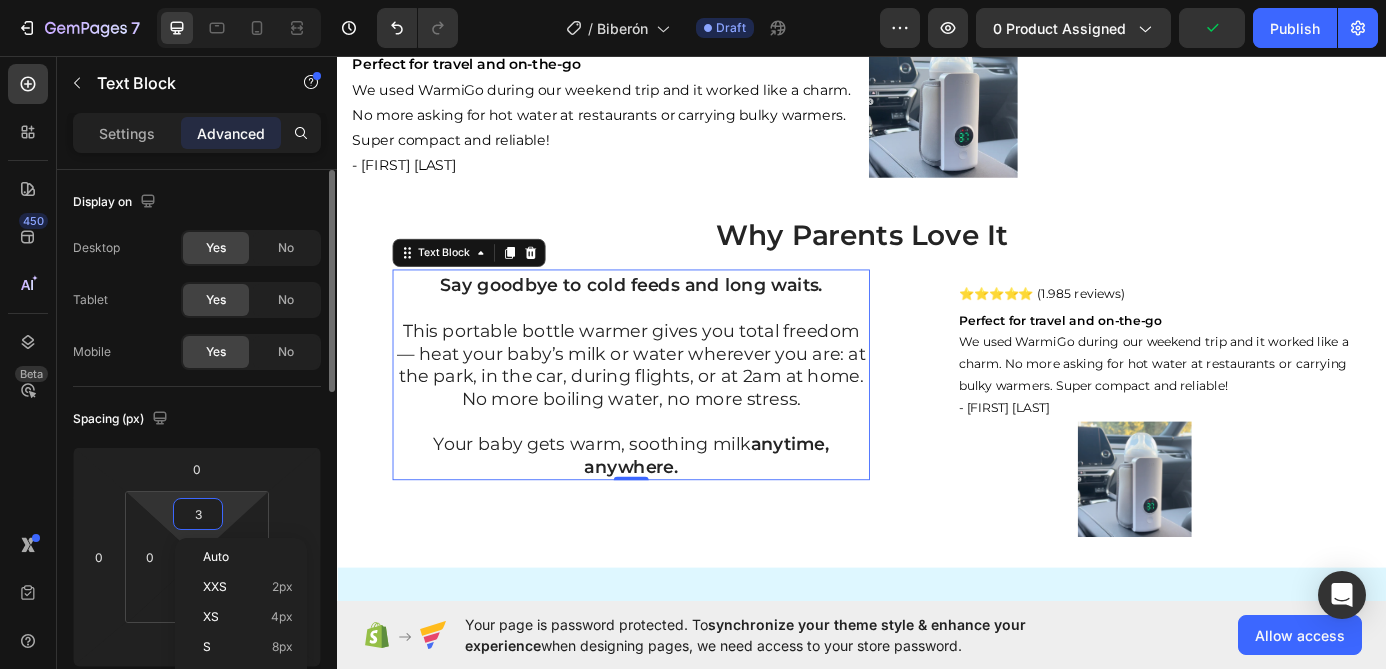 type on "30" 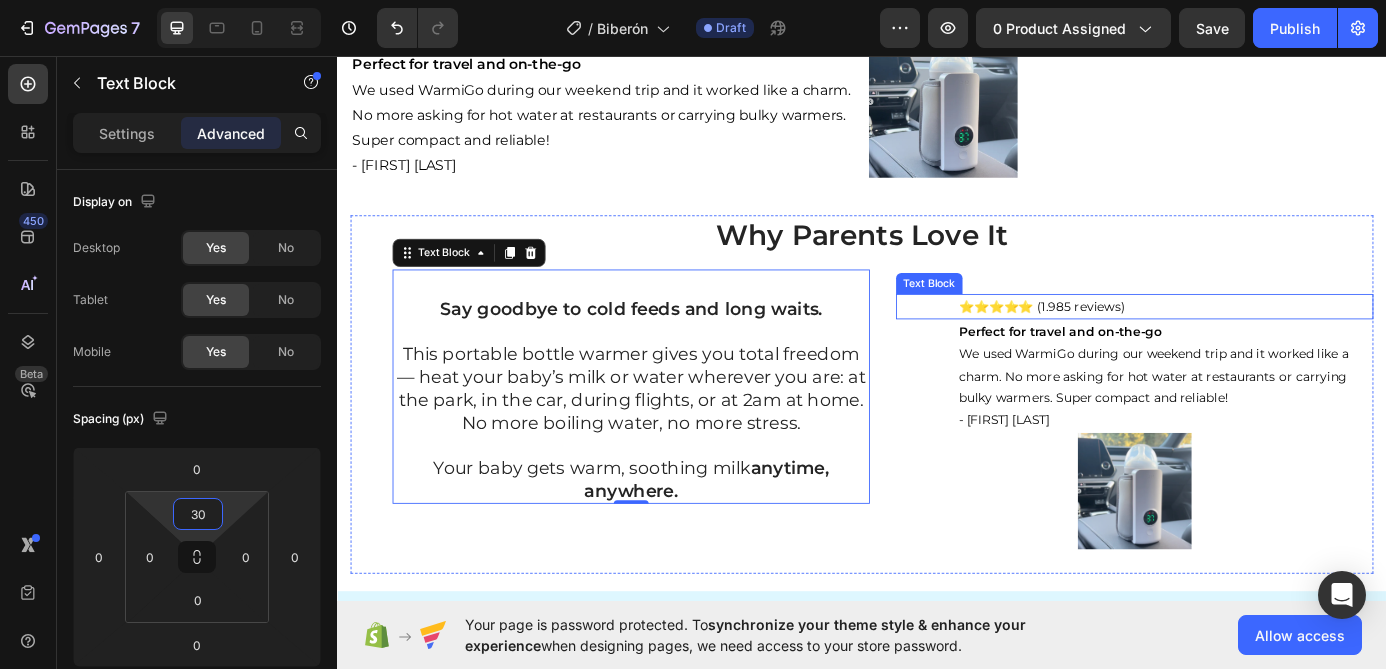click on "⭐⭐⭐⭐⭐ (1.985 reviews) Text Block" at bounding box center (1249, 342) 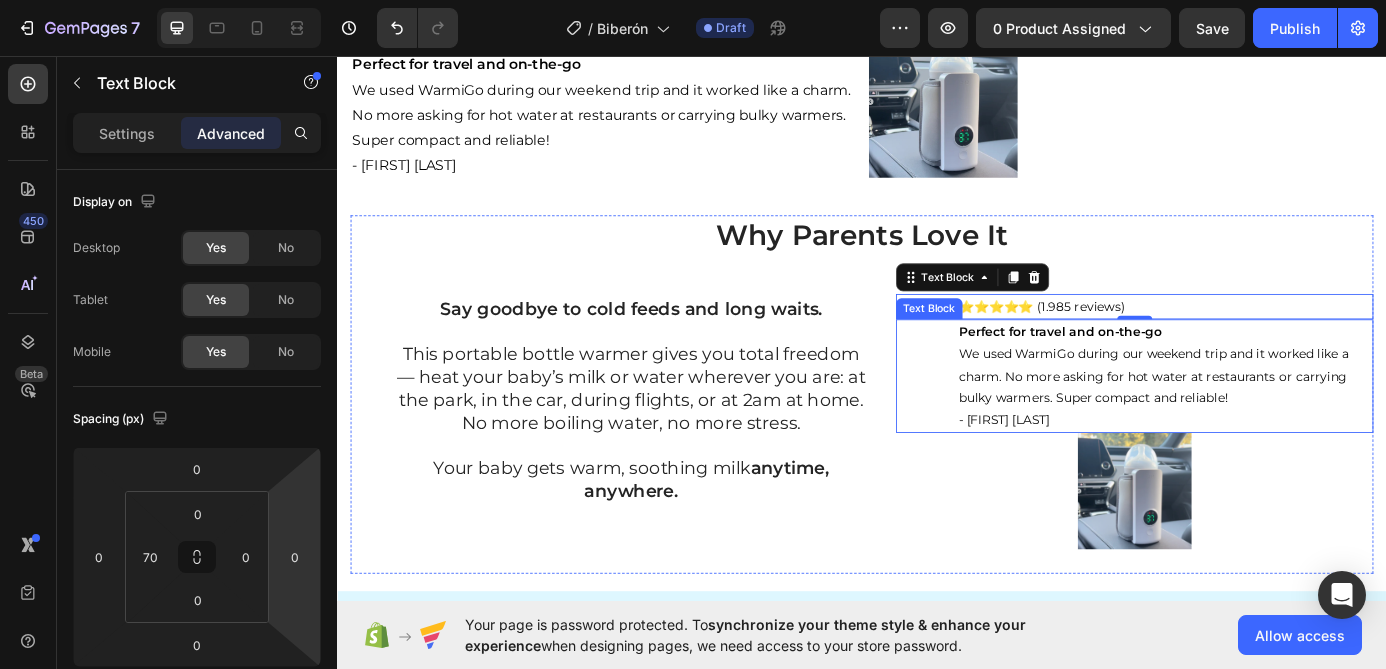 click on "Perfect for travel and on-the-go We used WarmiGo during our weekend trip and it worked like a charm. No more asking for hot water at restaurants or carrying bulky warmers. Super compact and reliable! - Lea Meier Text Block" at bounding box center (1249, 422) 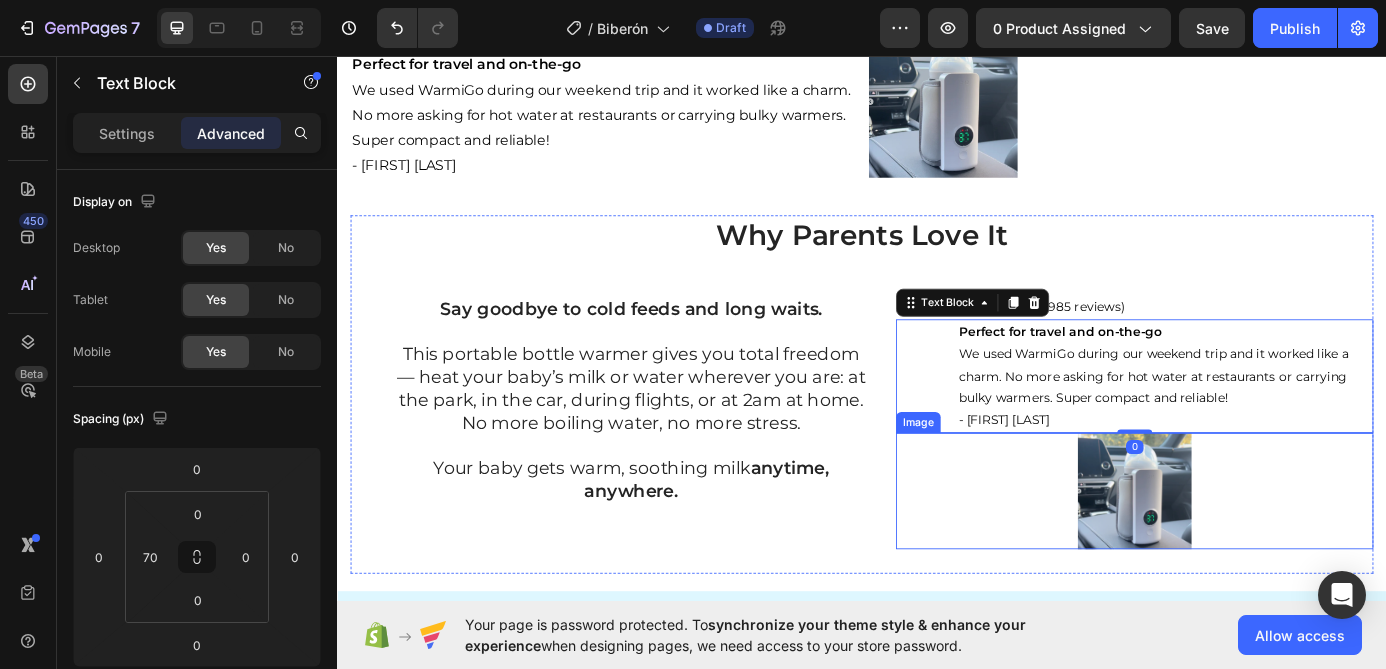 click at bounding box center [1249, 553] 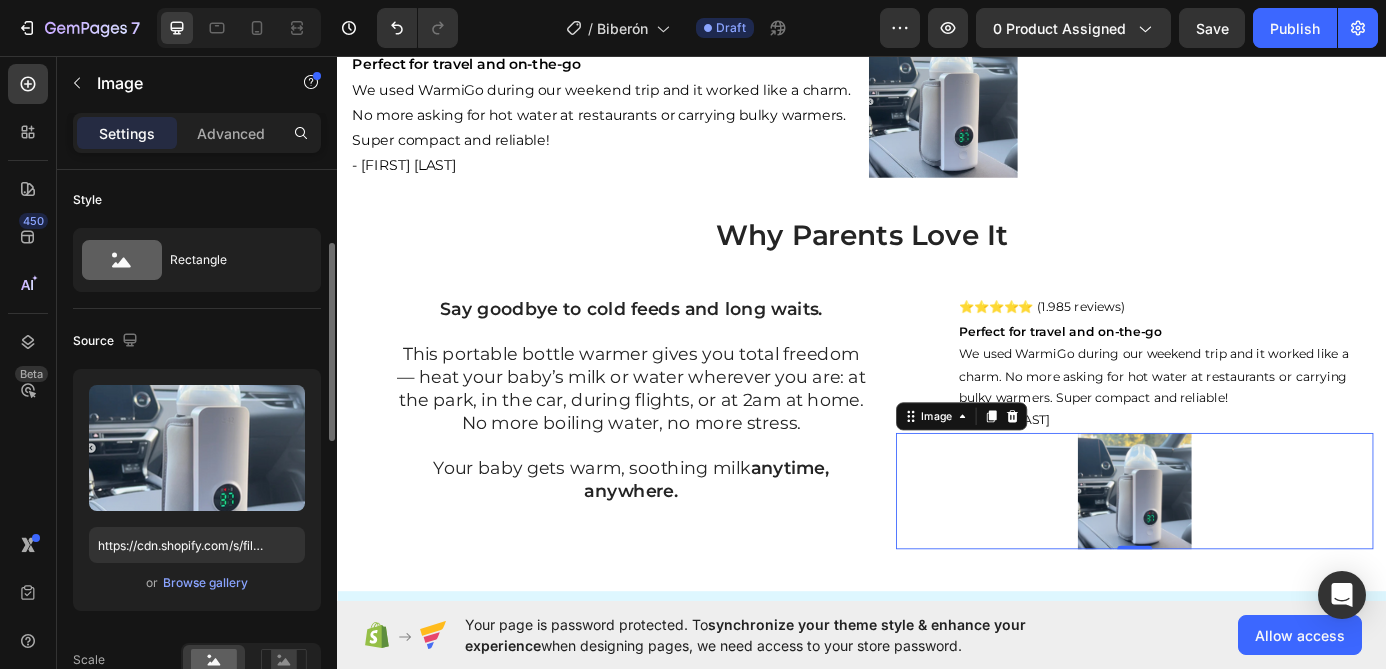 scroll, scrollTop: 0, scrollLeft: 0, axis: both 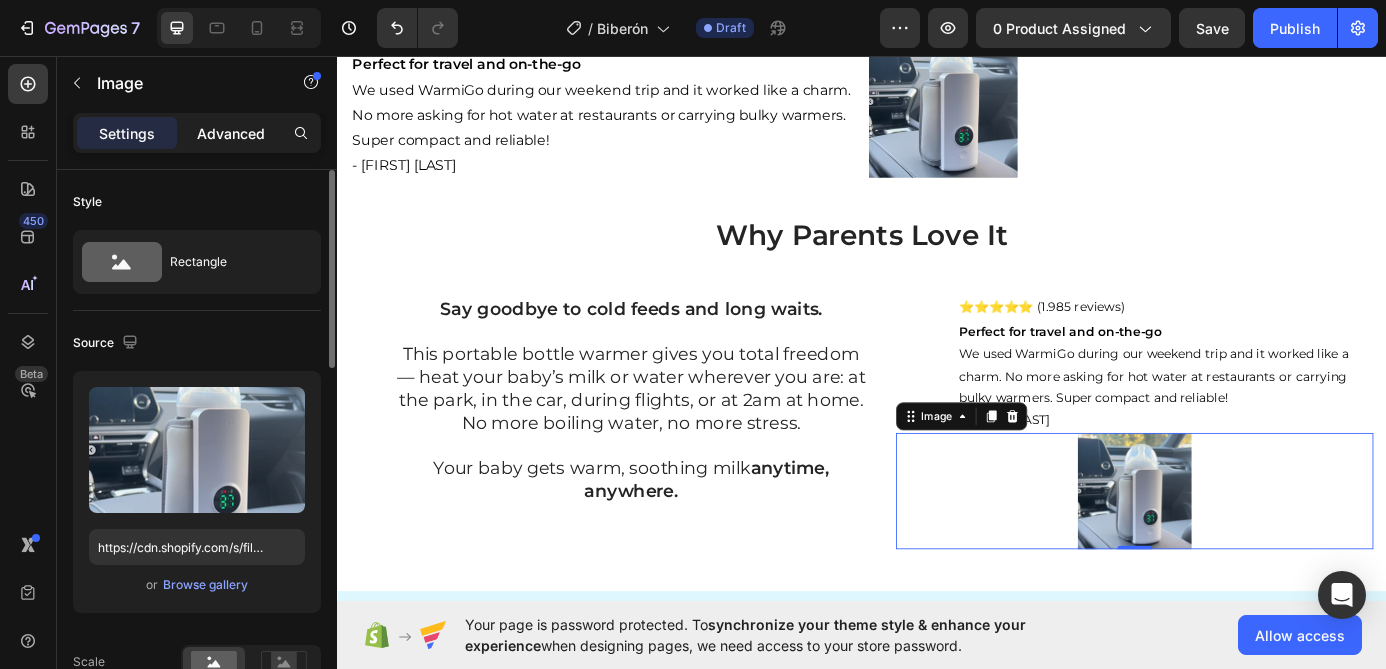 click on "Advanced" at bounding box center [231, 133] 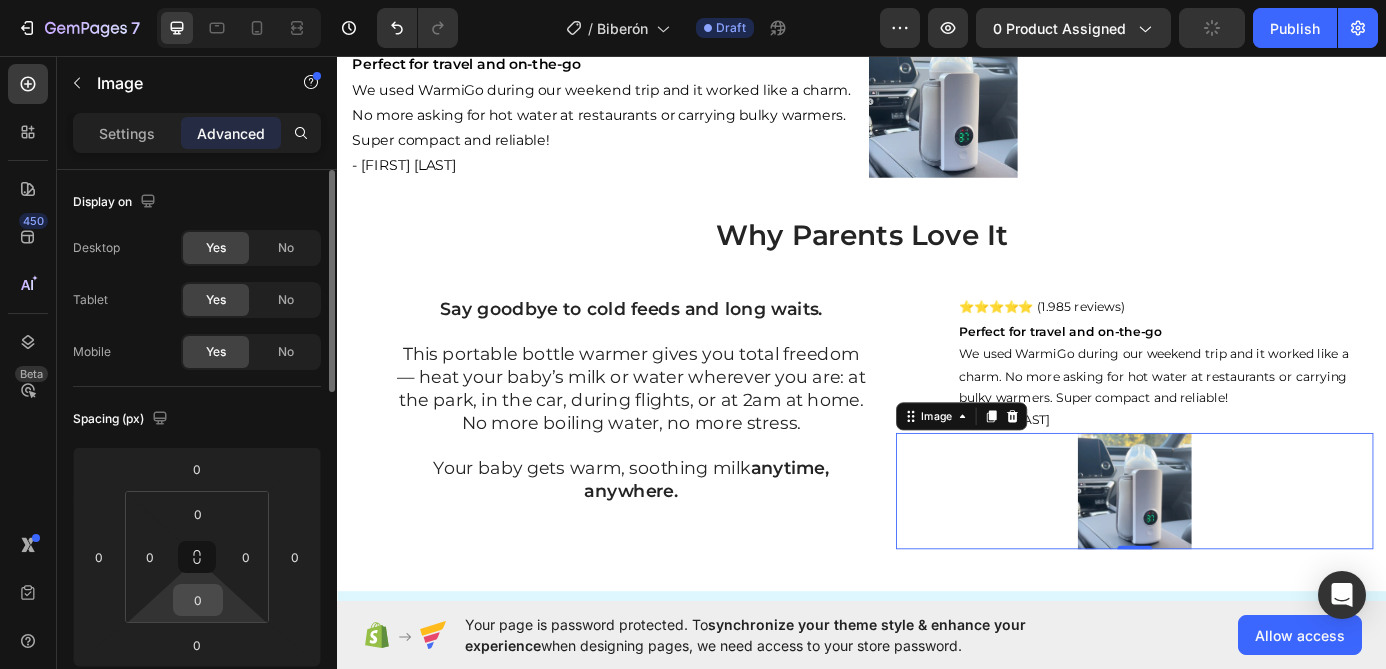 click on "0" at bounding box center (198, 600) 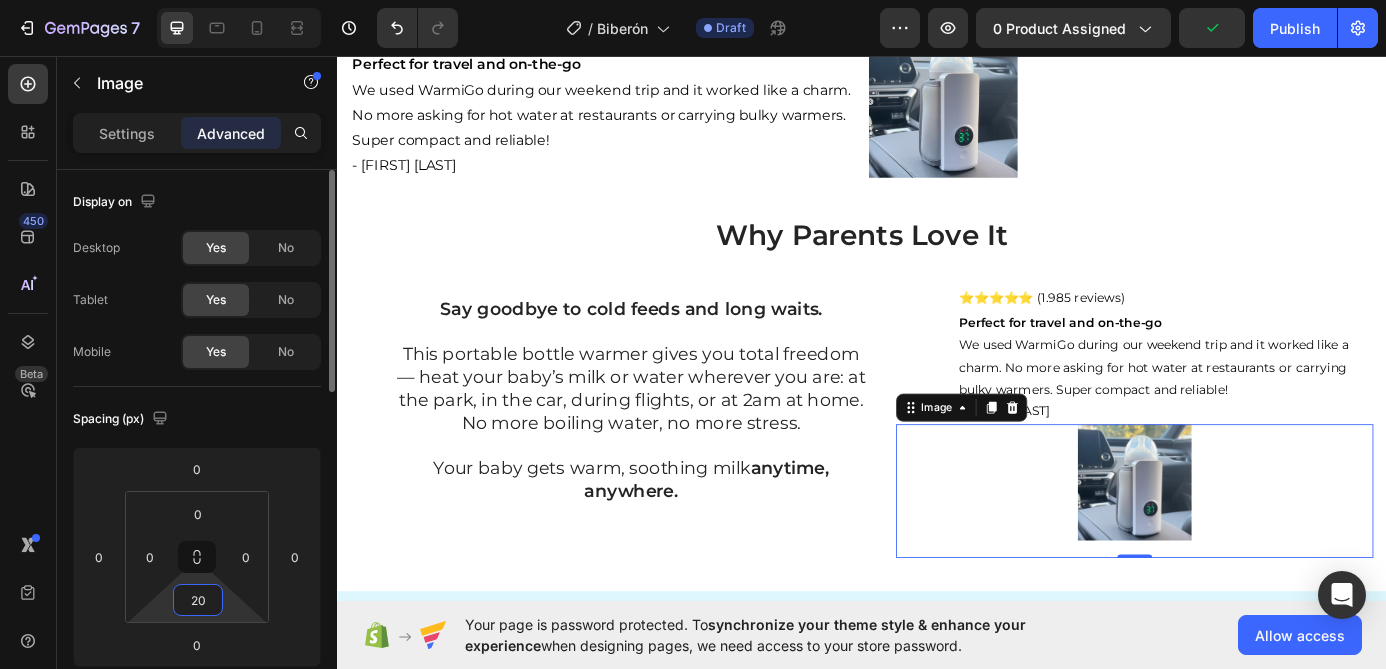 type on "2" 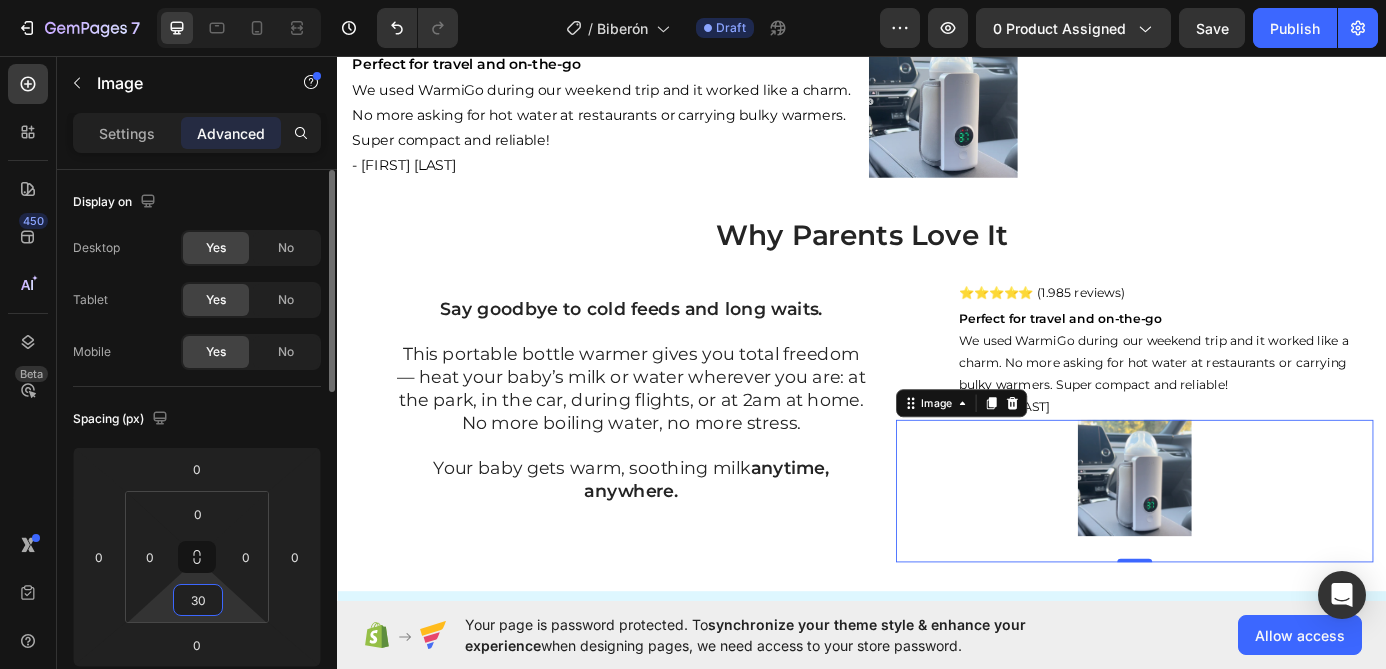 type on "3" 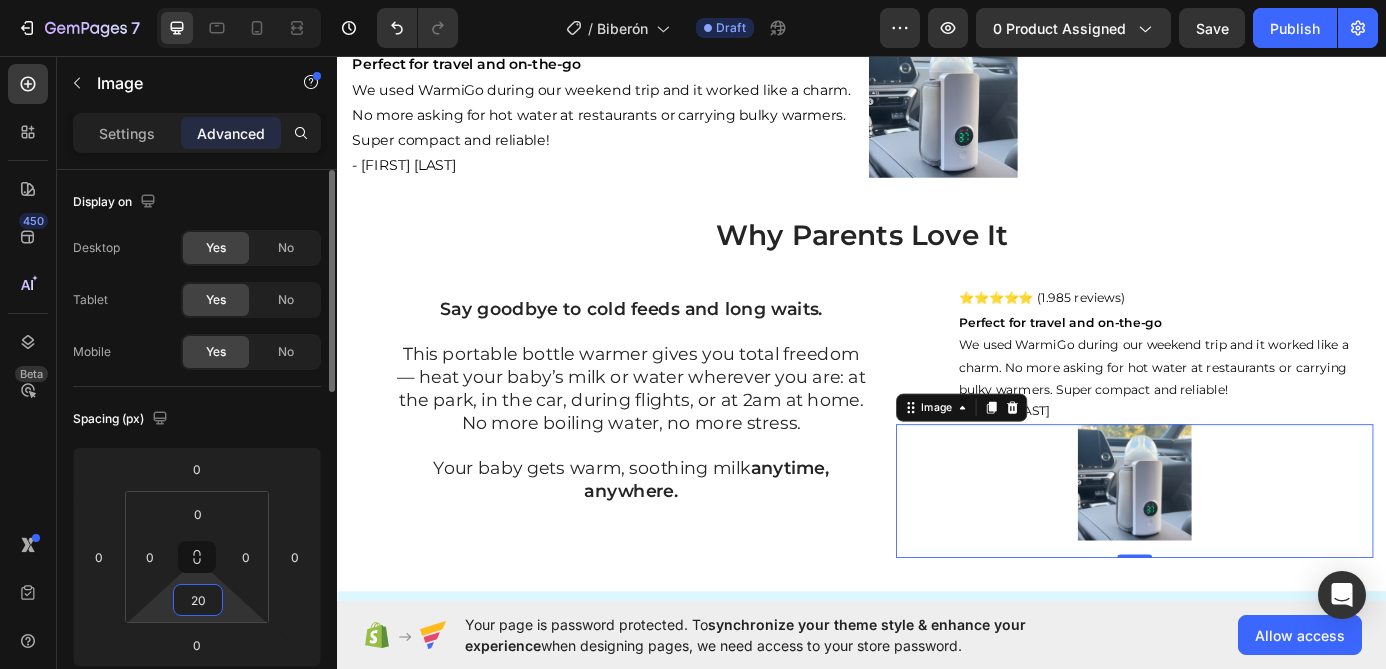 type on "2" 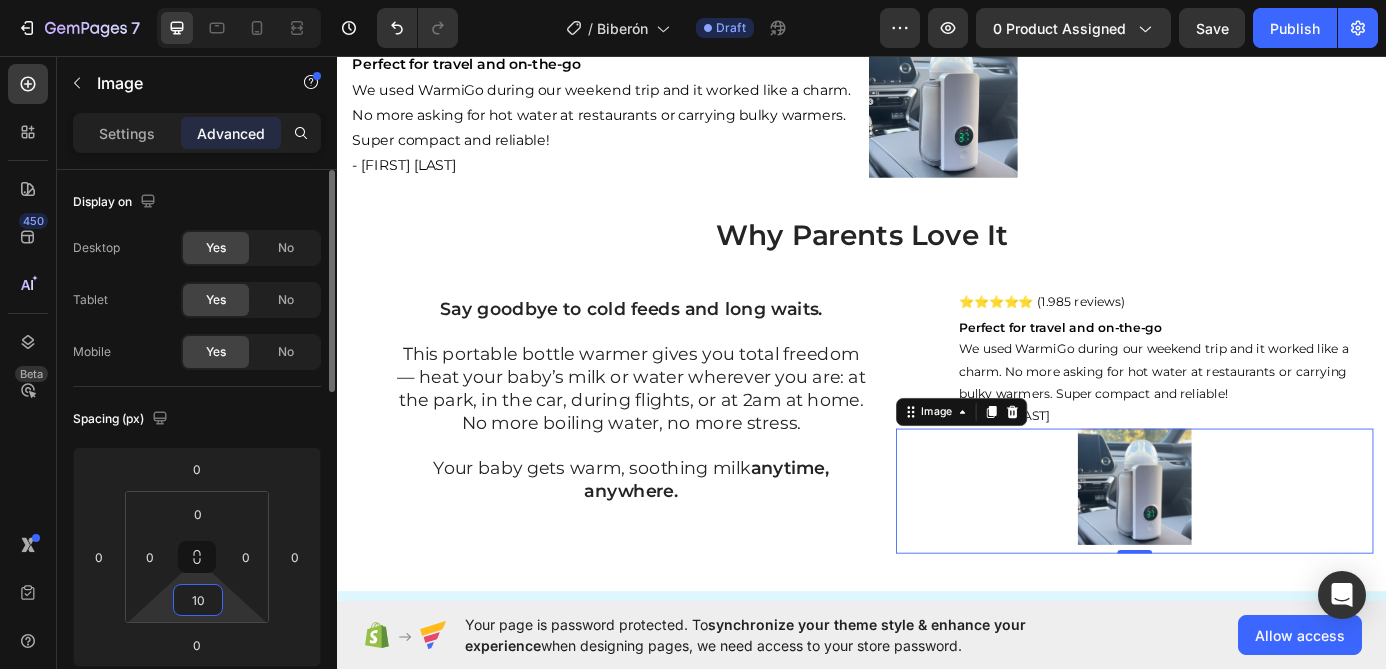 type on "1" 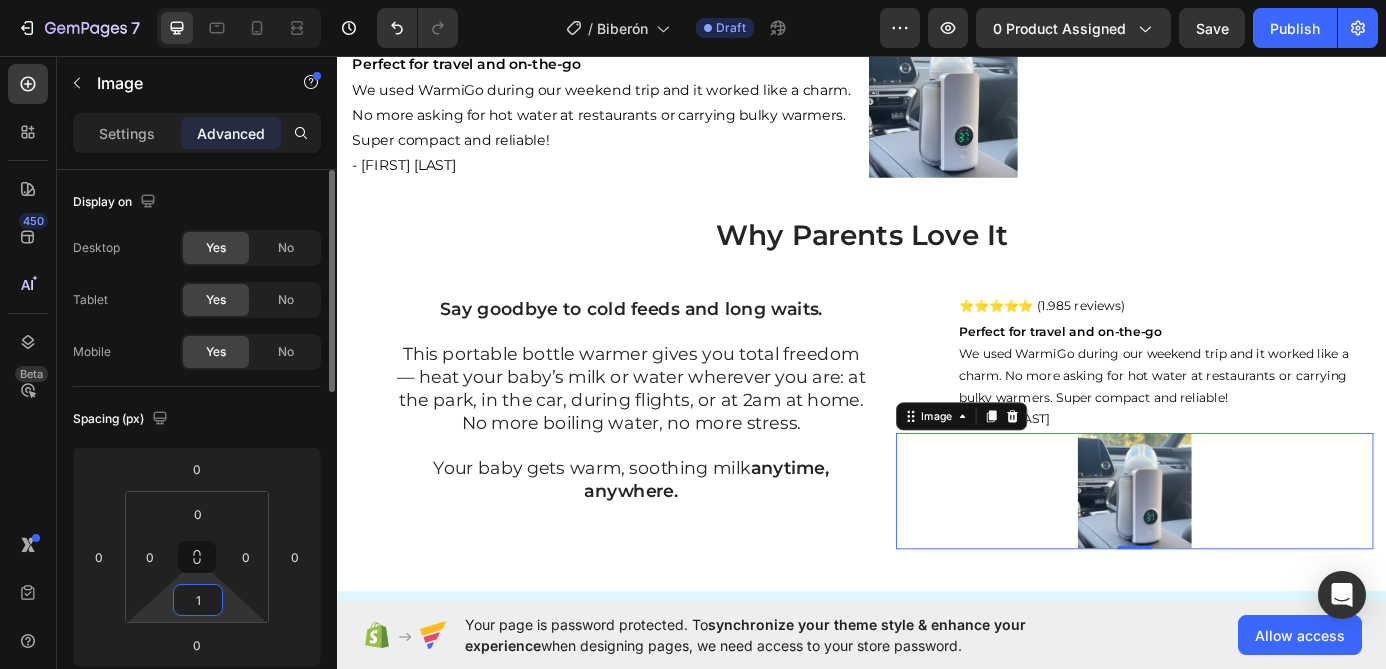 type 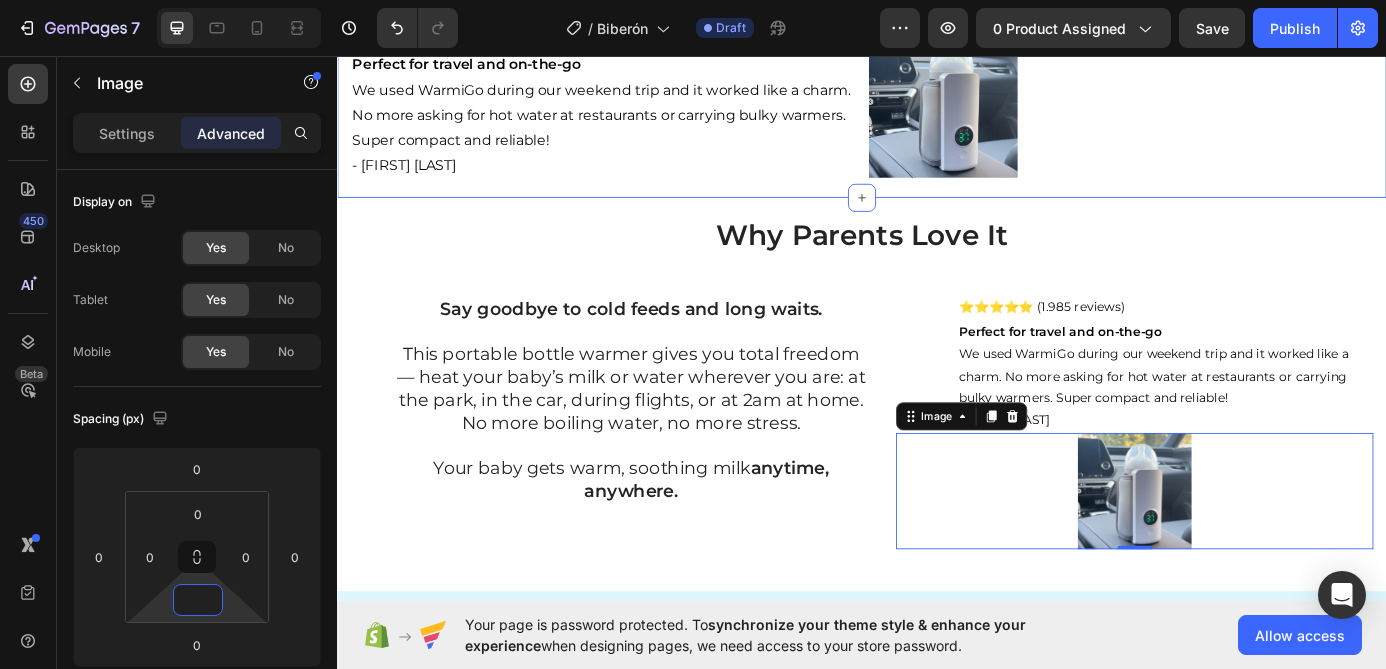 click on "Why Parents Love It Heading Say goodbye to cold feeds and long waits. This portable bottle warmer gives you total freedom — heat your baby’s milk or water wherever you are: at the park, in the car, during flights, or at 2am at home. No more boiling water, no more stress.   Your baby gets warm, soothing milk  anytime, anywhere. Text Block Row Row Row Row Image Row Row ⭐⭐⭐⭐⭐ (1.985 reviews) Text Block Perfect for travel and on-the-go We used WarmiGo during our weekend trip and it worked like a charm. No more asking for hot water at restaurants or carrying bulky warmers. Super compact and reliable! - [FIRST] [LAST] Text Block Image Row Section 3" at bounding box center [937, -101] 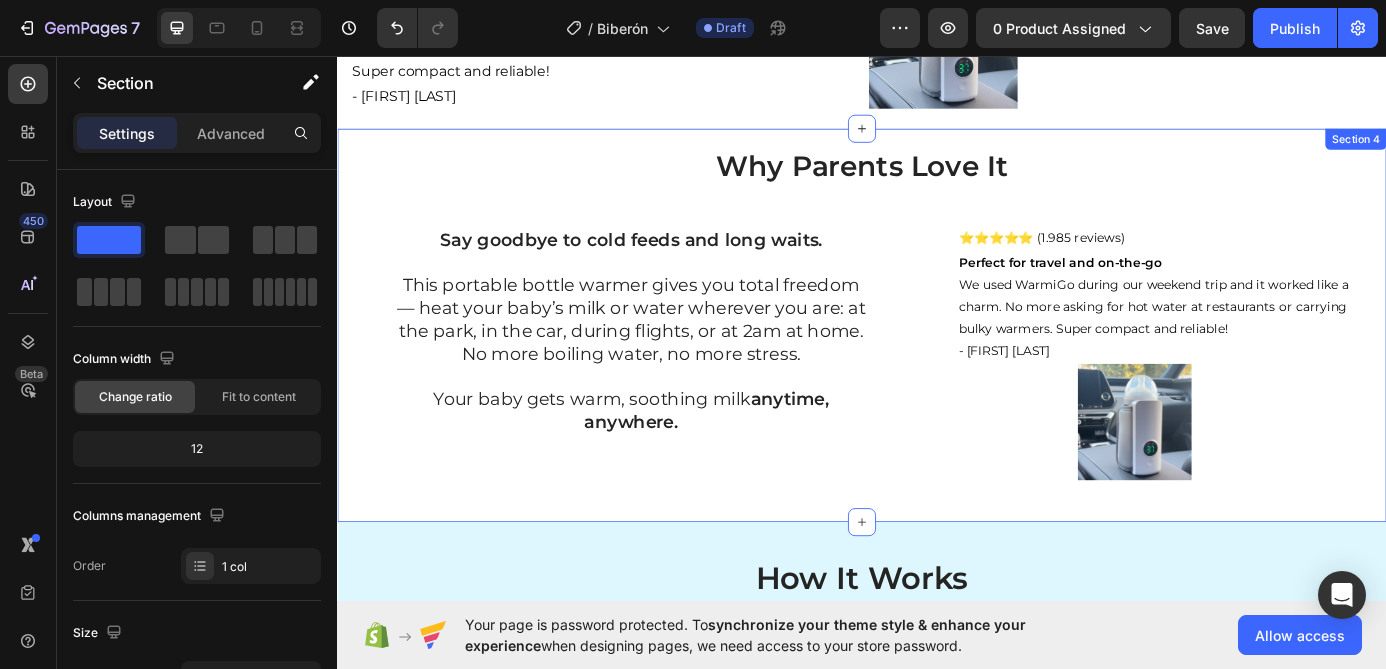 scroll, scrollTop: 1137, scrollLeft: 0, axis: vertical 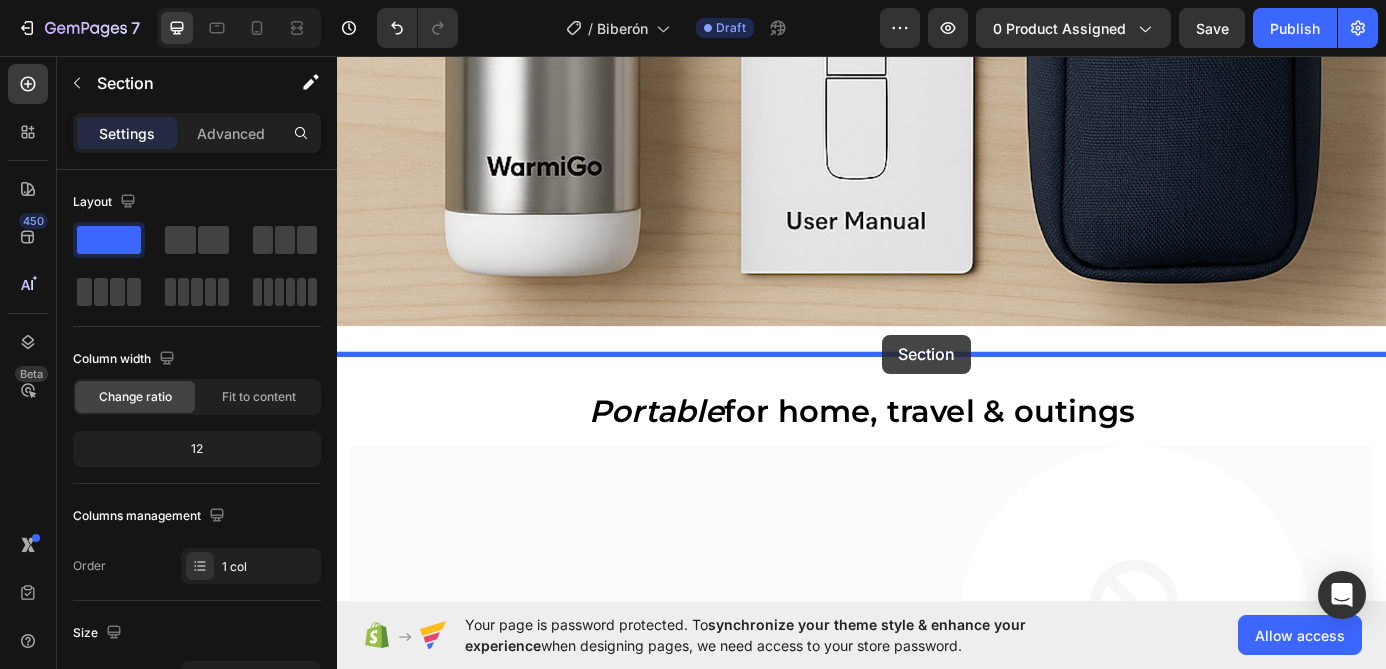 drag, startPoint x: 1035, startPoint y: 174, endPoint x: 961, endPoint y: 375, distance: 214.18916 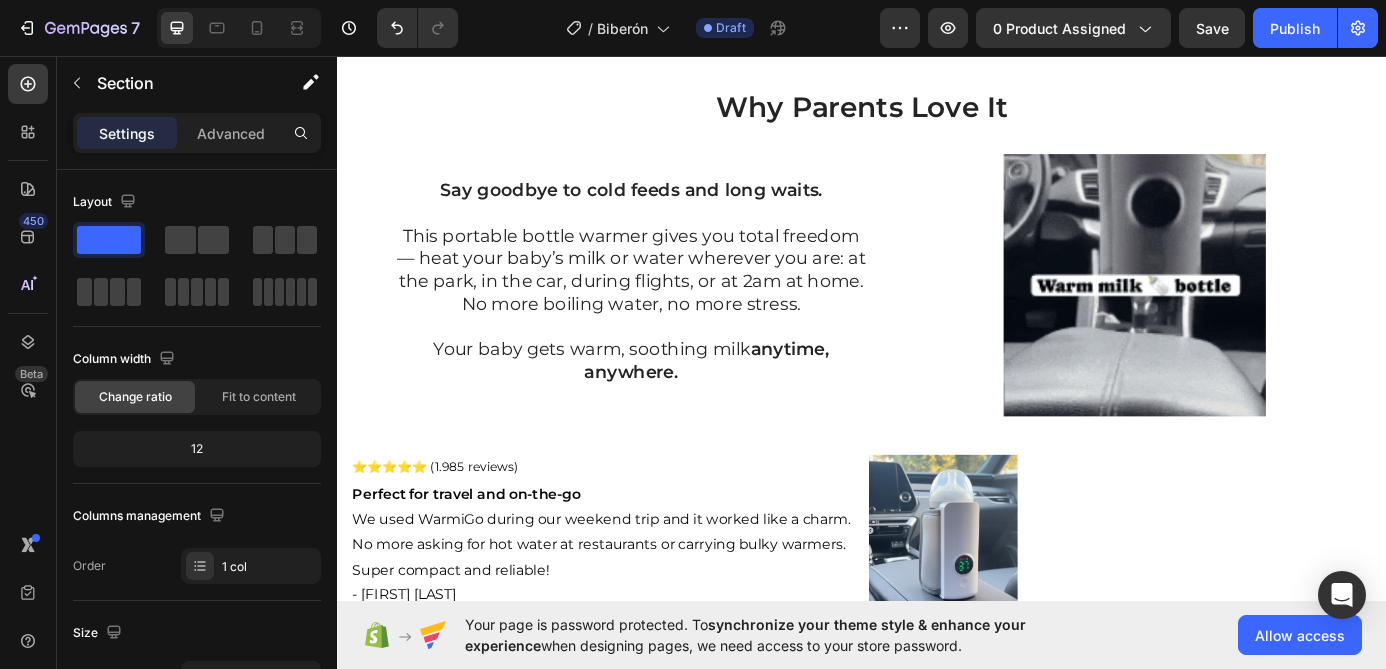 scroll, scrollTop: 592, scrollLeft: 0, axis: vertical 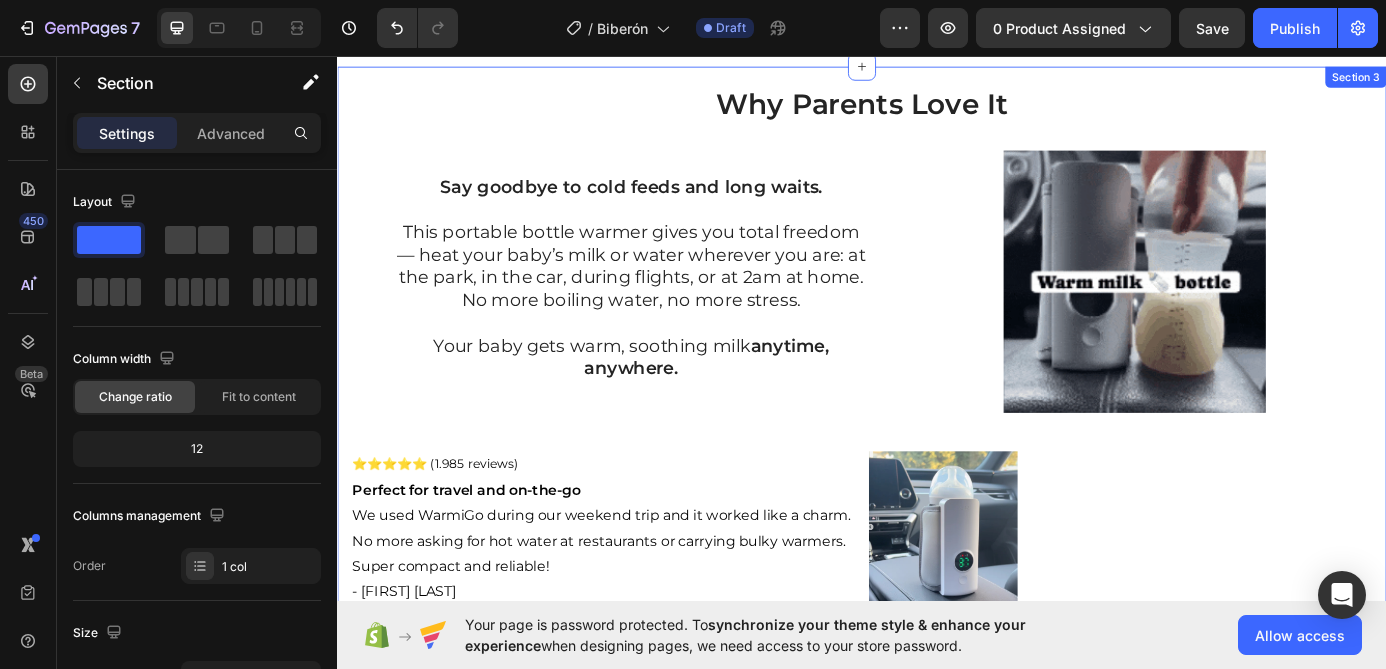 click on "Why Parents Love It Heading Say goodbye to cold feeds and long waits. This portable bottle warmer gives you total freedom — heat your baby’s milk or water wherever you are: at the park, in the car, during flights, or at 2am at home. No more boiling water, no more stress.   Your baby gets warm, soothing milk  anytime, anywhere. Text Block Row Row Row Row Image Row Row ⭐⭐⭐⭐⭐ (1.985 reviews) Text Block Perfect for travel and on-the-go We used WarmiGo during our weekend trip and it worked like a charm. No more asking for hot water at restaurants or carrying bulky warmers. Super compact and reliable! - [FIRST] [LAST] Text Block Image Row Section 3" at bounding box center [937, 386] 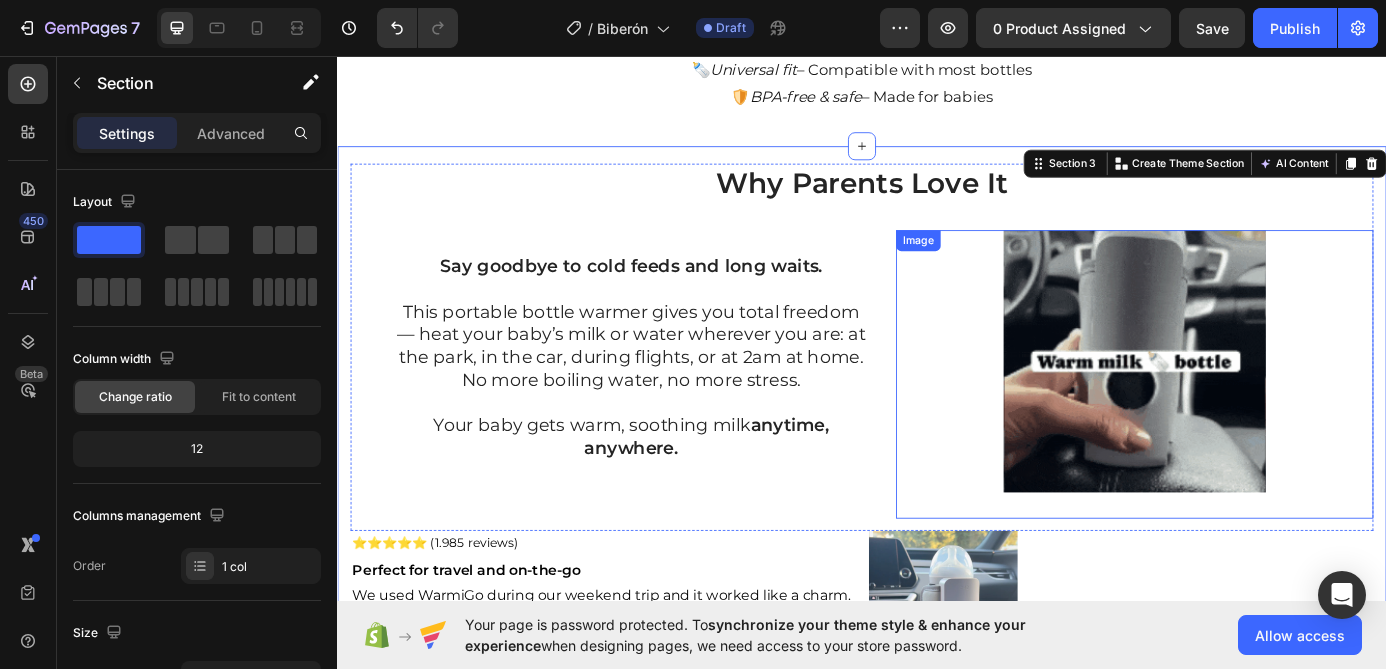 scroll, scrollTop: 422, scrollLeft: 0, axis: vertical 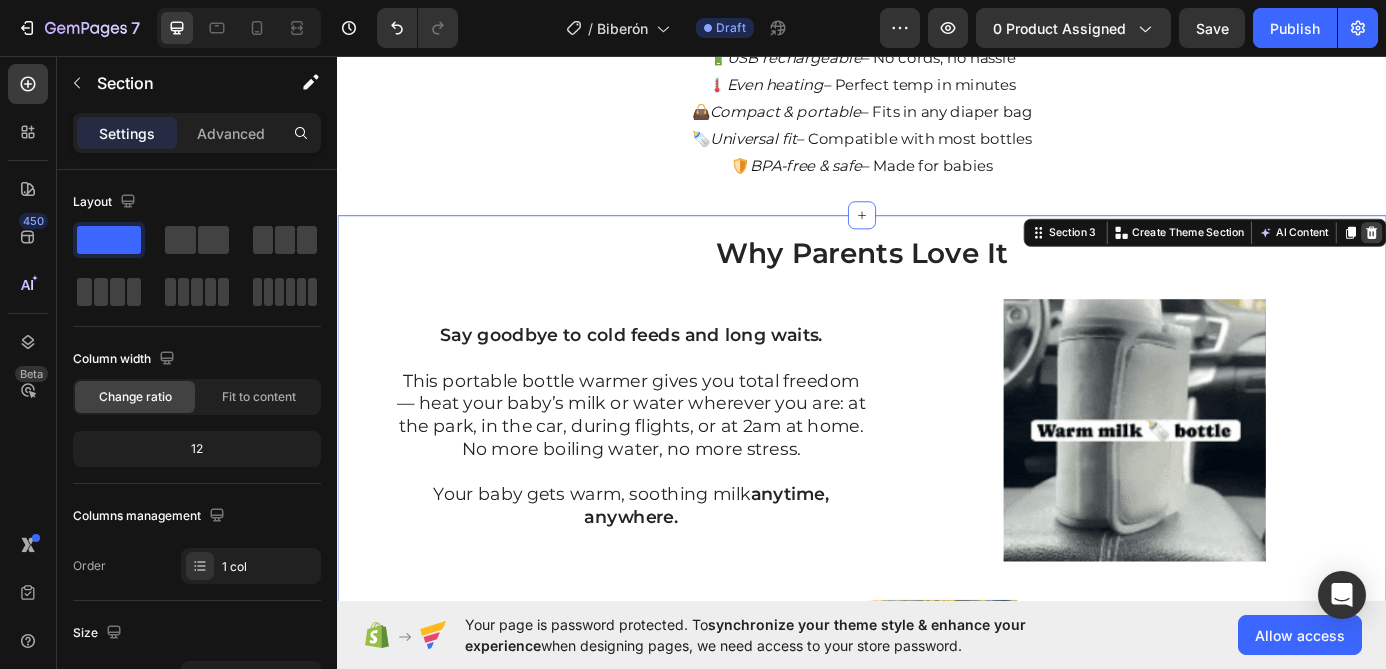 click 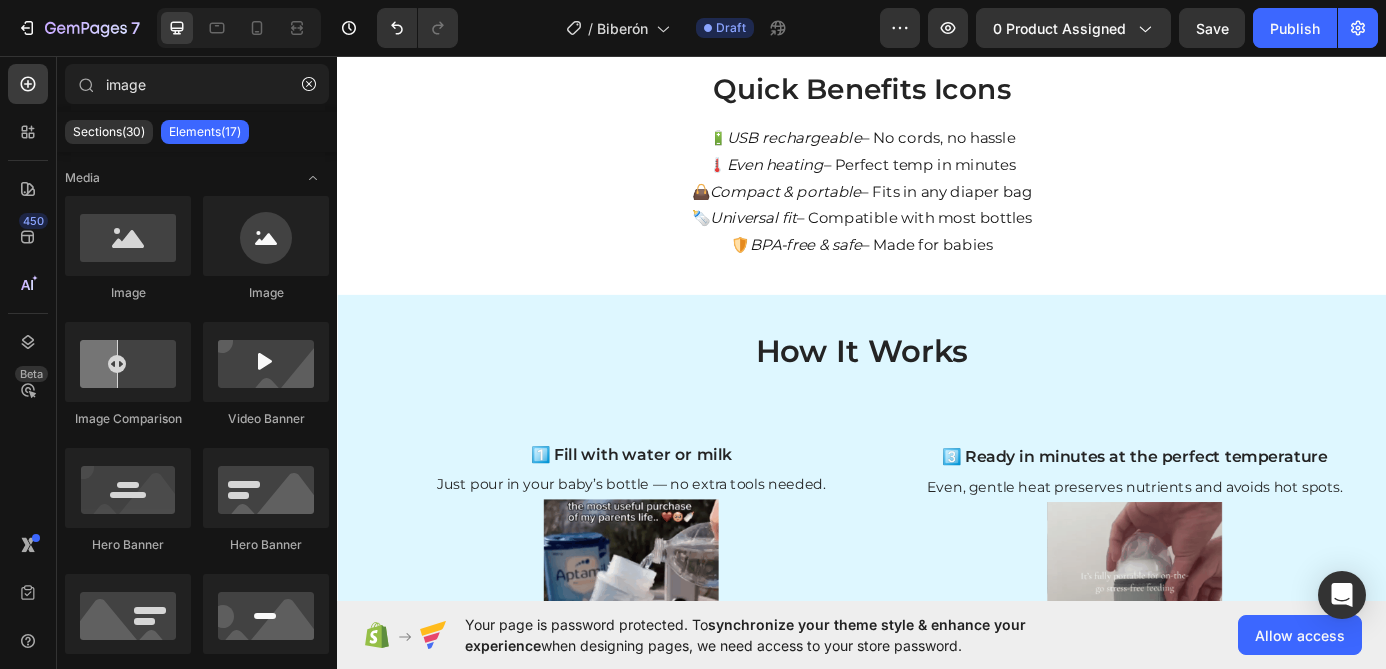 scroll, scrollTop: 312, scrollLeft: 0, axis: vertical 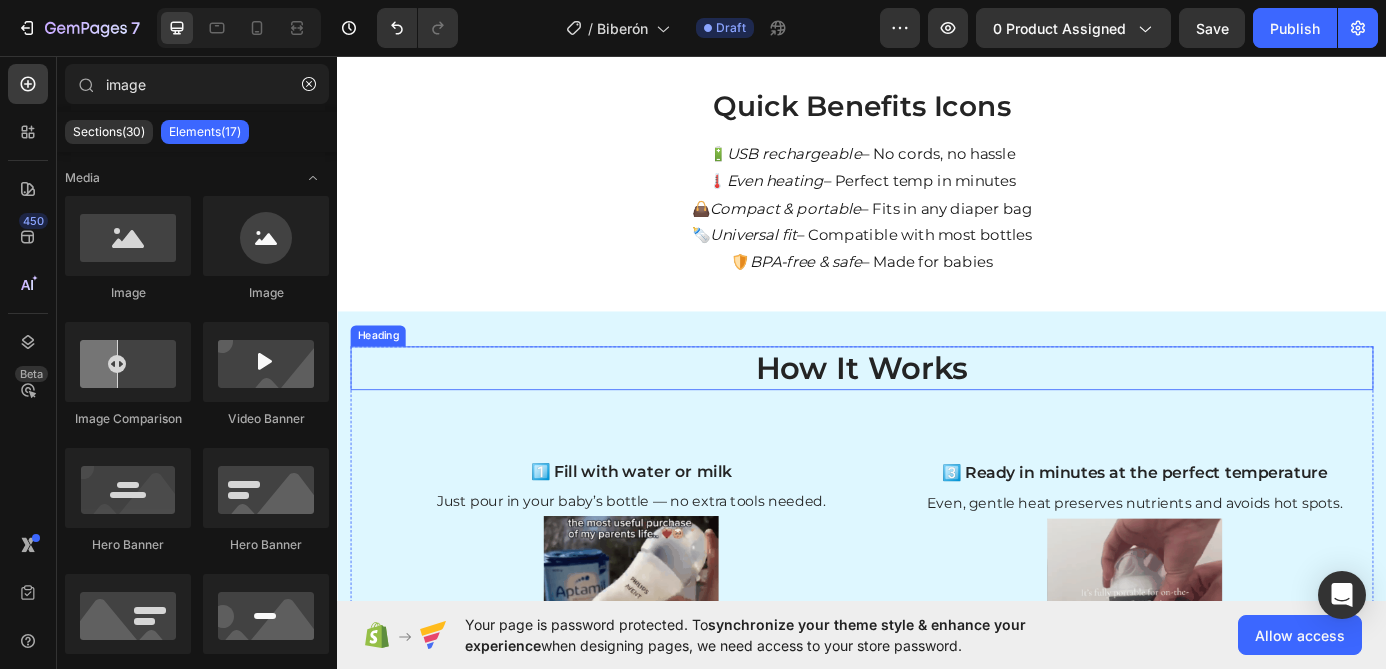 click on "How It Works" at bounding box center (937, 412) 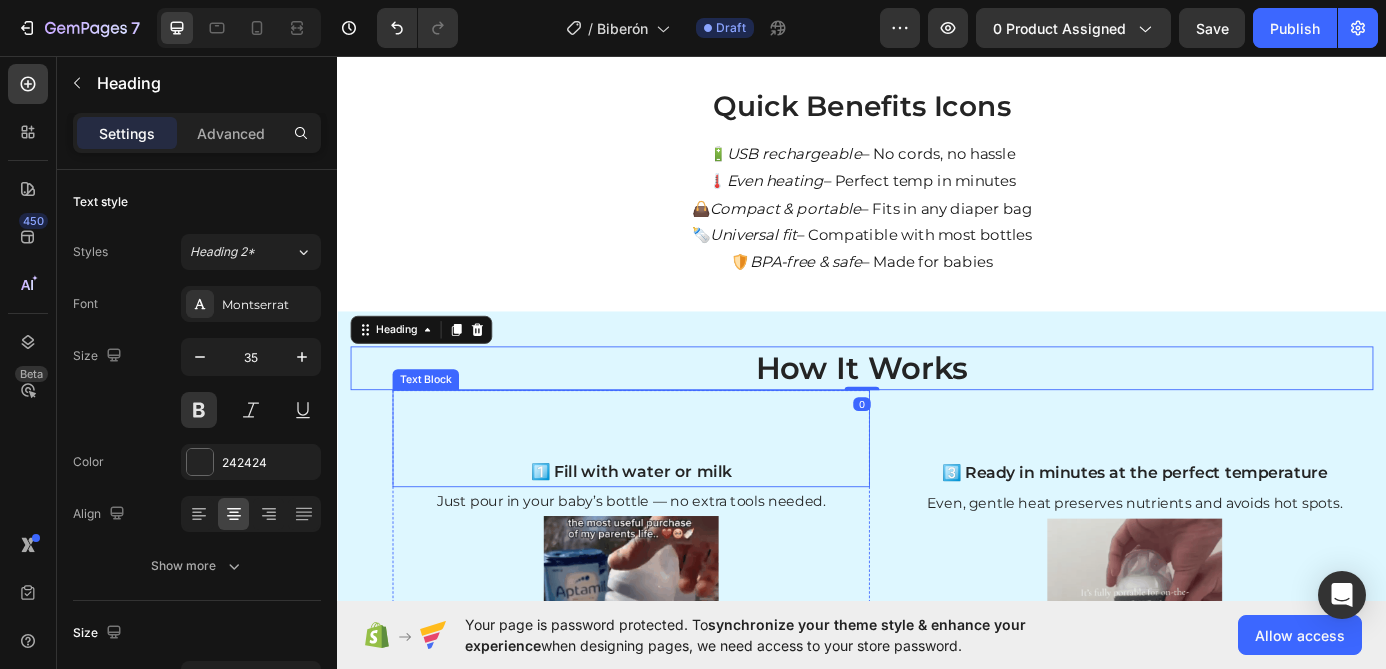 click on "1️⃣ Fill with water or milk Text Block" at bounding box center [673, 493] 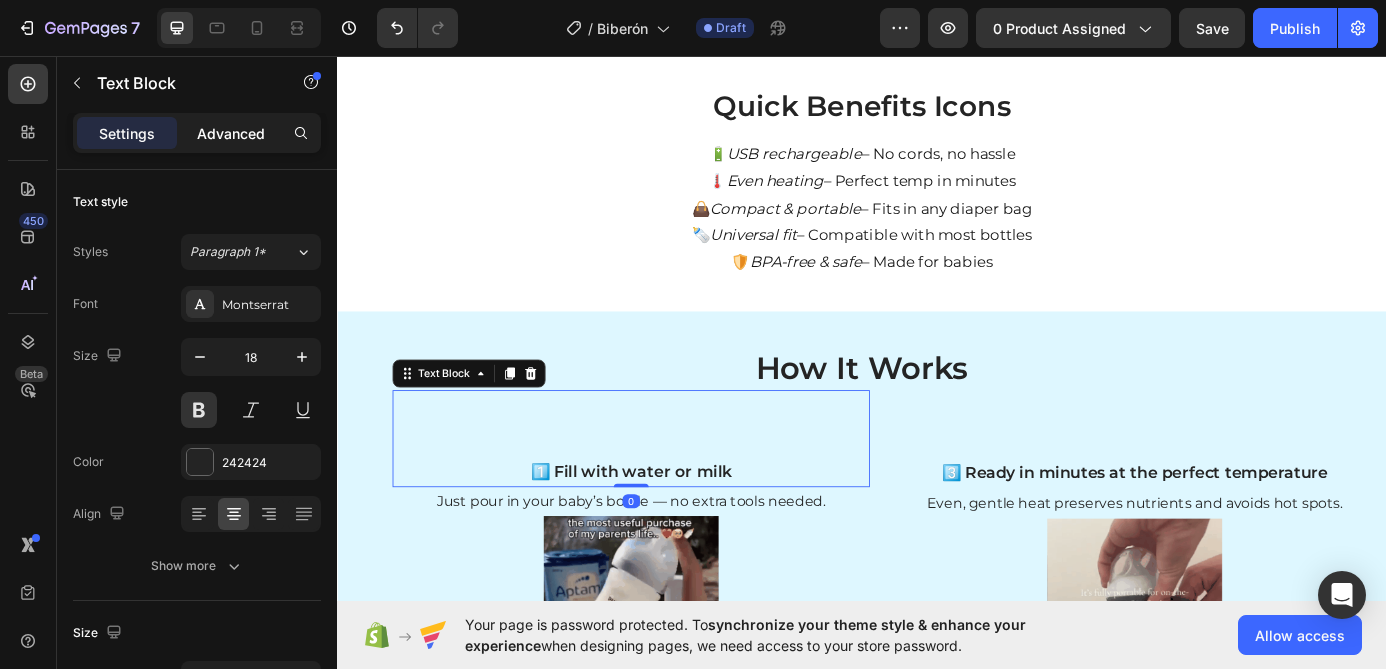 click on "Advanced" at bounding box center (231, 133) 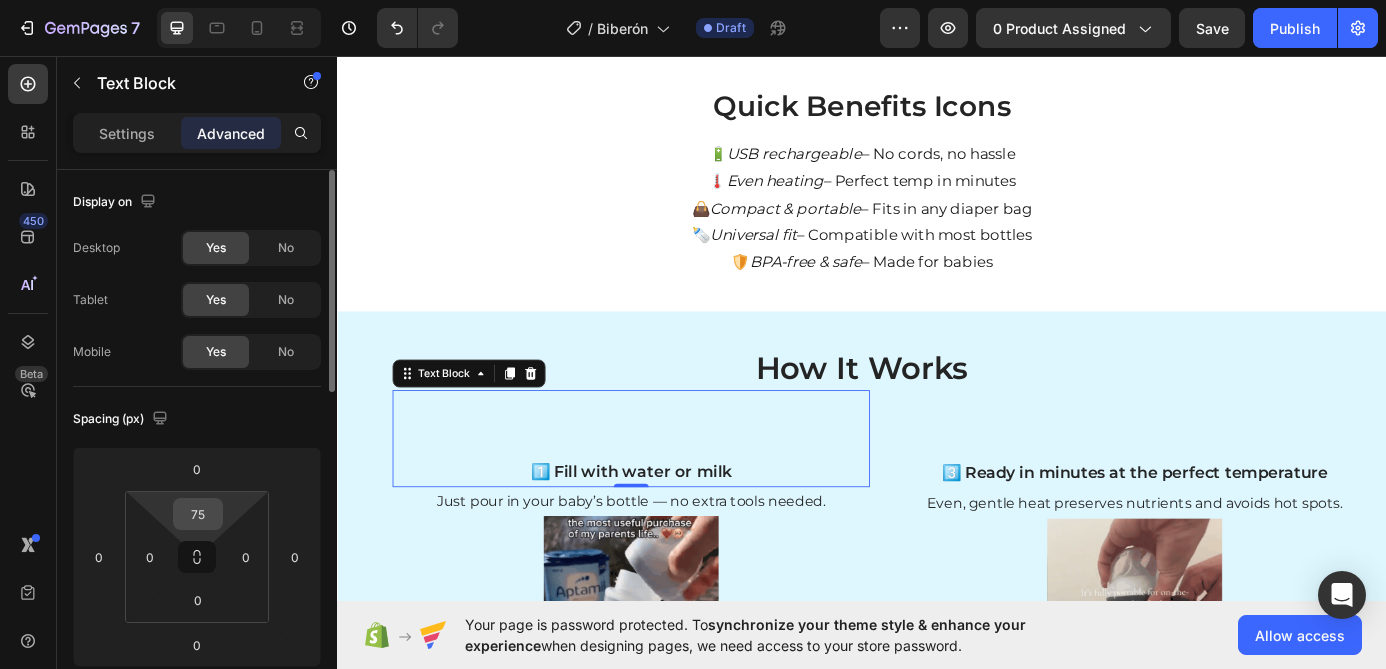 click on "75" at bounding box center (198, 514) 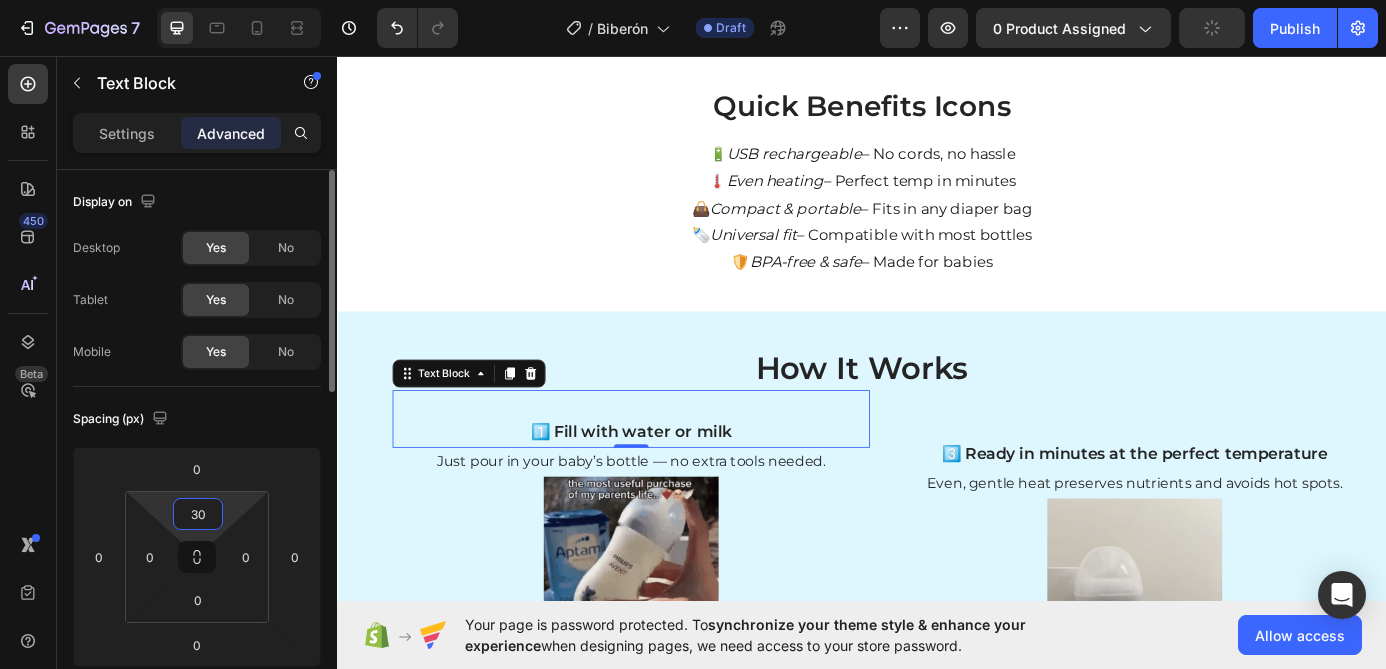 type on "3" 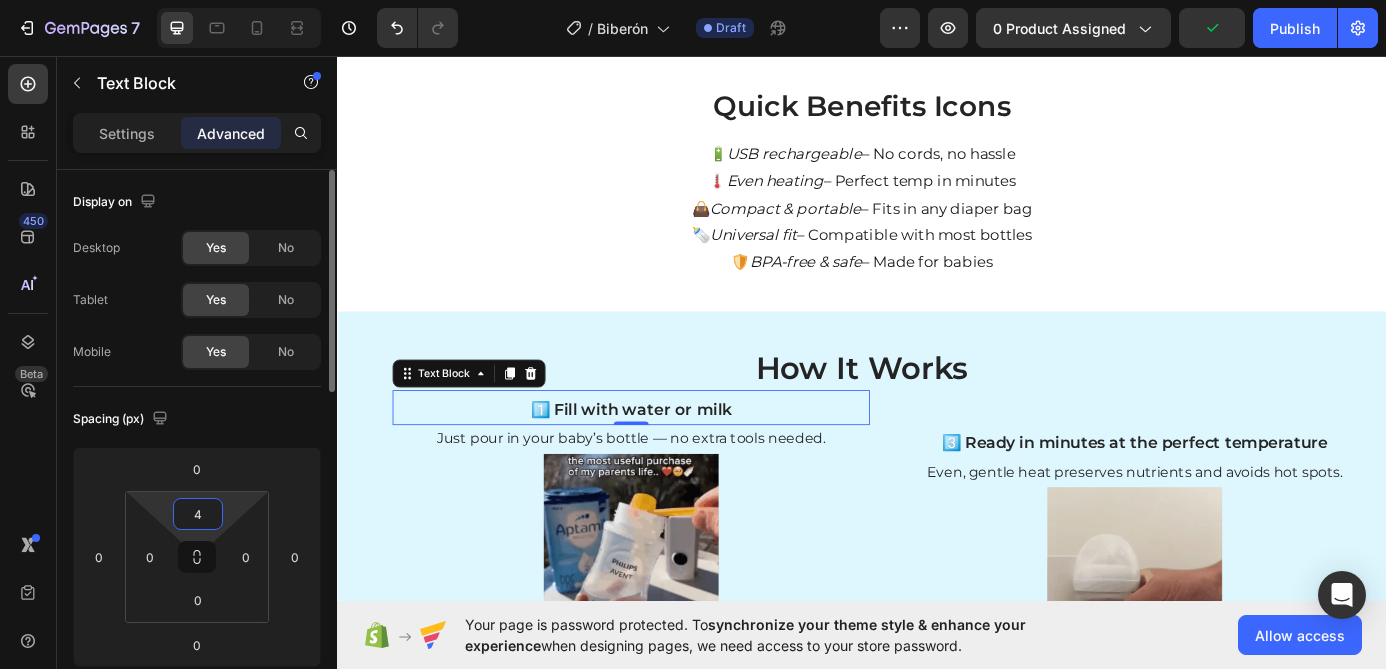 type on "40" 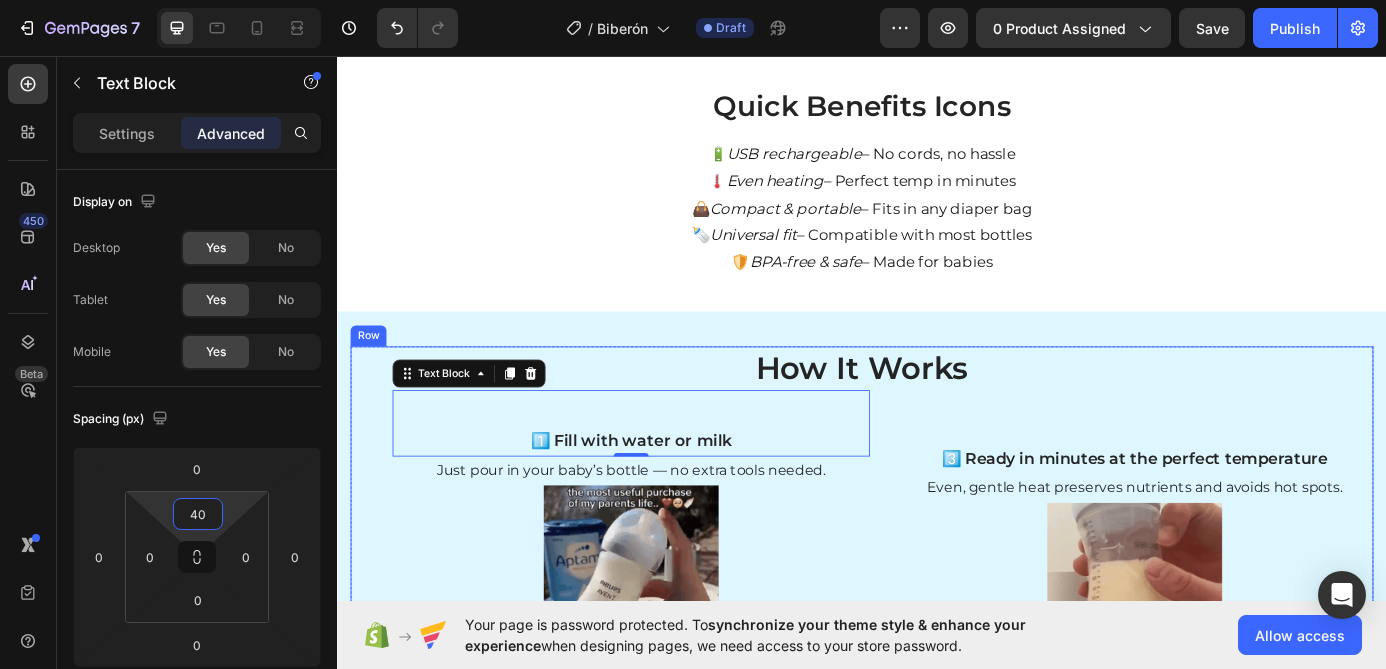 click on "3️⃣ Ready in minutes at the perfect temperature Text Block Even, gentle heat preserves nutrients and avoids hot spots. Text Block Image 4️⃣ Enjoy feeding Text Block Feed your baby comfortably, anytime, with no stress. Text Block Image" at bounding box center [1249, 777] 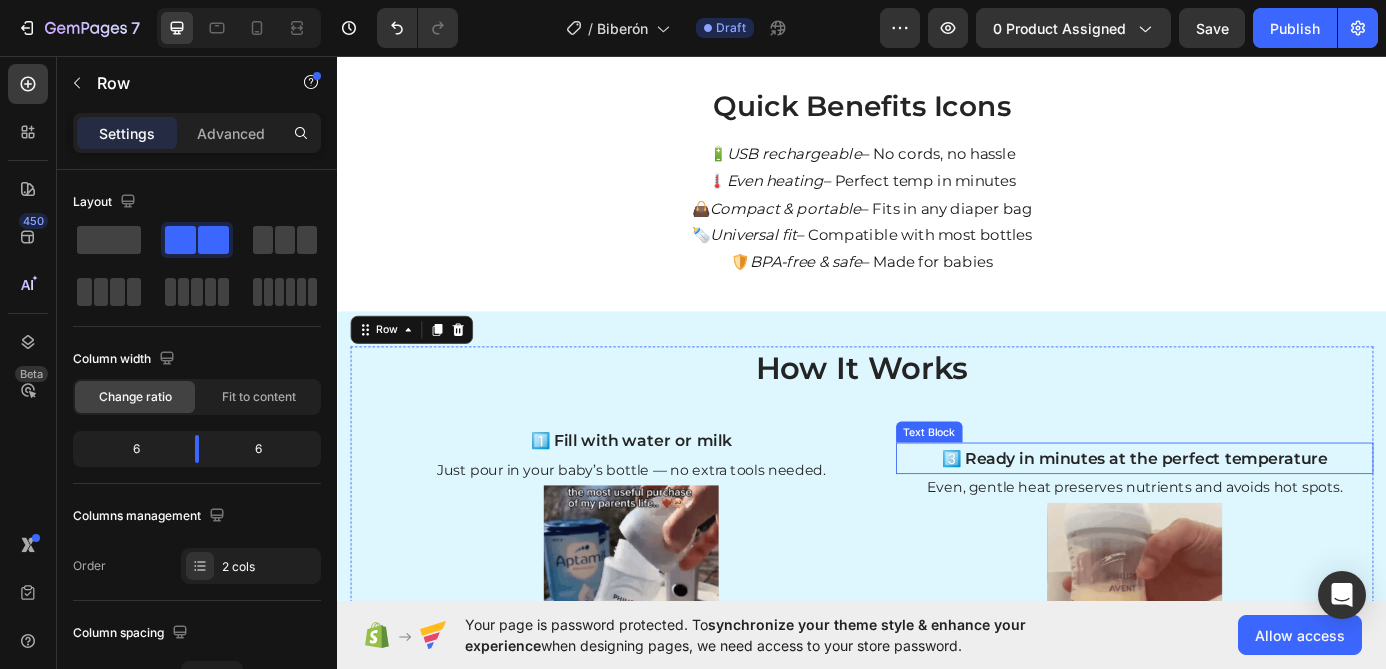 click on "3️⃣ Ready in minutes at the perfect temperature" at bounding box center [1249, 516] 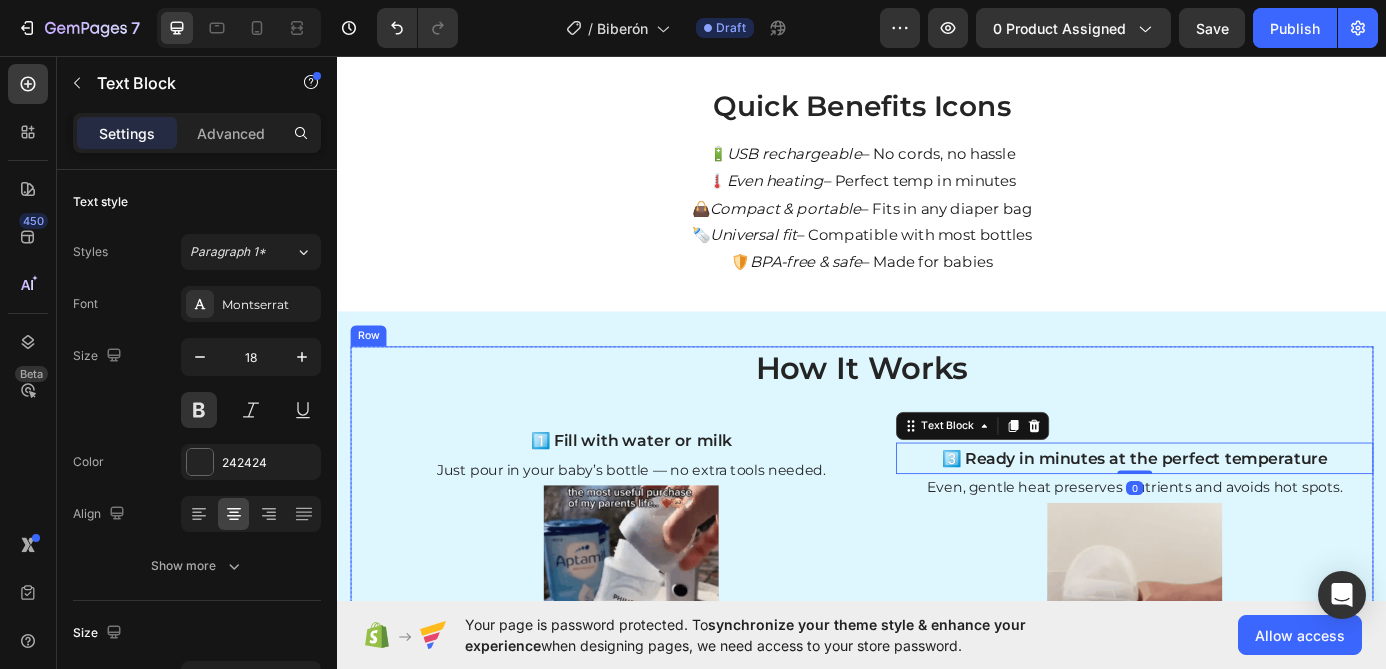 click on "3️⃣ Ready in minutes at the perfect temperature Text Block   0 Even, gentle heat preserves nutrients and avoids hot spots. Text Block Image 4️⃣ Enjoy feeding Text Block Feed your baby comfortably, anytime, with no stress. Text Block Image" at bounding box center [1249, 777] 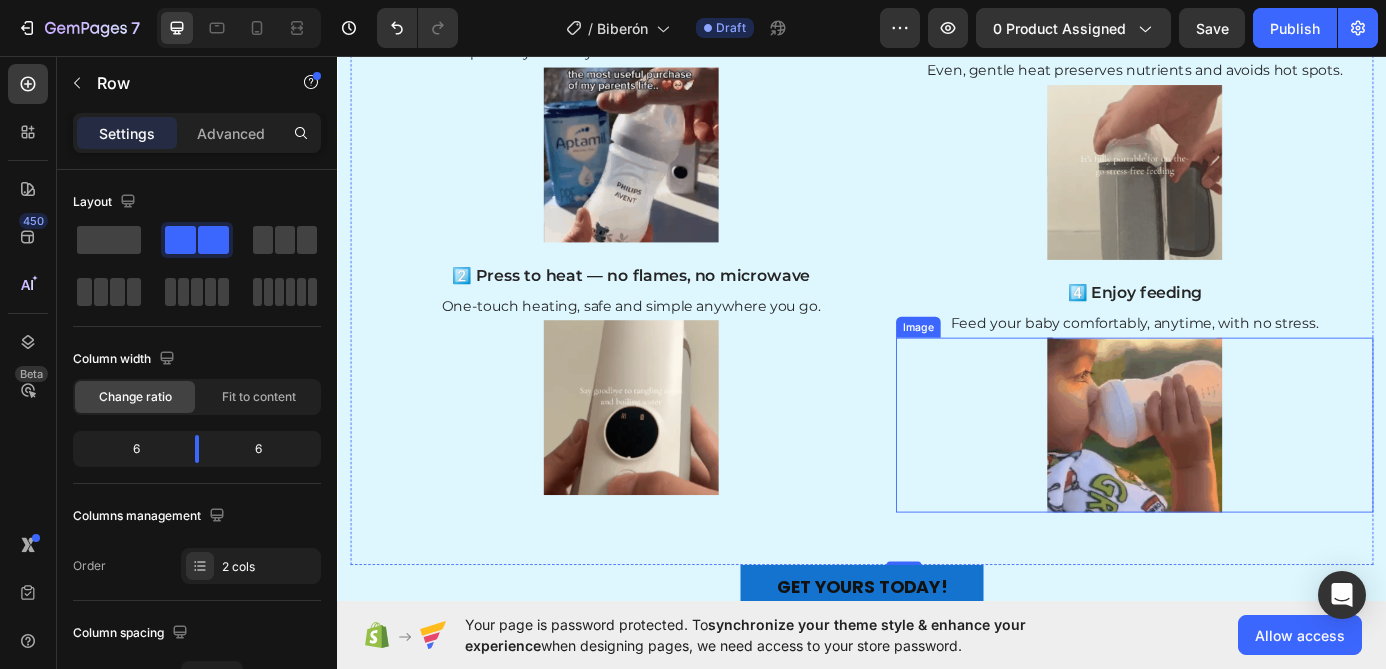 scroll, scrollTop: 792, scrollLeft: 0, axis: vertical 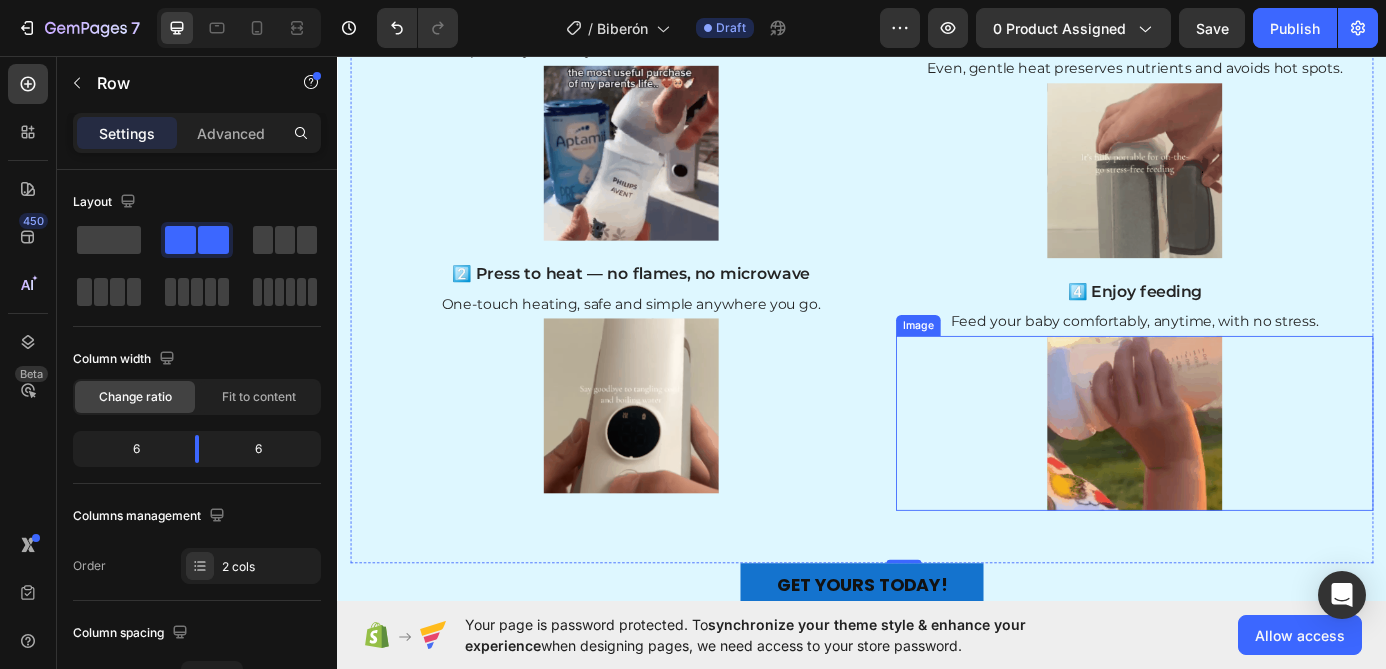 click at bounding box center (1249, 476) 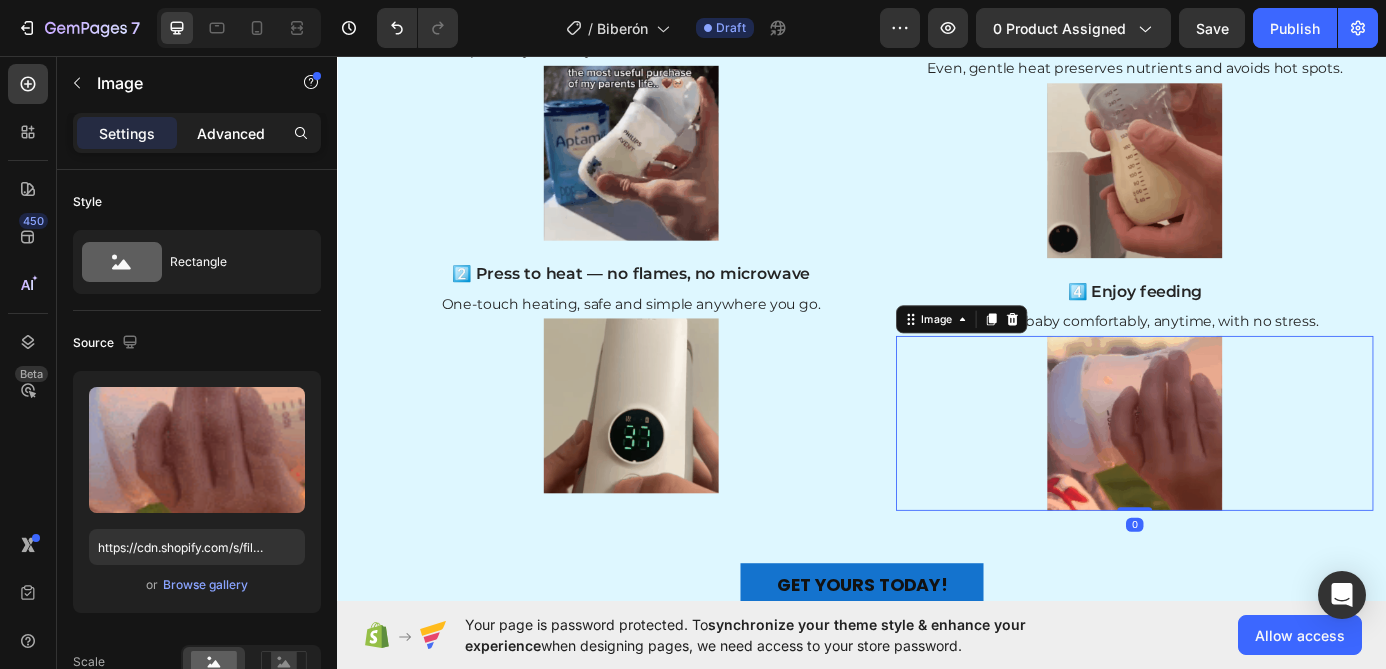 click on "Advanced" at bounding box center (231, 133) 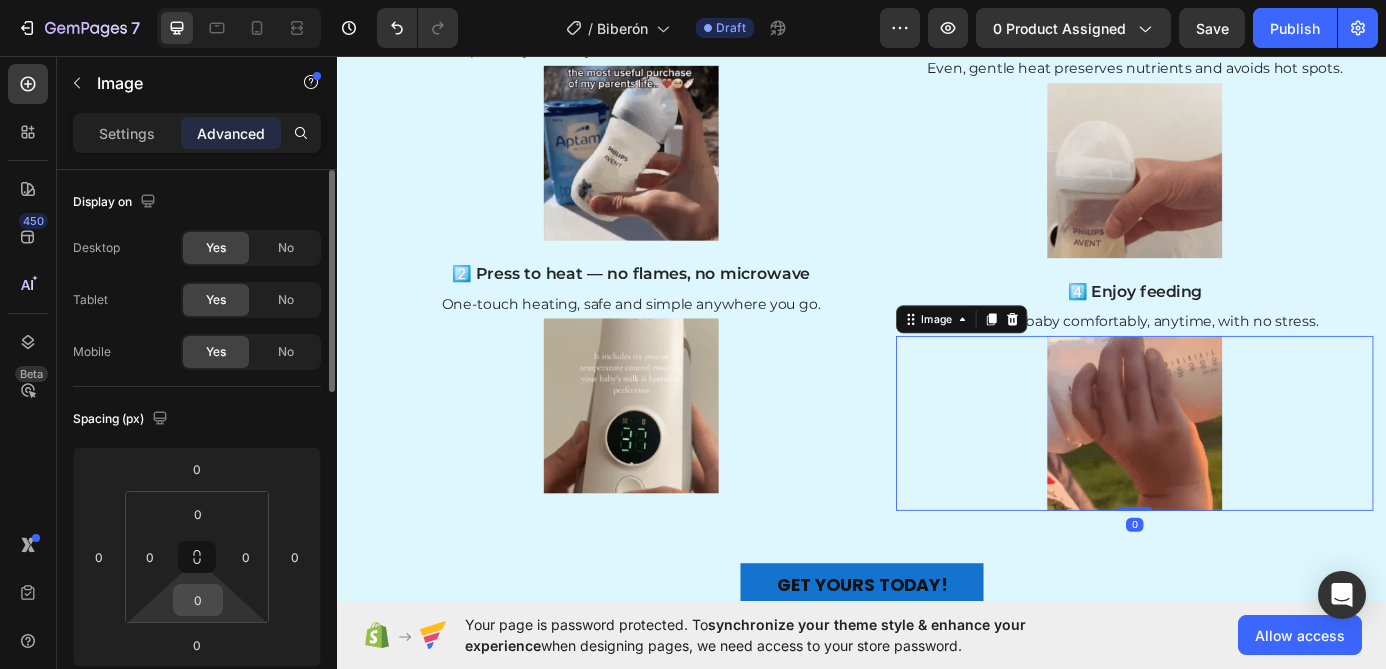 click on "0" at bounding box center (198, 600) 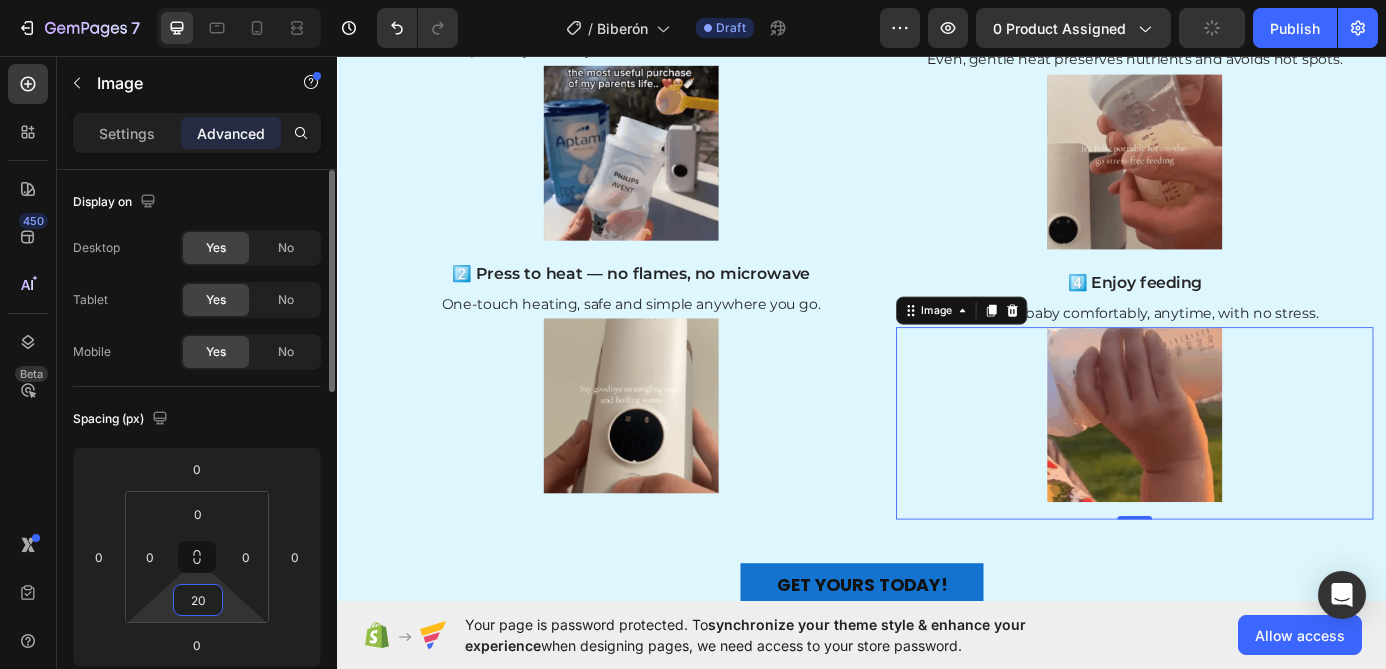 type on "2" 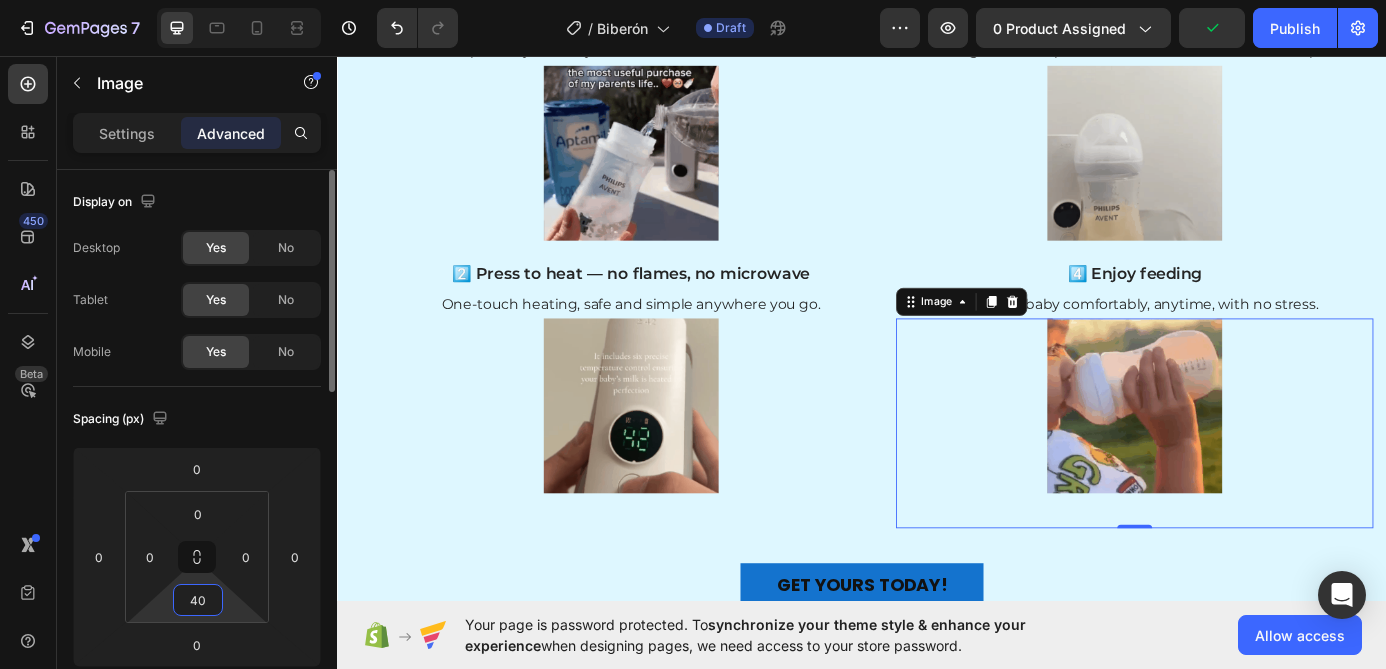 type on "4" 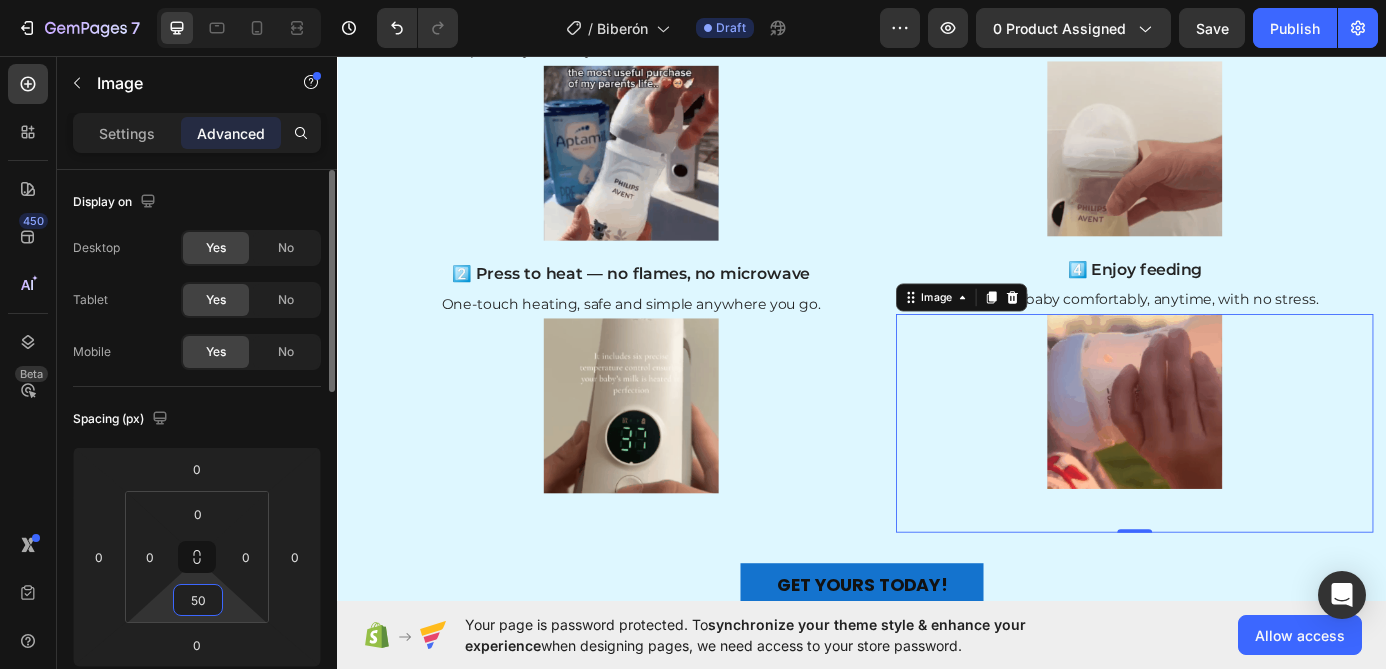 type on "5" 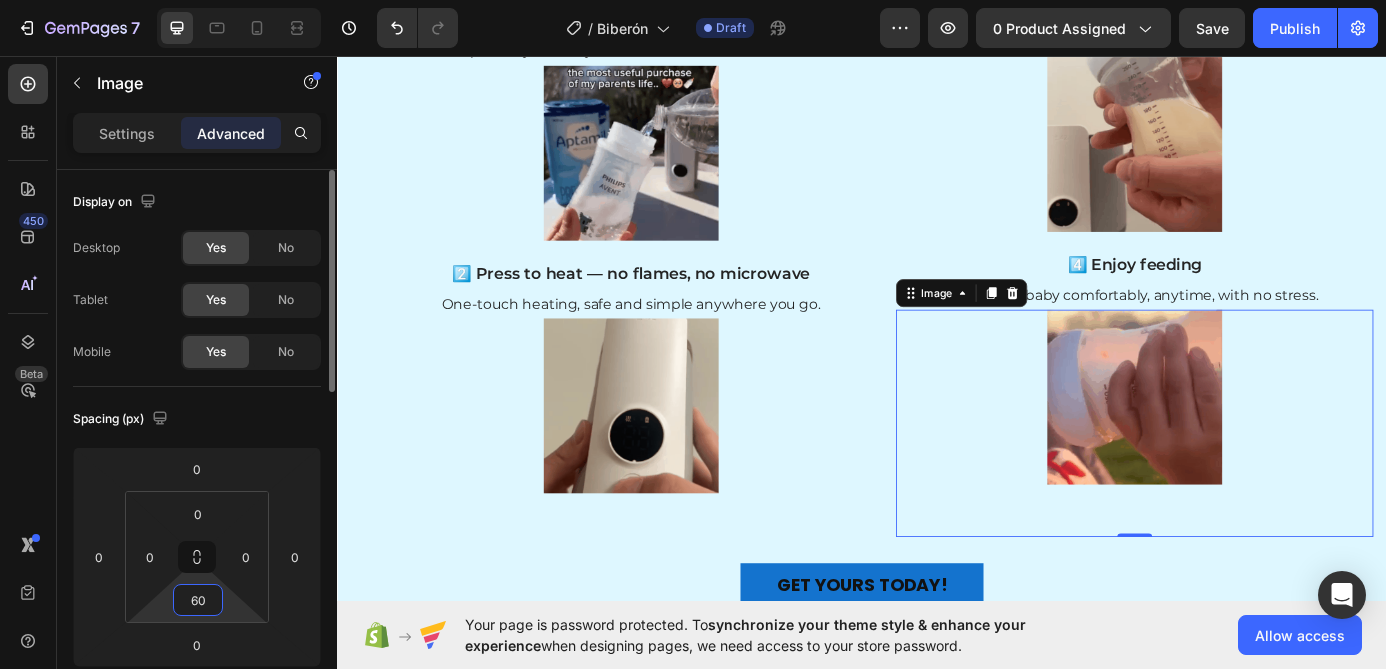 type on "6" 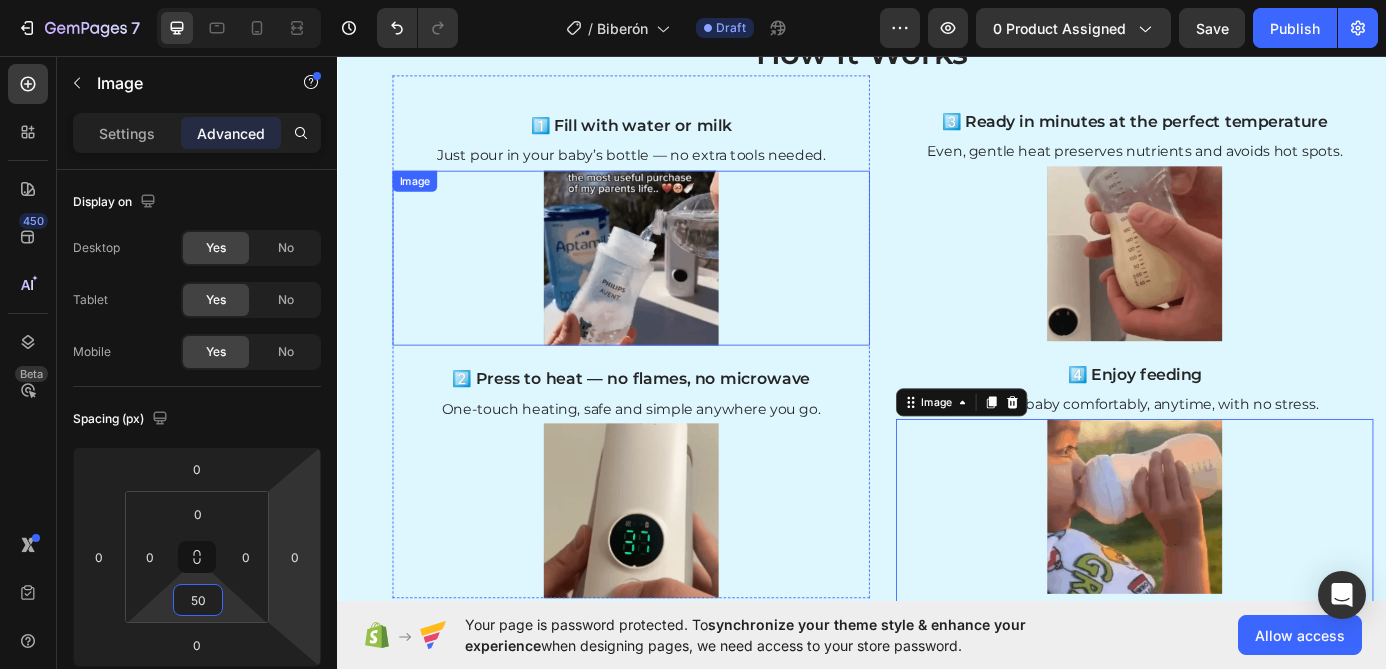 scroll, scrollTop: 517, scrollLeft: 0, axis: vertical 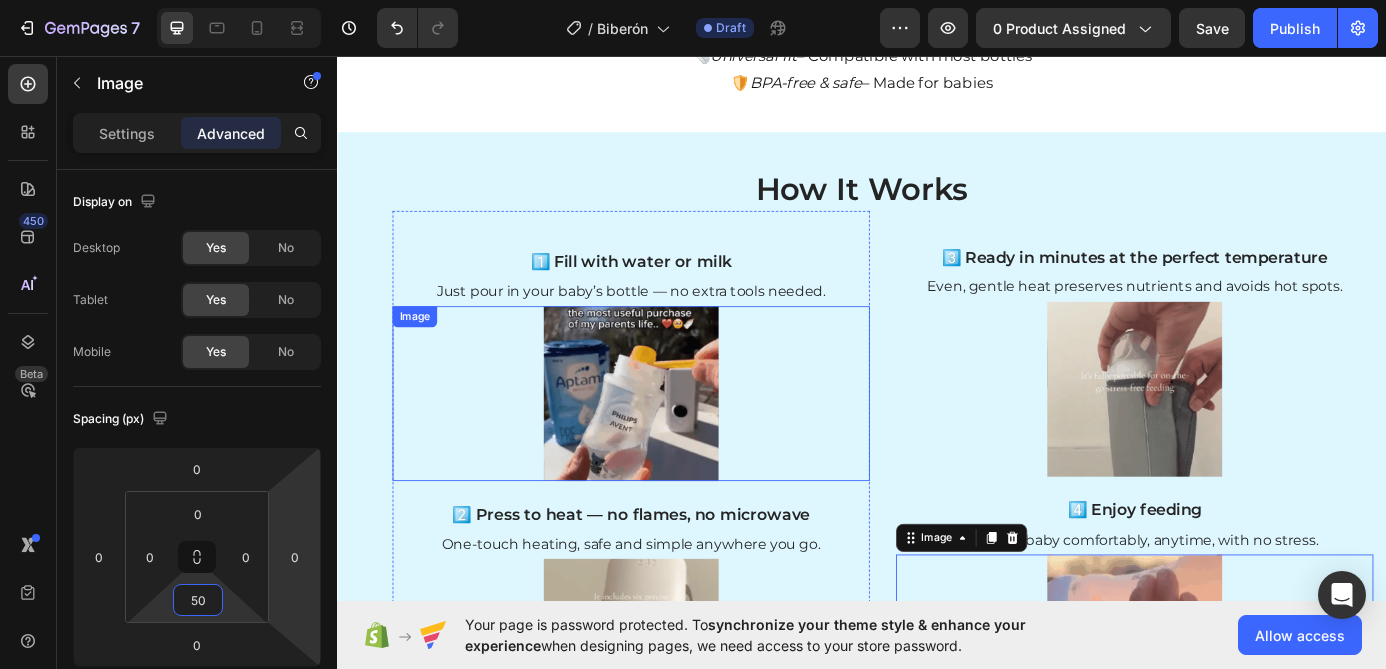 type on "5" 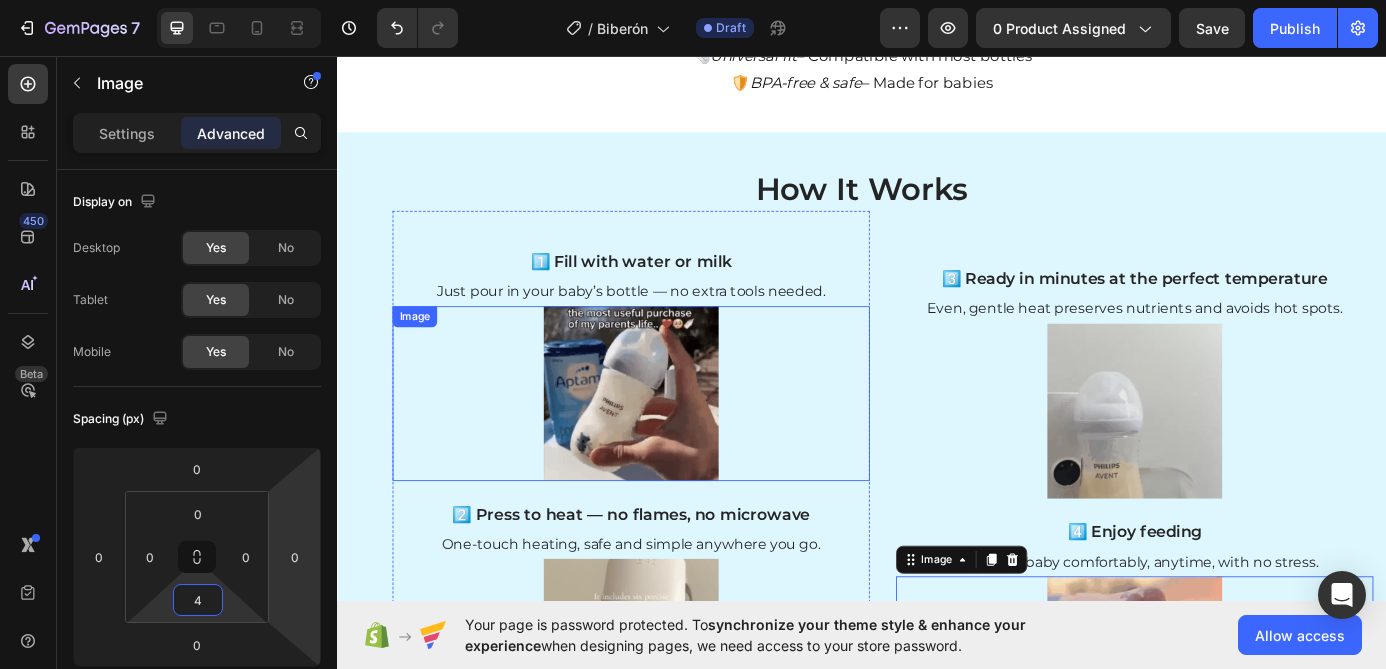 type on "40" 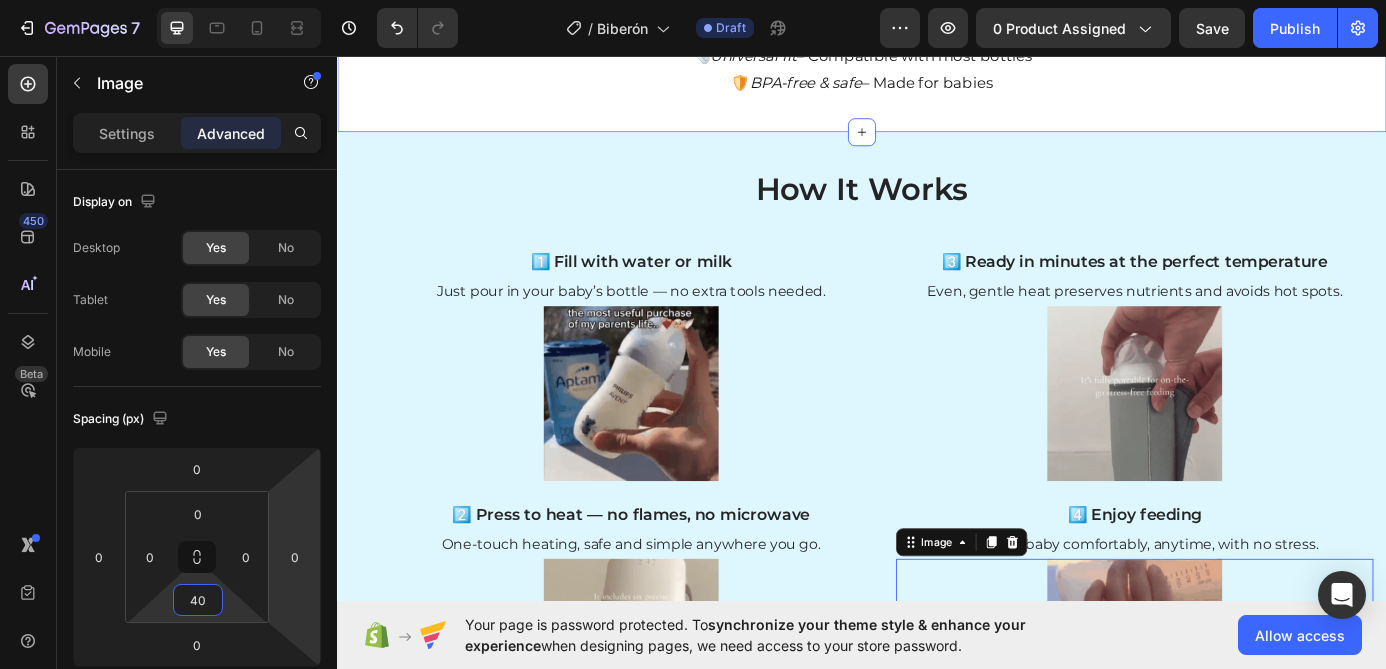 click on "Quick Benefits Icons Heading 🔋  USB rechargeable  – No cords, no hassle 🌡️  Even heating  – Perfect temp in minutes 👜  Compact & portable  – Fits in any diaper bag 🍼  Universal fit  – Compatible with most bottles 🛡️  BPA-free & safe  – Made for babies Text Block Row Section 2" at bounding box center (937, -6) 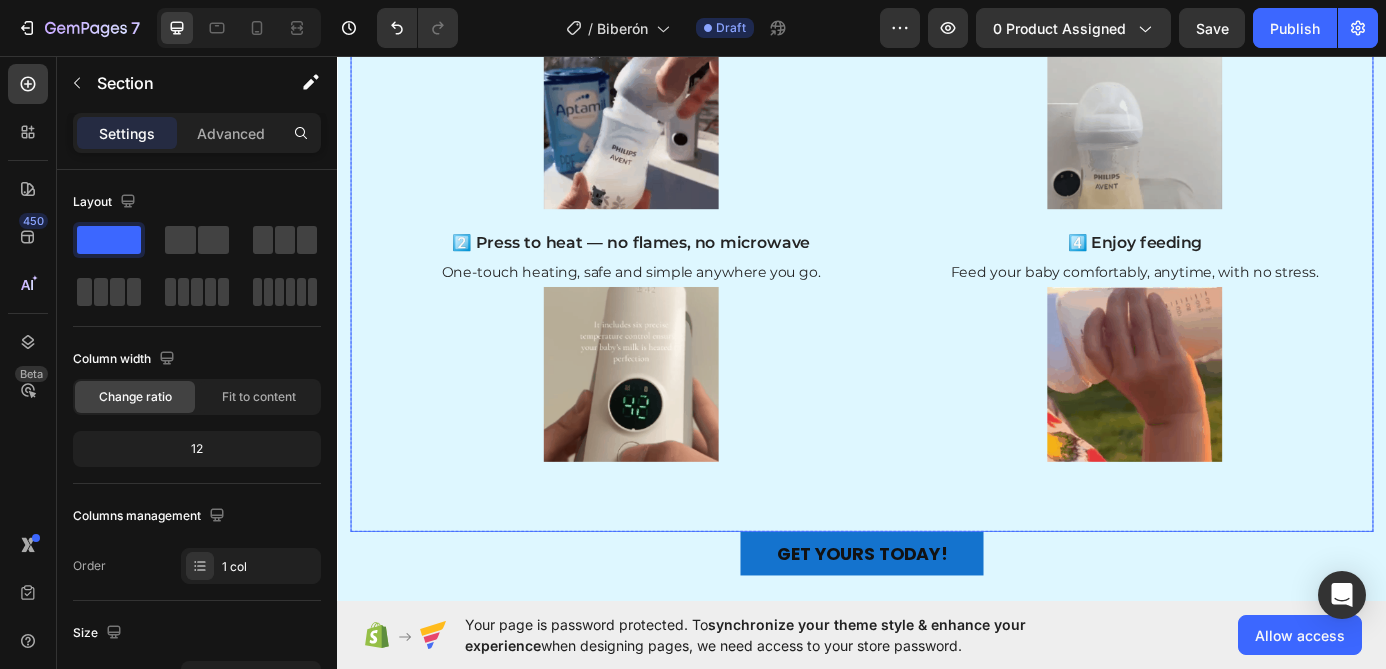 scroll, scrollTop: 835, scrollLeft: 0, axis: vertical 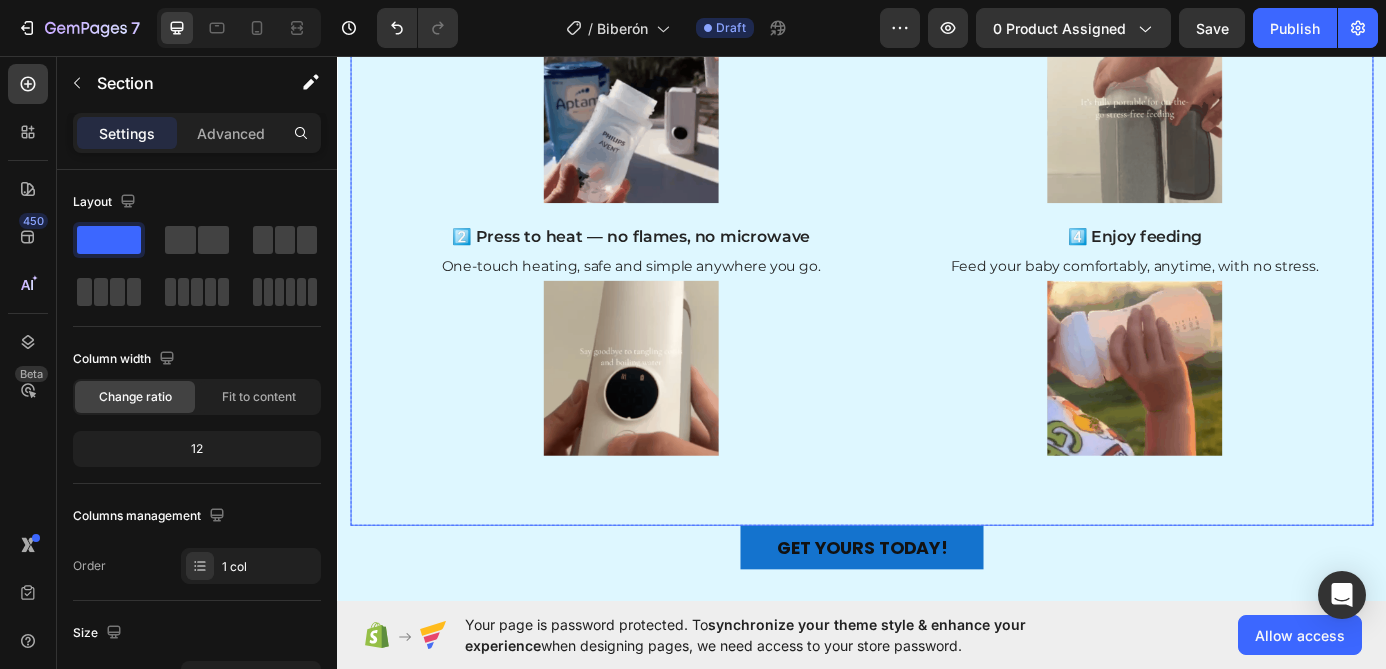 click on "3️⃣ Ready in minutes at the perfect temperature Text Block Even, gentle heat preserves nutrients and avoids hot spots. Text Block Image 4️⃣ Enjoy feeding Text Block Feed your baby comfortably, anytime, with no stress. Text Block Image" at bounding box center [1249, 254] 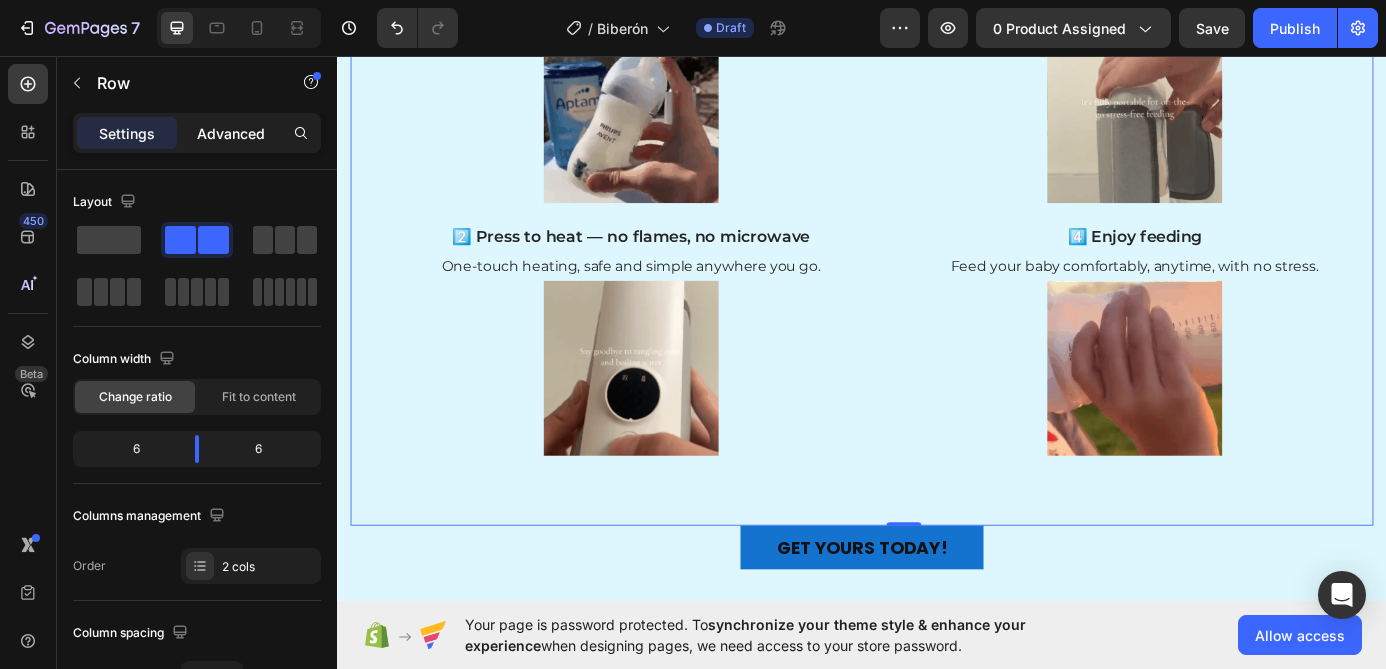 click on "Advanced" at bounding box center [231, 133] 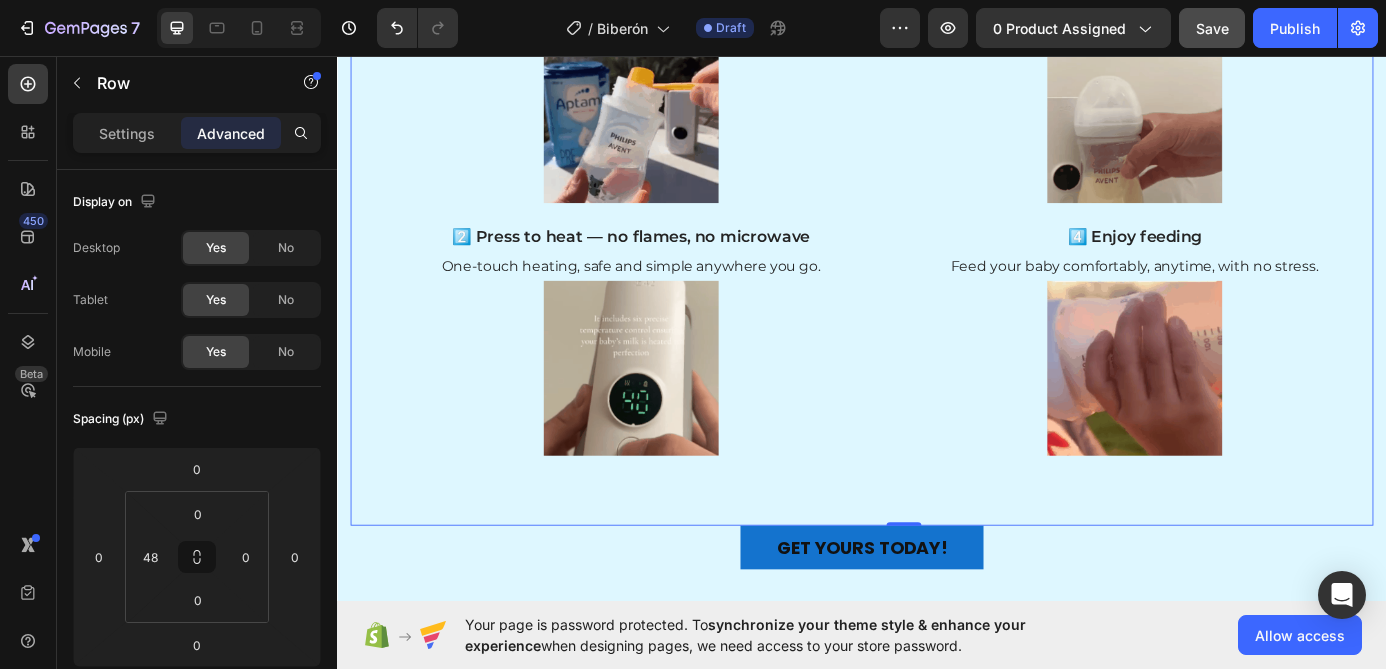 click on "Save" at bounding box center [1212, 28] 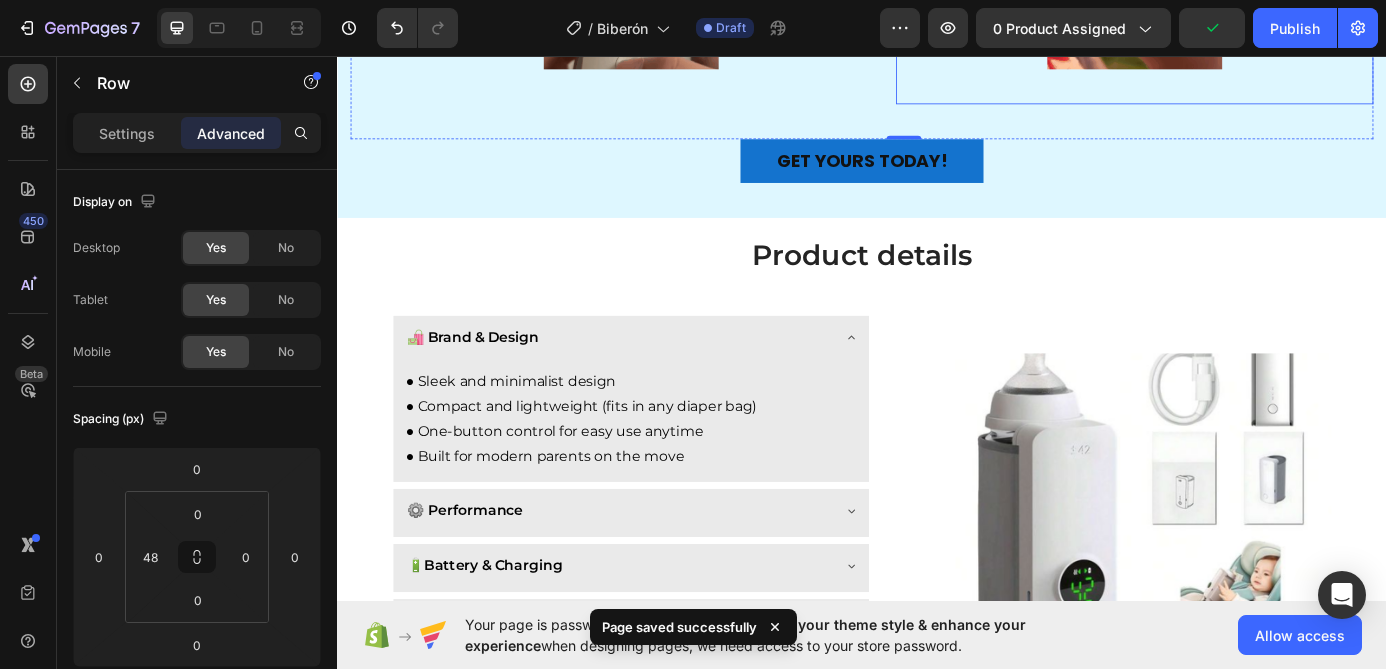 scroll, scrollTop: 1521, scrollLeft: 0, axis: vertical 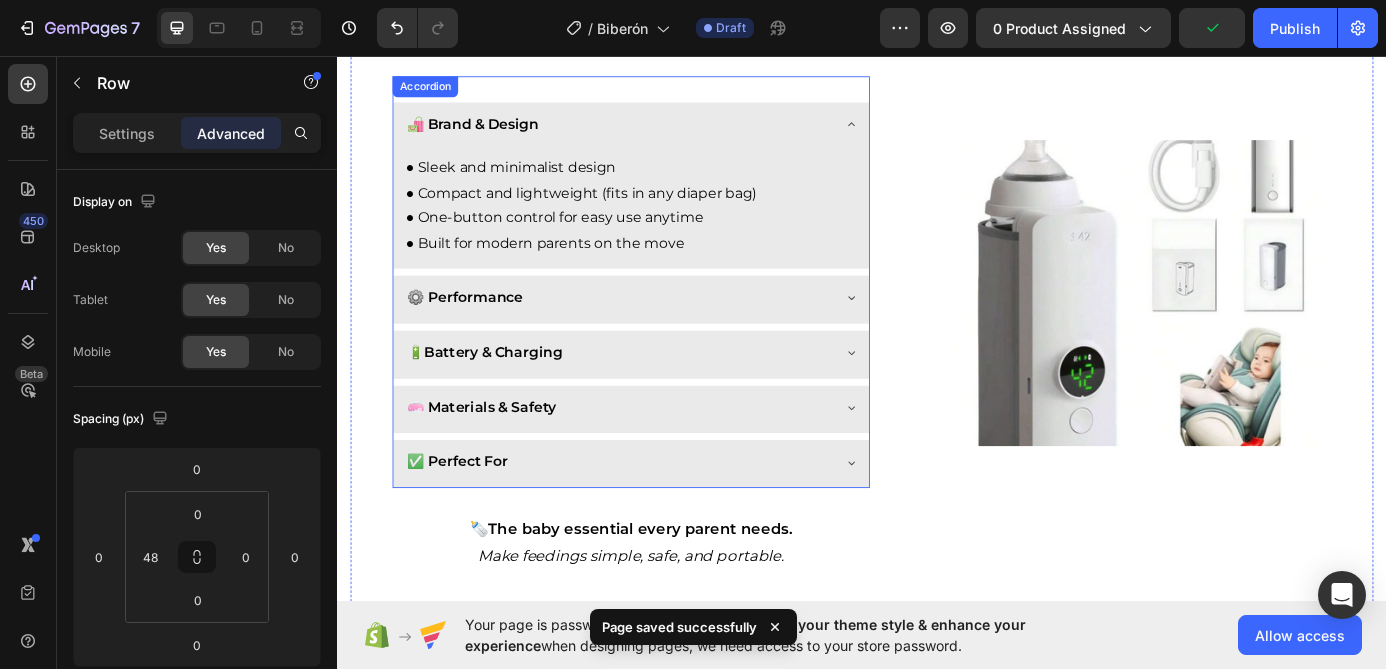 click on "🛍️ Brand & Design" at bounding box center [657, 134] 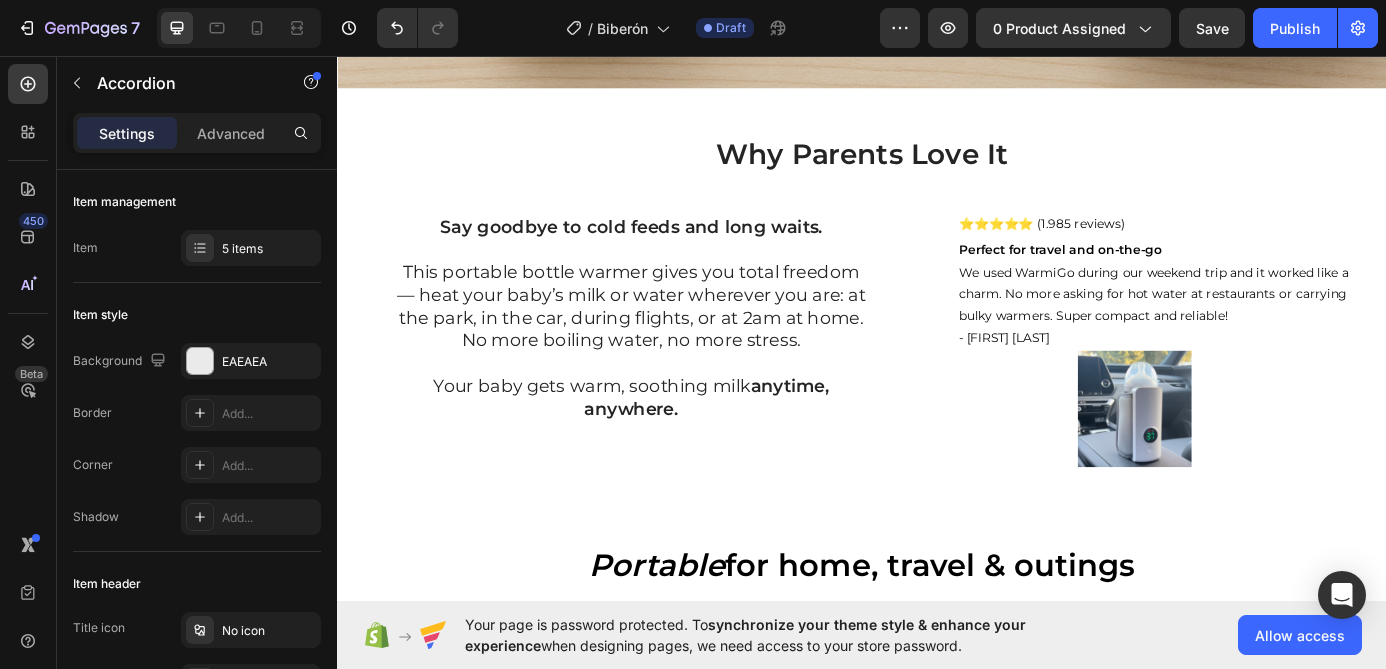 scroll, scrollTop: 3198, scrollLeft: 0, axis: vertical 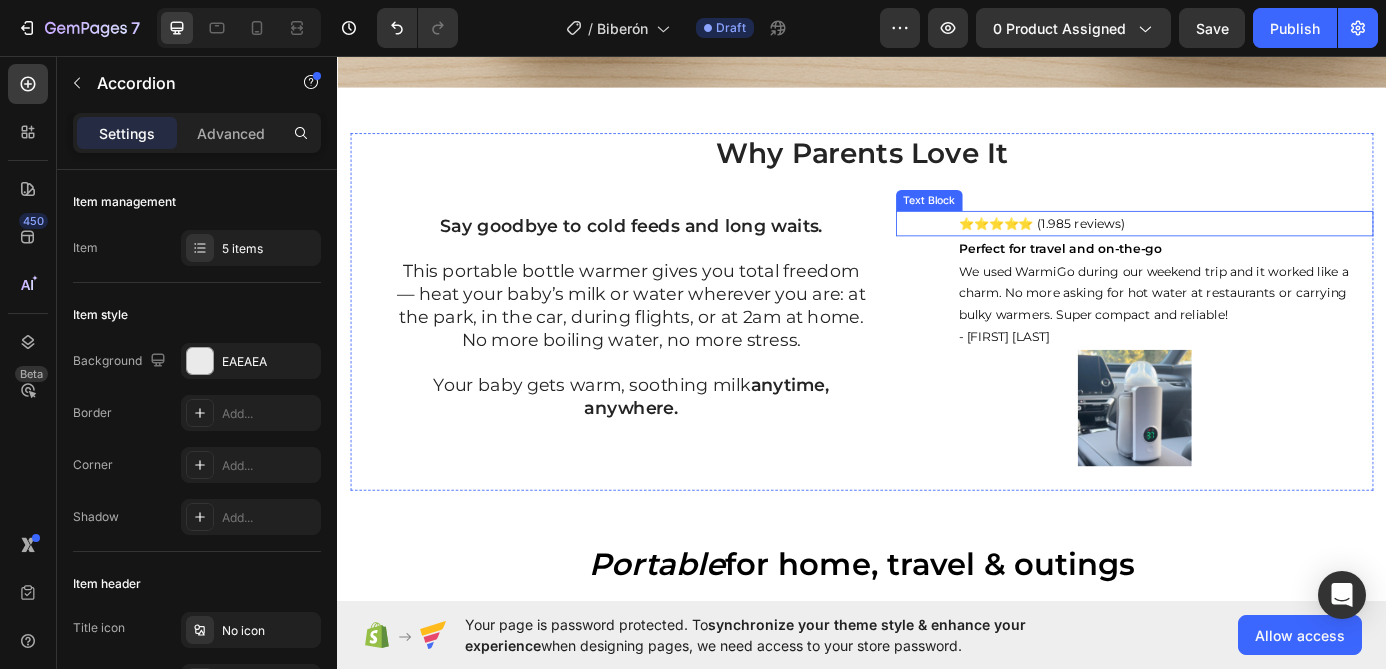 click on "⭐⭐⭐⭐⭐ (1.985 reviews)" at bounding box center (1284, 247) 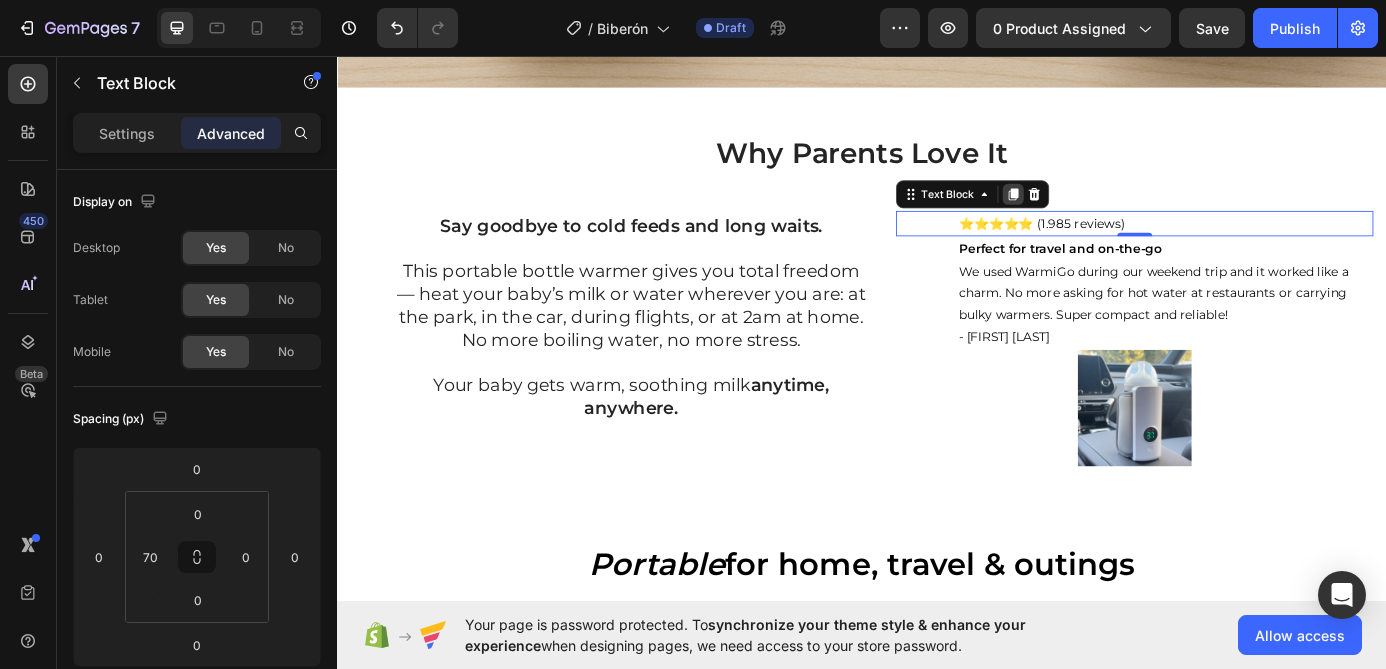 click 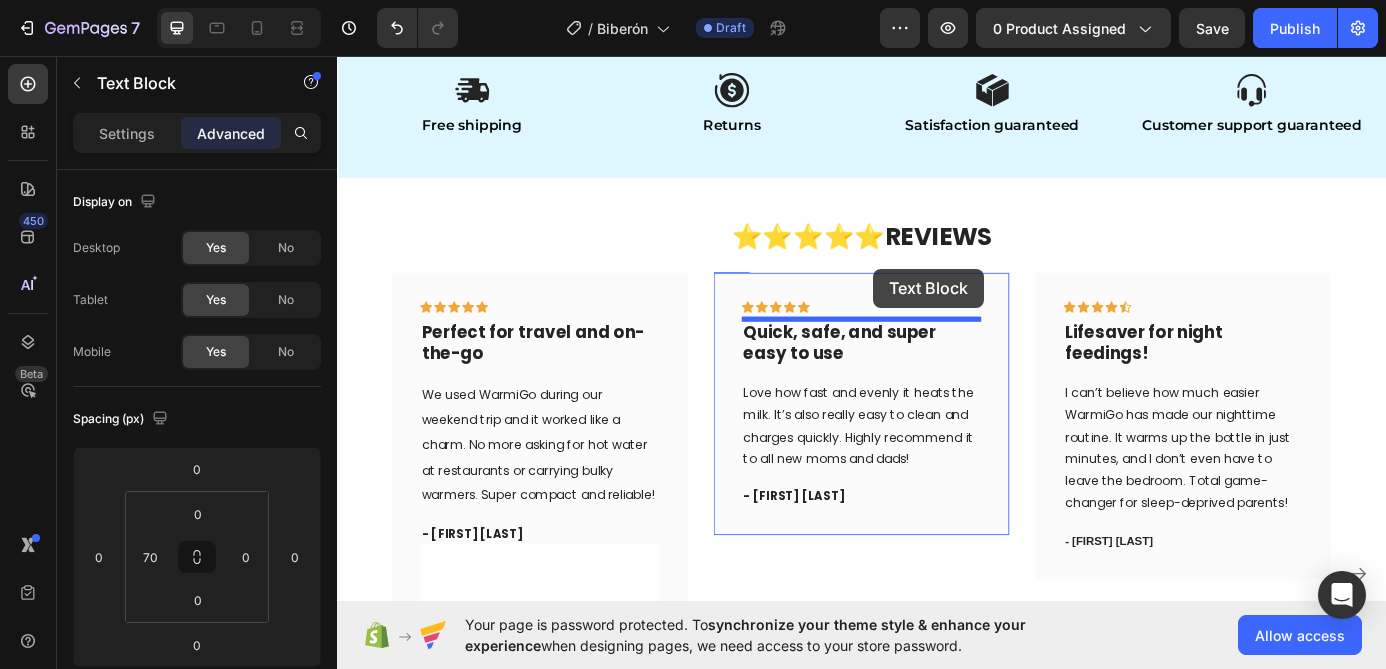 scroll, scrollTop: 4336, scrollLeft: 0, axis: vertical 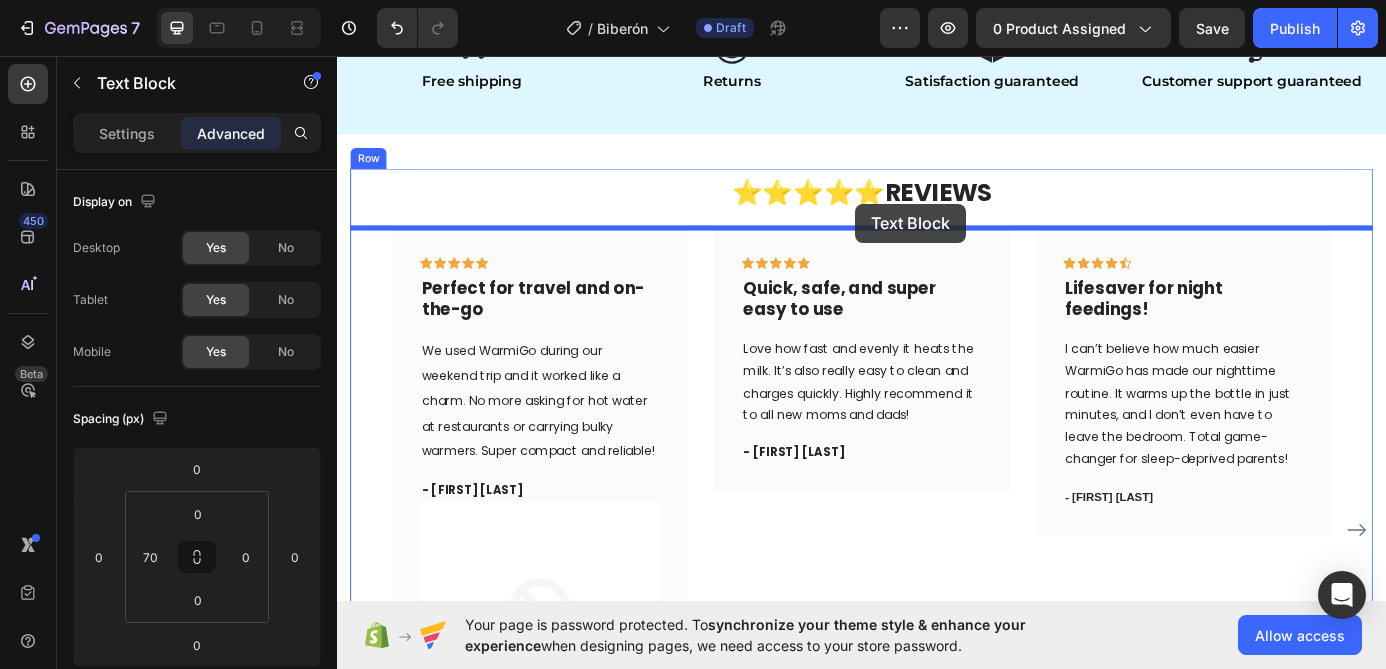 drag, startPoint x: 1031, startPoint y: 261, endPoint x: 929, endPoint y: 225, distance: 108.16654 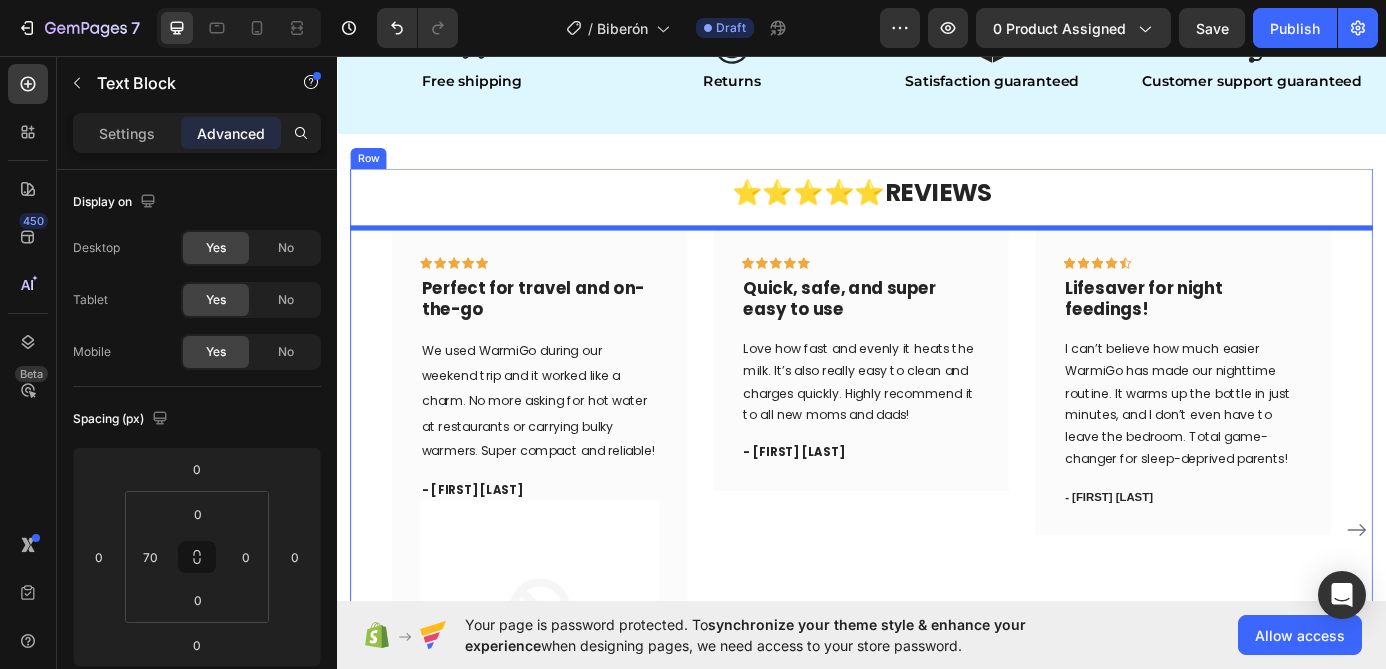 type on "16" 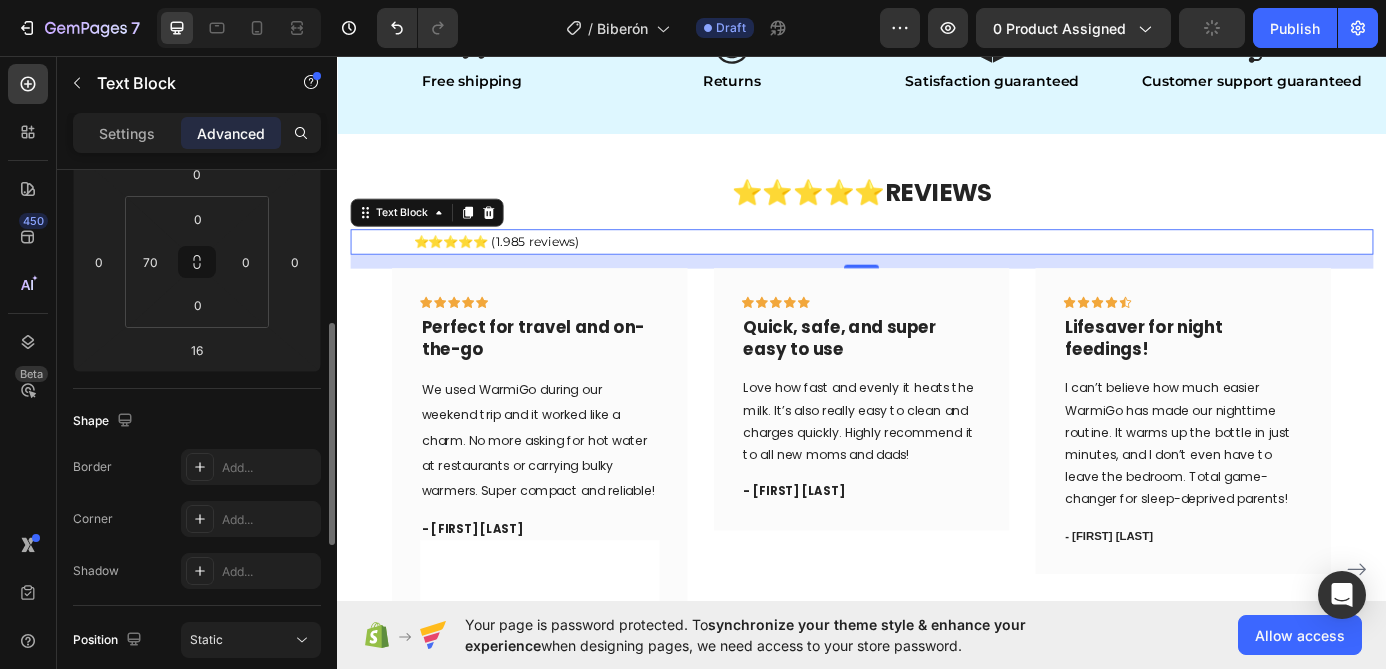 scroll, scrollTop: 288, scrollLeft: 0, axis: vertical 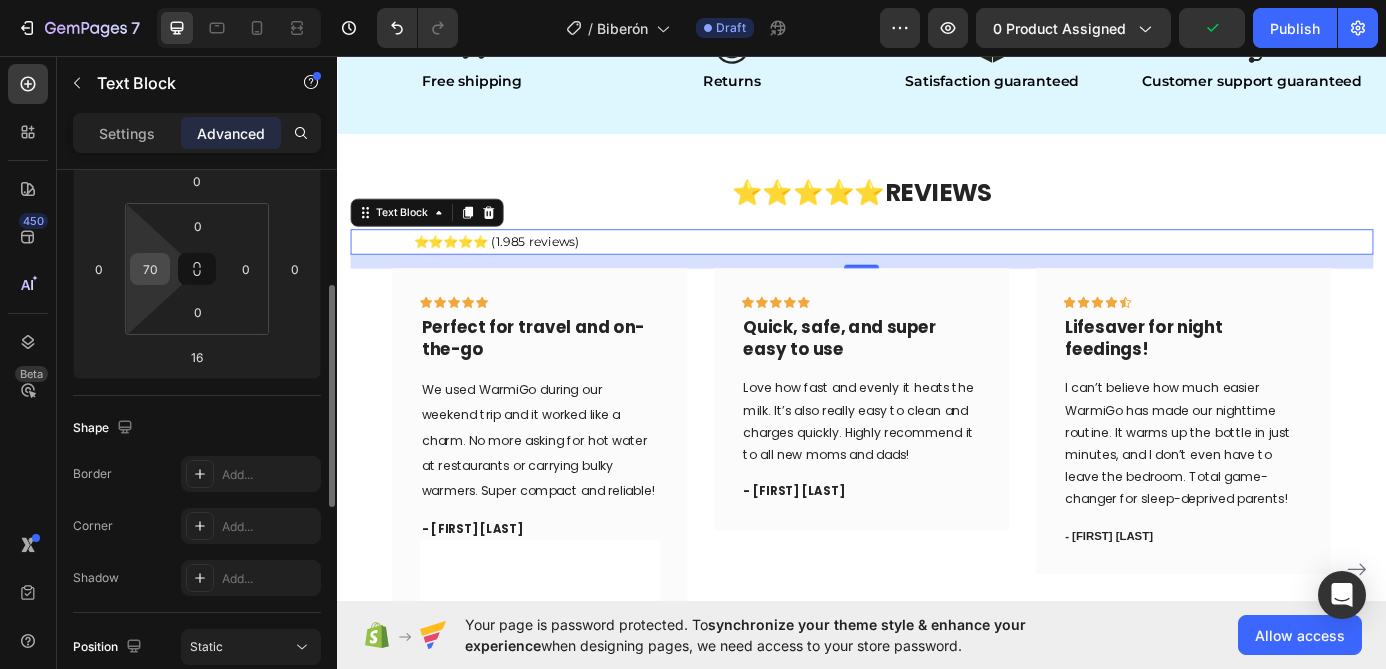 click on "70" at bounding box center (150, 269) 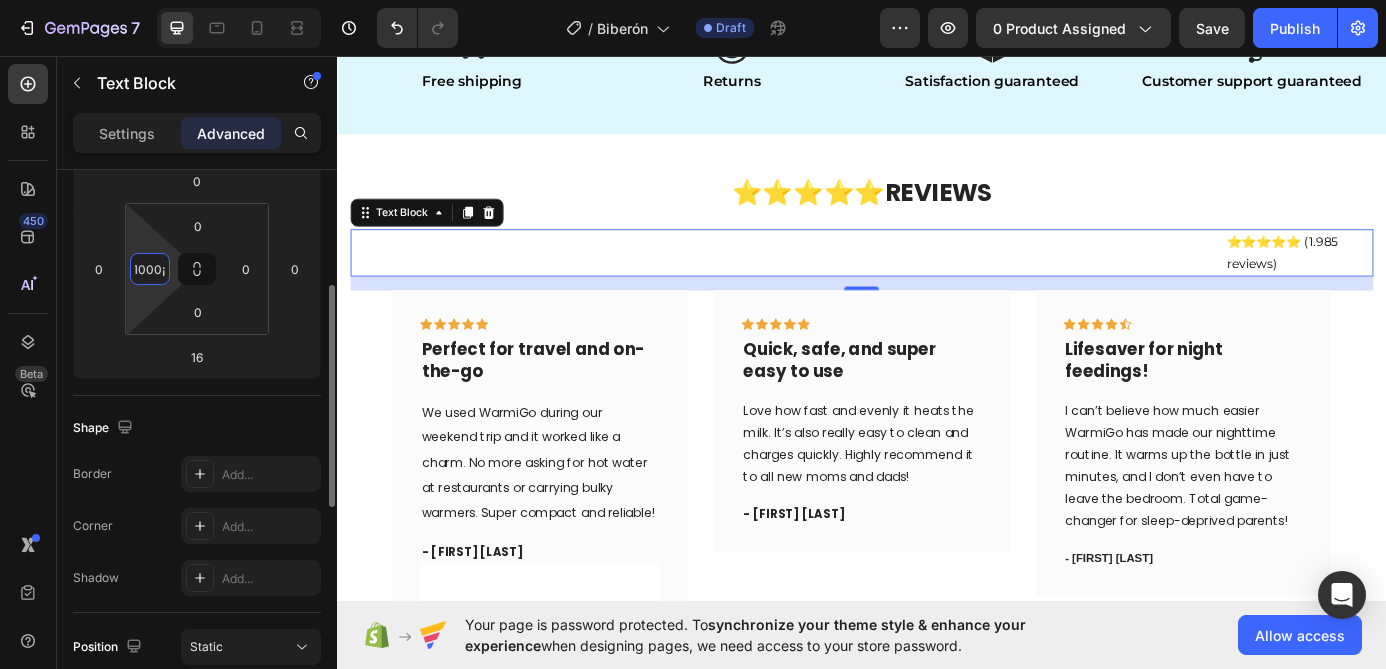 scroll, scrollTop: 0, scrollLeft: 0, axis: both 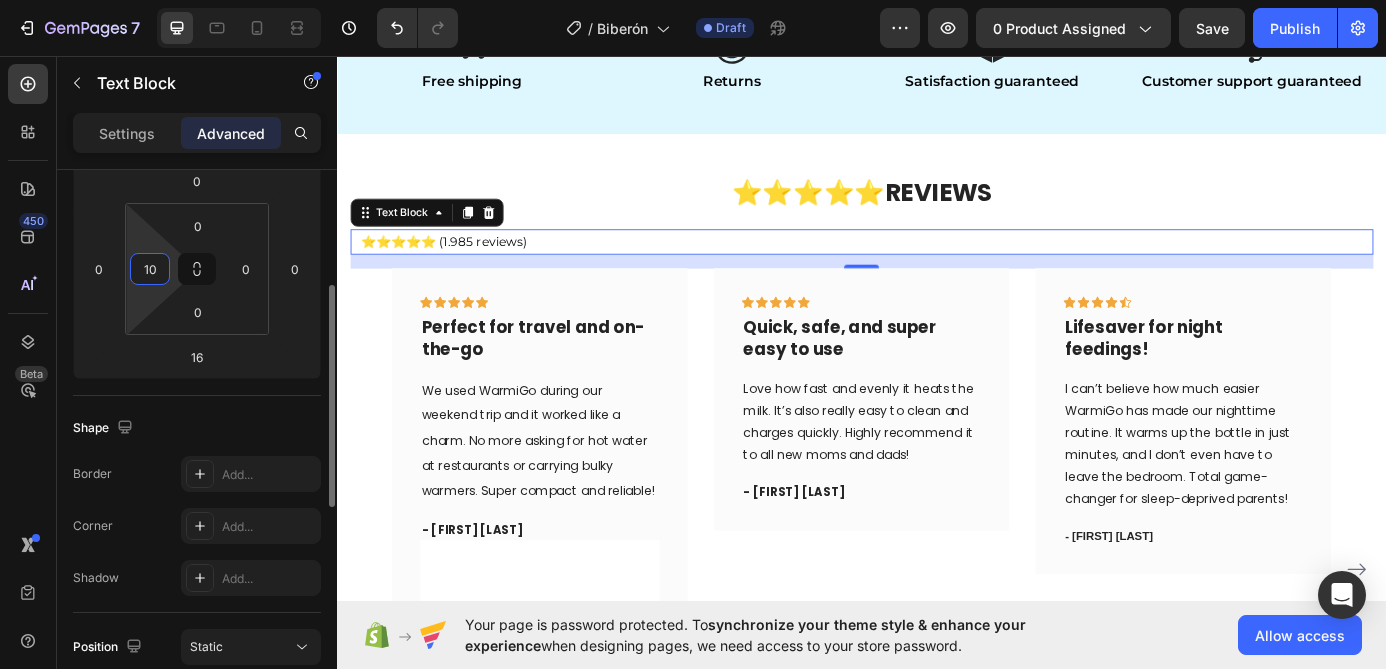 type on "1" 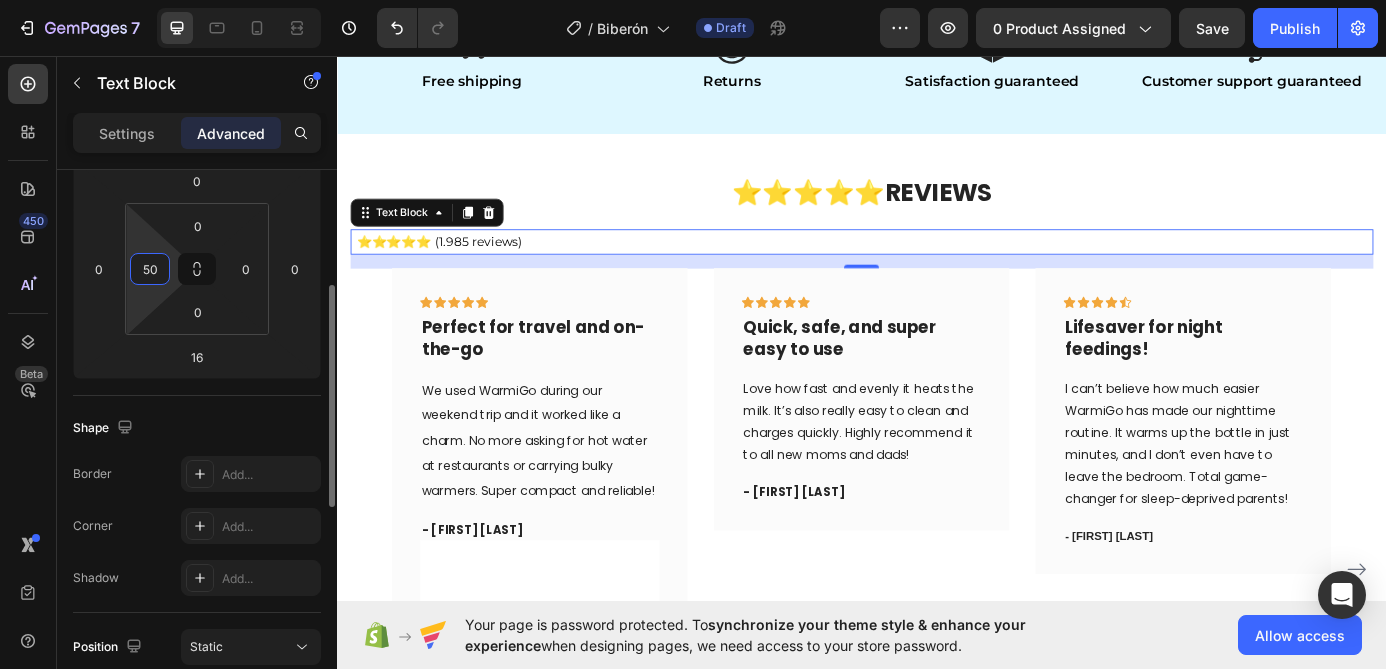 type on "500" 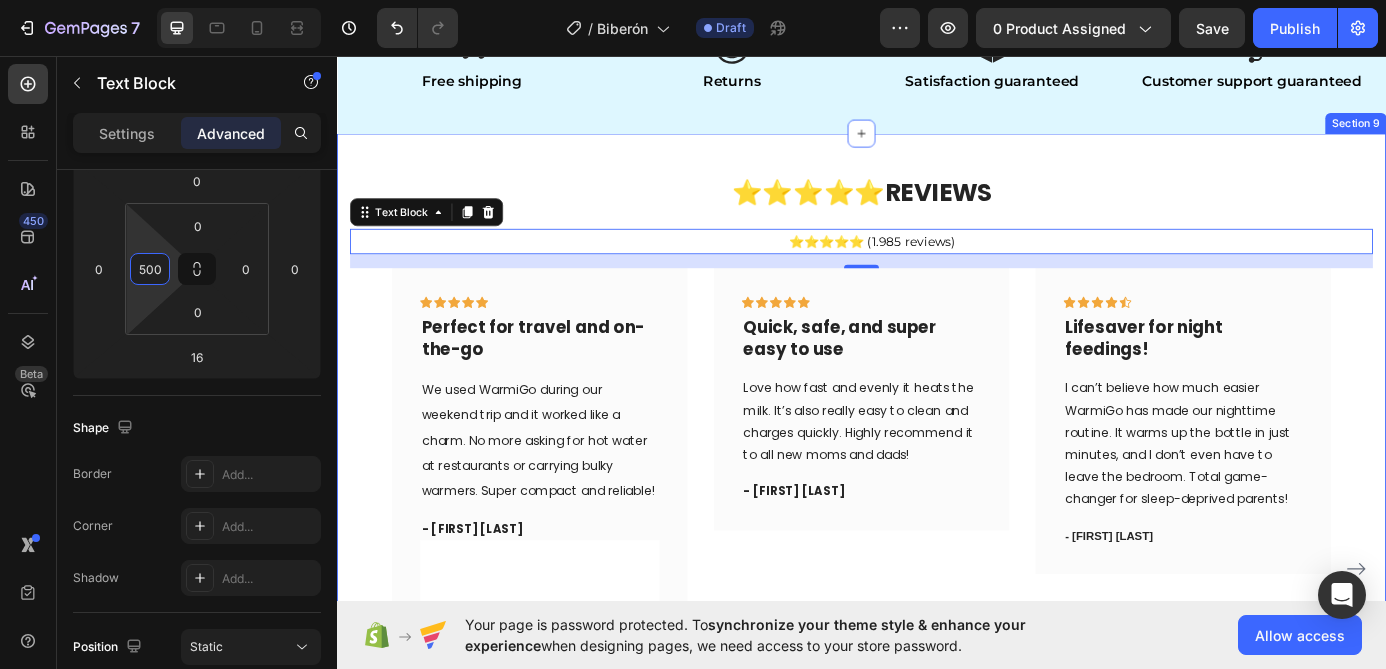 click on "⭐⭐⭐⭐⭐  REVIEWS Heading ⭐⭐⭐⭐⭐ (1.985 reviews) Text Block   16
Icon
Icon
Icon
Icon
Icon Row Perfect for travel and on-the-go Text block We used WarmiGo during our weekend trip and it worked like a charm. No more asking for hot water at restaurants or carrying bulky warmers. Super compact and reliable! Text block - Noah Schmid Text block Image Row
Icon
Icon
Icon
Icon
Icon Row Quick, safe, and super easy to use Text block Love how fast and evenly it heats the milk. It’s also really easy to clean and charges quickly. Highly recommend it to all new moms and dads! Text block - Mark Muller Text block Row
Icon
Icon
Icon
Icon
Icon Row Lifesaver for night feedings! Text block Text block - Charlotte Keller Text block Row Image
Icon" at bounding box center (937, 586) 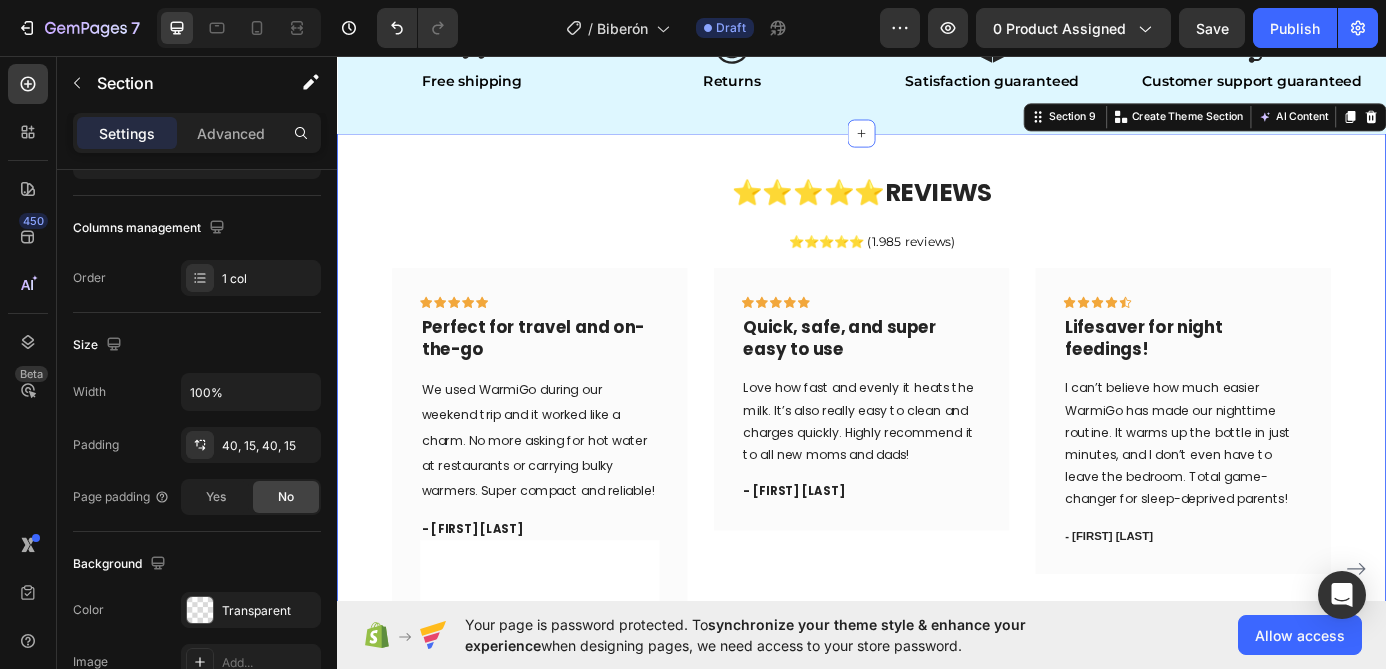 scroll, scrollTop: 0, scrollLeft: 0, axis: both 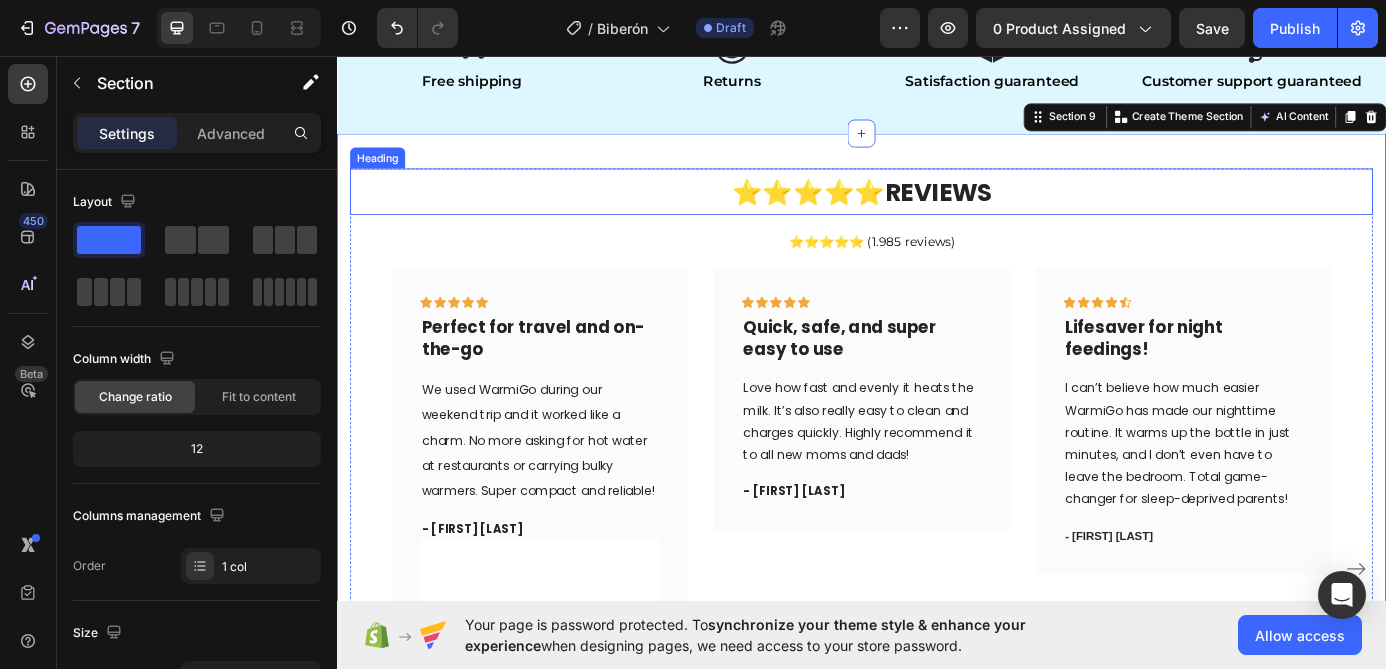 click on "⭐⭐⭐⭐⭐" at bounding box center [875, 212] 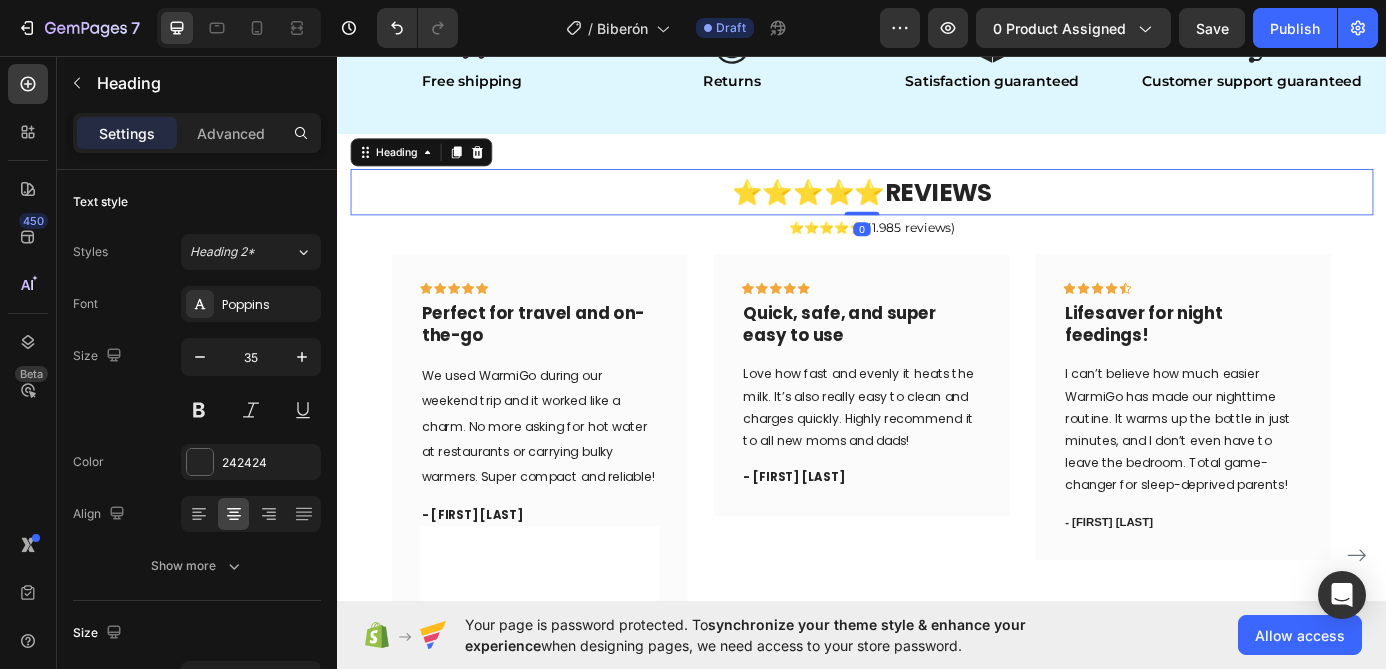 drag, startPoint x: 932, startPoint y: 252, endPoint x: 934, endPoint y: 211, distance: 41.04875 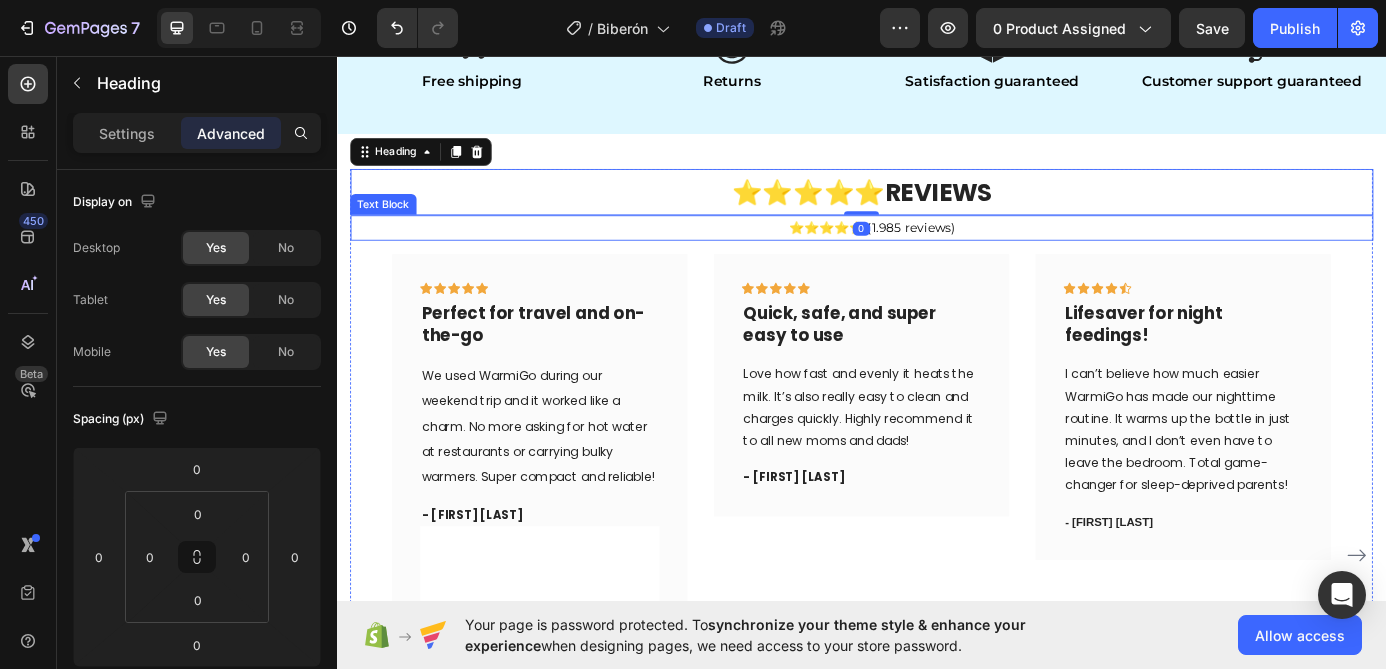 click on "⭐⭐⭐⭐⭐ (1.985 reviews)" at bounding box center (1187, 252) 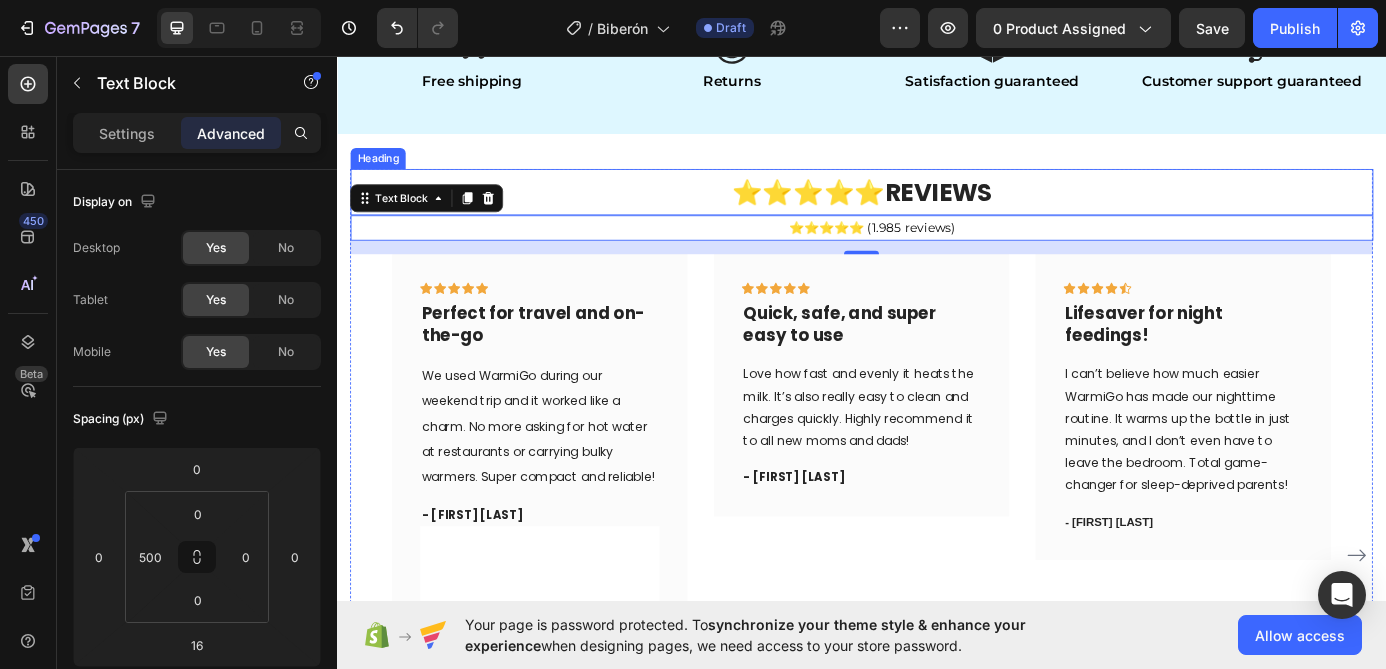 click on "⭐⭐⭐⭐⭐  REVIEWS" at bounding box center (937, 211) 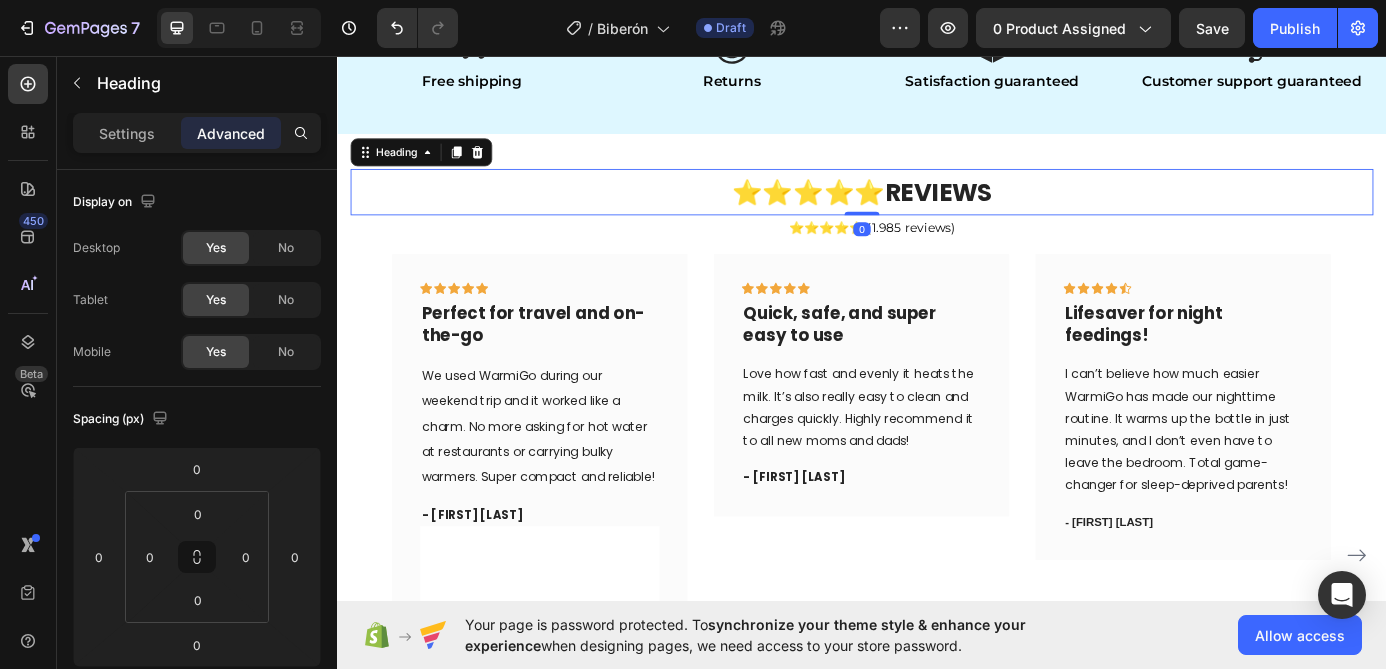click on "⭐⭐⭐⭐⭐  REVIEWS" at bounding box center [937, 211] 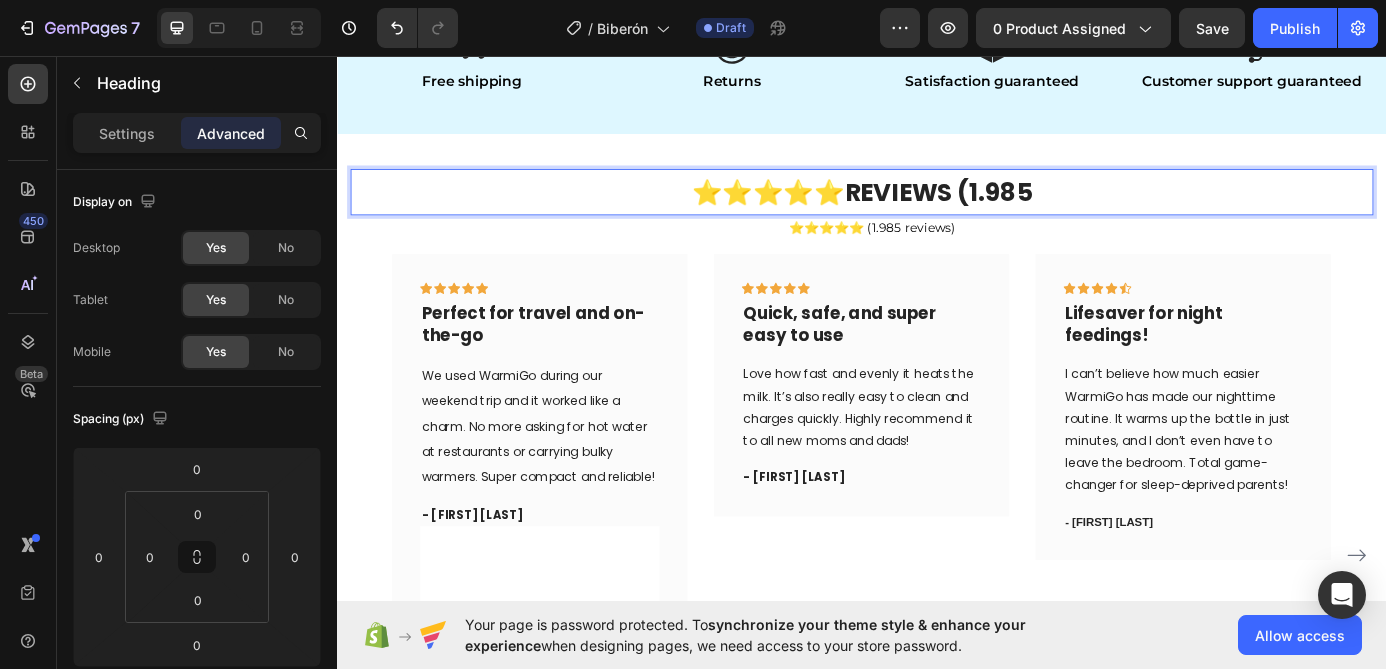 click on "⭐⭐⭐⭐⭐" at bounding box center (829, 212) 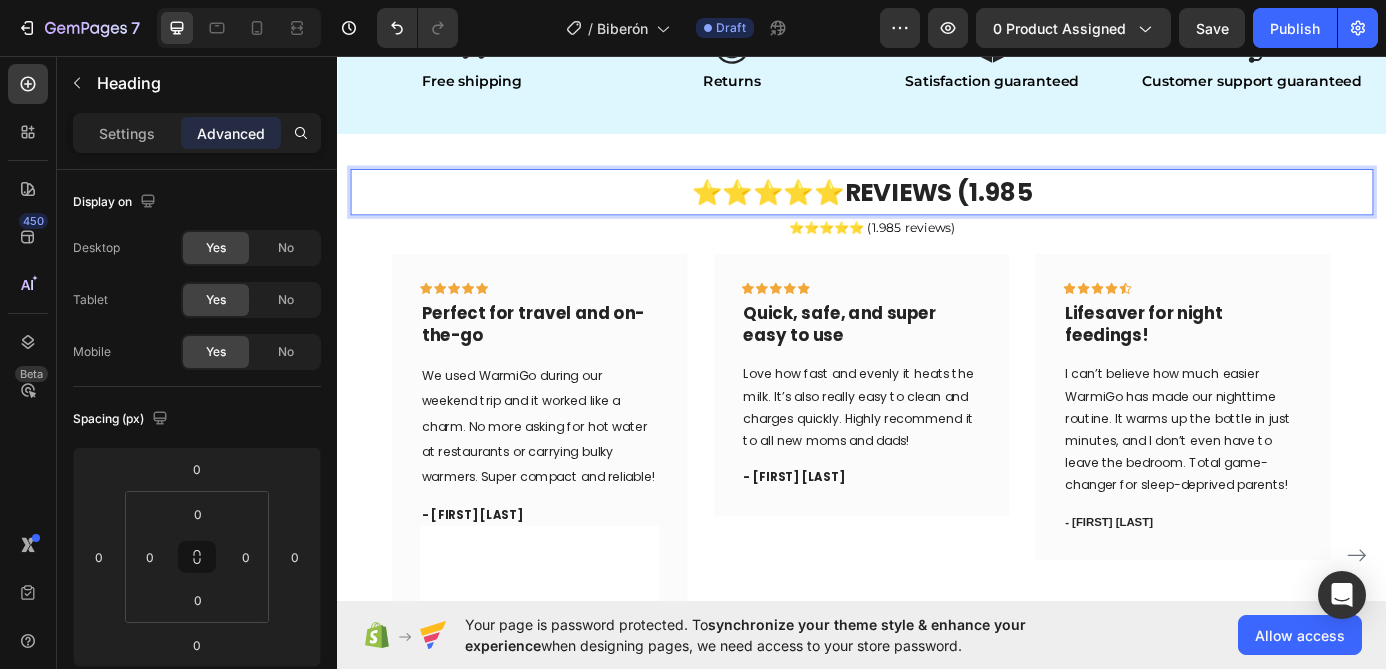 click on "⭐⭐⭐⭐⭐" at bounding box center (829, 212) 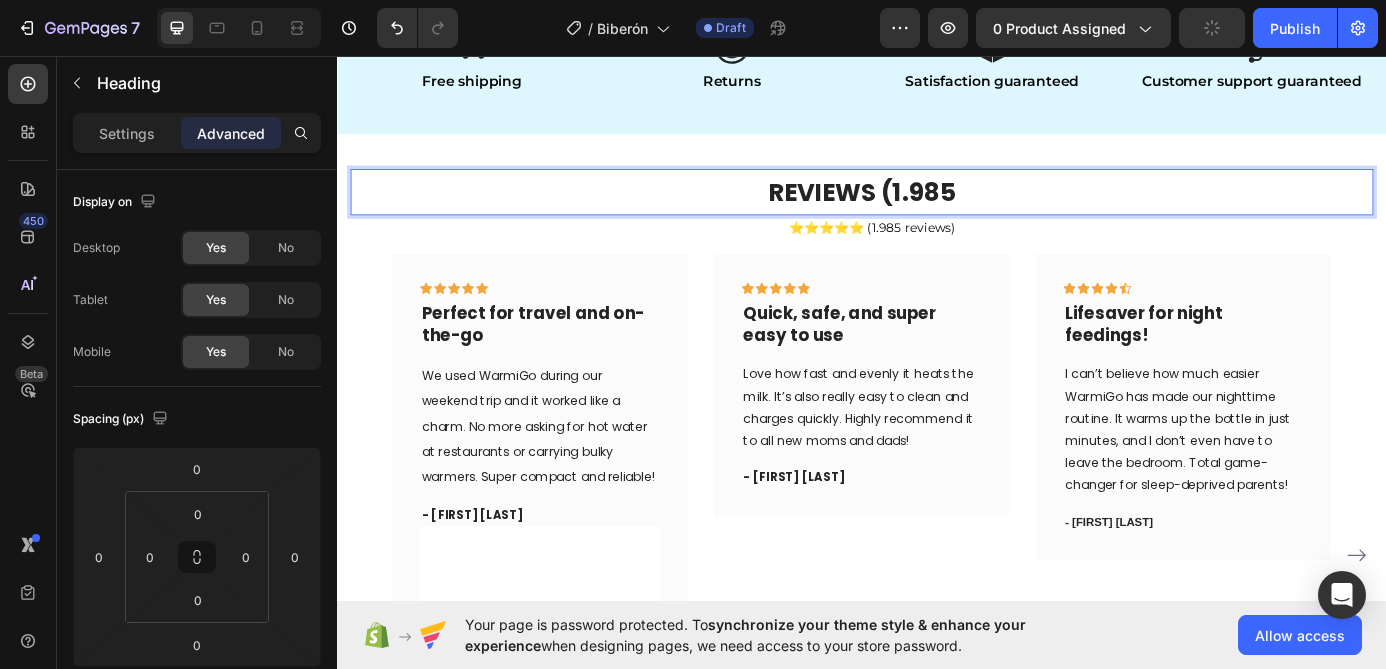 click on "REVIEWS (1.985" at bounding box center [937, 212] 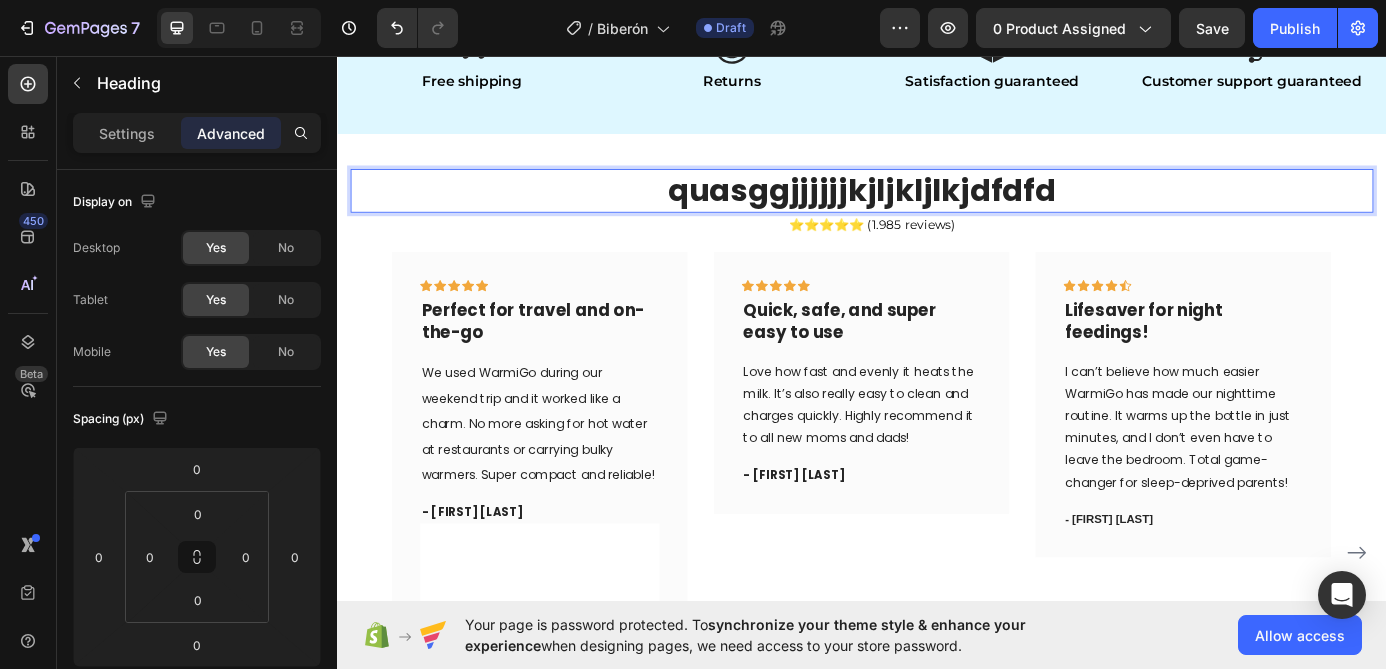 click on "quasggjjjjjjkjljkljlkjdfdfd" at bounding box center (937, 210) 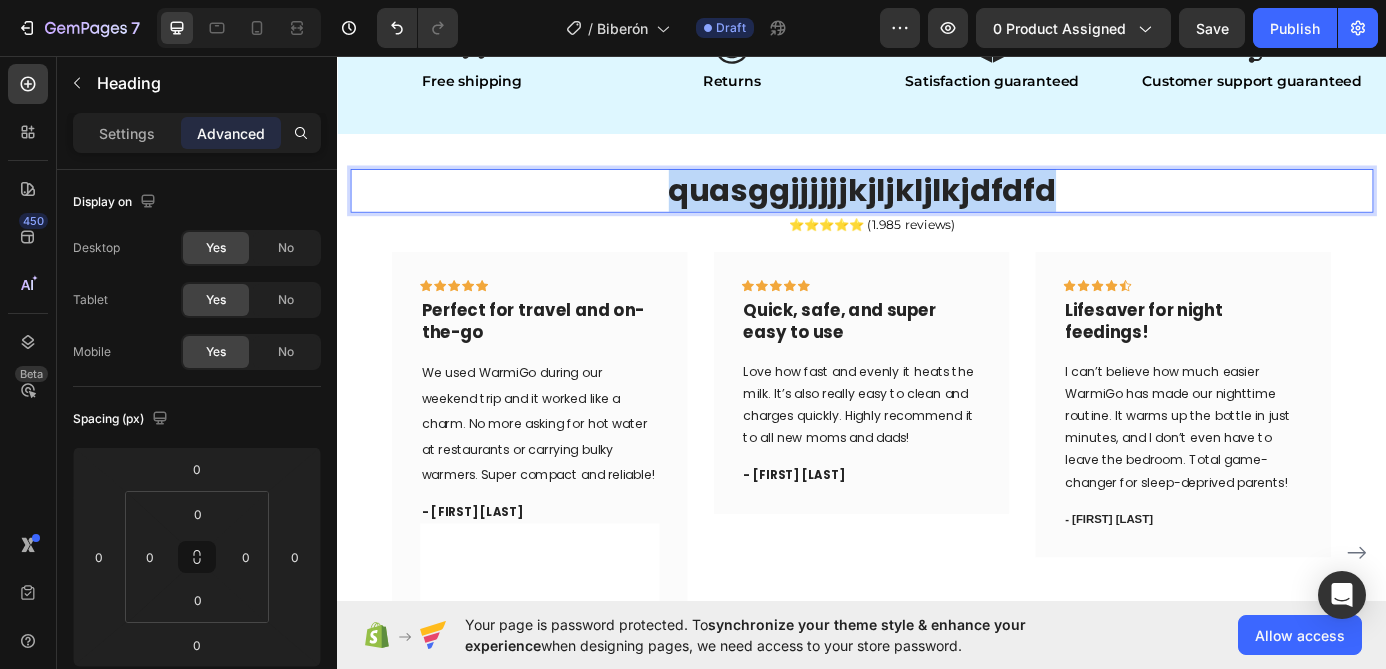 click on "quasggjjjjjjkjljkljlkjdfdfd" at bounding box center [937, 210] 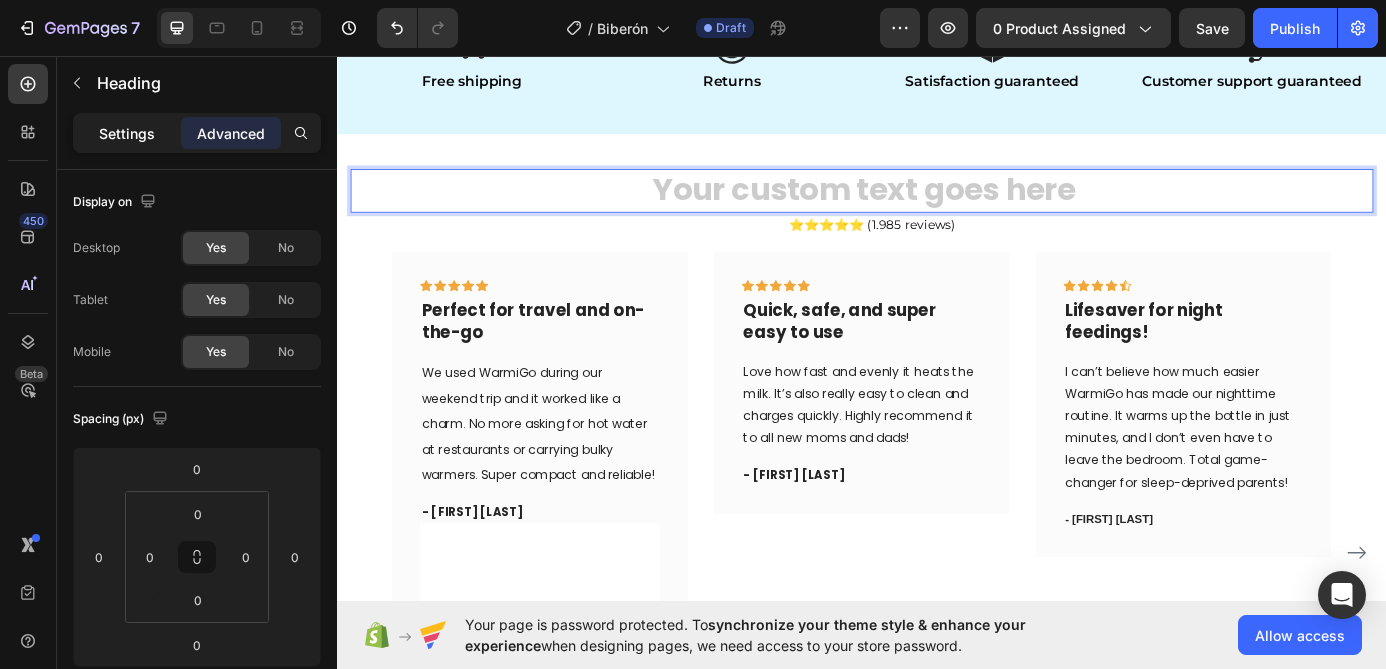 click on "Settings" at bounding box center [127, 133] 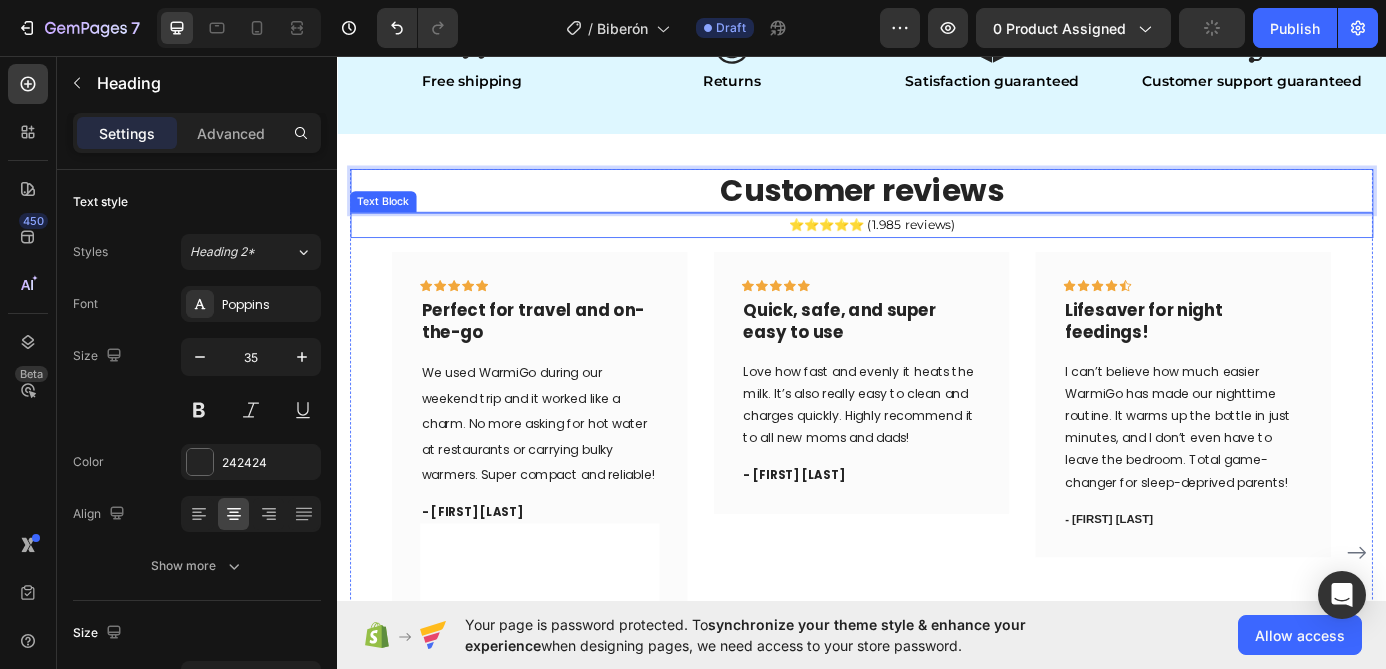 click on "⭐⭐⭐⭐⭐ (1.985 reviews) Text Block" at bounding box center (937, 249) 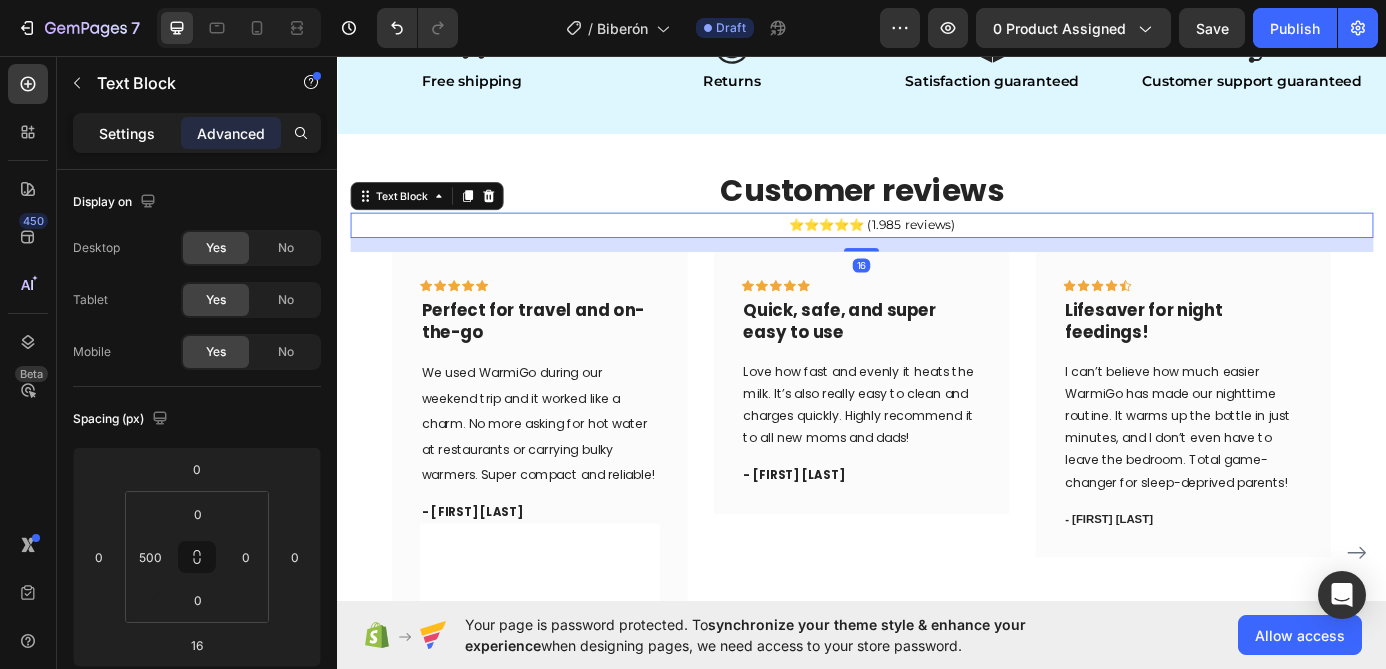 click on "Settings" at bounding box center [127, 133] 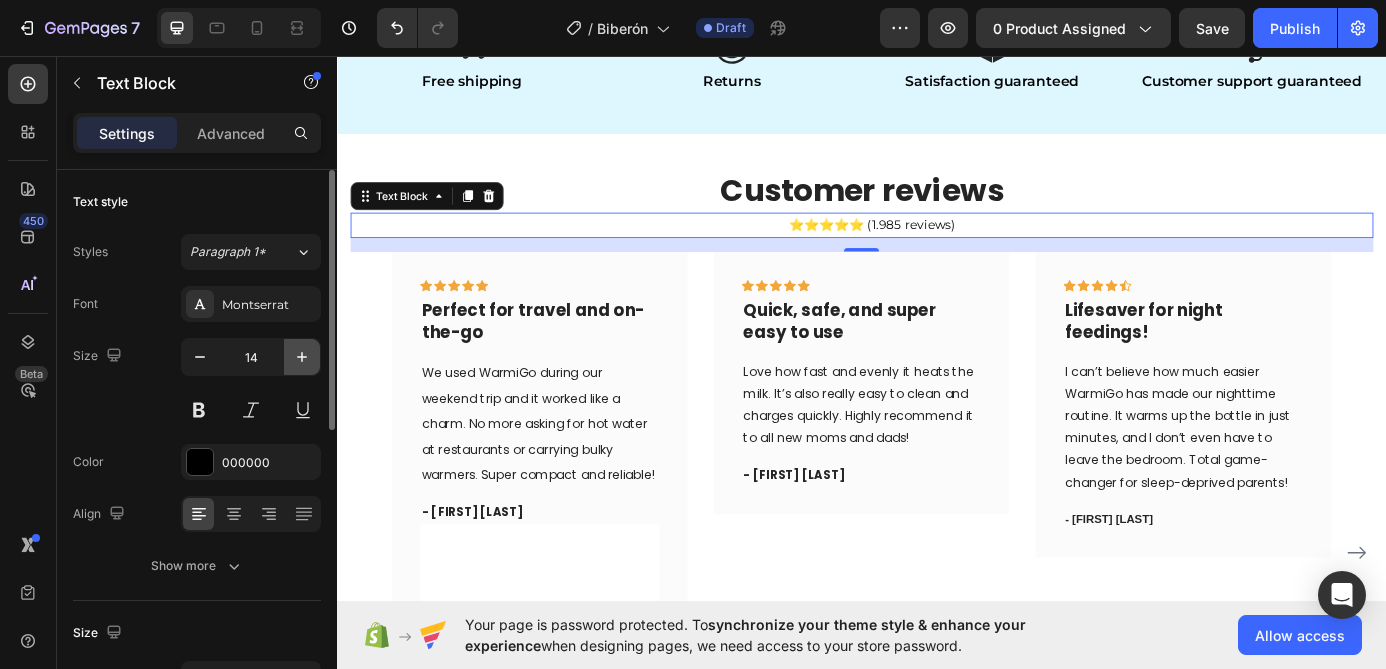 click at bounding box center [302, 357] 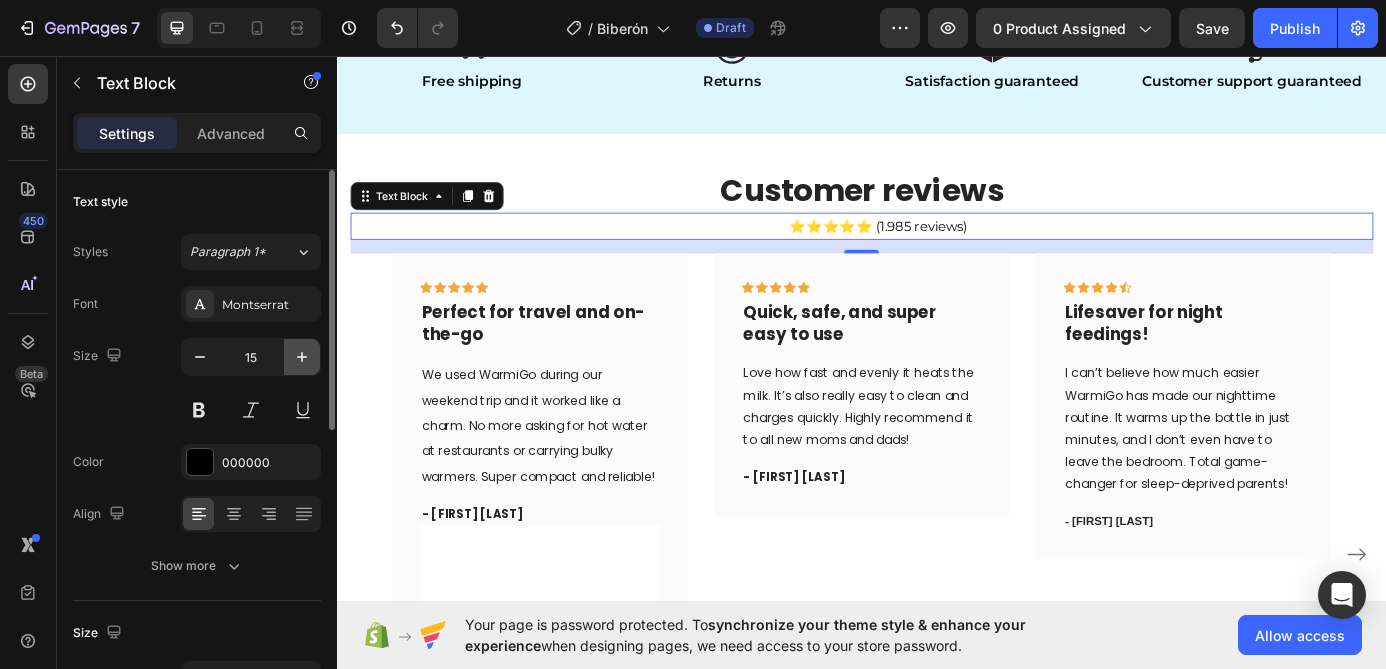 click at bounding box center (302, 357) 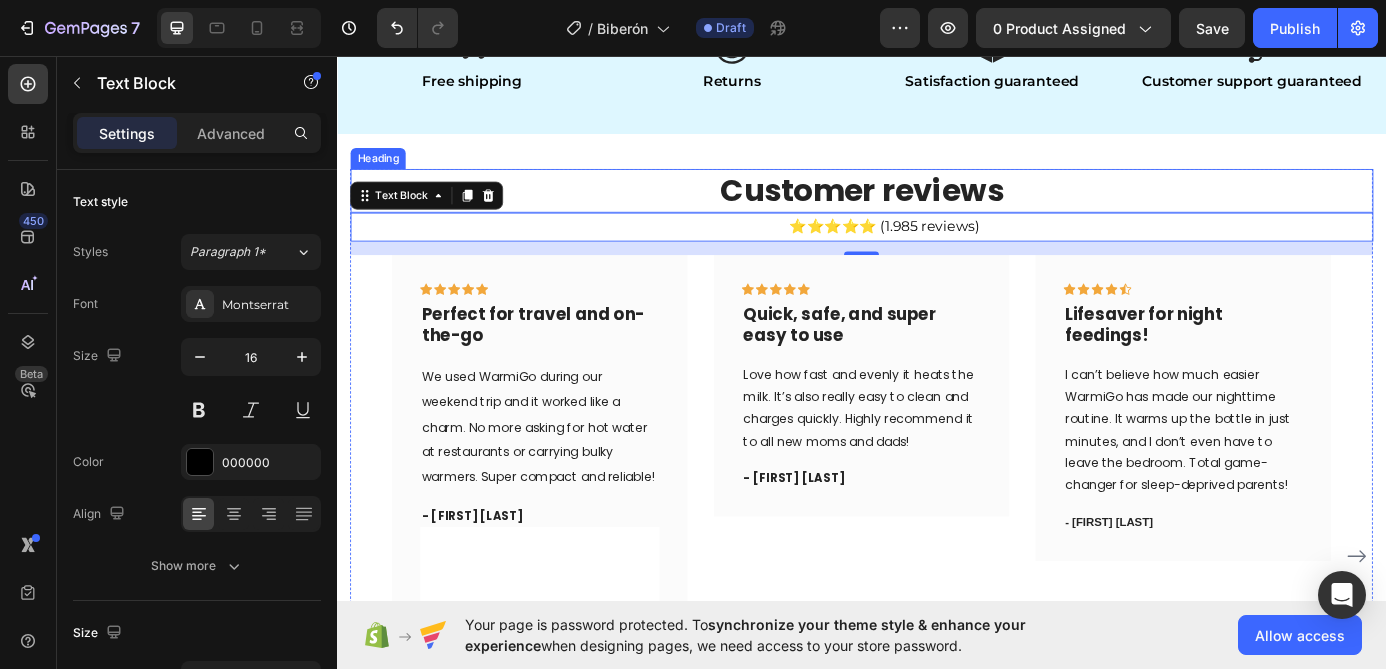 click on "Customer reviews" at bounding box center [937, 210] 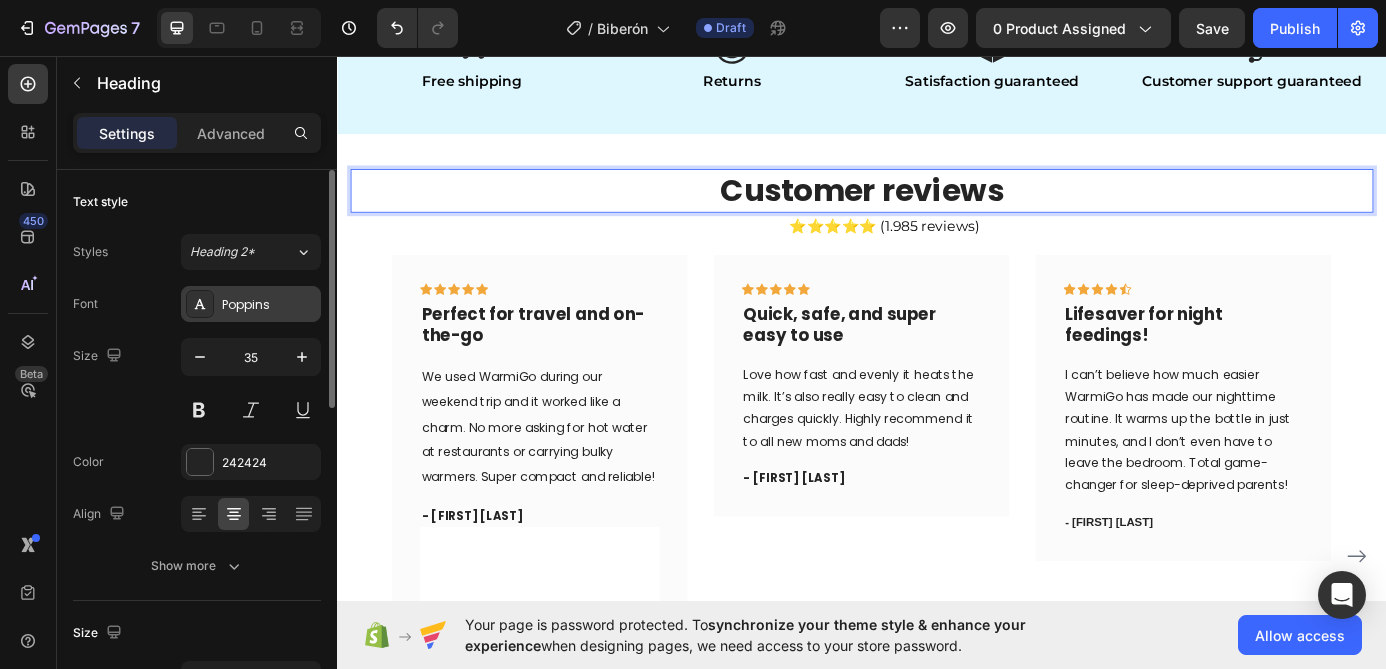 click on "Poppins" at bounding box center [269, 305] 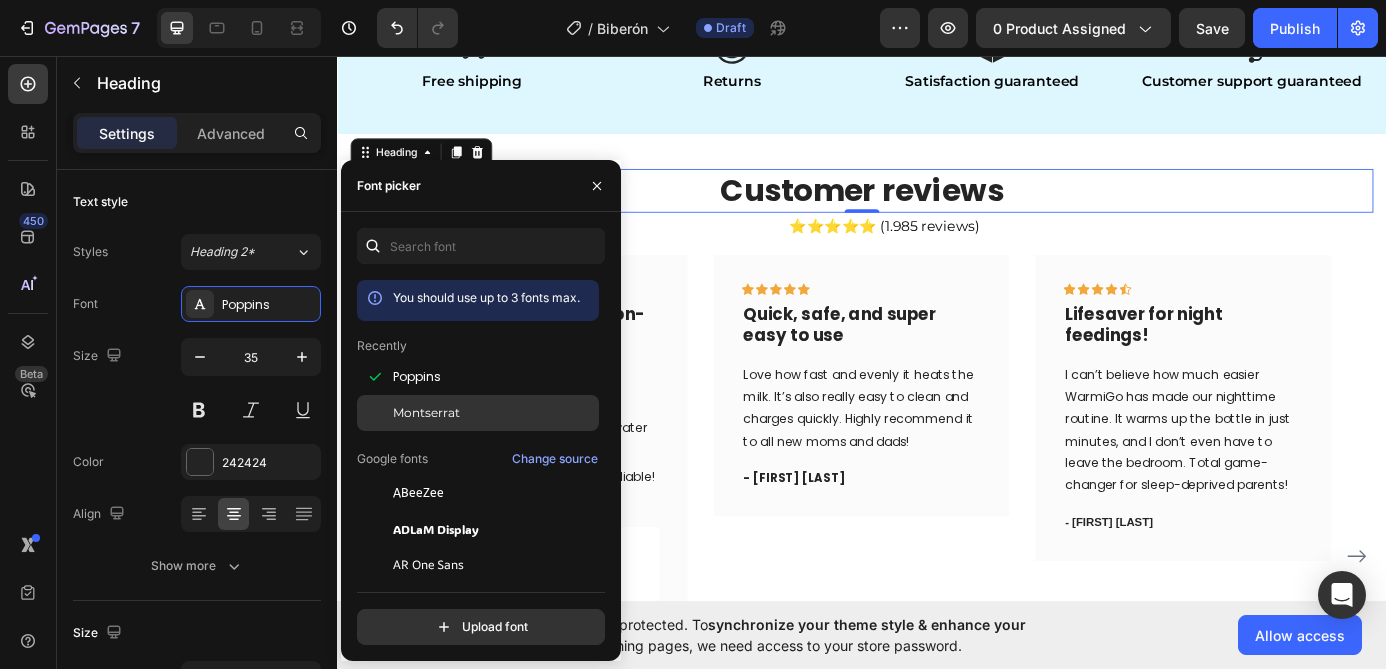 click on "Montserrat" at bounding box center [494, 413] 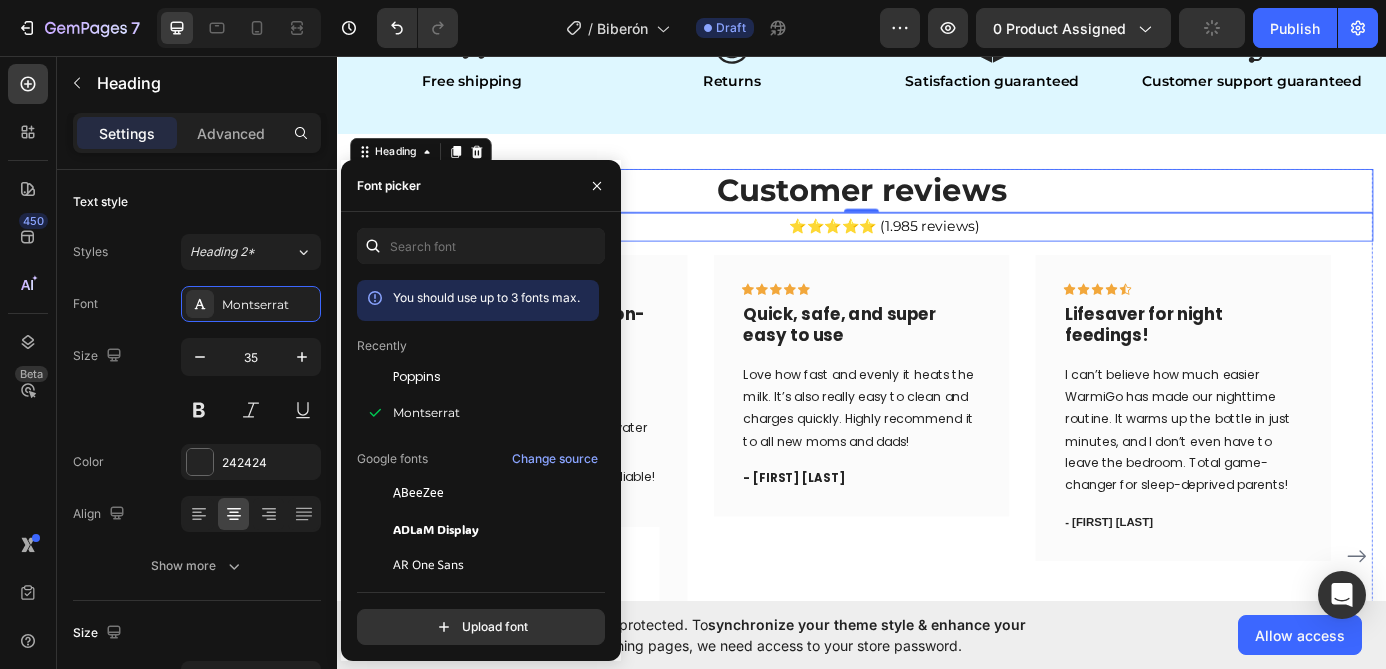 click on "⭐⭐⭐⭐⭐ (1.985 reviews) Text Block" at bounding box center [937, 251] 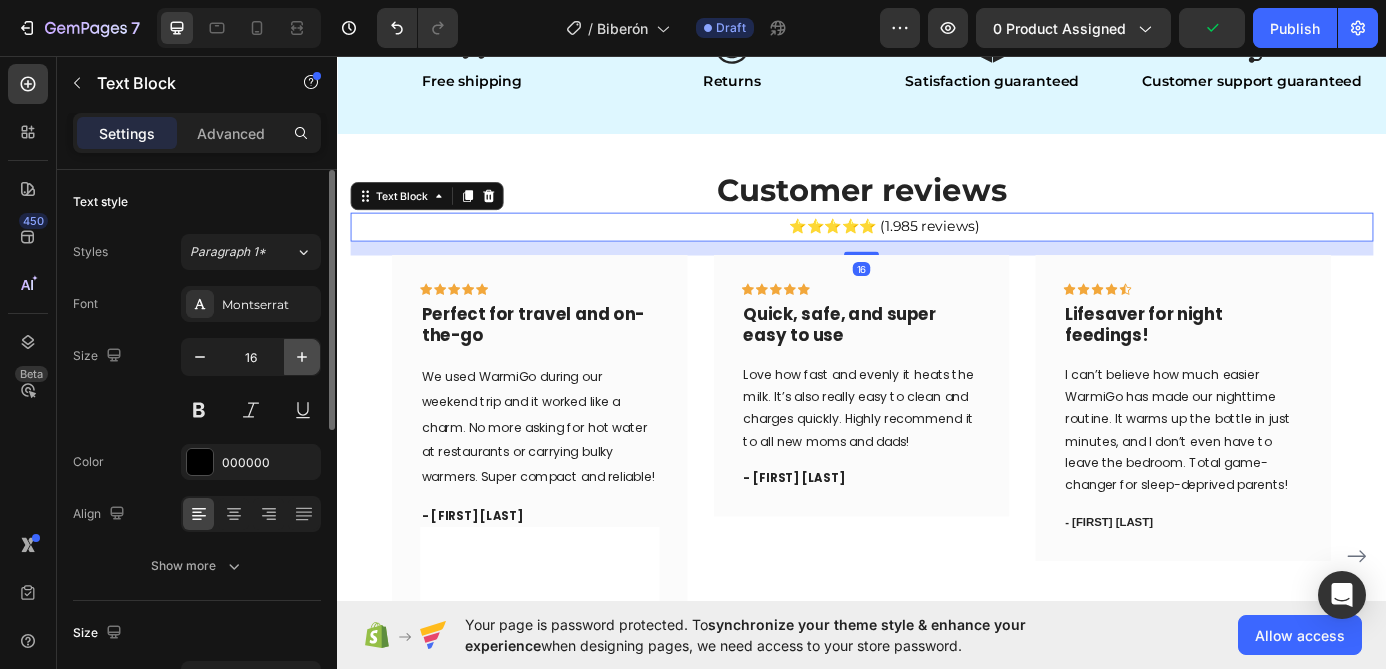 click at bounding box center (302, 357) 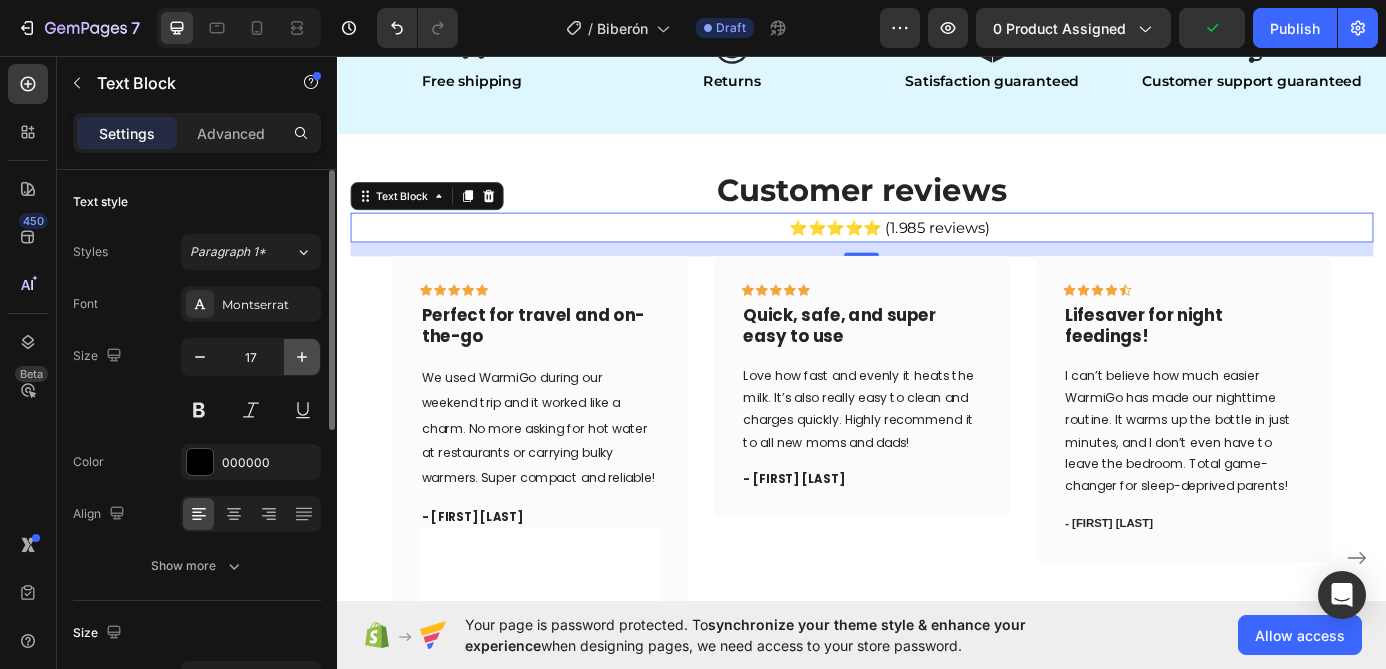 click at bounding box center (302, 357) 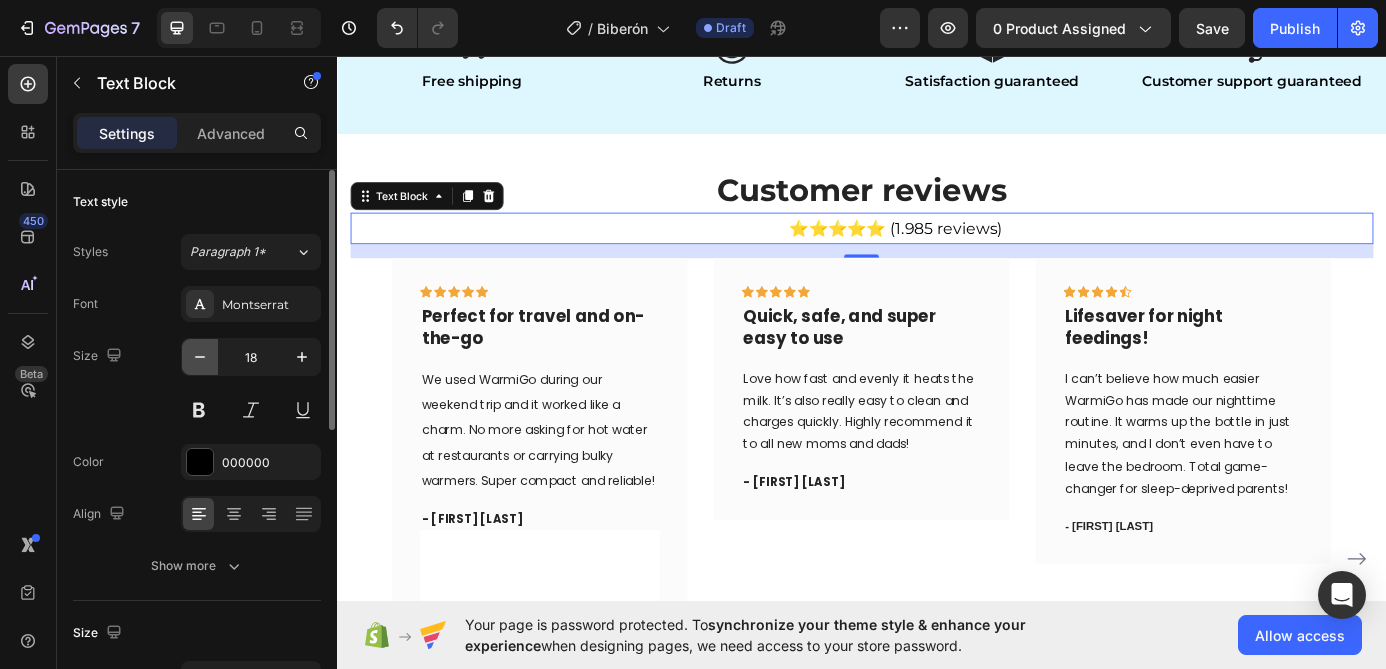 click 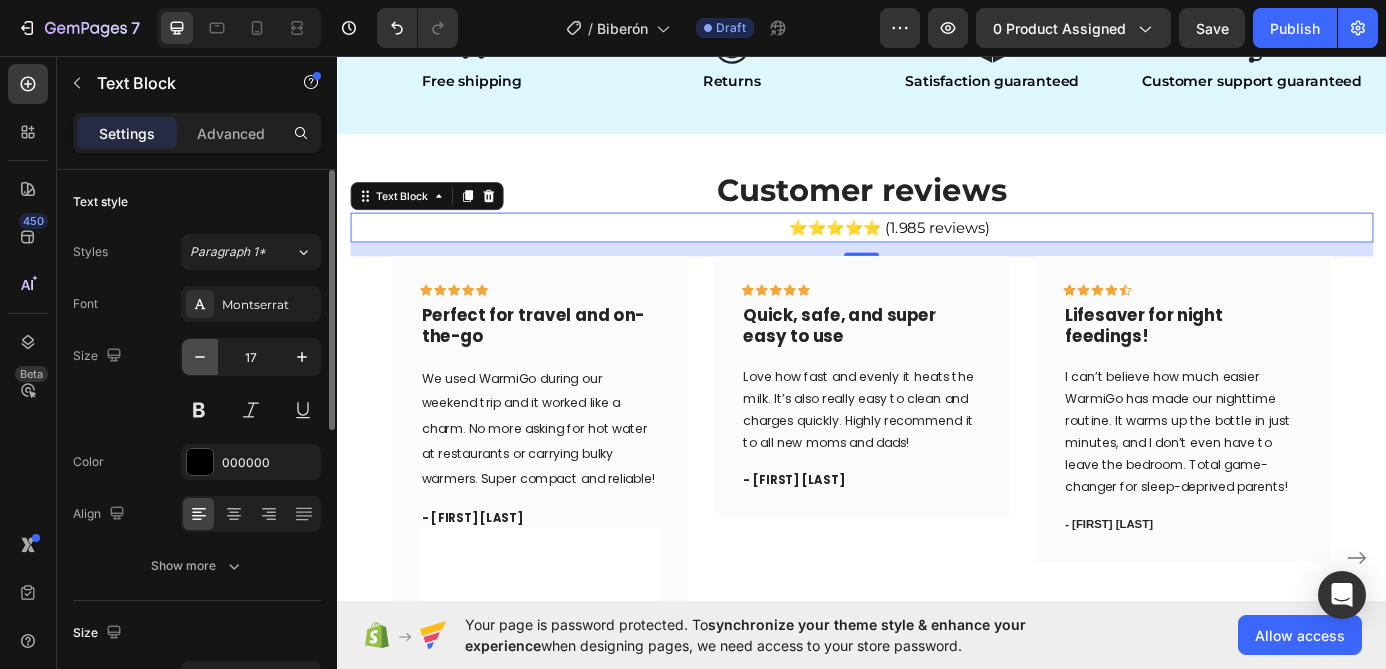 click 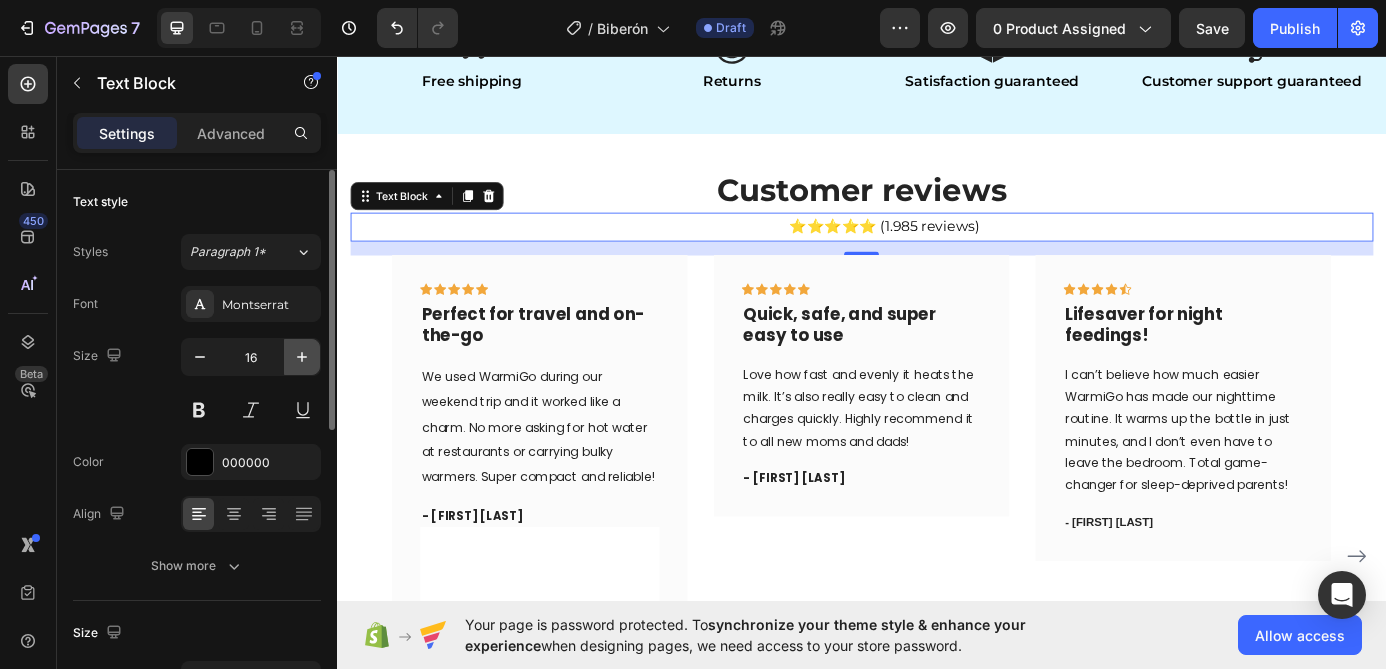 click 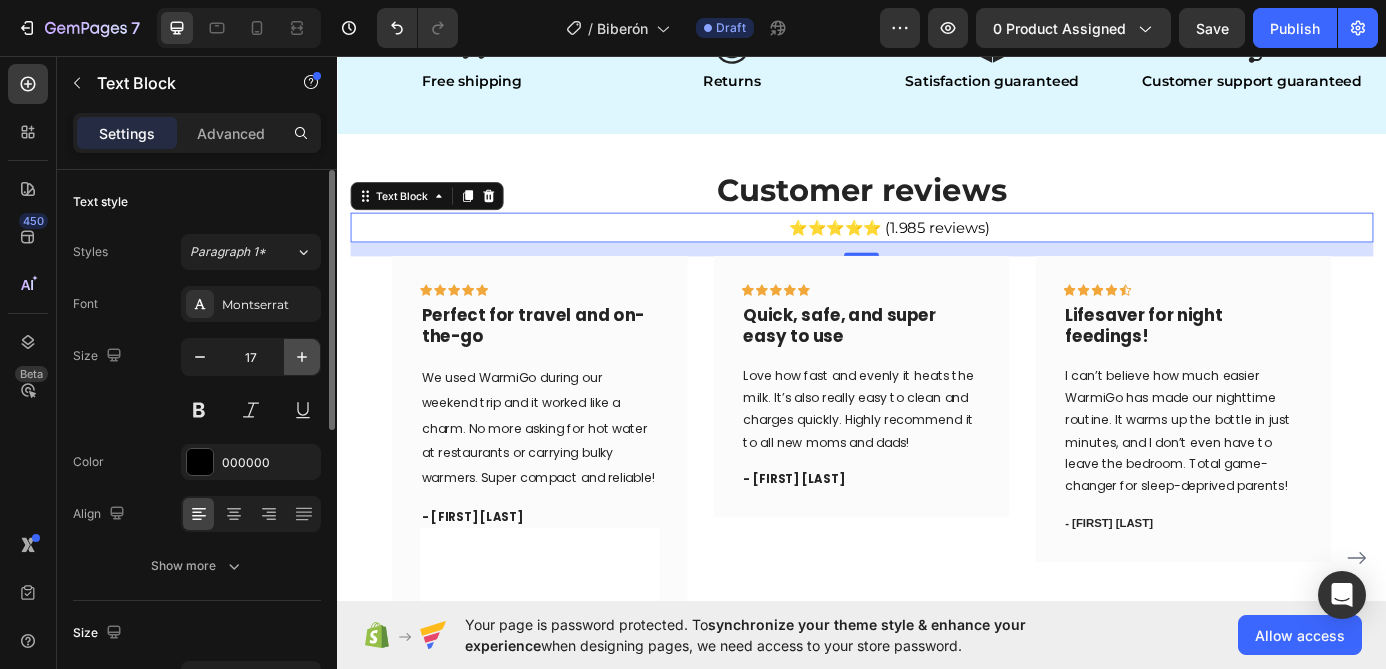 click 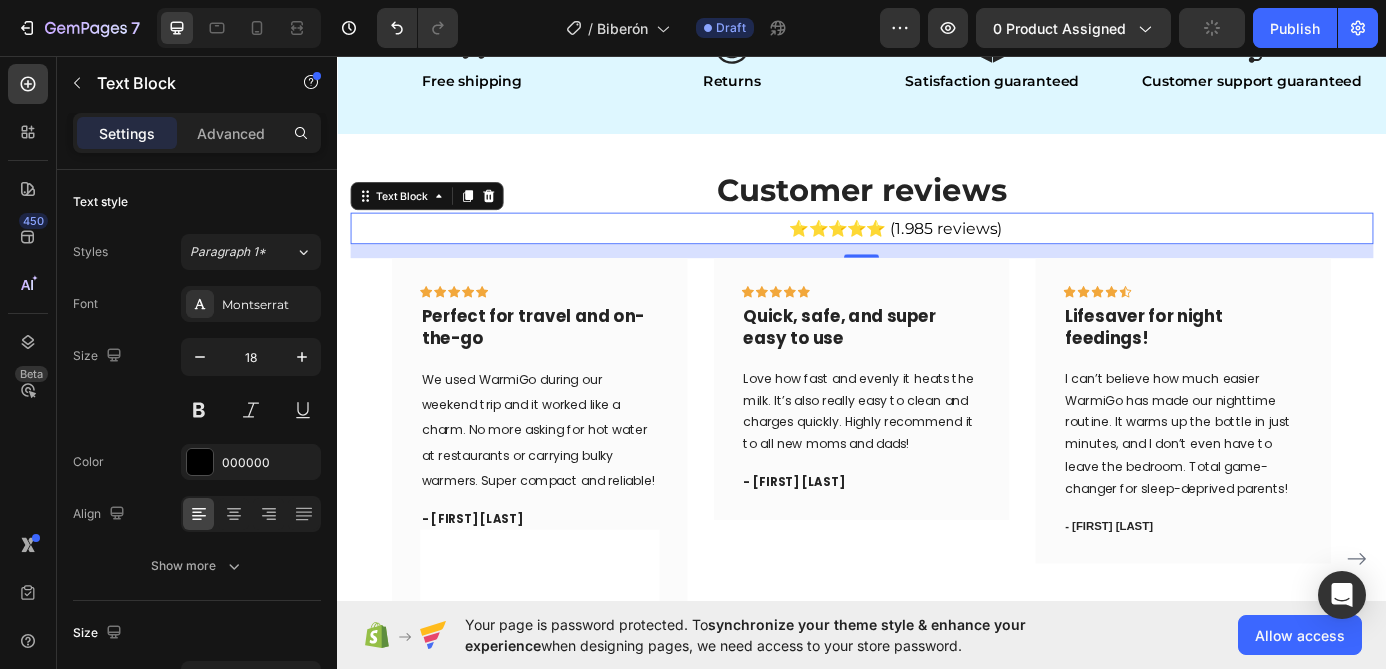 click on "⭐⭐⭐⭐⭐ (1.985 reviews) Text Block   16" at bounding box center [937, 253] 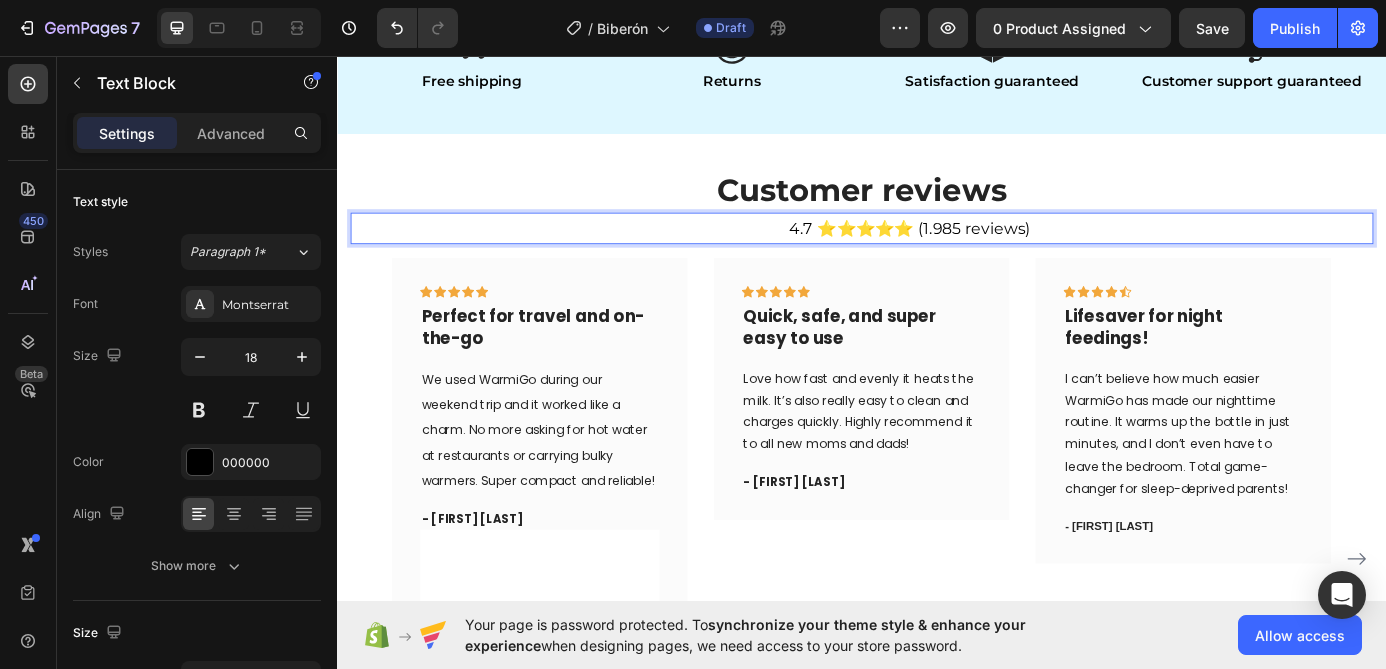 click on "4.7 ⭐⭐⭐⭐⭐ (1.985 reviews)" at bounding box center (1187, 253) 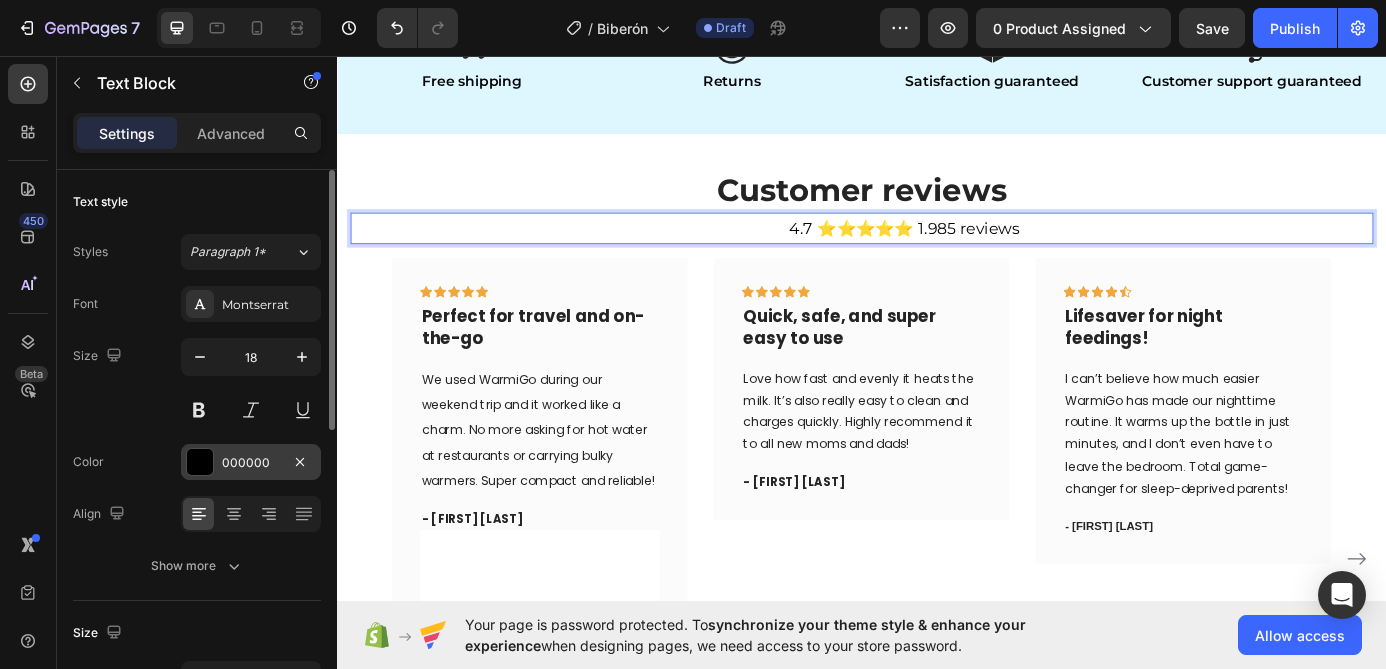click at bounding box center (200, 462) 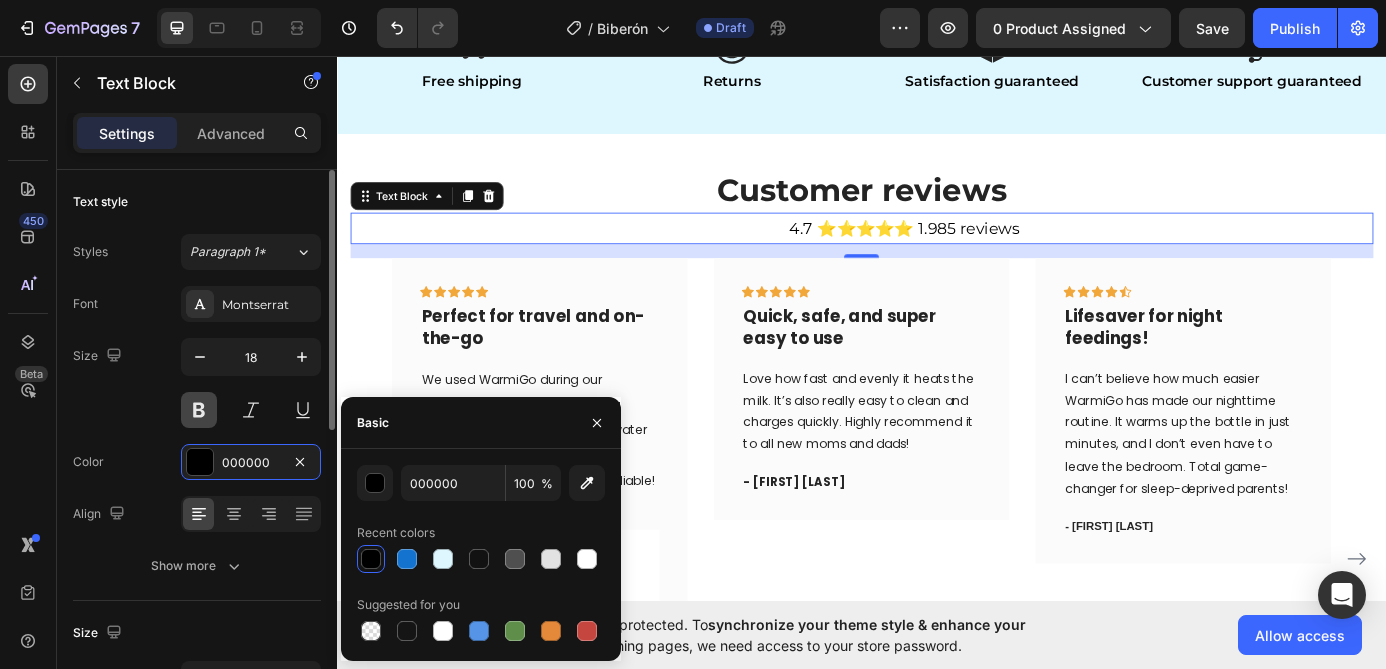 click at bounding box center [199, 410] 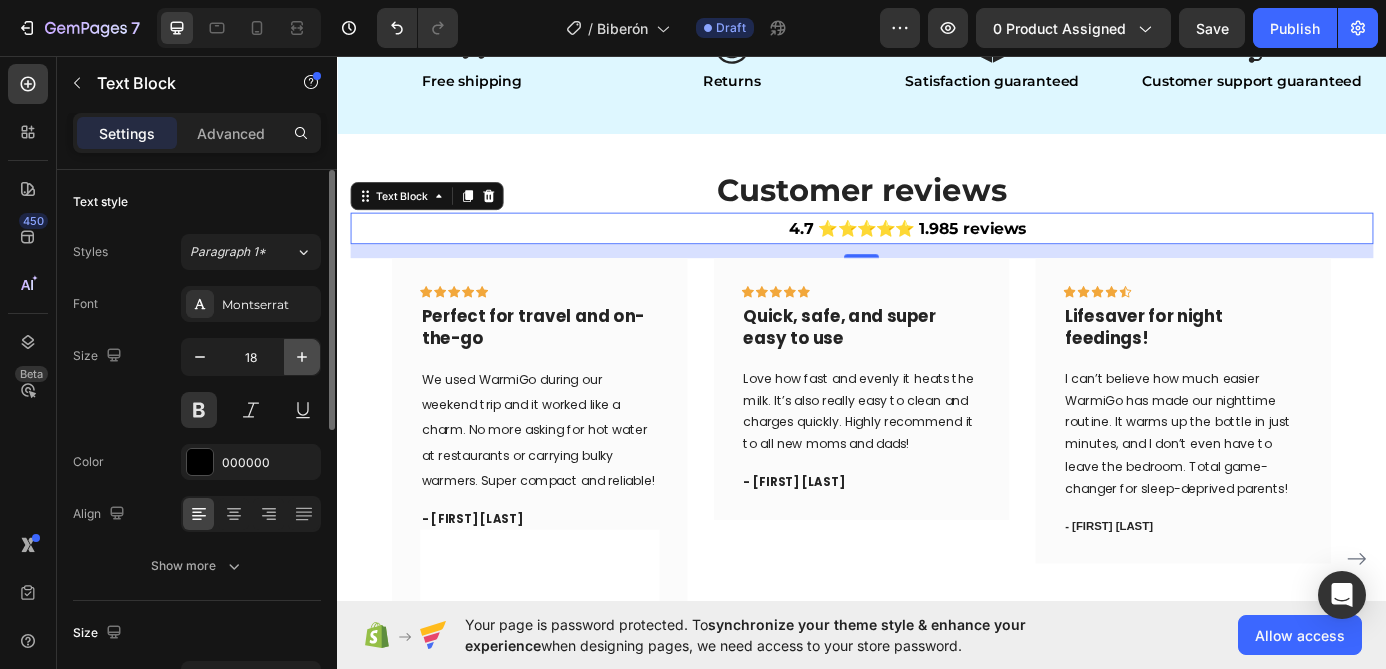 click 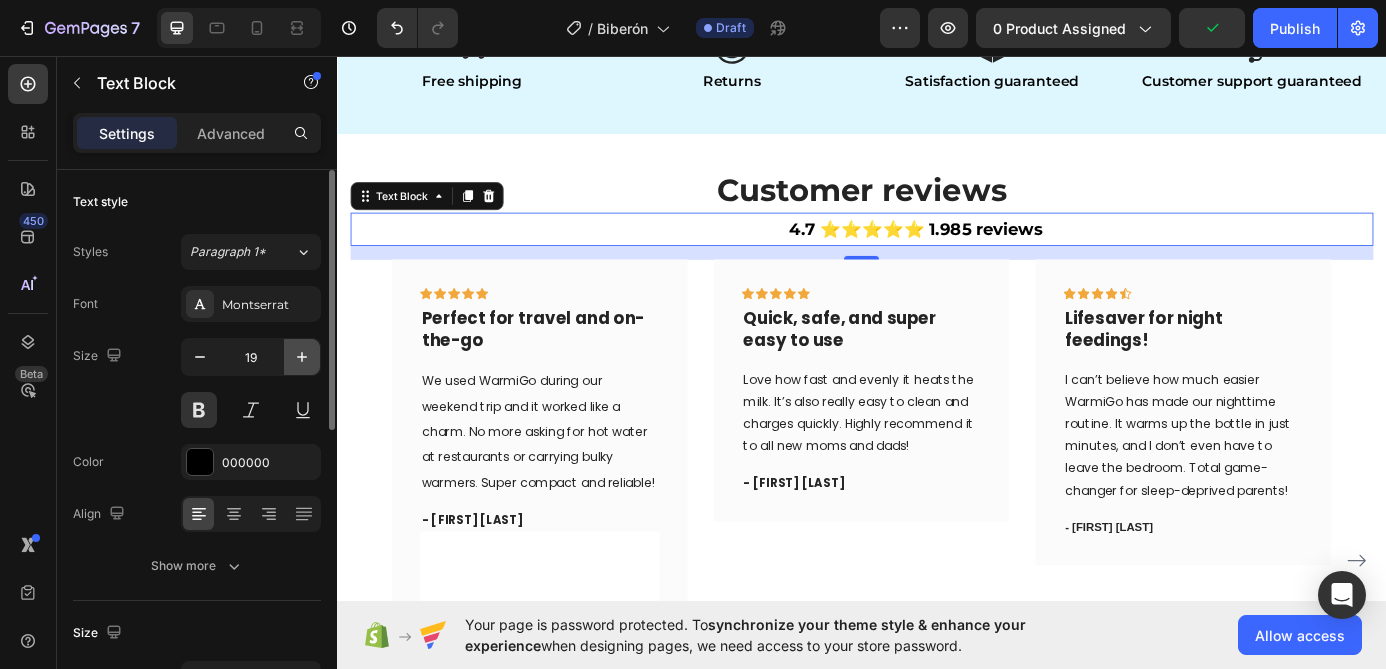 click 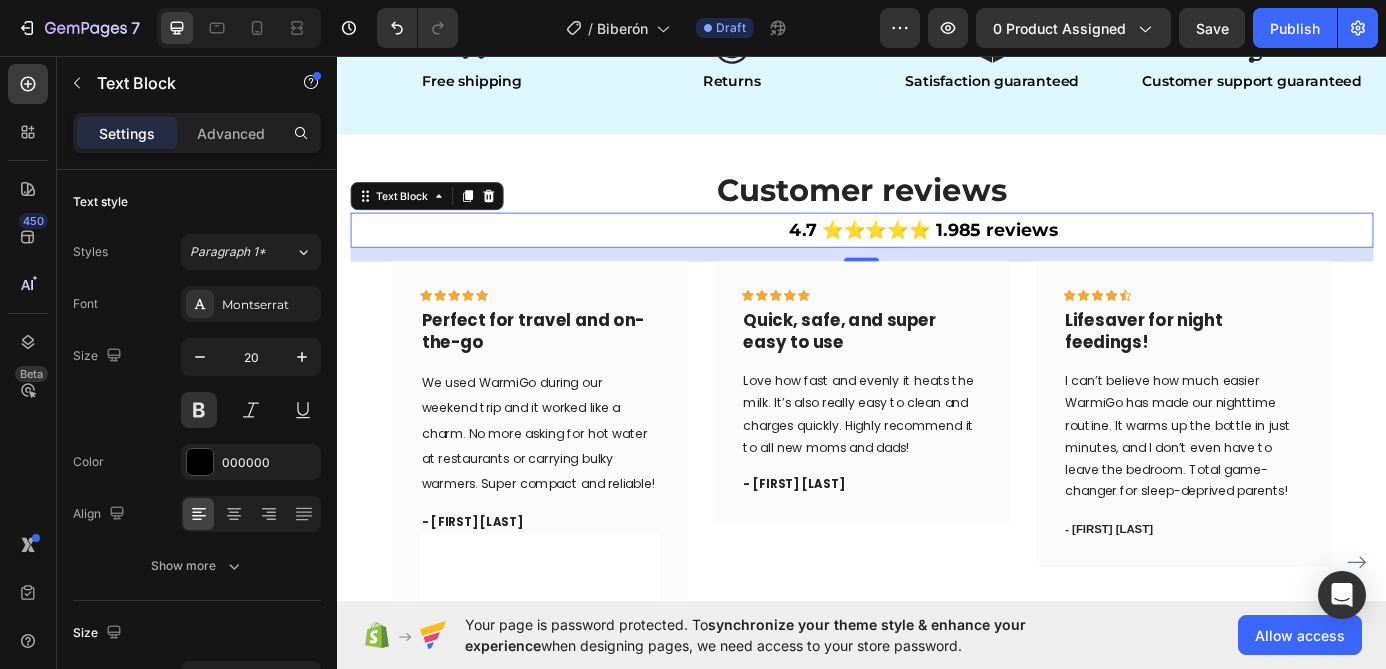 click on "4.7 ⭐⭐⭐⭐⭐ 1.985 reviews Text Block   16" at bounding box center [937, 255] 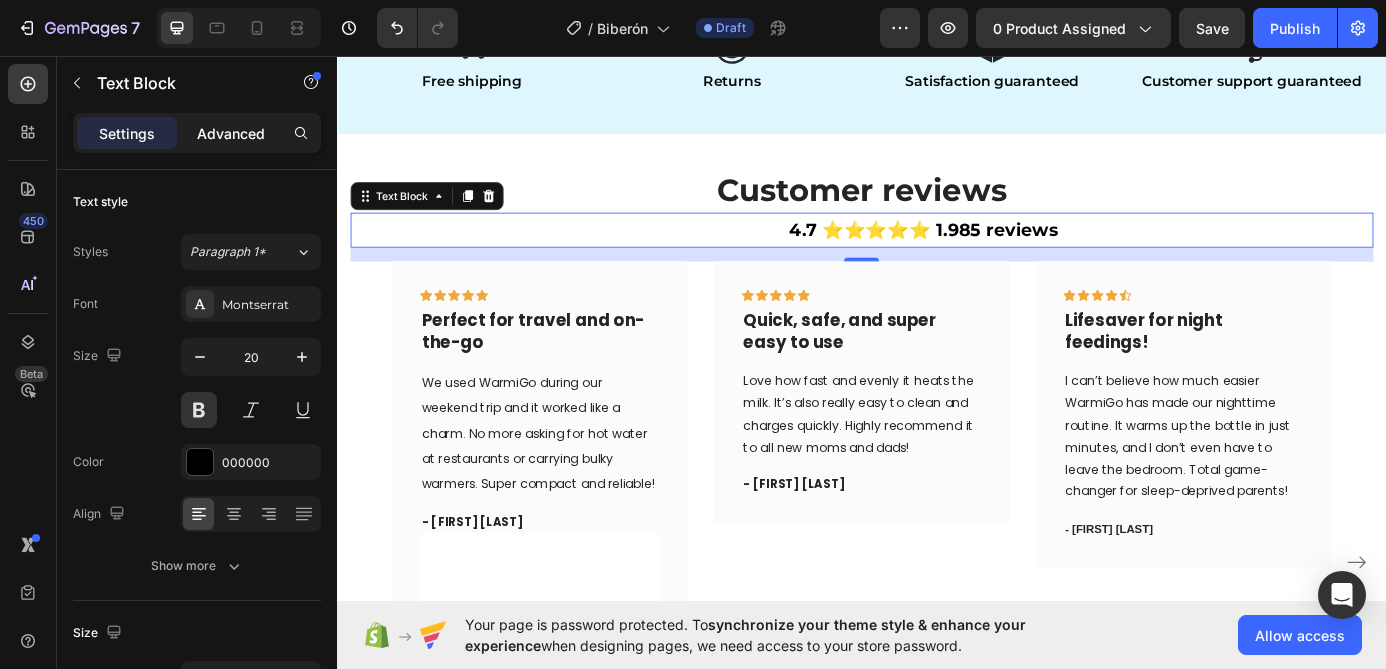 click on "Advanced" at bounding box center (231, 133) 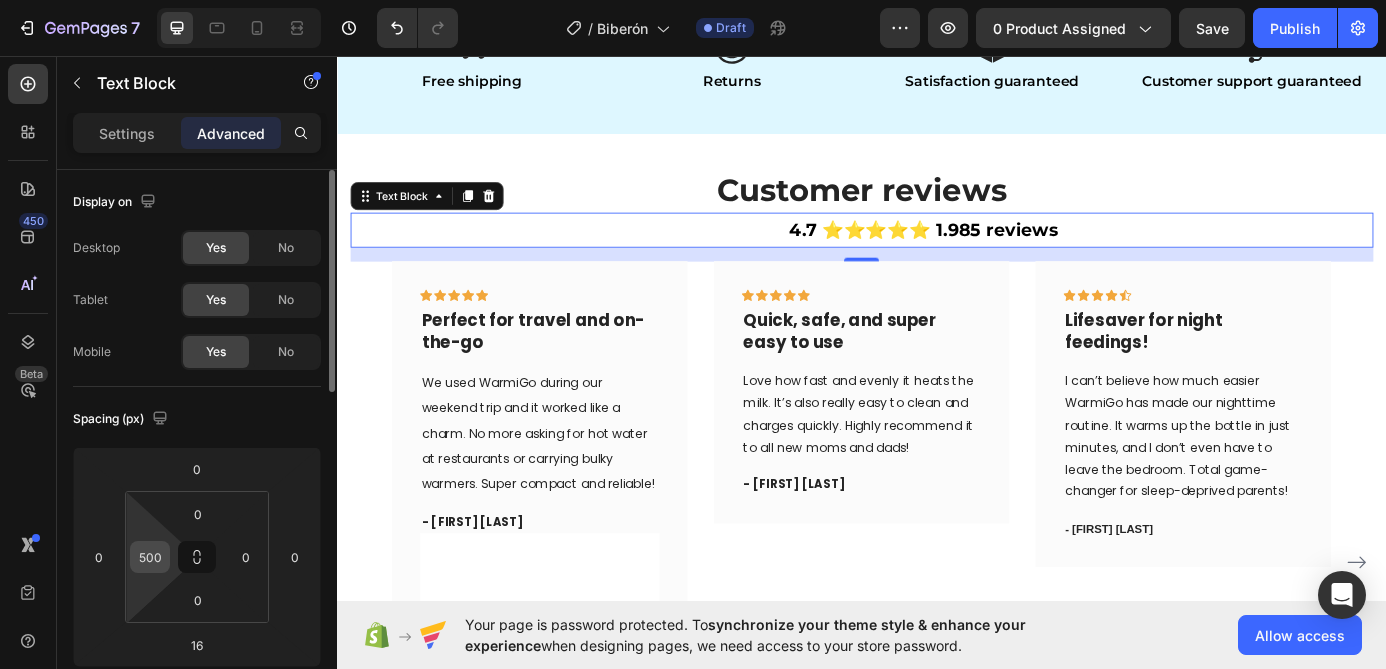 click on "500" at bounding box center (150, 557) 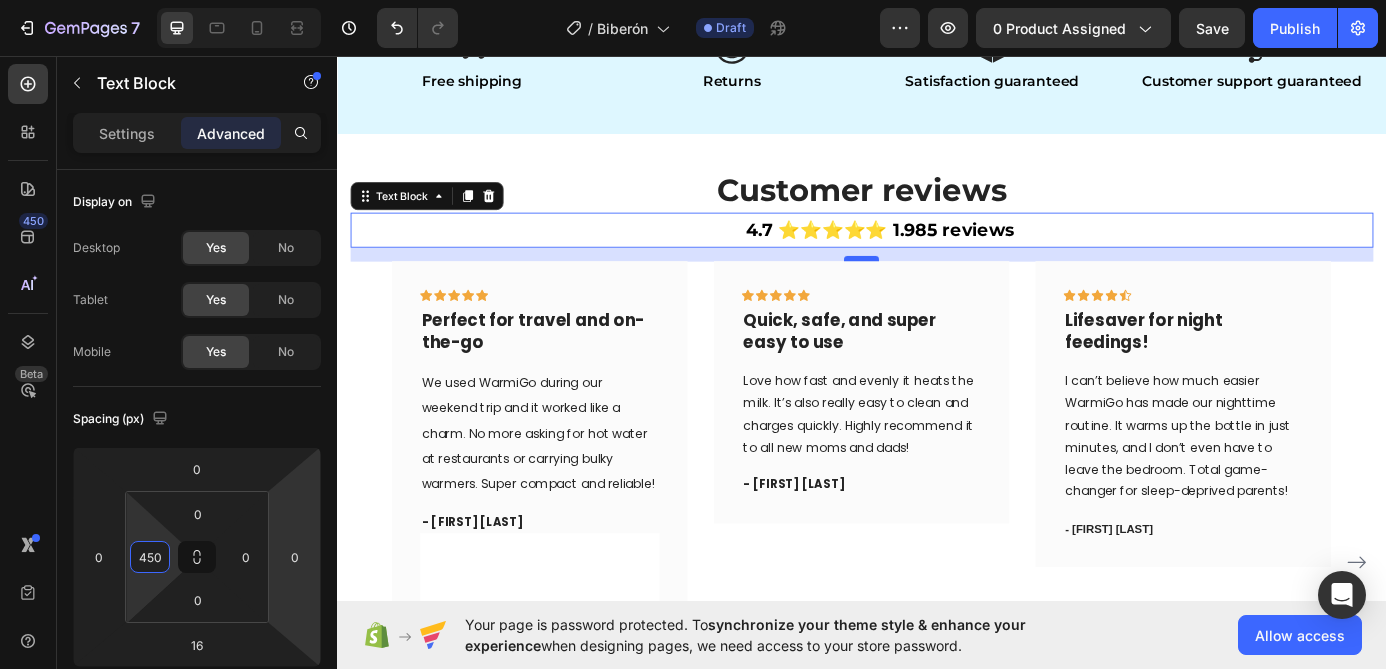 type on "450" 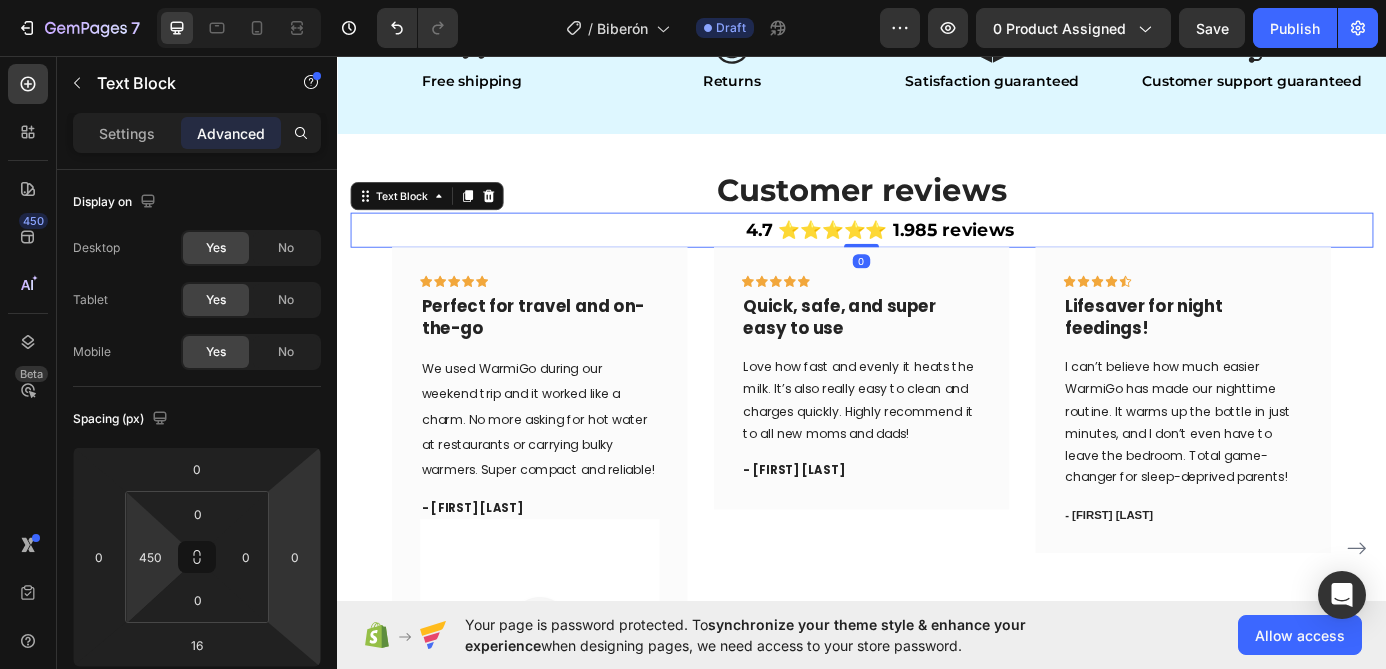 drag, startPoint x: 945, startPoint y: 290, endPoint x: 951, endPoint y: 252, distance: 38.470768 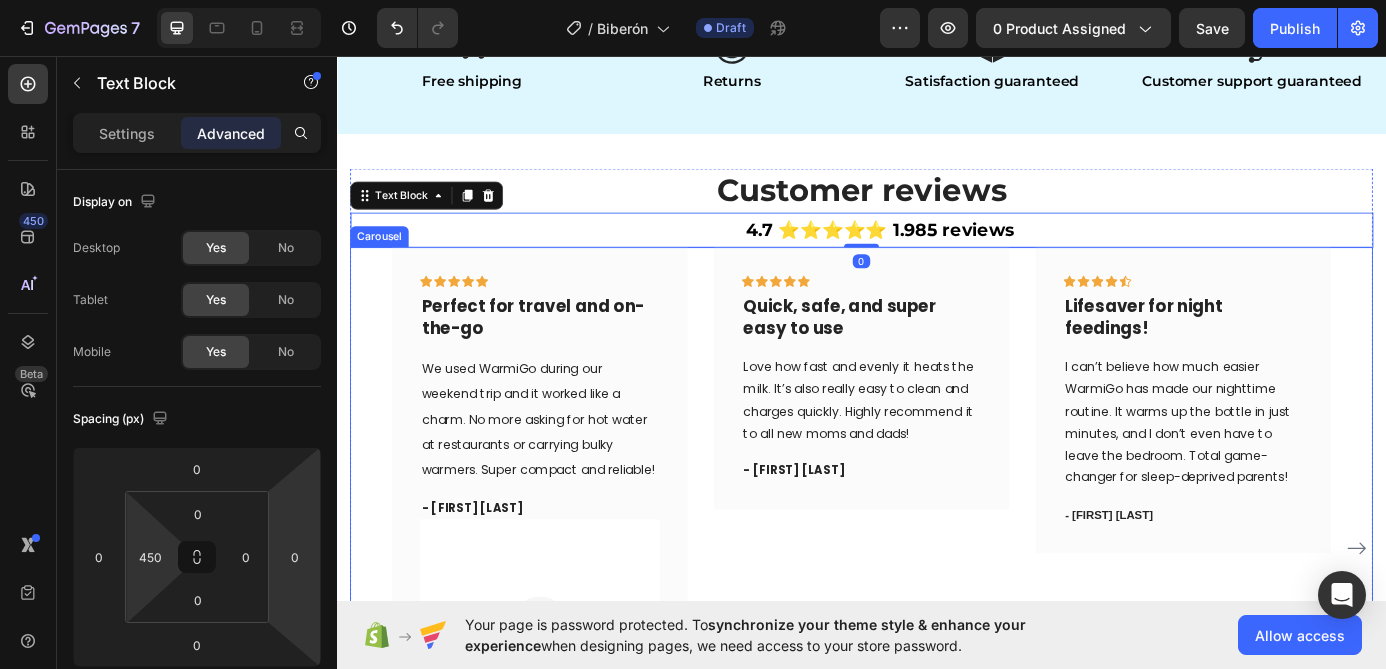 click on "Icon
Icon
Icon
Icon
Icon Row Perfect for travel and on-the-go Text block We used WarmiGo during our weekend trip and it worked like a charm. No more asking for hot water at restaurants or carrying bulky warmers. Super compact and reliable! Text block - Noah Schmid Text block Image Row
Icon
Icon
Icon
Icon
Icon Row Quick, safe, and super easy to use Text block Love how fast and evenly it heats the milk. It’s also really easy to clean and charges quickly. Highly recommend it to all new moms and dads! Text block - Mark Muller Text block Row
Icon
Icon
Icon
Icon
Icon Row Lifesaver for night feedings! Text block Text block - Charlotte Keller Text block Row Image
Icon
Icon
Icon
Icon
Icon Row Row" at bounding box center [937, 619] 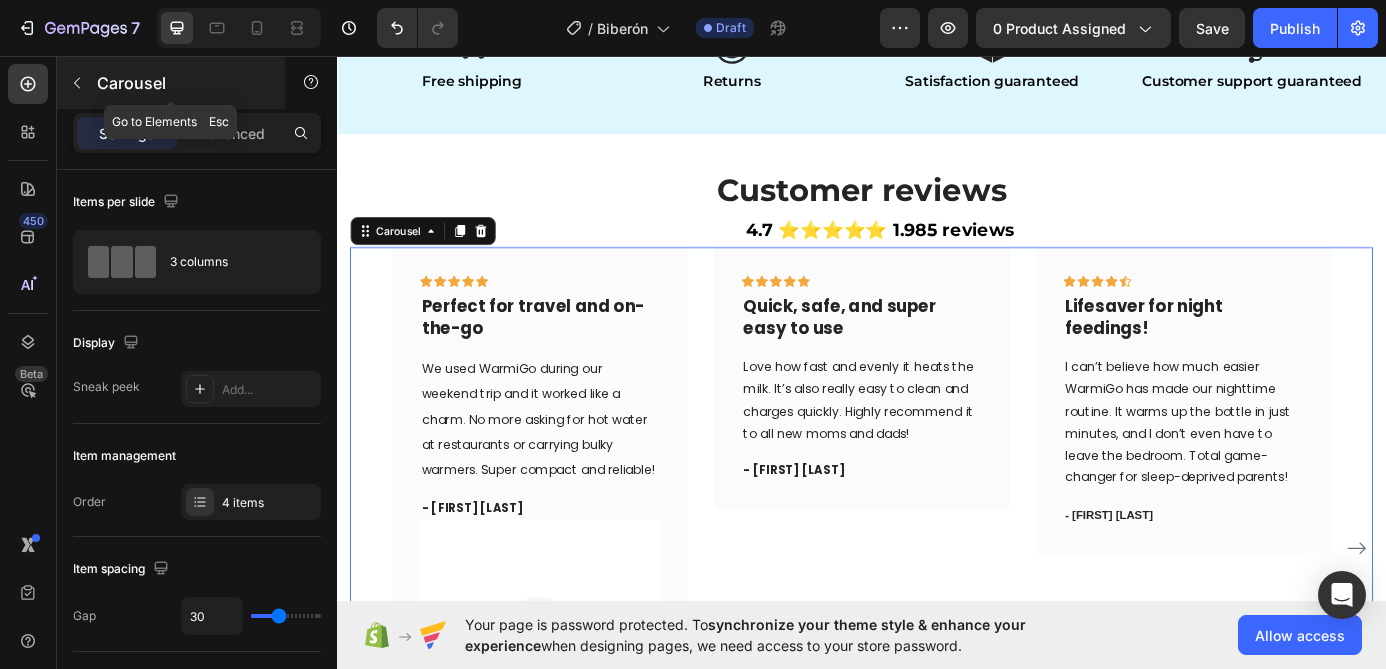 click 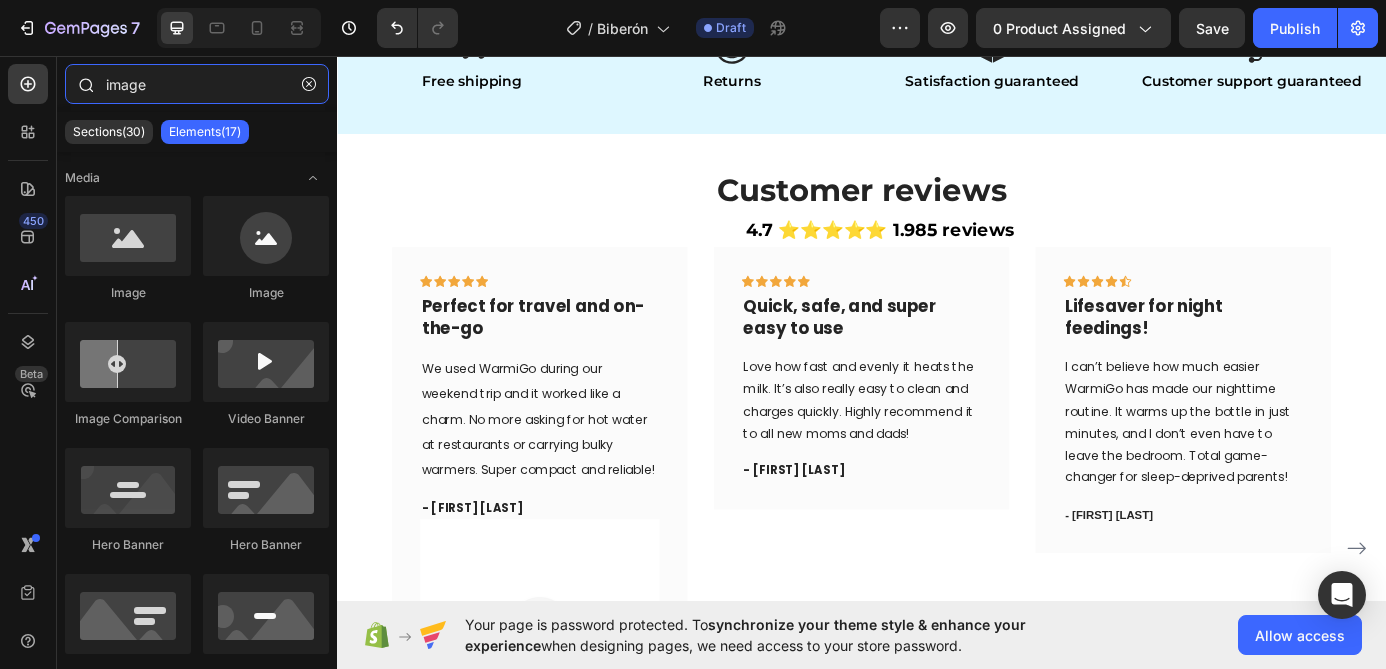 click on "image" at bounding box center [197, 84] 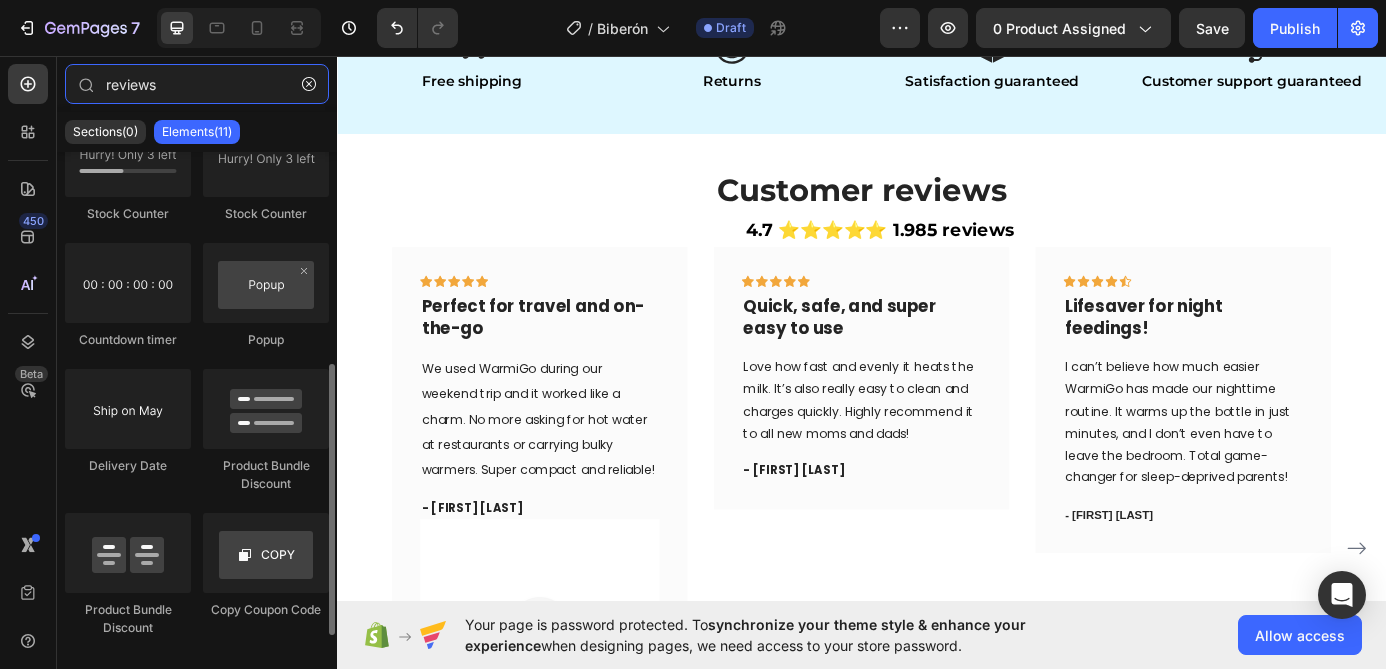 scroll, scrollTop: 430, scrollLeft: 0, axis: vertical 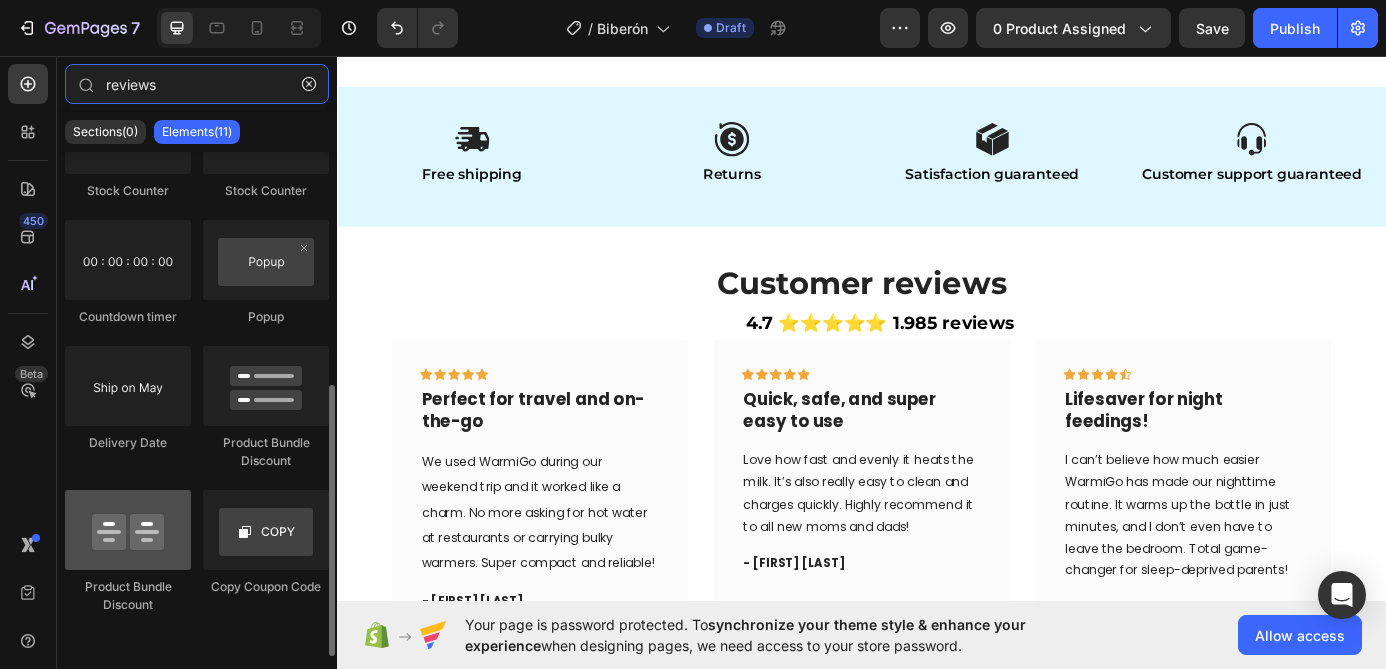 type on "reviews" 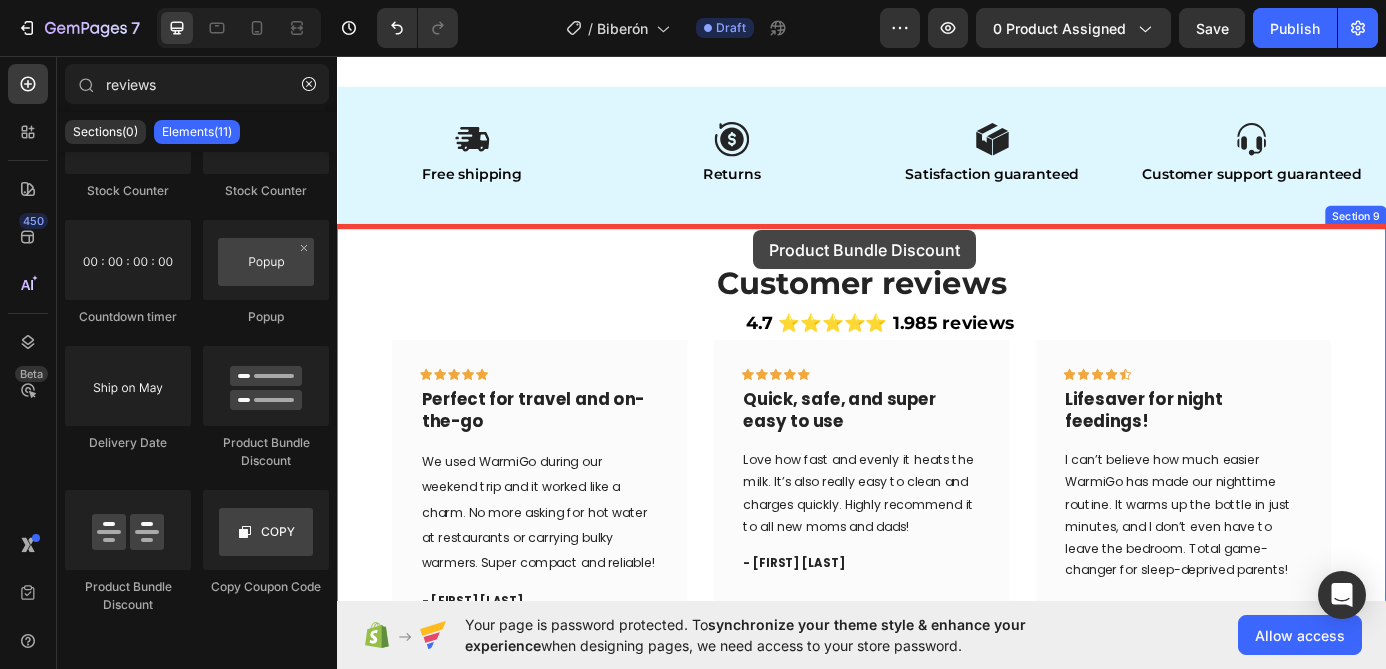 drag, startPoint x: 450, startPoint y: 593, endPoint x: 813, endPoint y: 255, distance: 495.99698 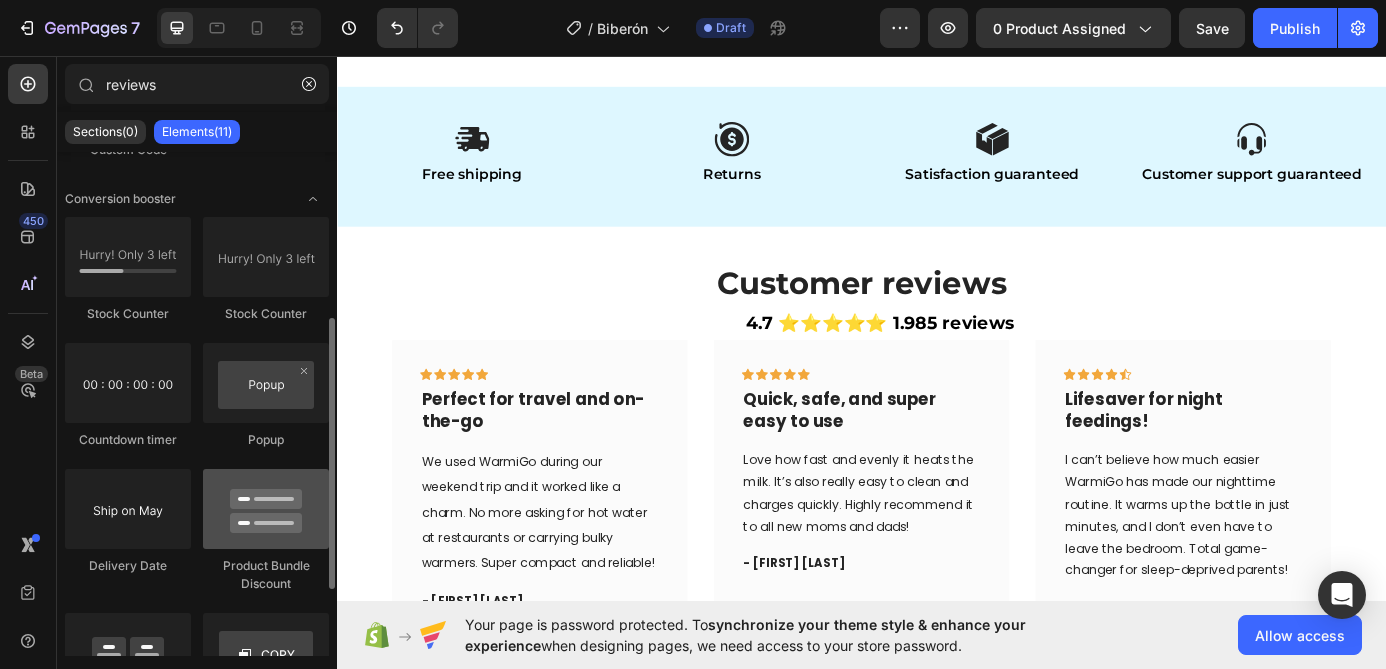scroll, scrollTop: 279, scrollLeft: 0, axis: vertical 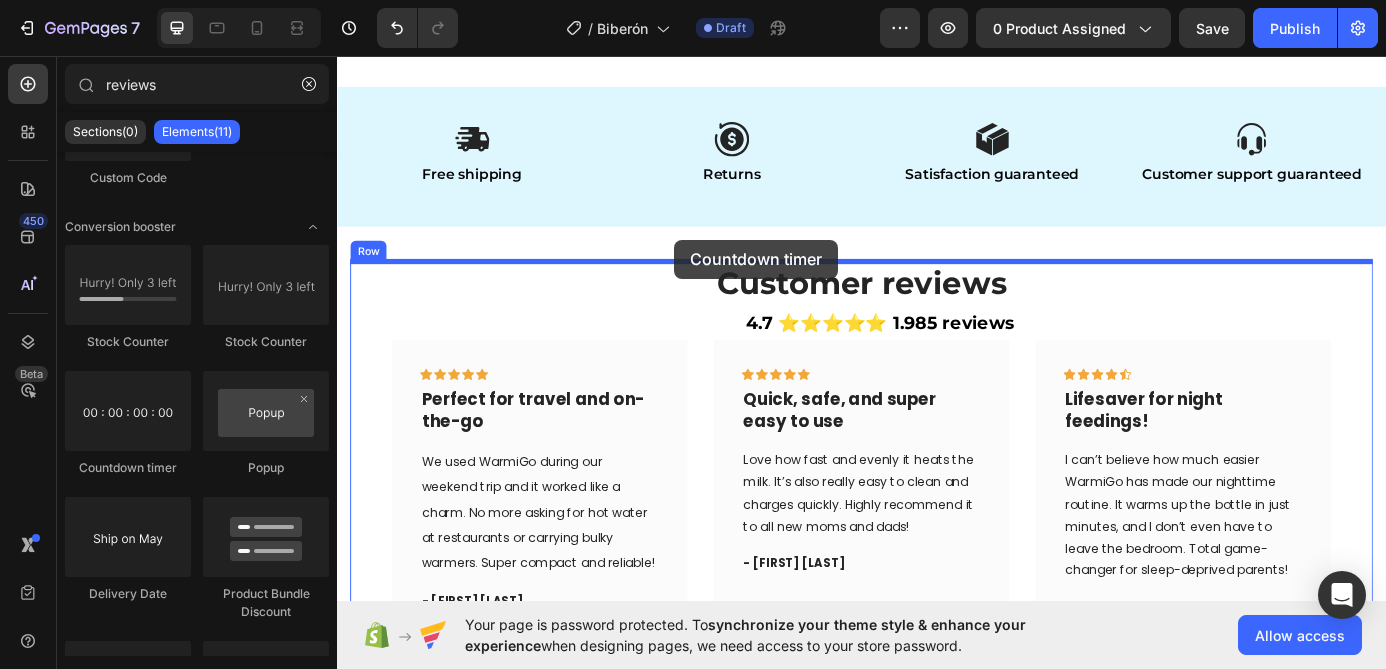 drag, startPoint x: 484, startPoint y: 473, endPoint x: 722, endPoint y: 266, distance: 315.4251 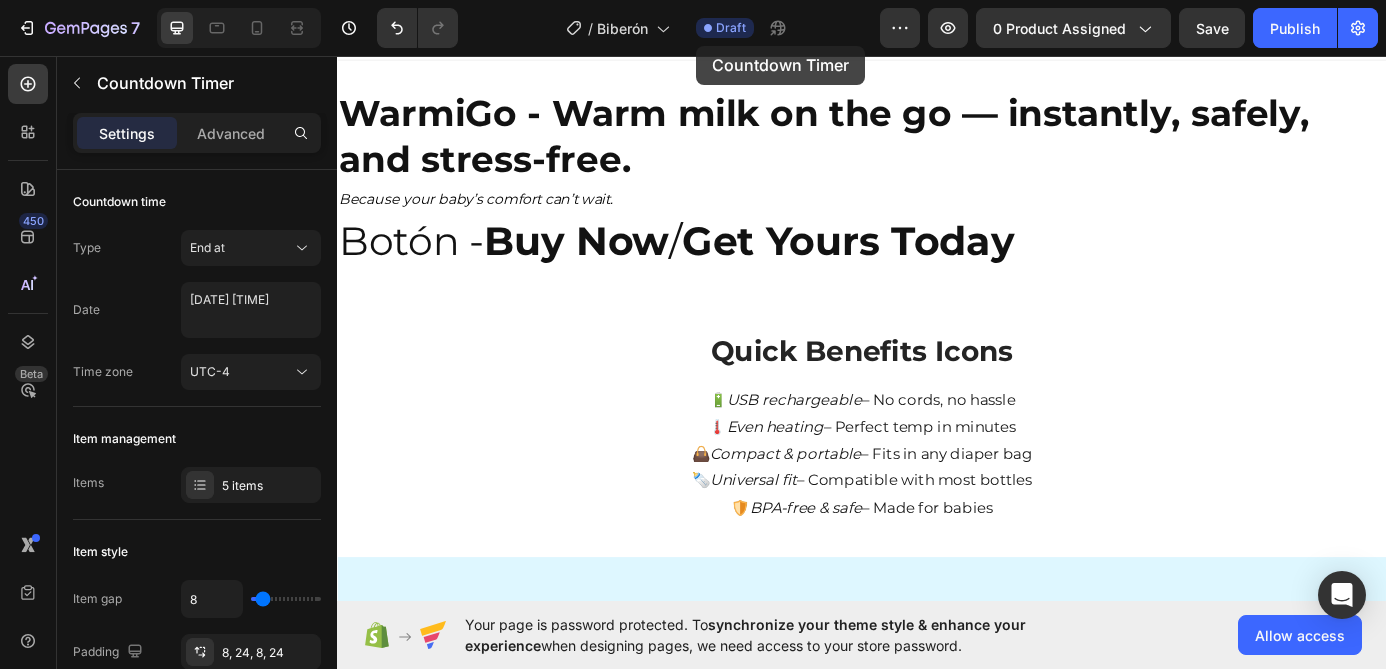 scroll, scrollTop: 0, scrollLeft: 0, axis: both 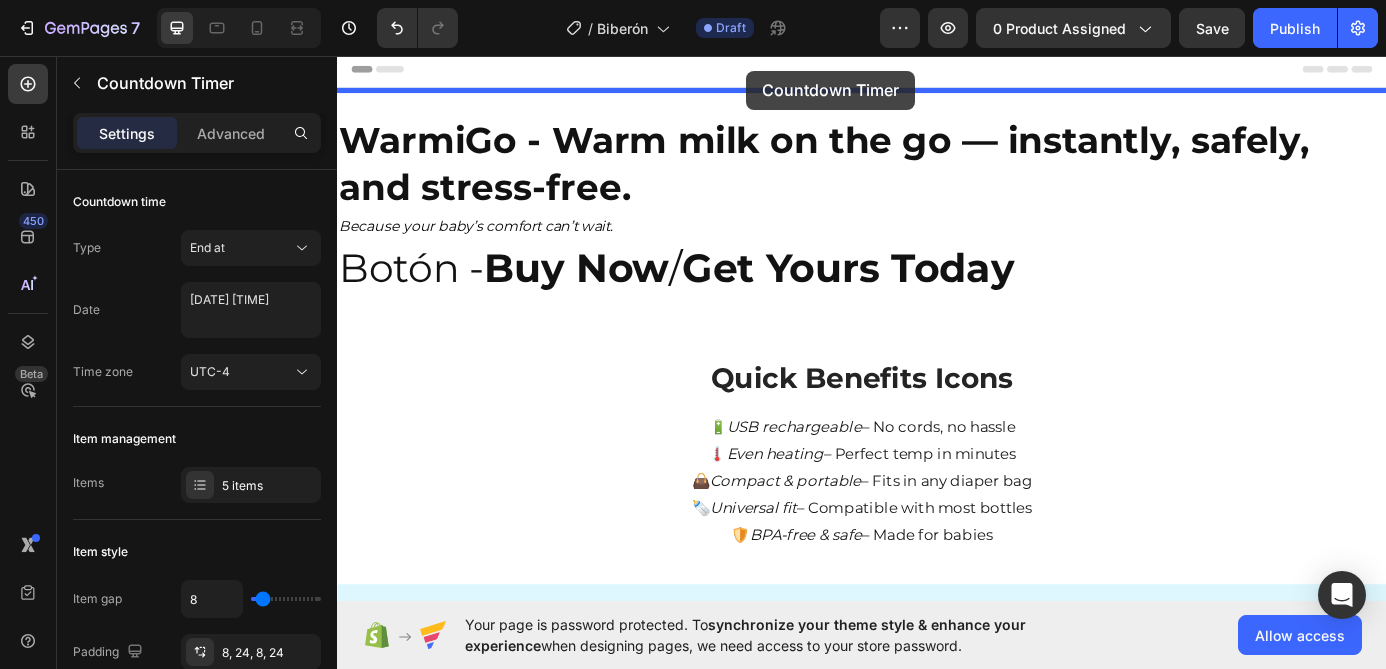 drag, startPoint x: 639, startPoint y: 305, endPoint x: 805, endPoint y: 73, distance: 285.2718 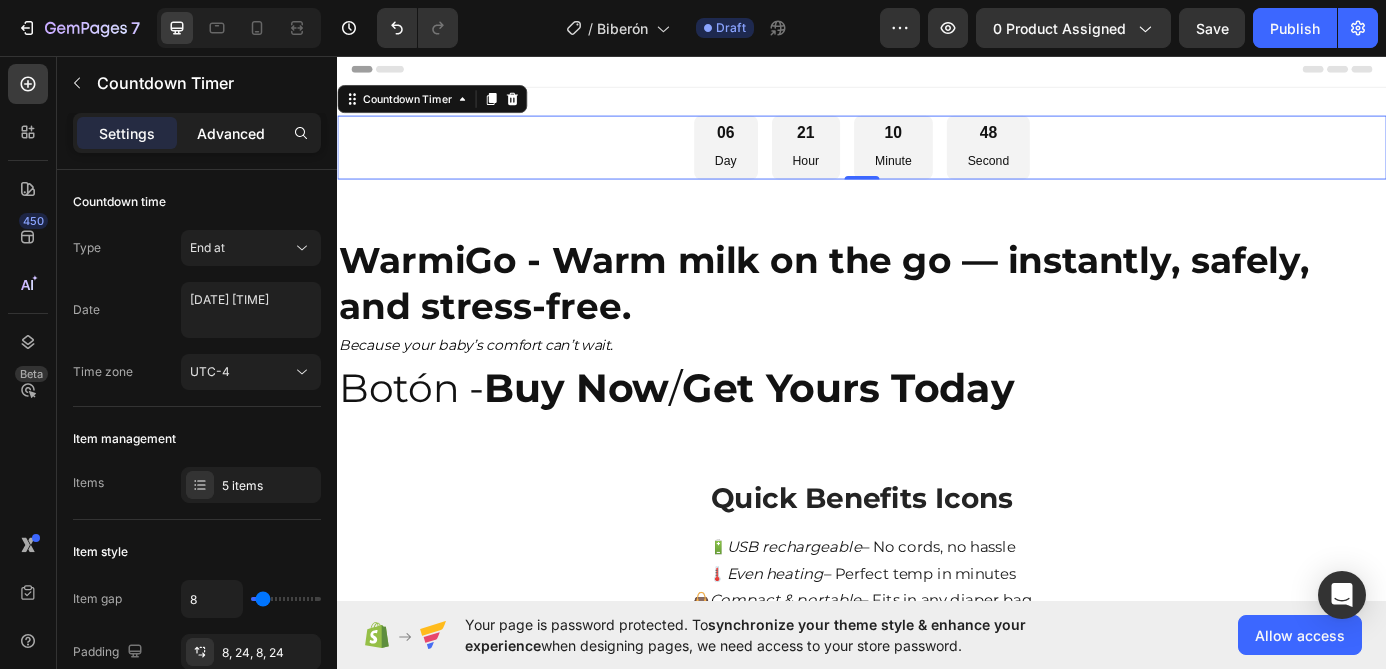 click on "Advanced" at bounding box center (231, 133) 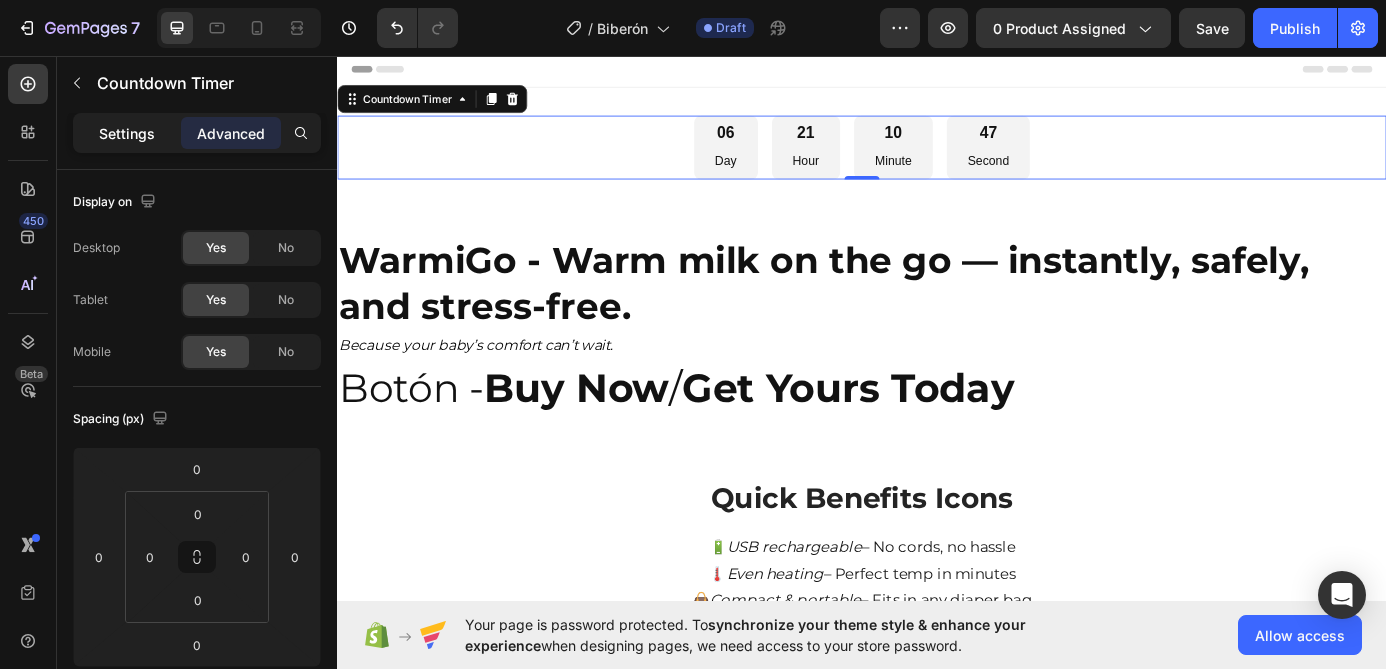 click on "Settings" at bounding box center (127, 133) 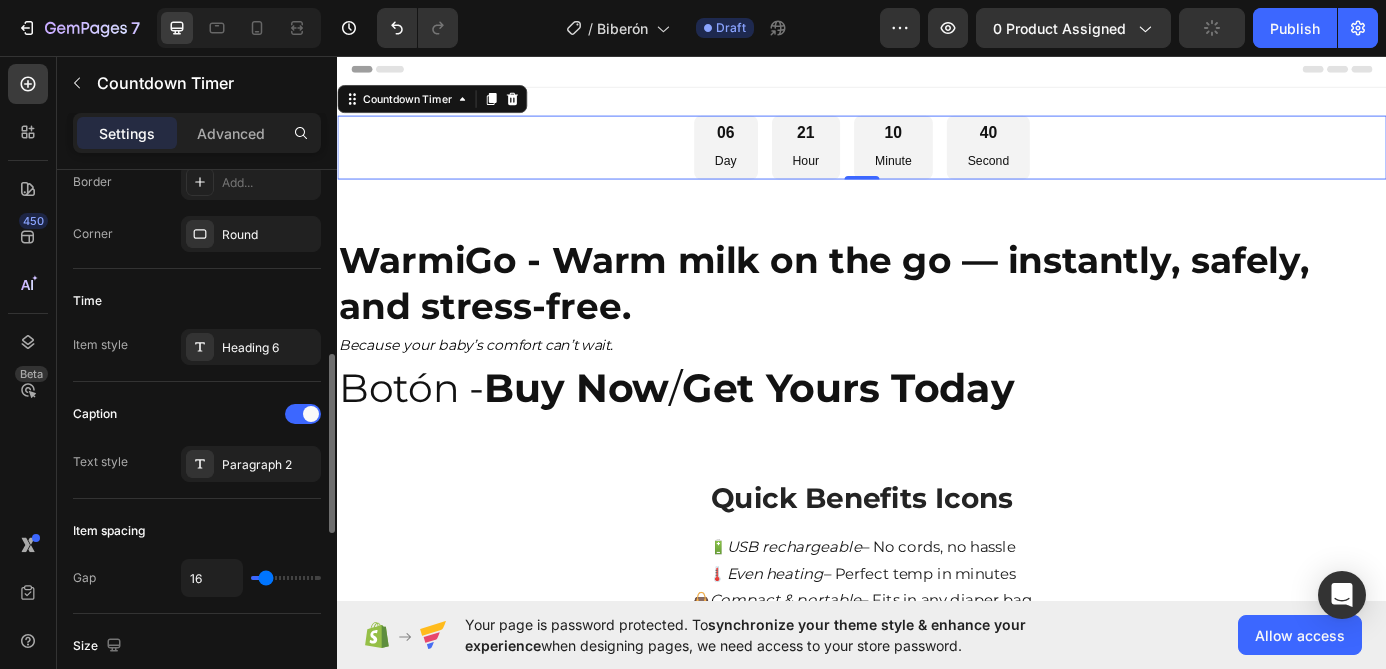 scroll, scrollTop: 572, scrollLeft: 0, axis: vertical 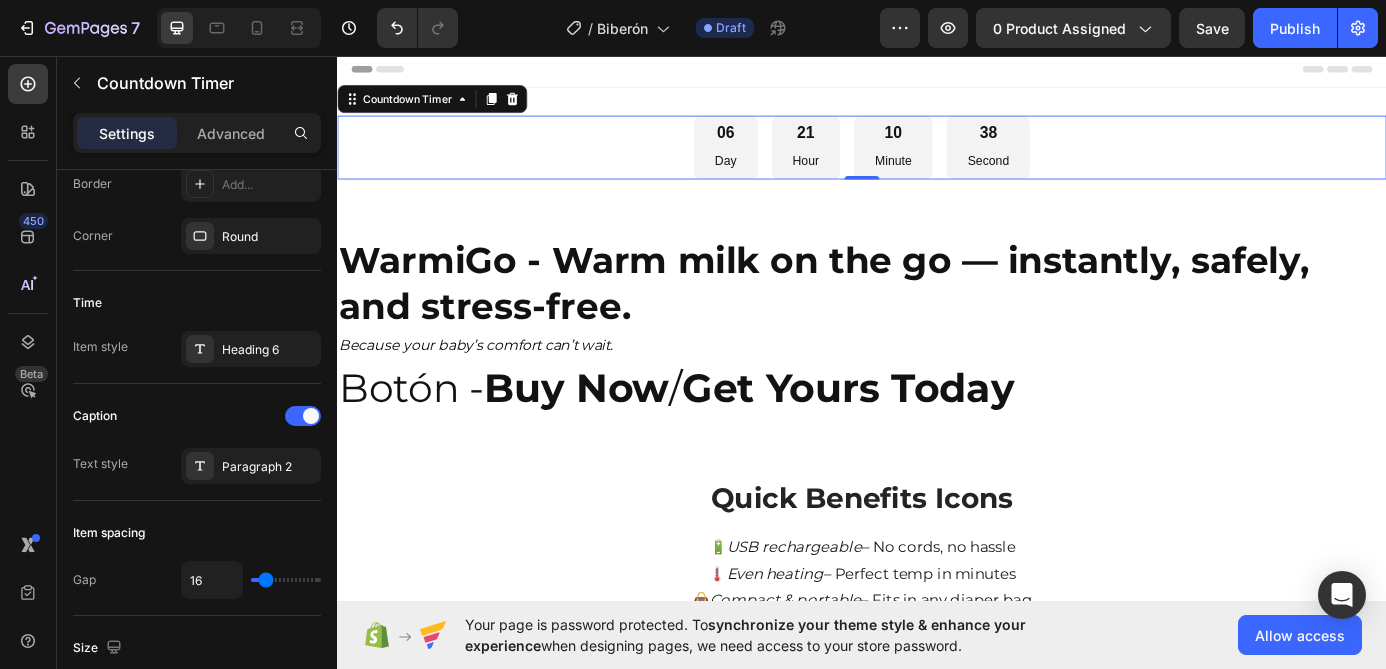 click on "Day" at bounding box center (781, 175) 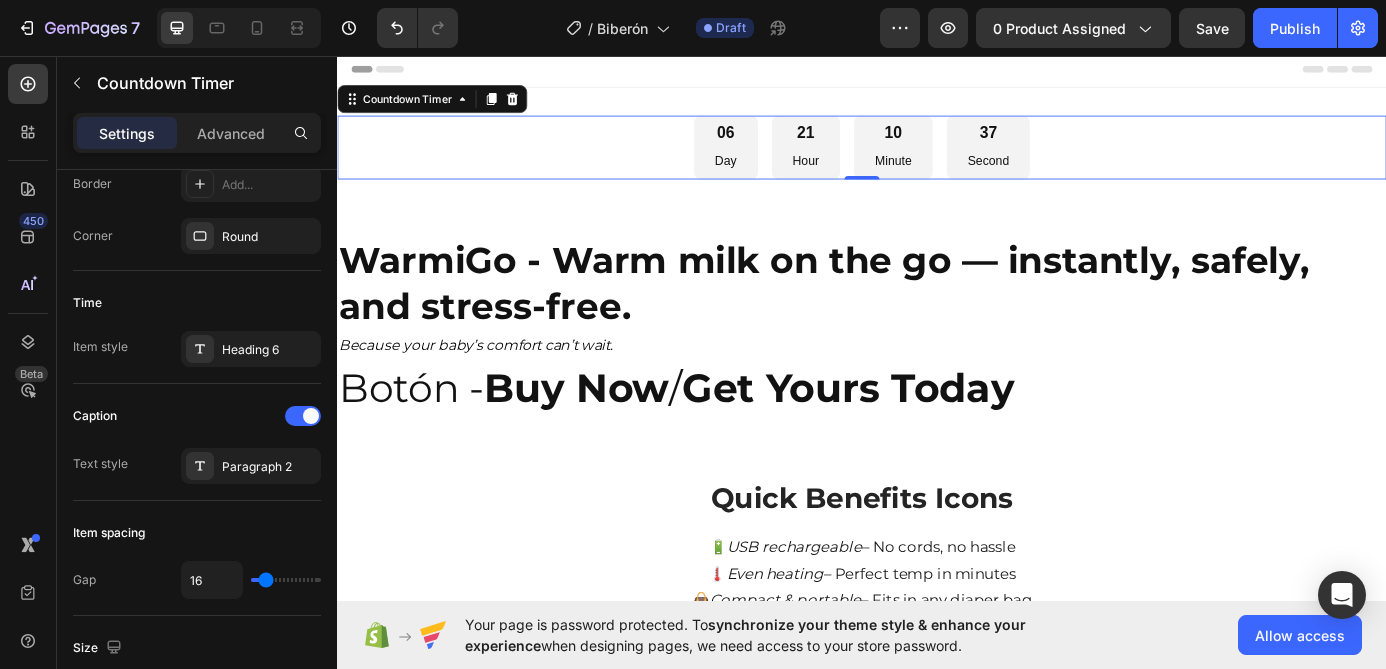click on "Day" at bounding box center (781, 175) 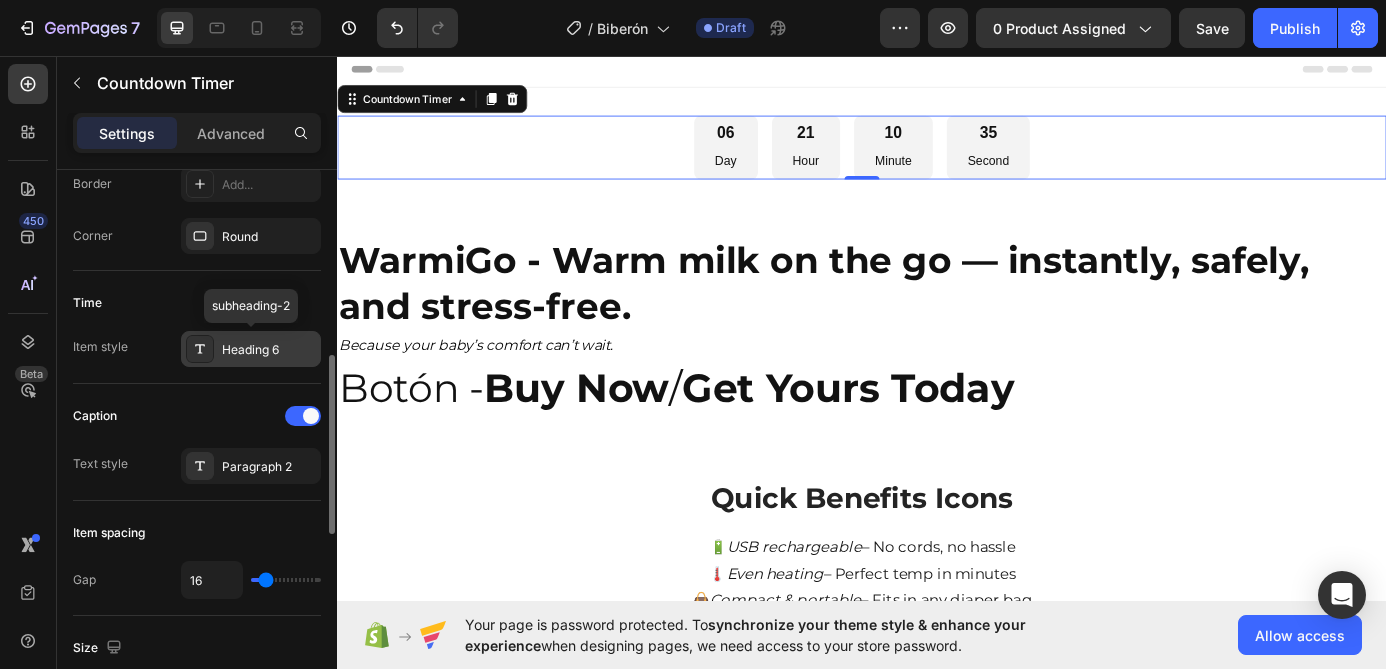 click on "Heading 6" at bounding box center (251, 349) 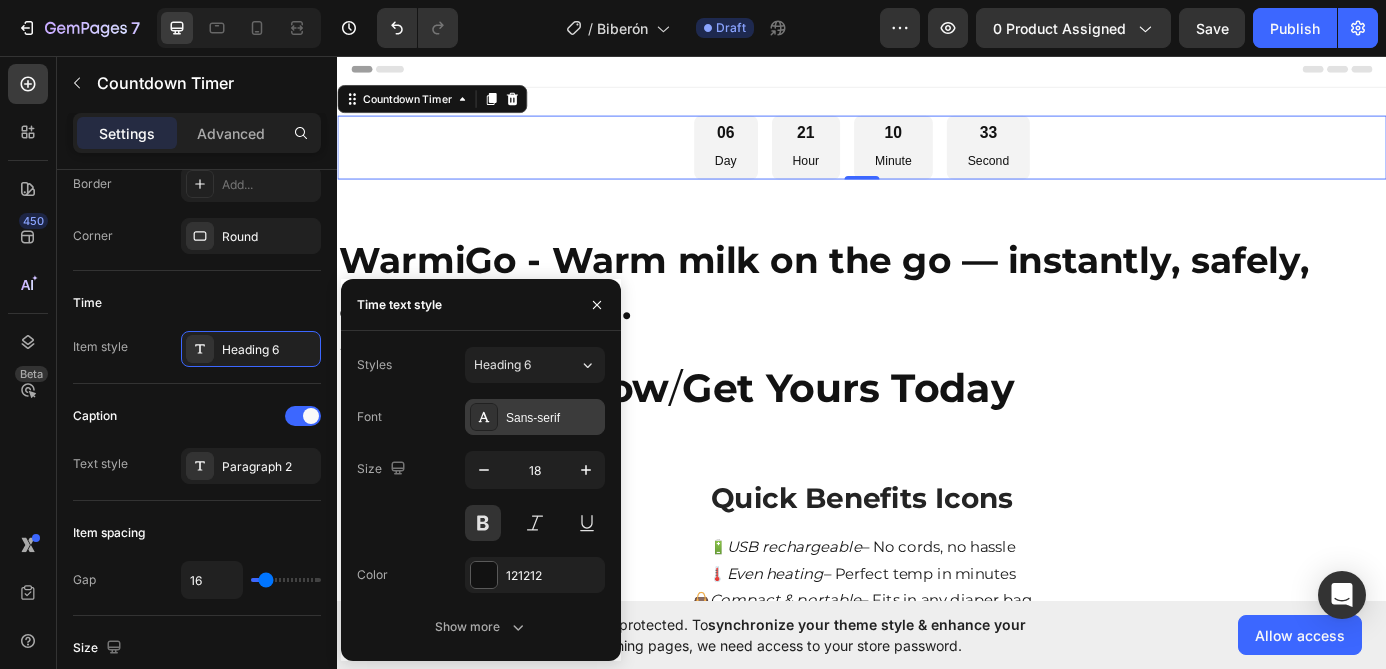 click on "Sans-serif" at bounding box center (553, 418) 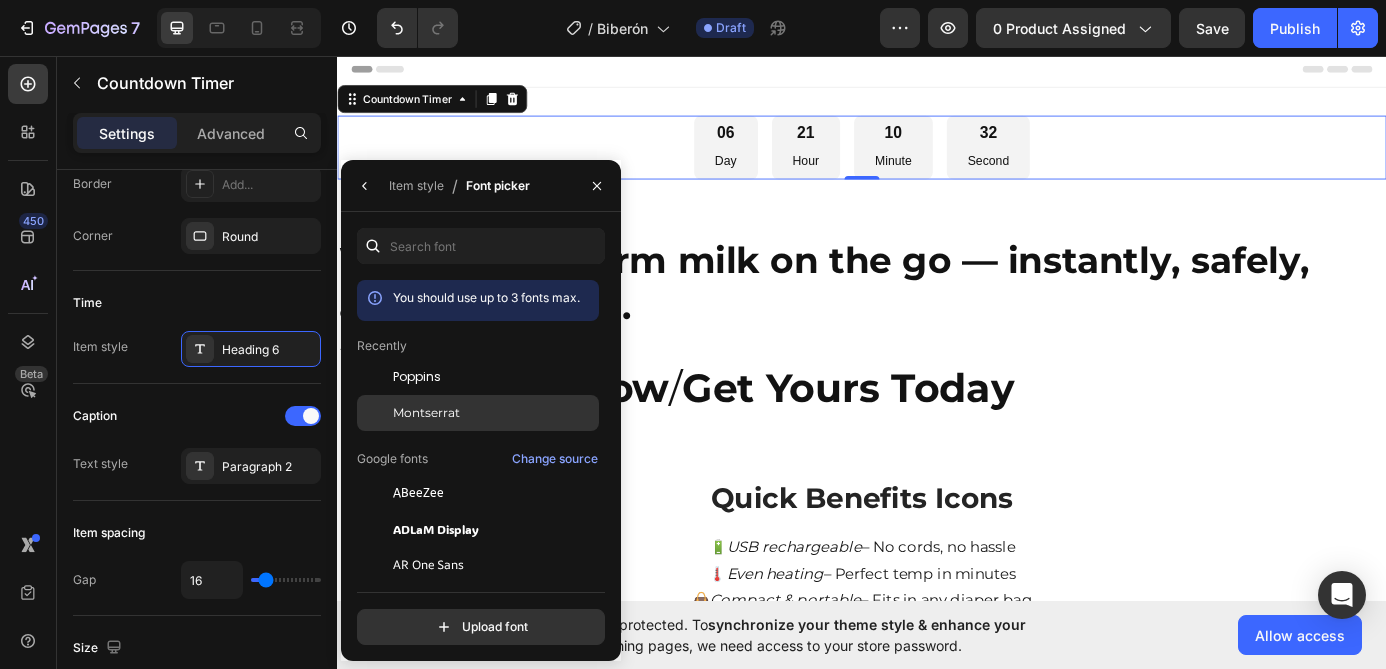 click on "Montserrat" 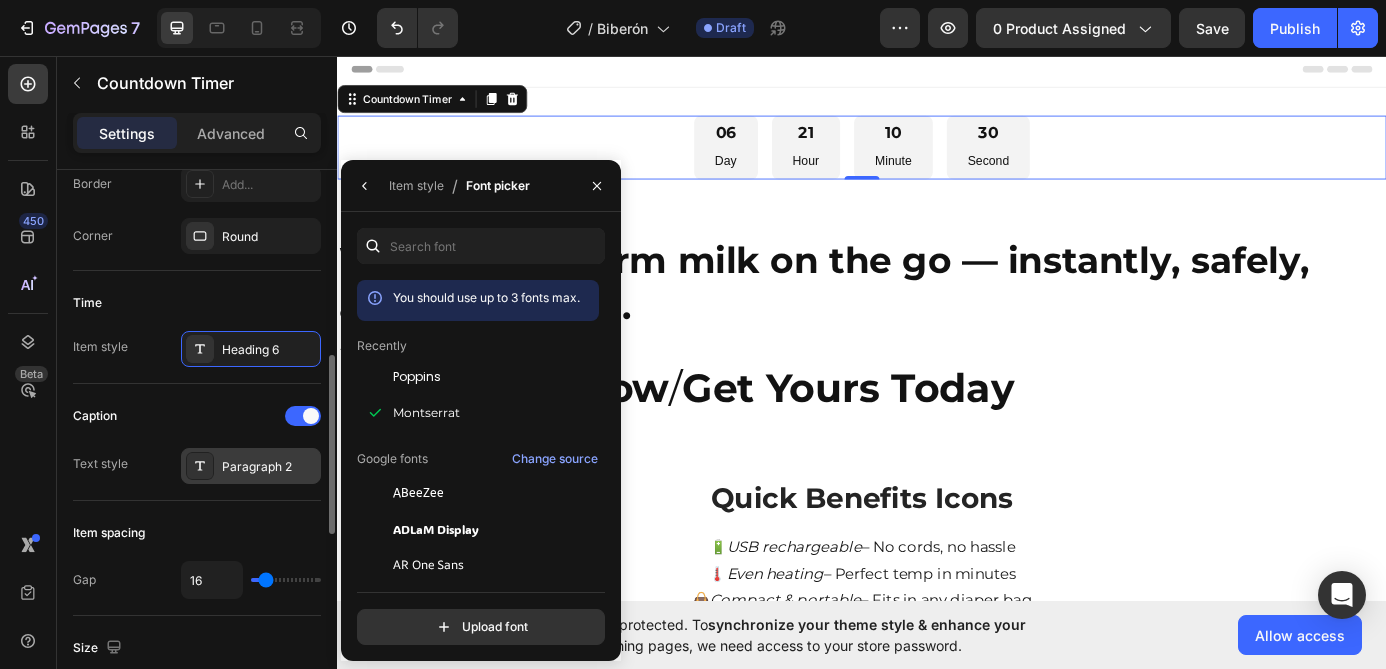 click on "Paragraph 2" at bounding box center (269, 467) 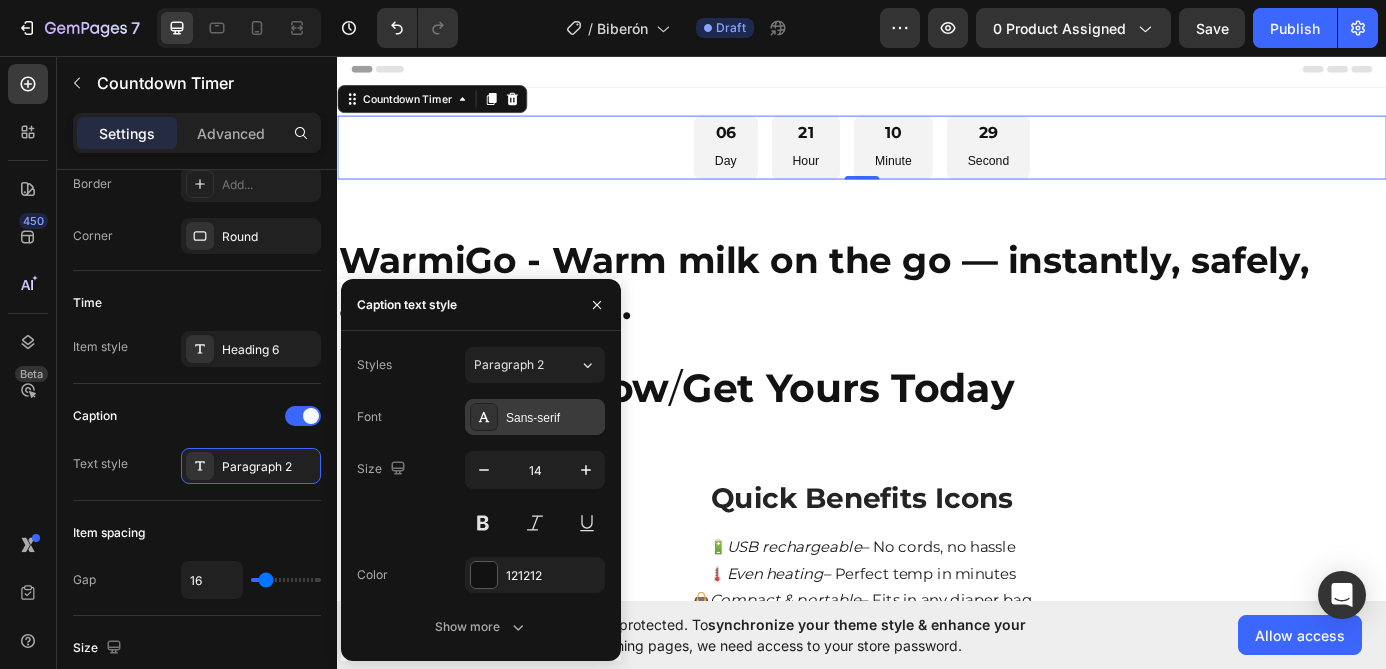 click on "Sans-serif" at bounding box center [553, 418] 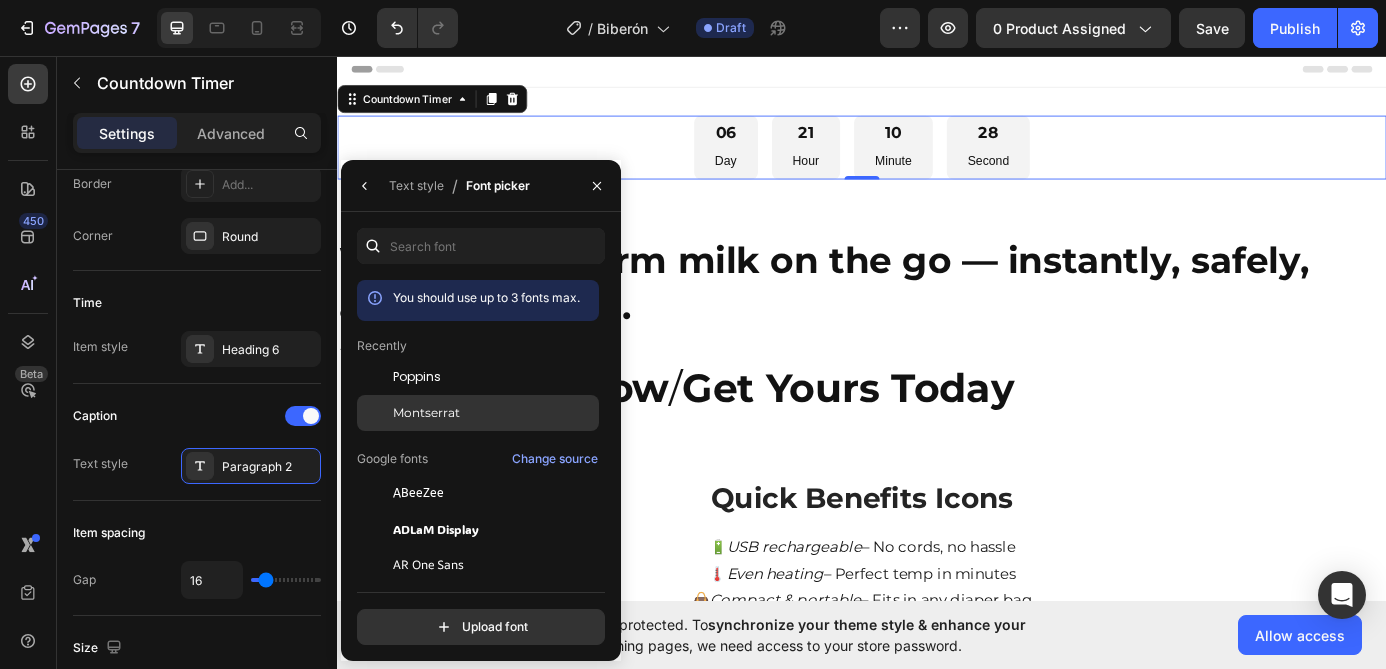 click on "Montserrat" at bounding box center (0, 0) 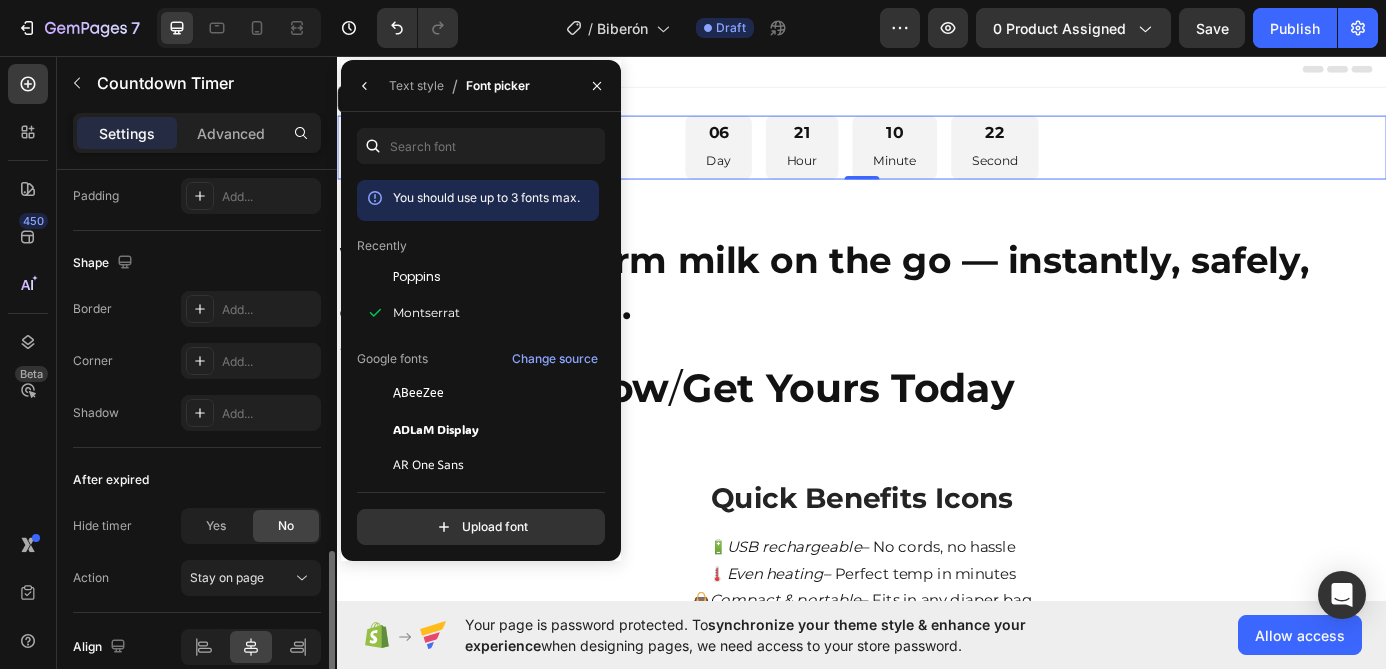 scroll, scrollTop: 1162, scrollLeft: 0, axis: vertical 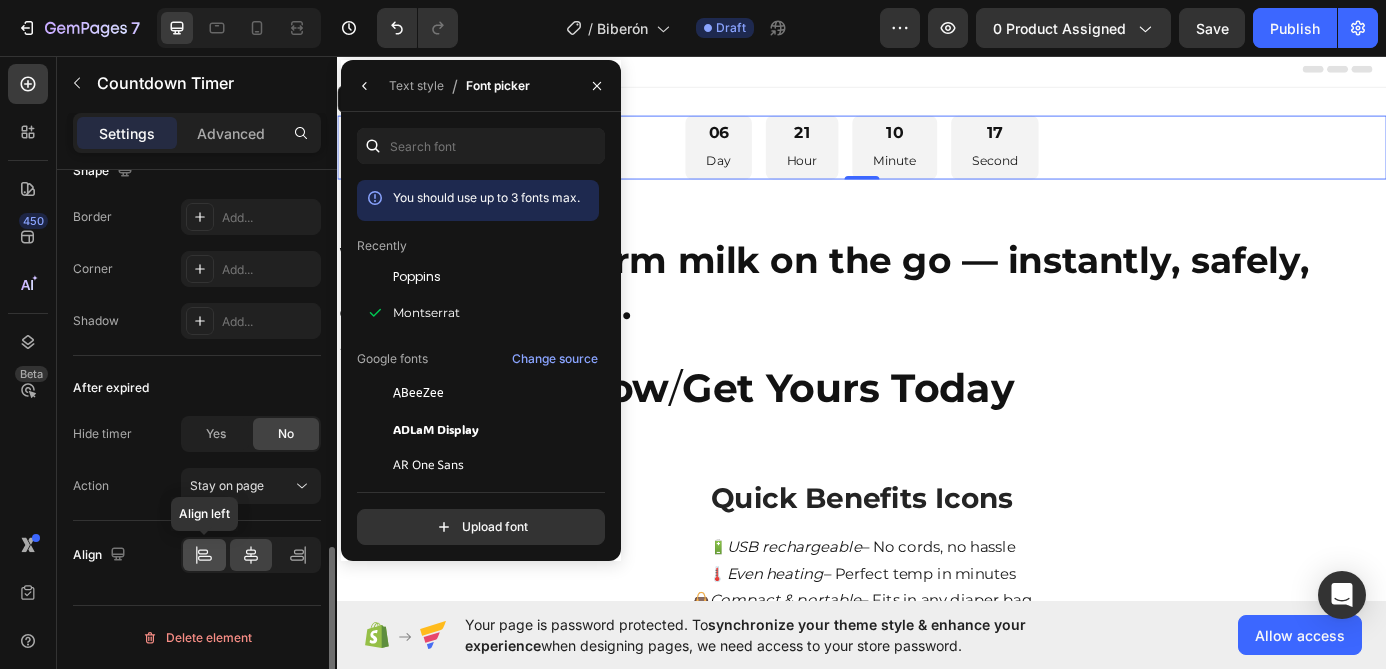 click 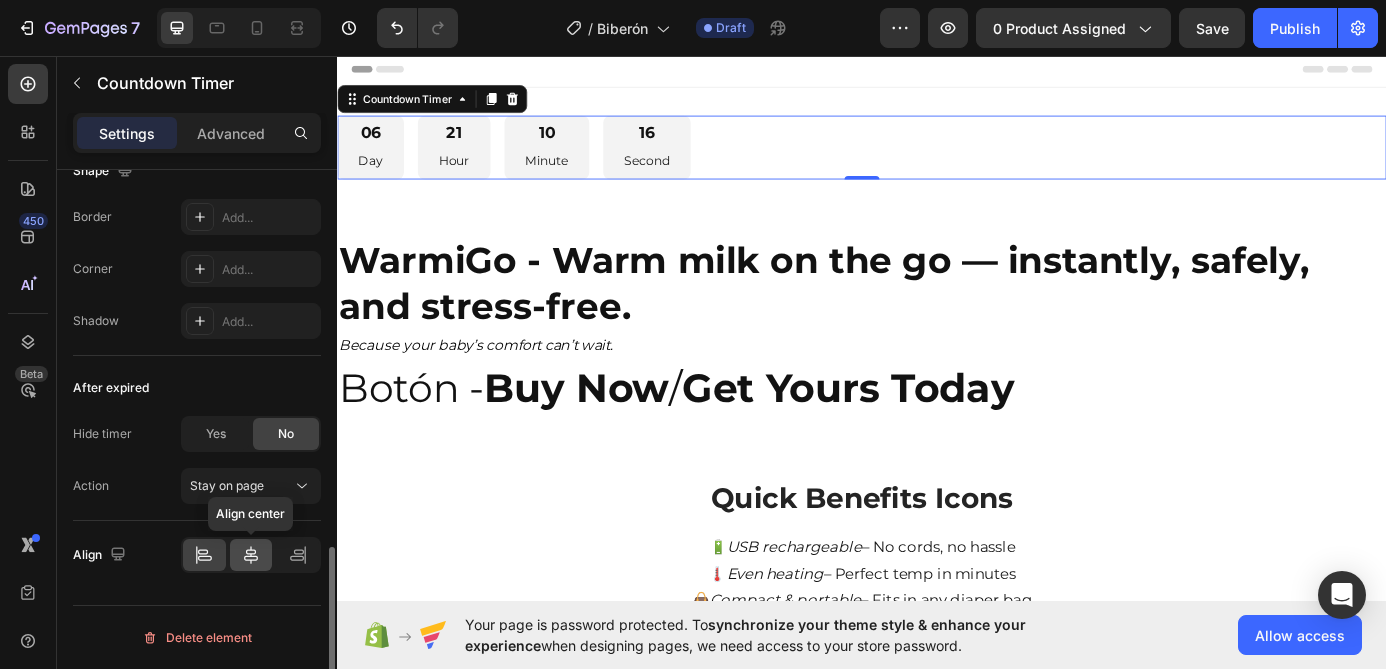 click 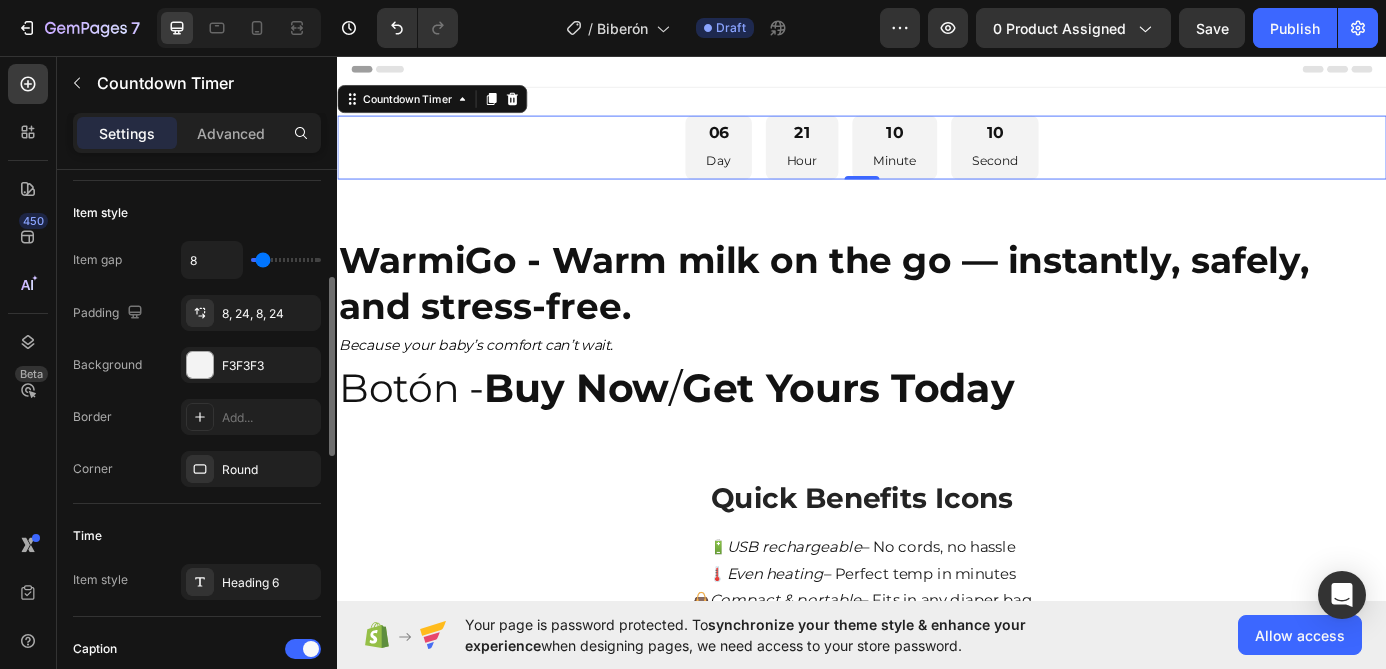 scroll, scrollTop: 337, scrollLeft: 0, axis: vertical 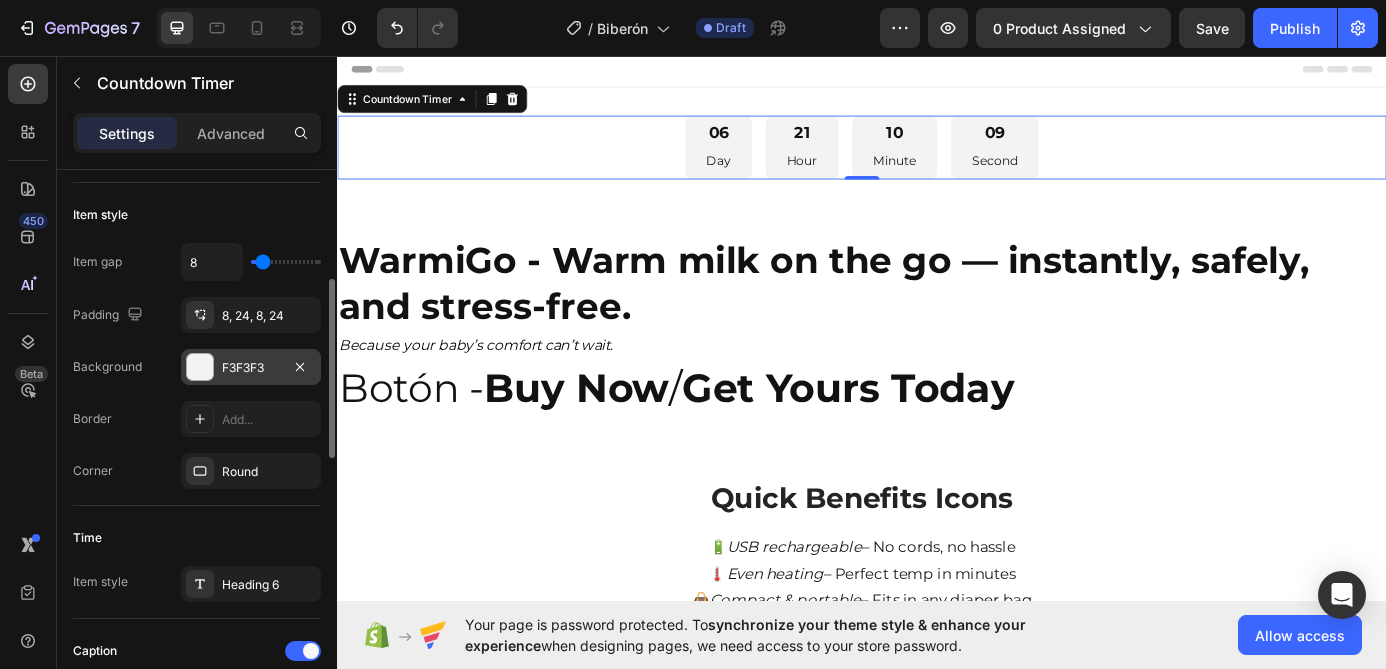 click on "F3F3F3" at bounding box center [251, 368] 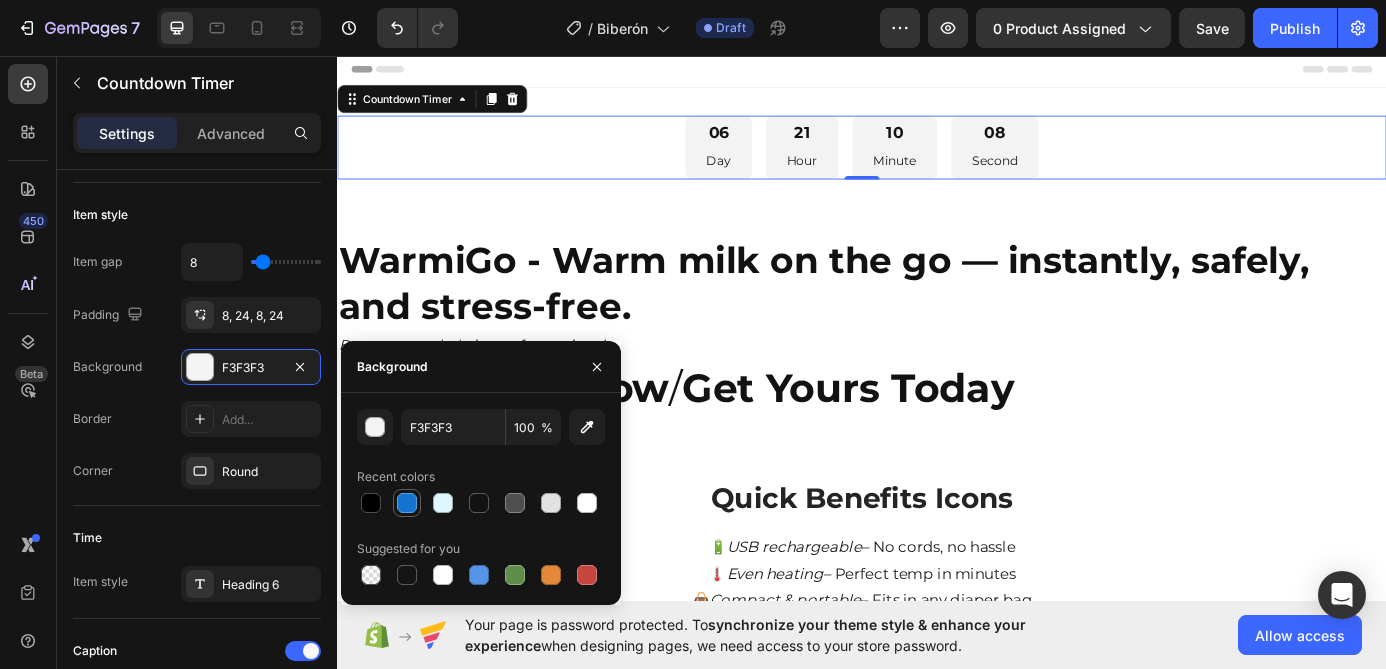 click at bounding box center [407, 503] 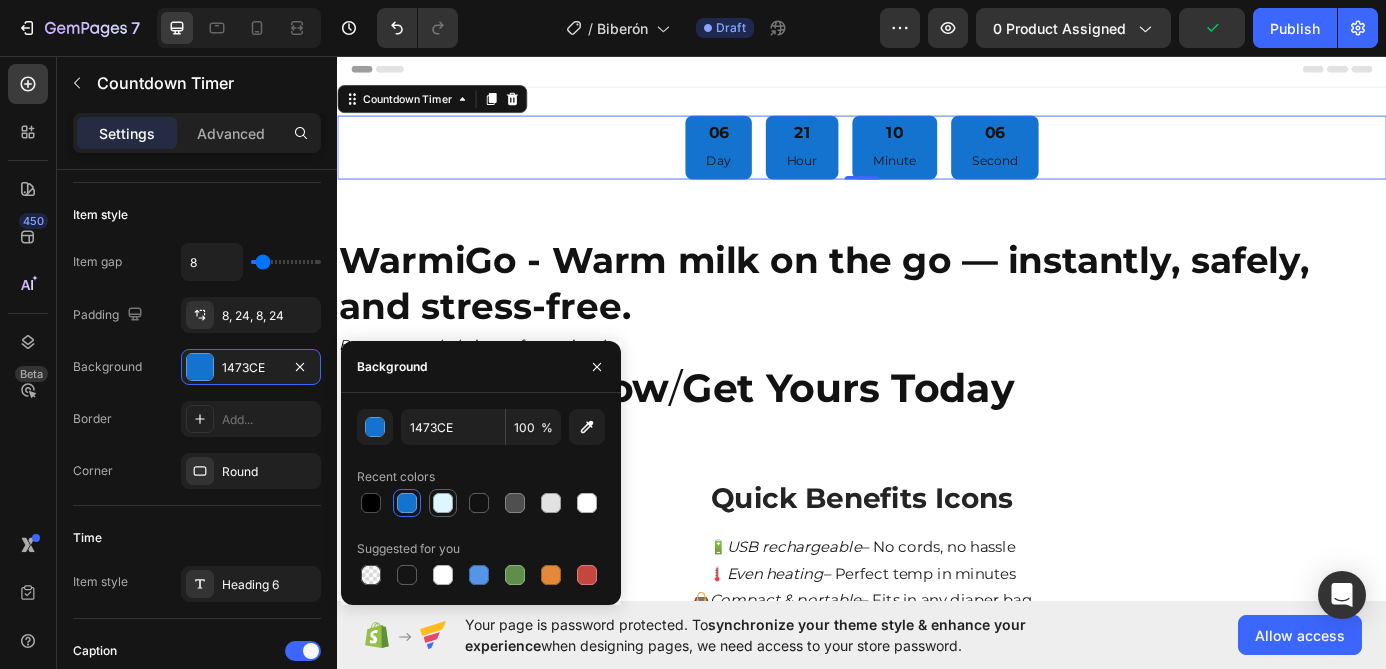 click at bounding box center (443, 503) 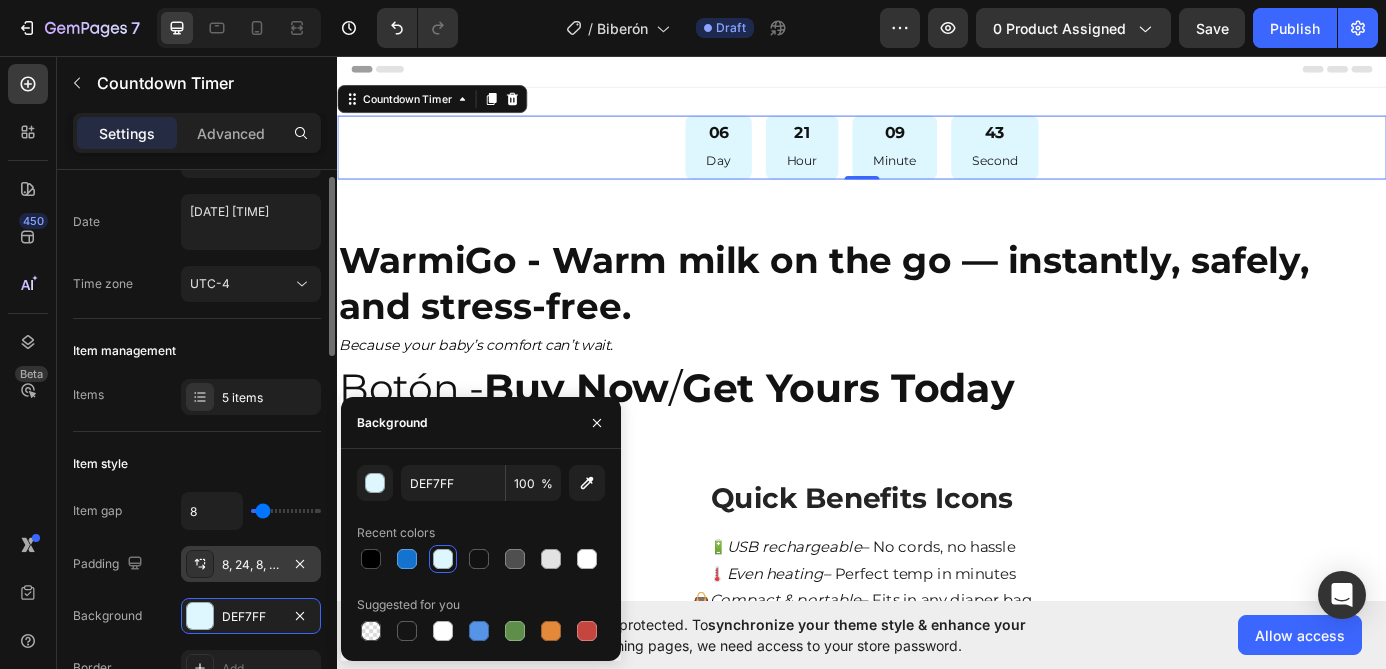scroll, scrollTop: 0, scrollLeft: 0, axis: both 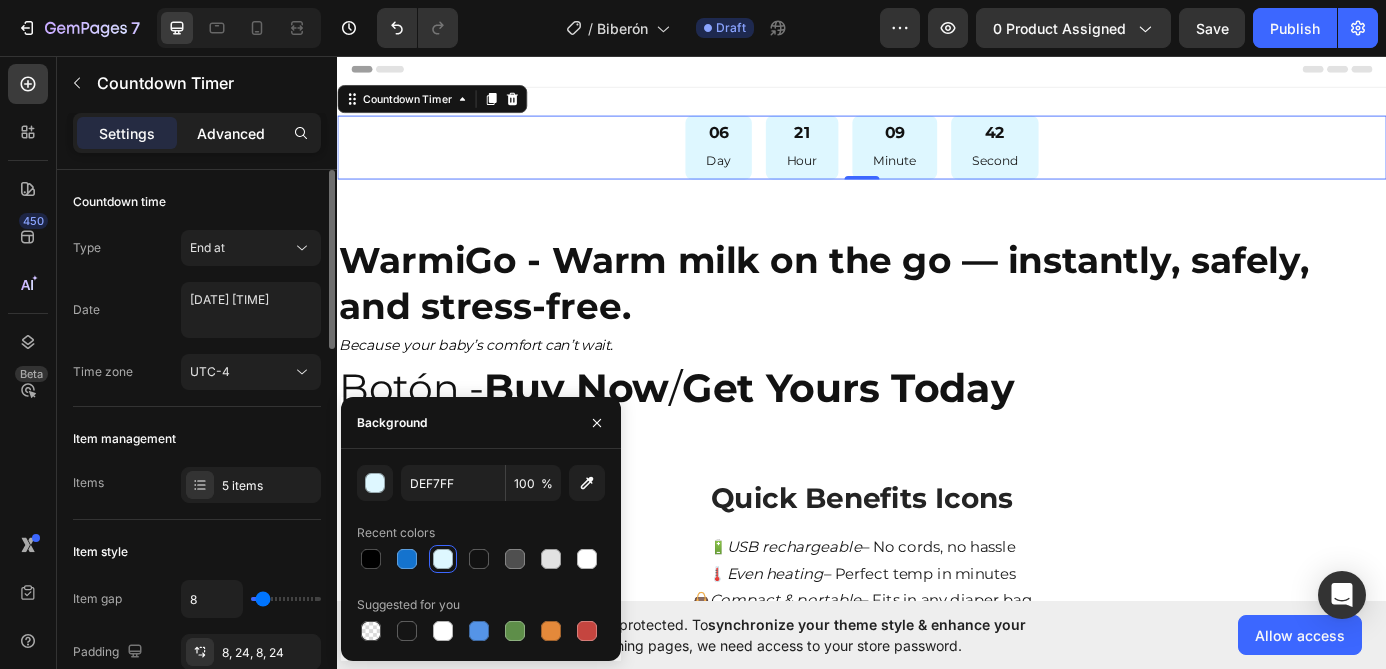 click on "Advanced" at bounding box center [231, 133] 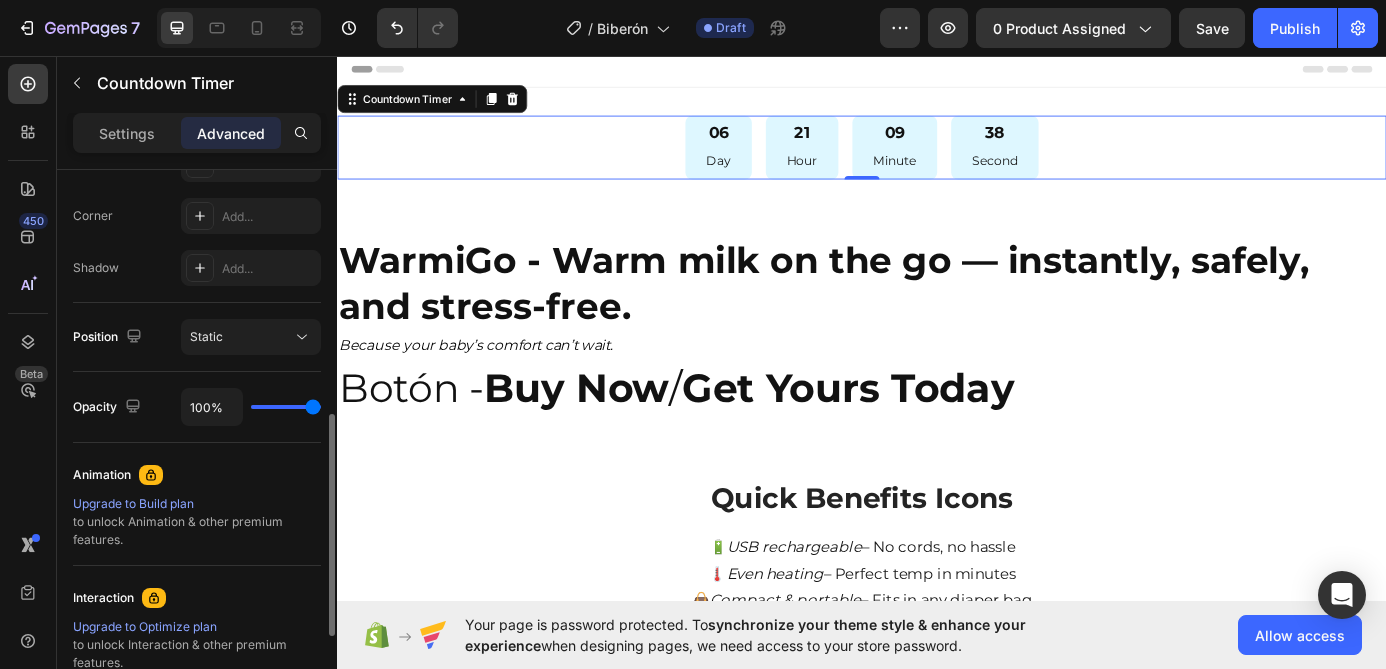 scroll, scrollTop: 615, scrollLeft: 0, axis: vertical 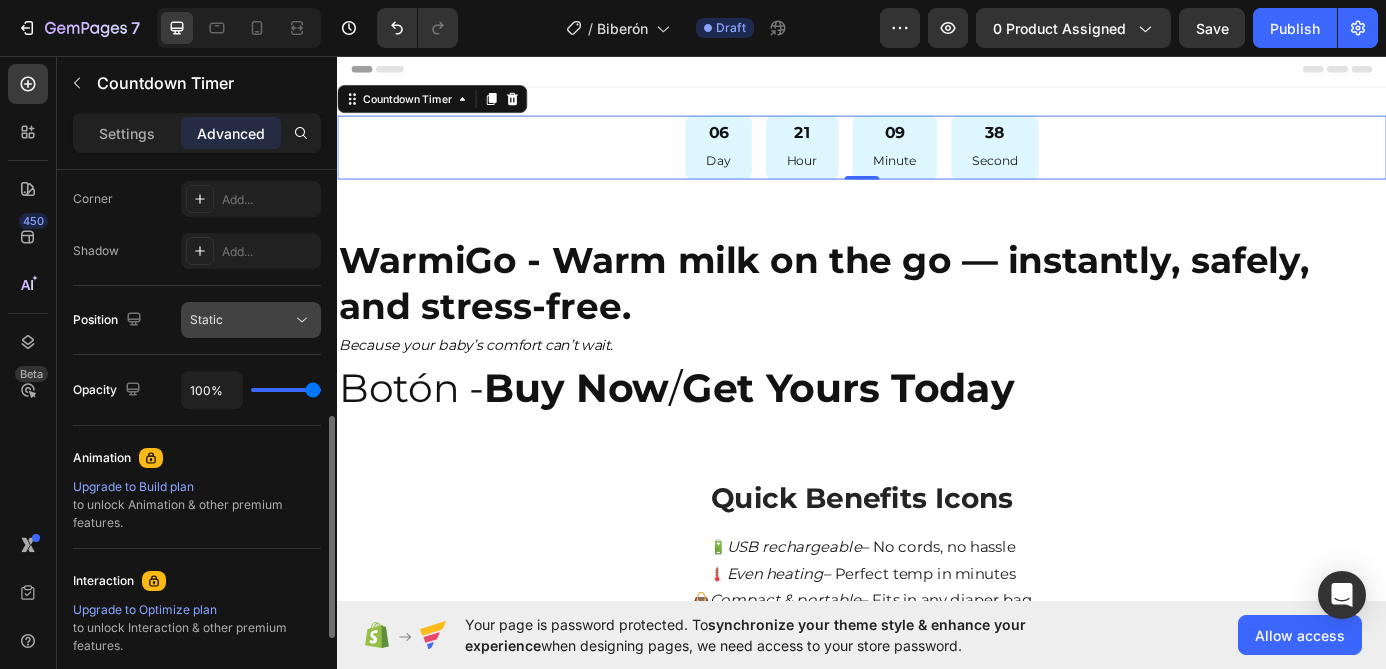 click on "Static" at bounding box center (241, 320) 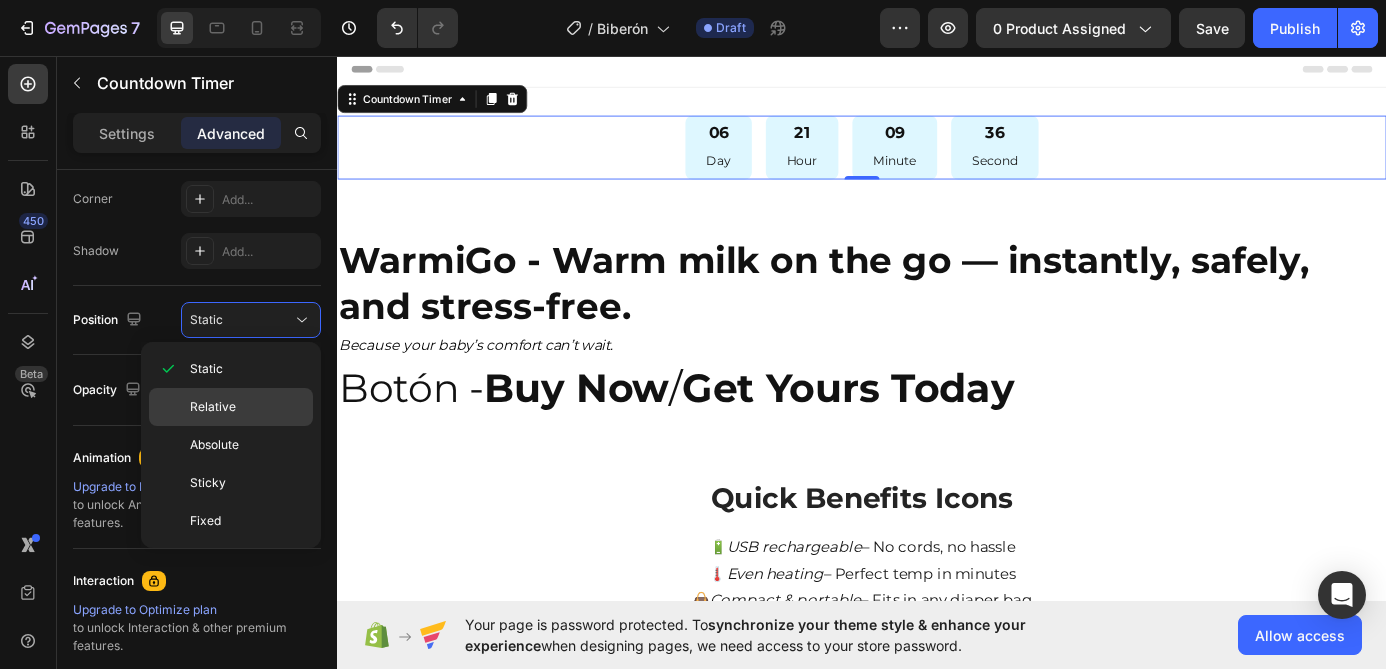 click on "Relative" at bounding box center [247, 407] 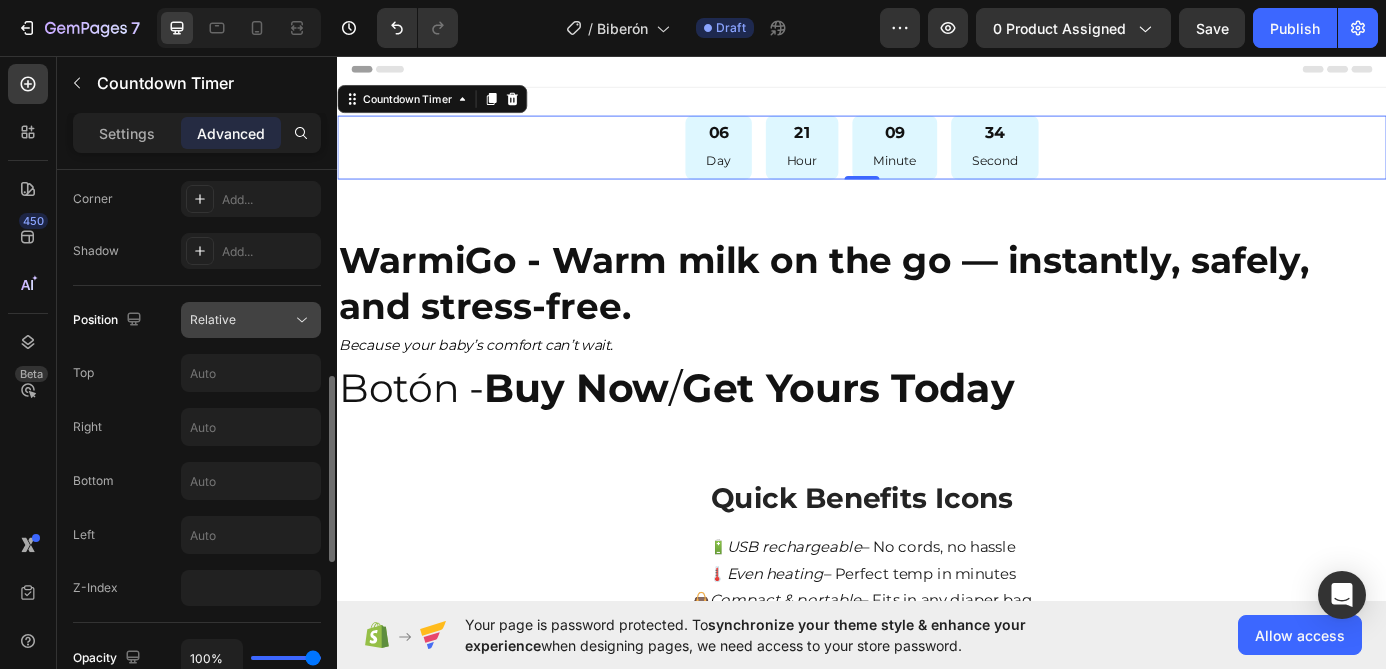 click on "Relative" at bounding box center (241, 320) 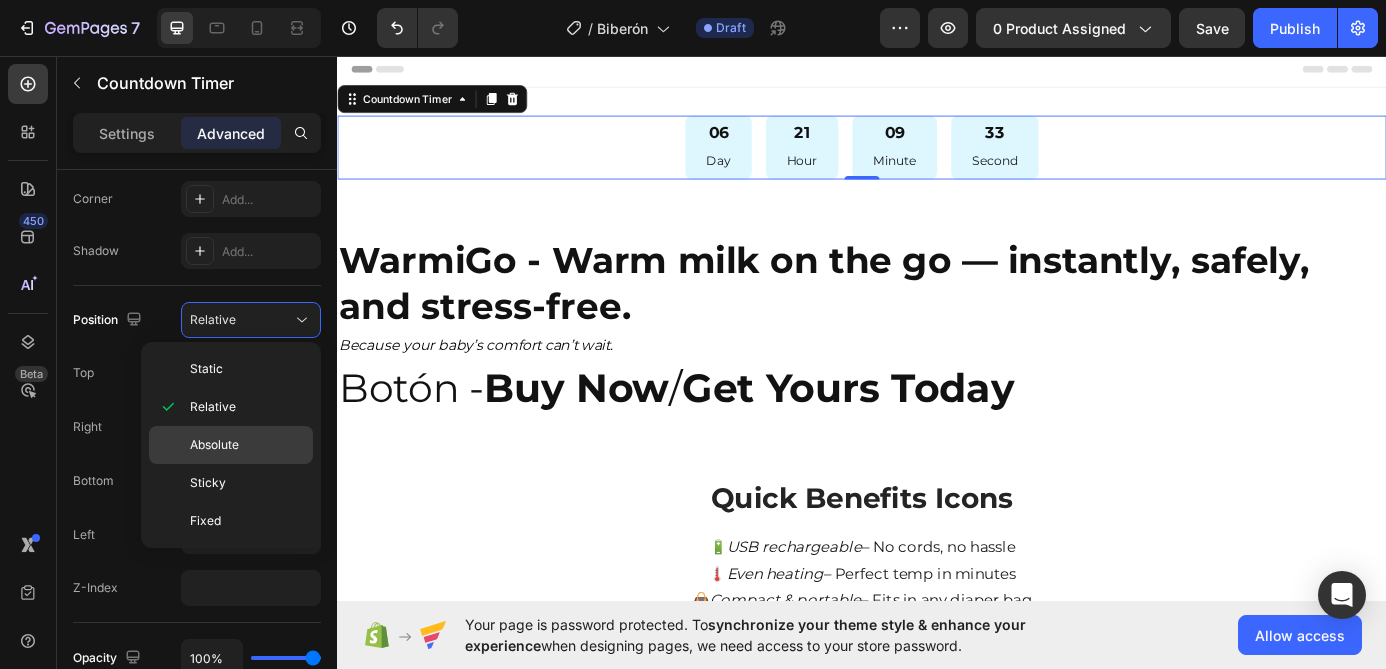 click on "Absolute" at bounding box center [247, 445] 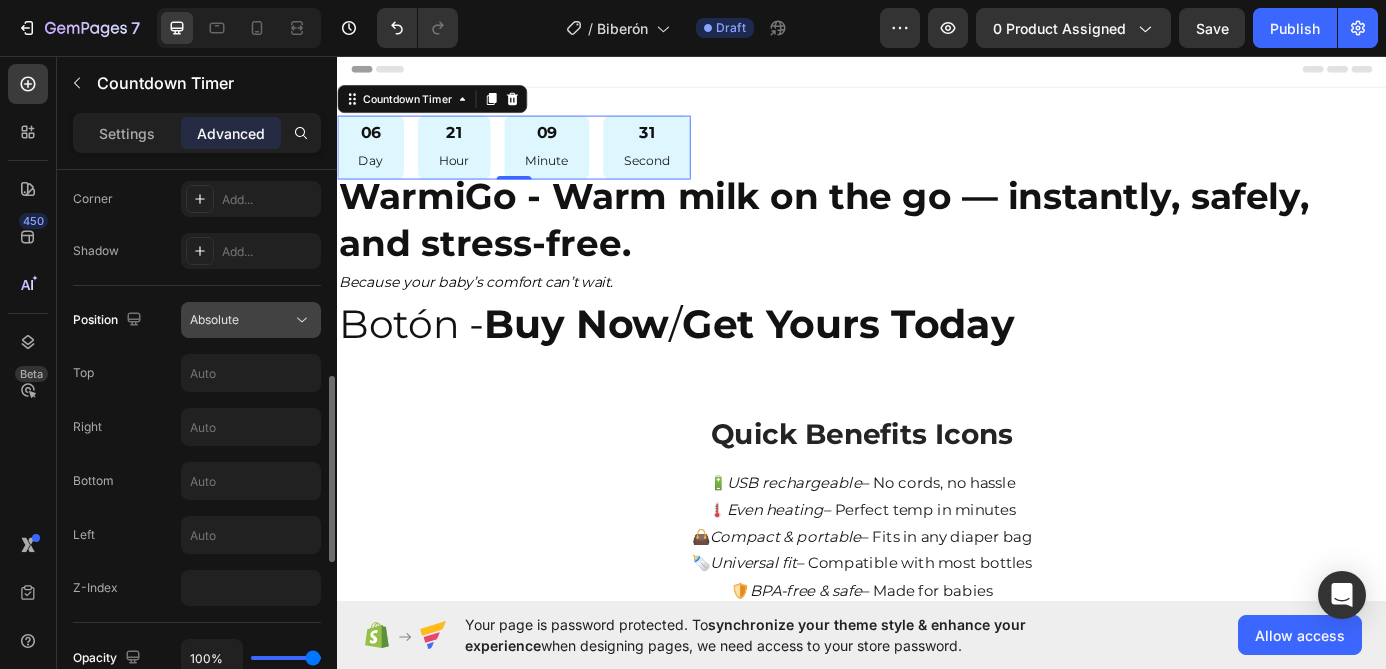 click on "Absolute" 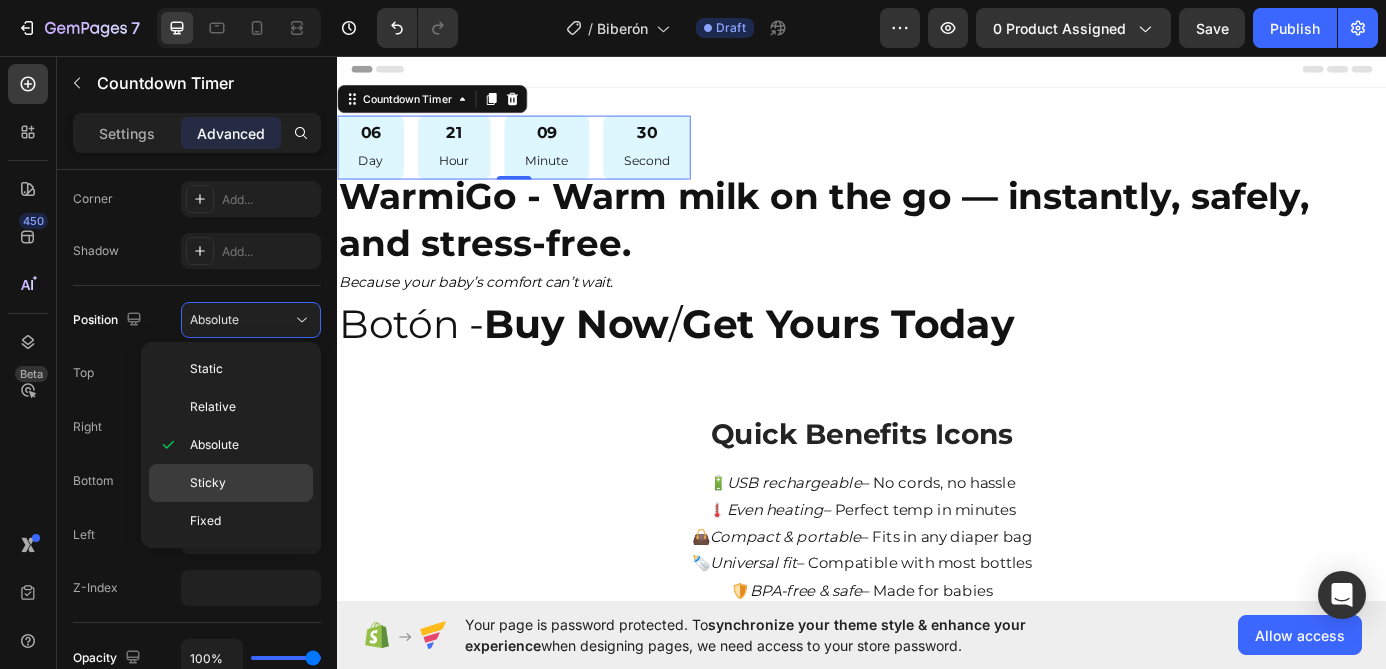 click on "Sticky" at bounding box center (247, 483) 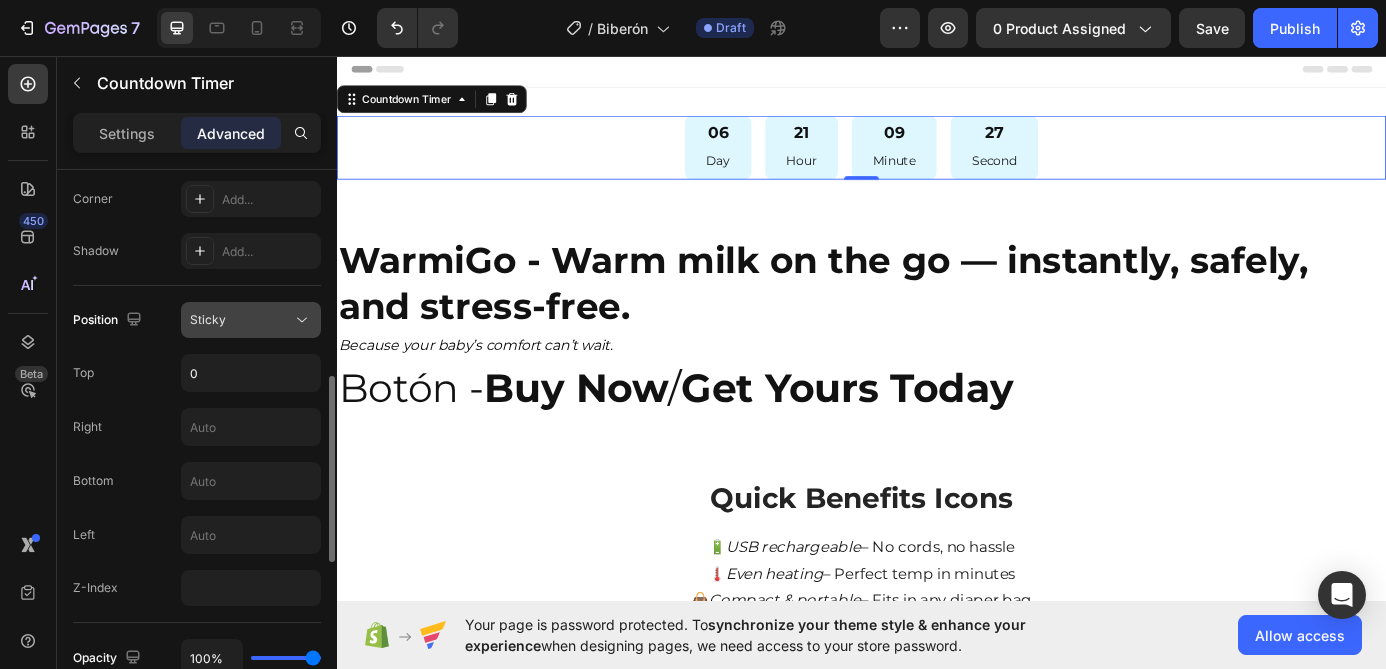 click on "Sticky" at bounding box center (241, 320) 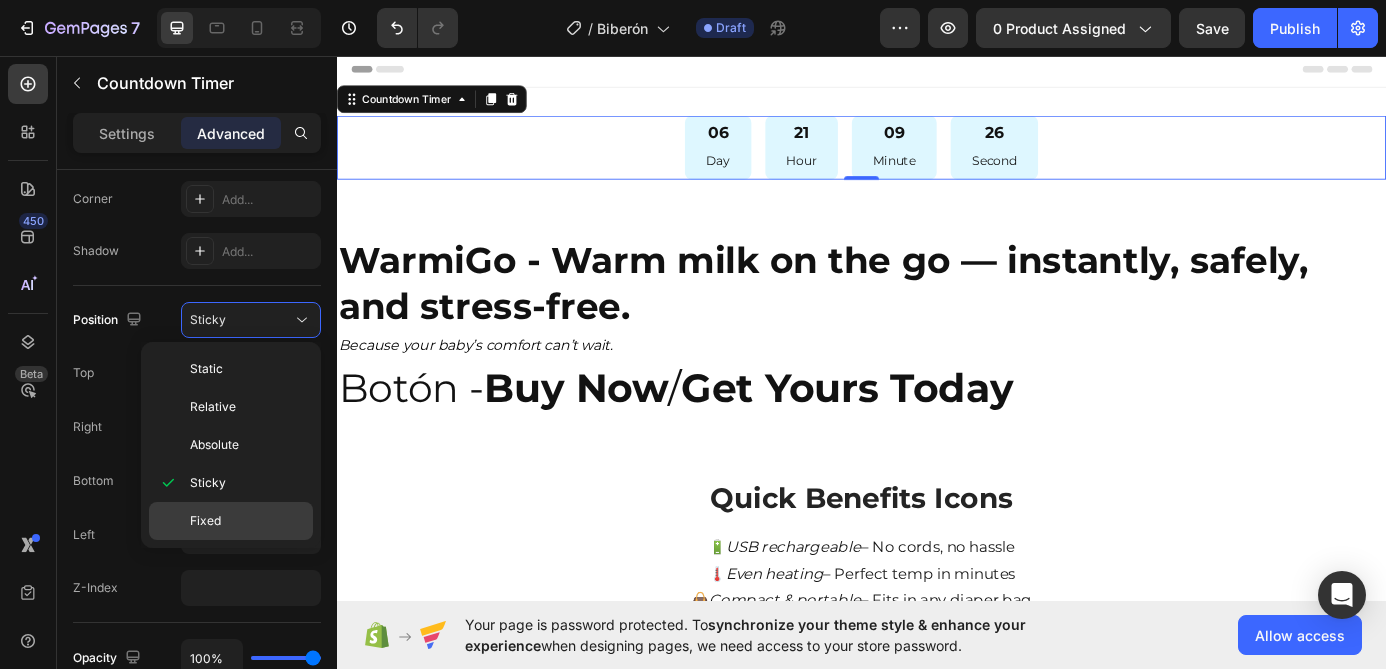 click on "Fixed" at bounding box center (247, 521) 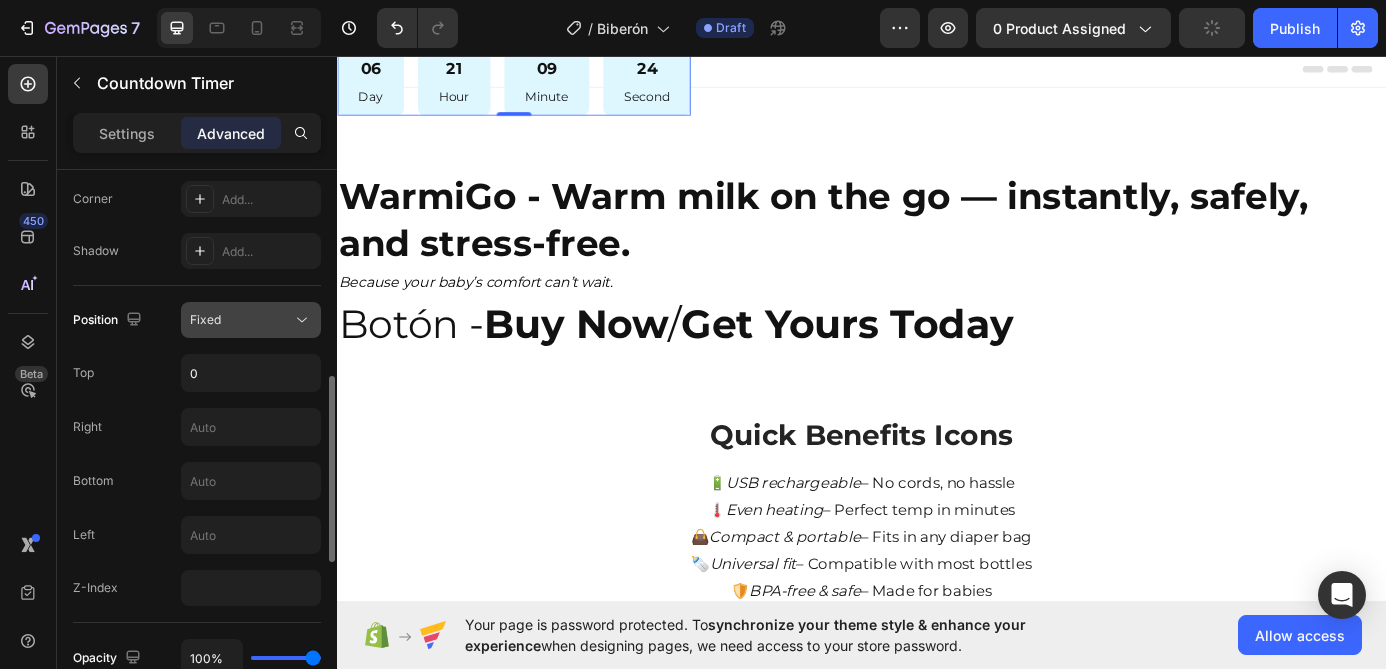 click on "Fixed" at bounding box center [241, 320] 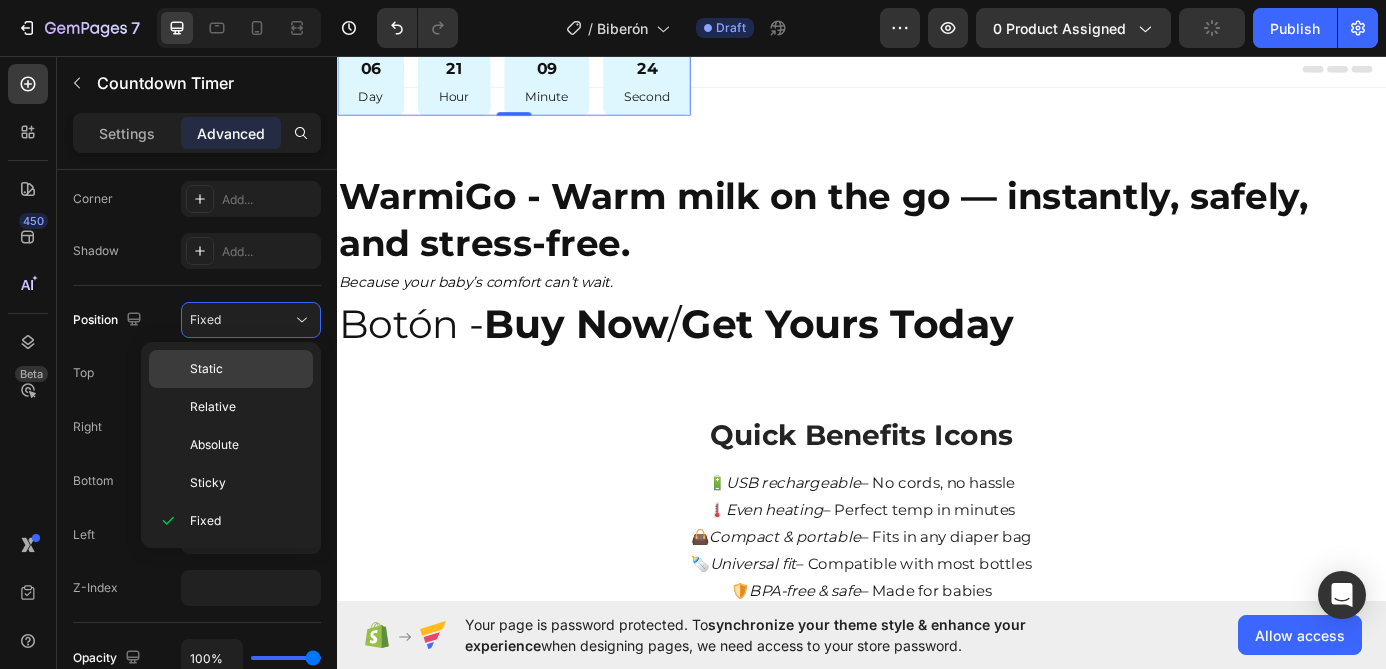 click on "Static" at bounding box center [247, 369] 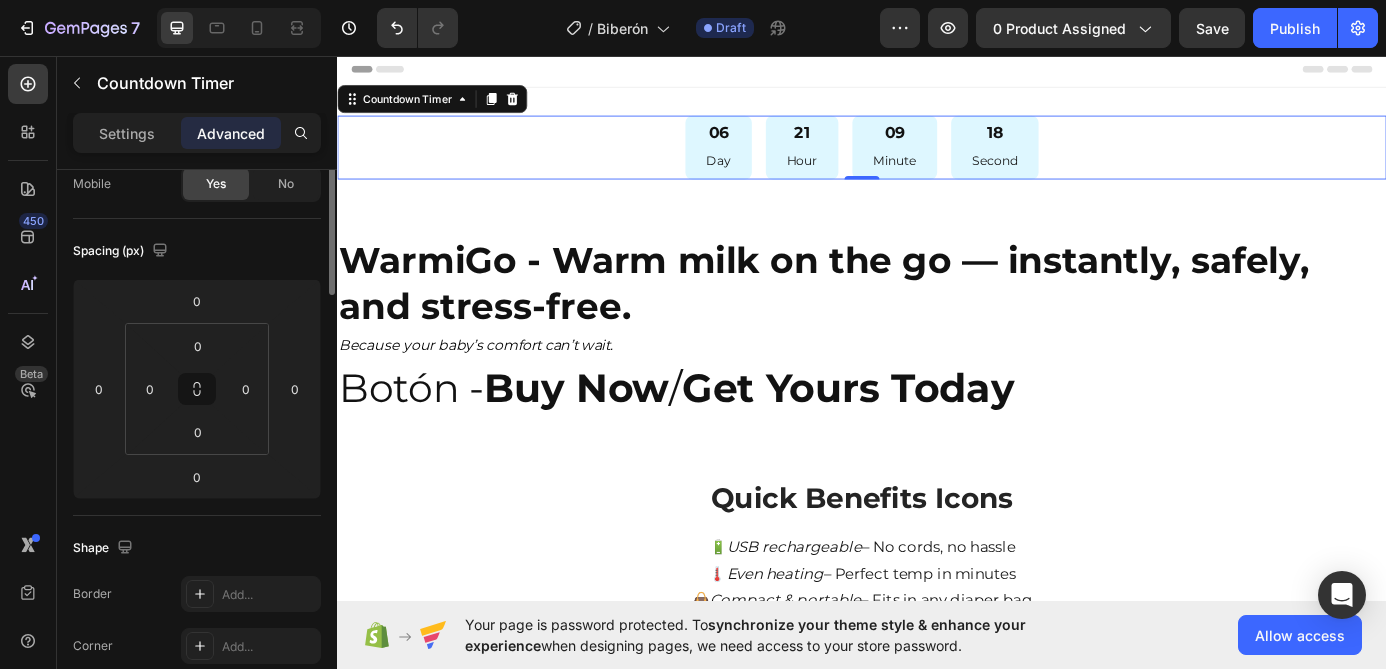 scroll, scrollTop: 0, scrollLeft: 0, axis: both 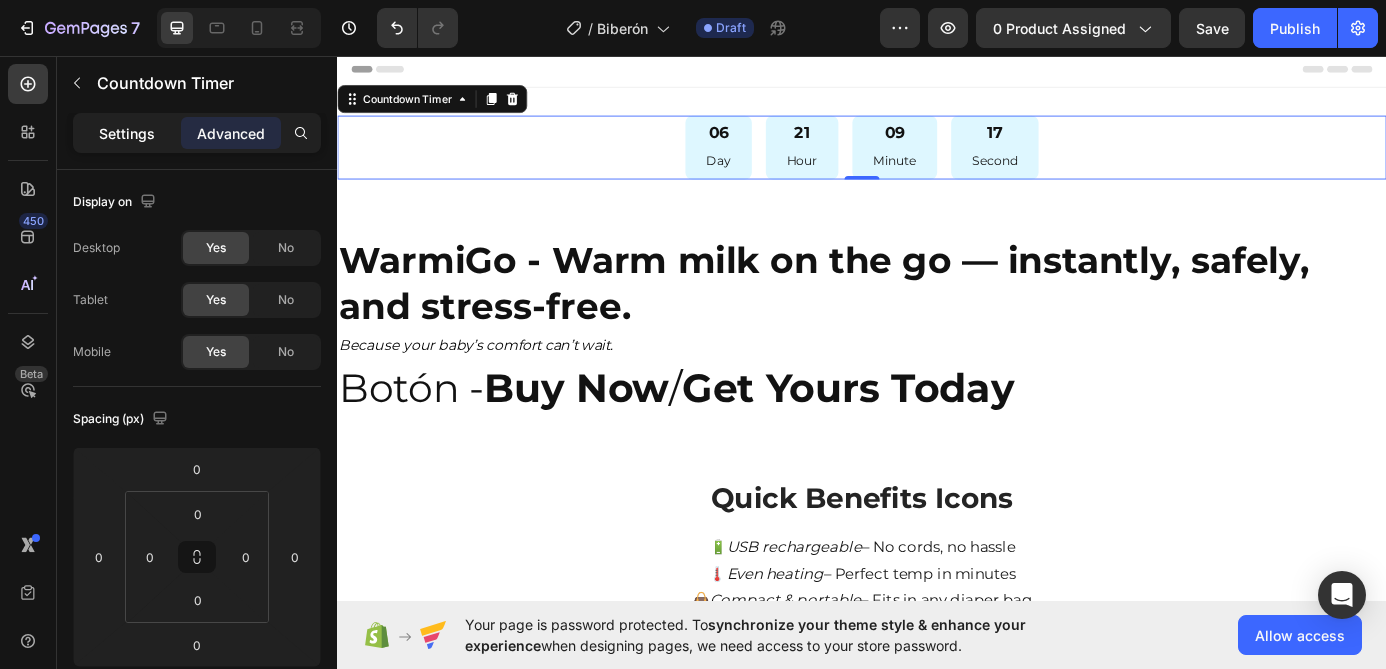 click on "Settings" at bounding box center (127, 133) 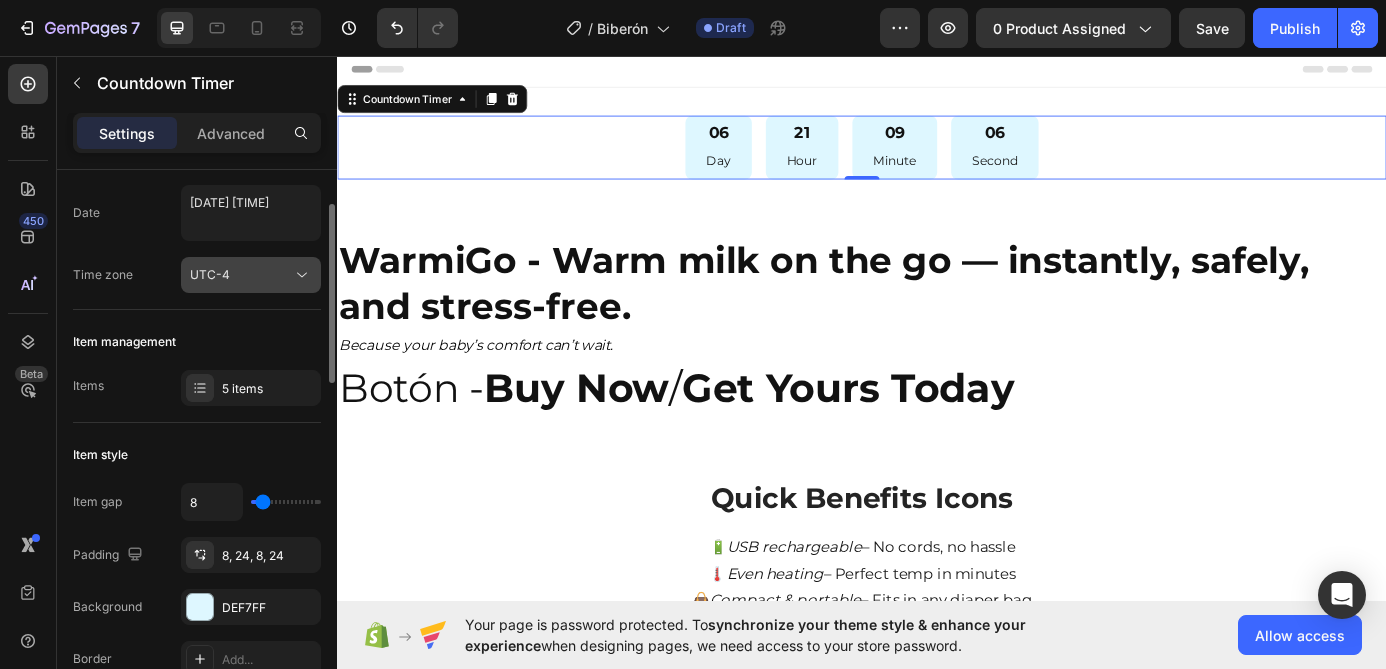 scroll, scrollTop: 105, scrollLeft: 0, axis: vertical 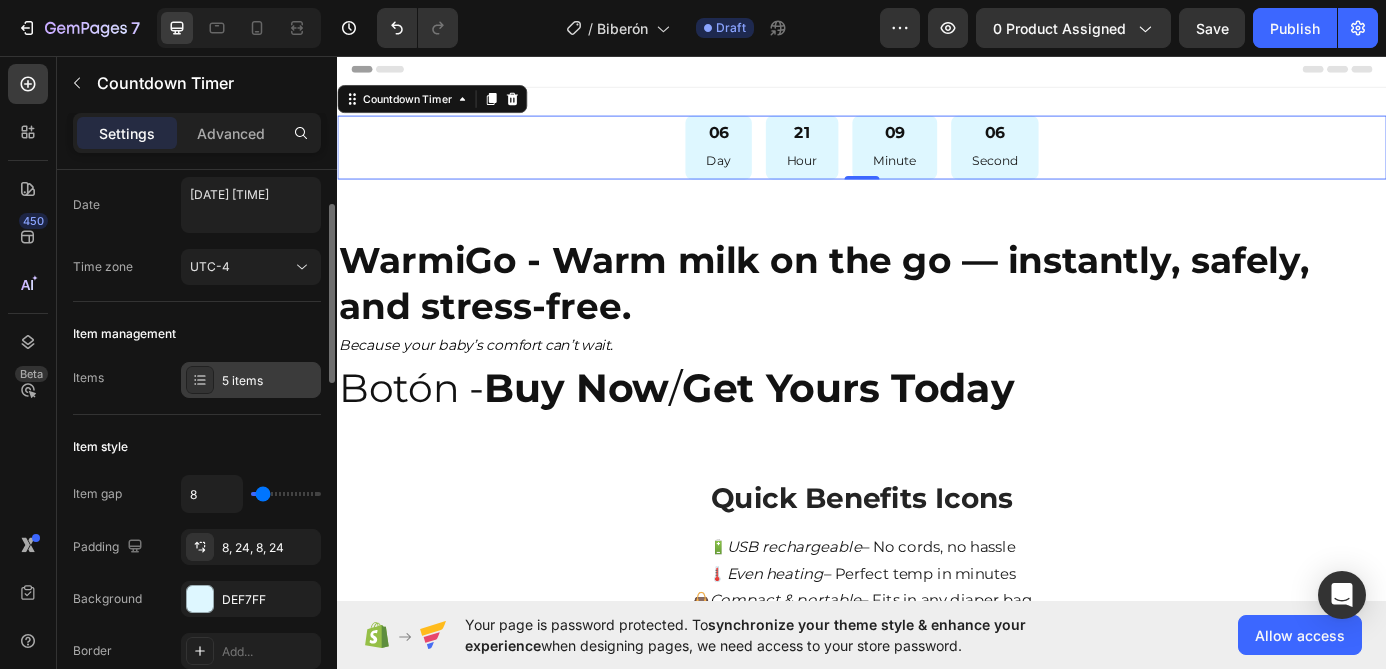 click on "5 items" at bounding box center (269, 381) 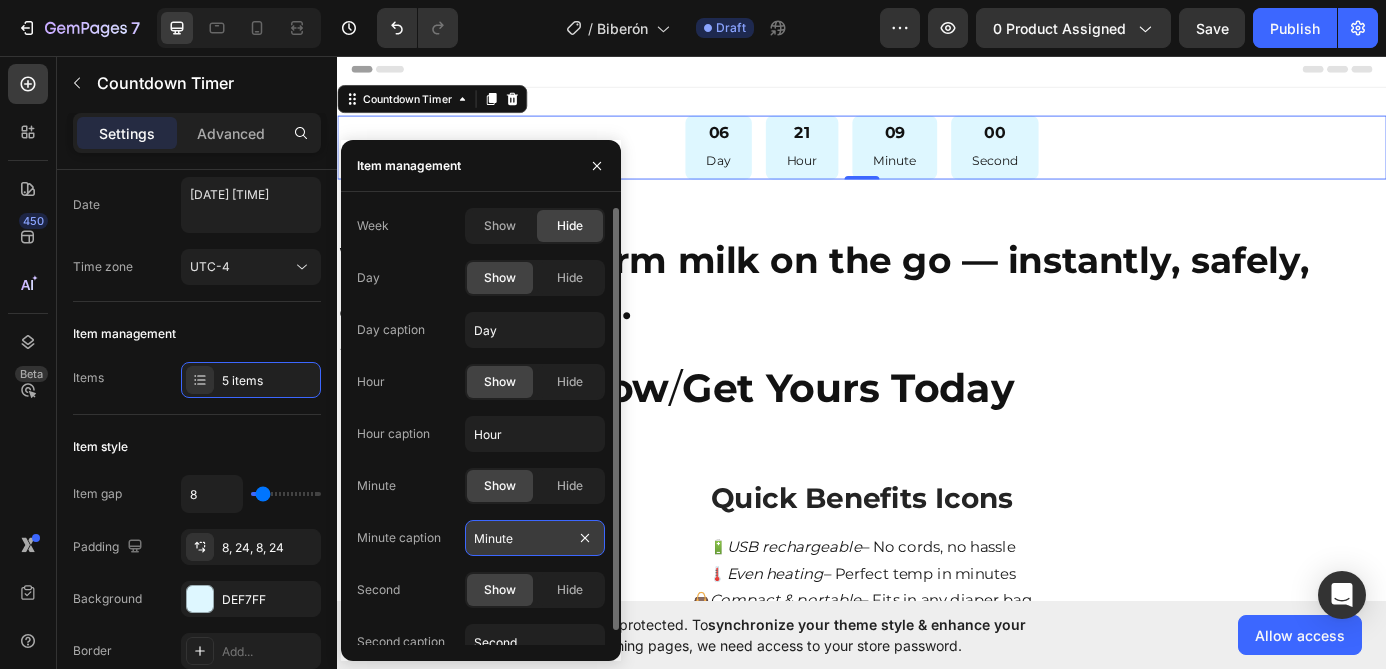 click on "Minute" at bounding box center [535, 538] 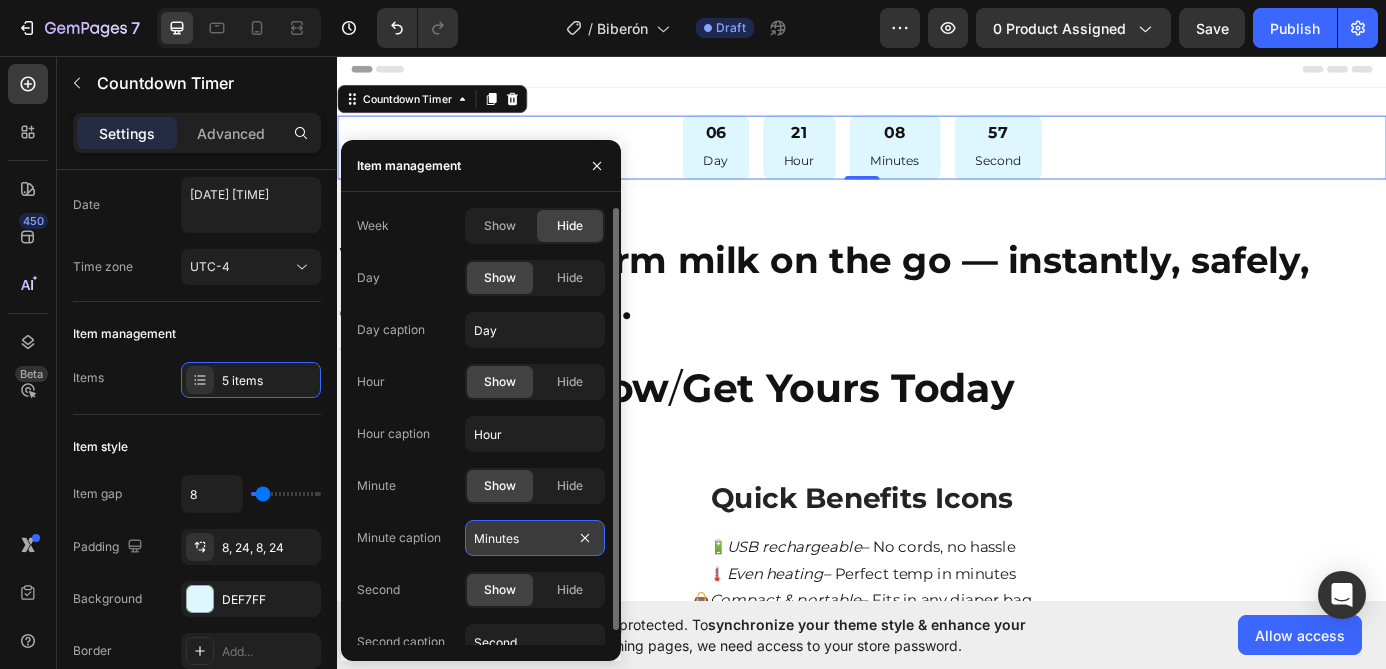 scroll, scrollTop: 15, scrollLeft: 0, axis: vertical 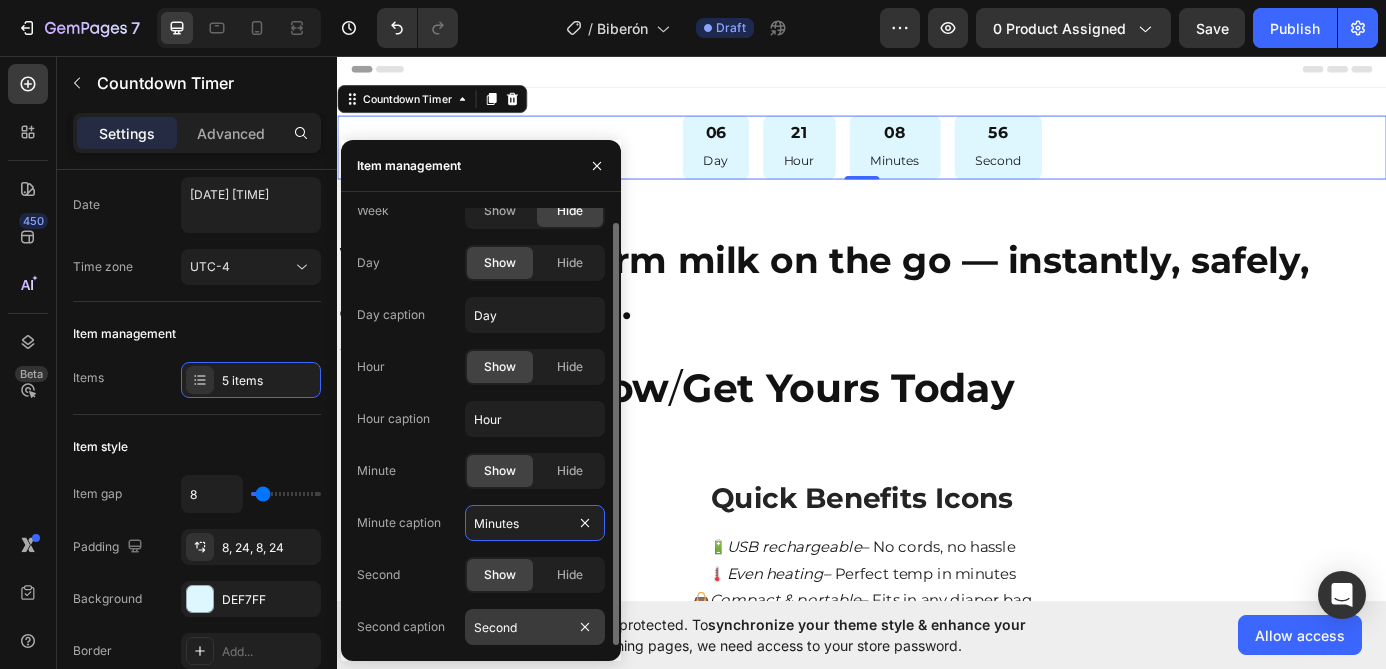 type on "Minutes" 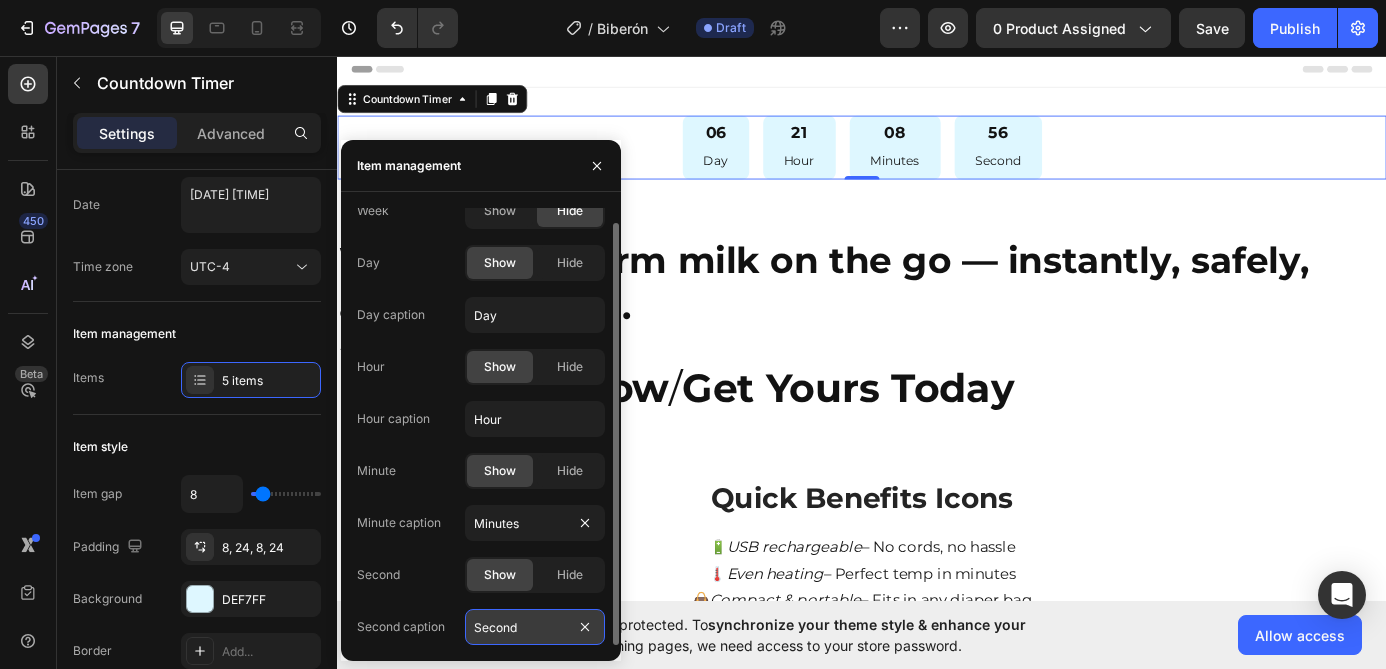 click on "Second" at bounding box center [535, 627] 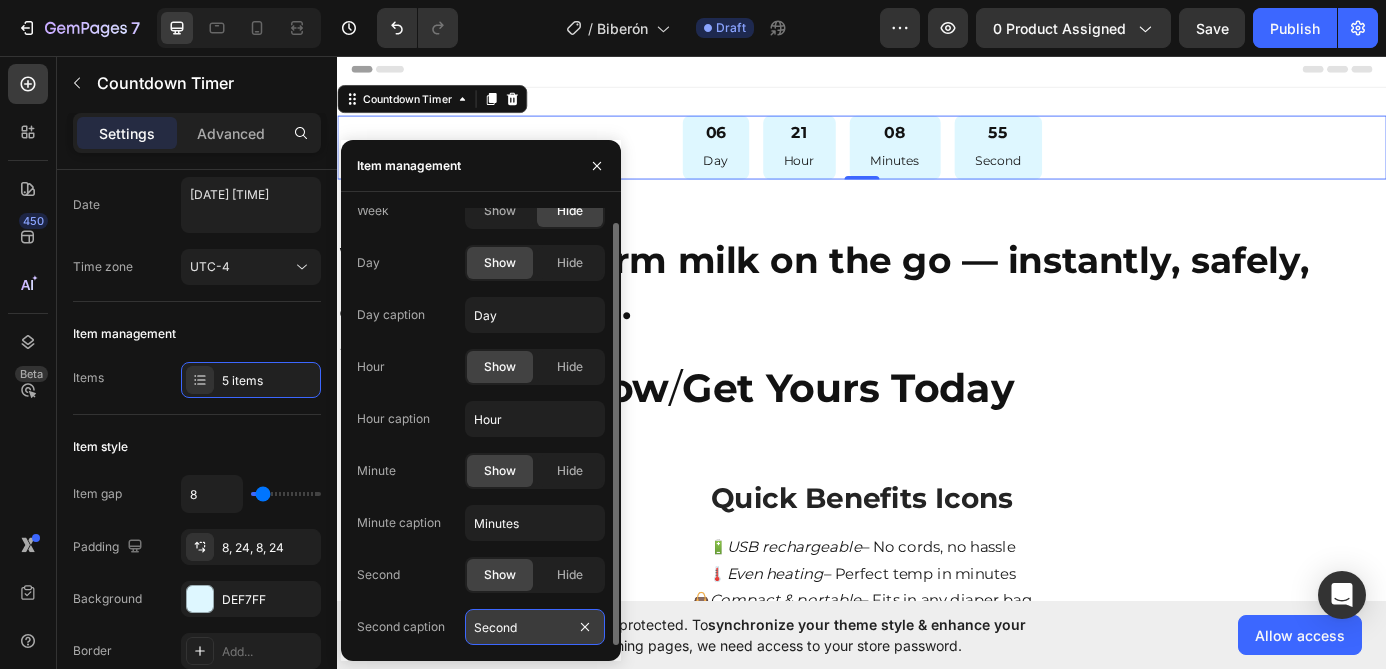 type on "Seconds" 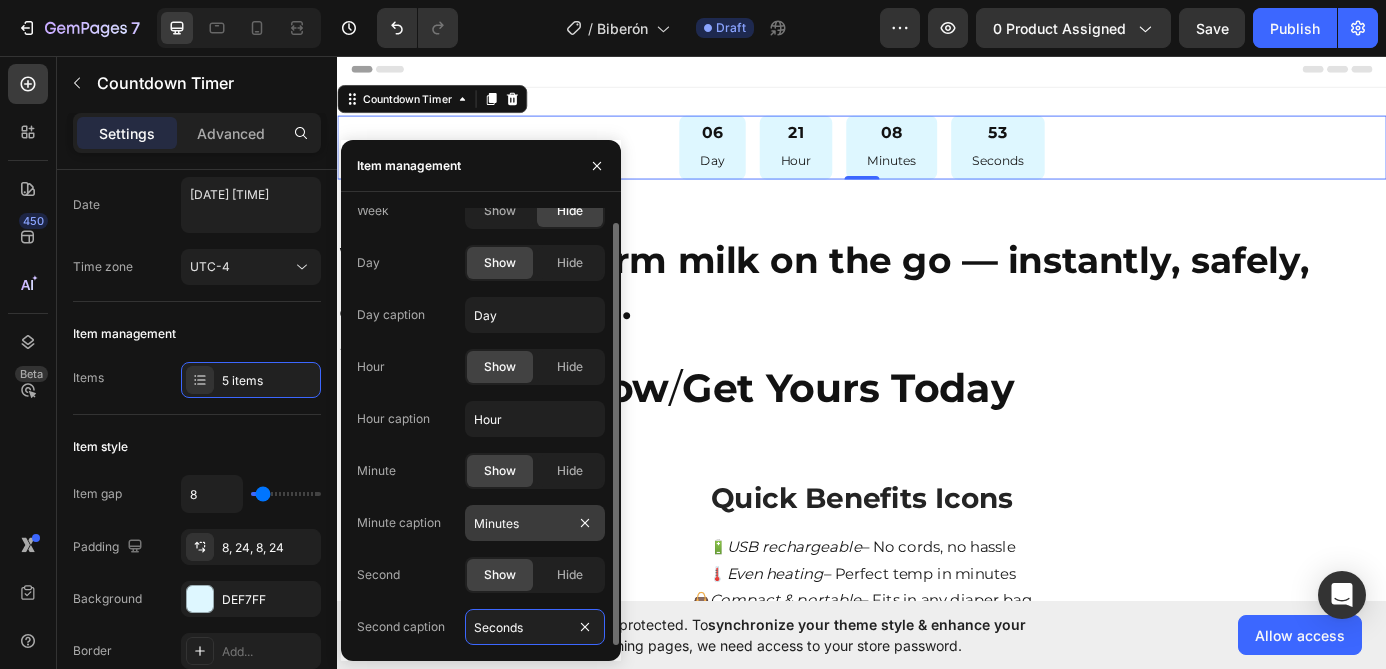 scroll, scrollTop: 0, scrollLeft: 0, axis: both 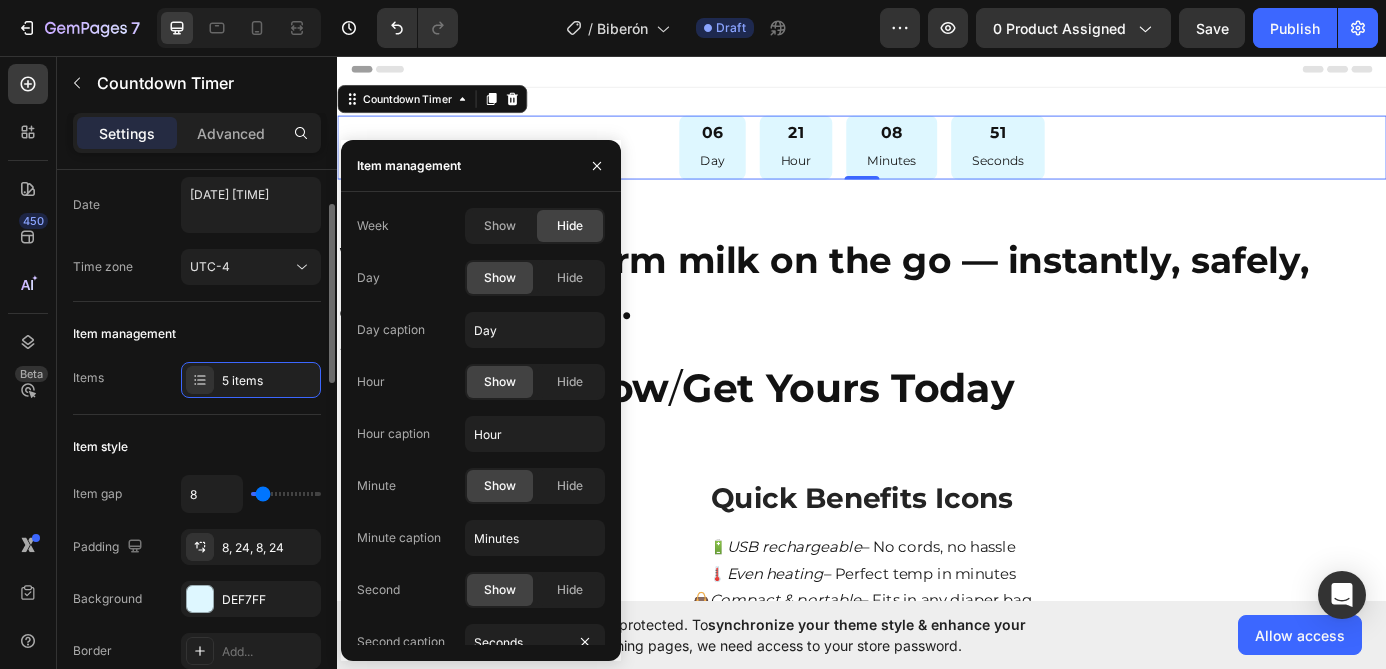click on "Item management Items 5 items" 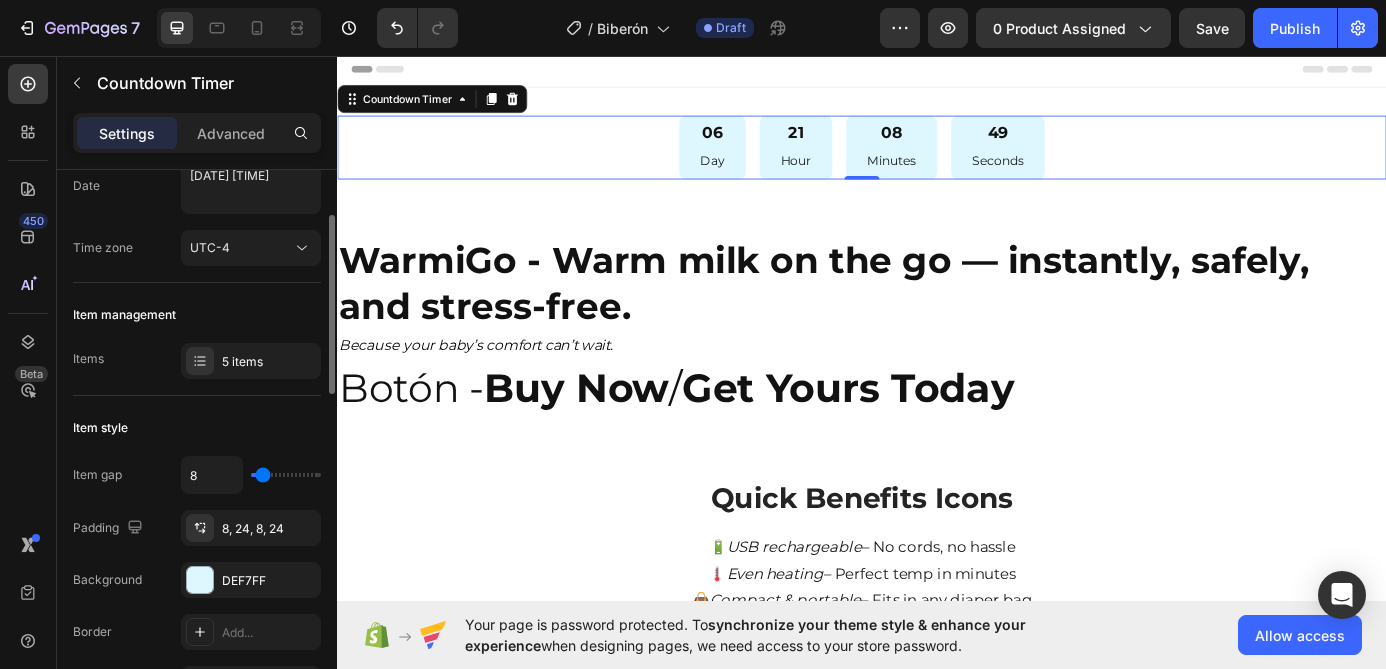 scroll, scrollTop: 128, scrollLeft: 0, axis: vertical 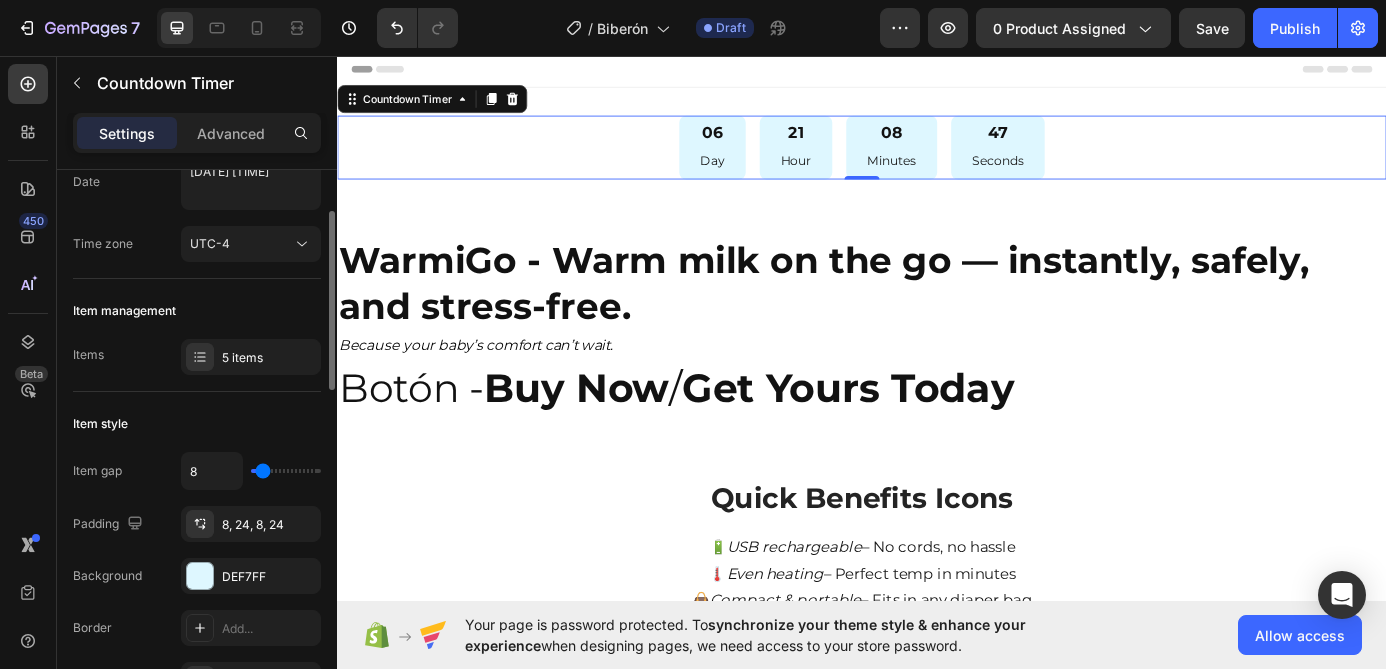 type on "0" 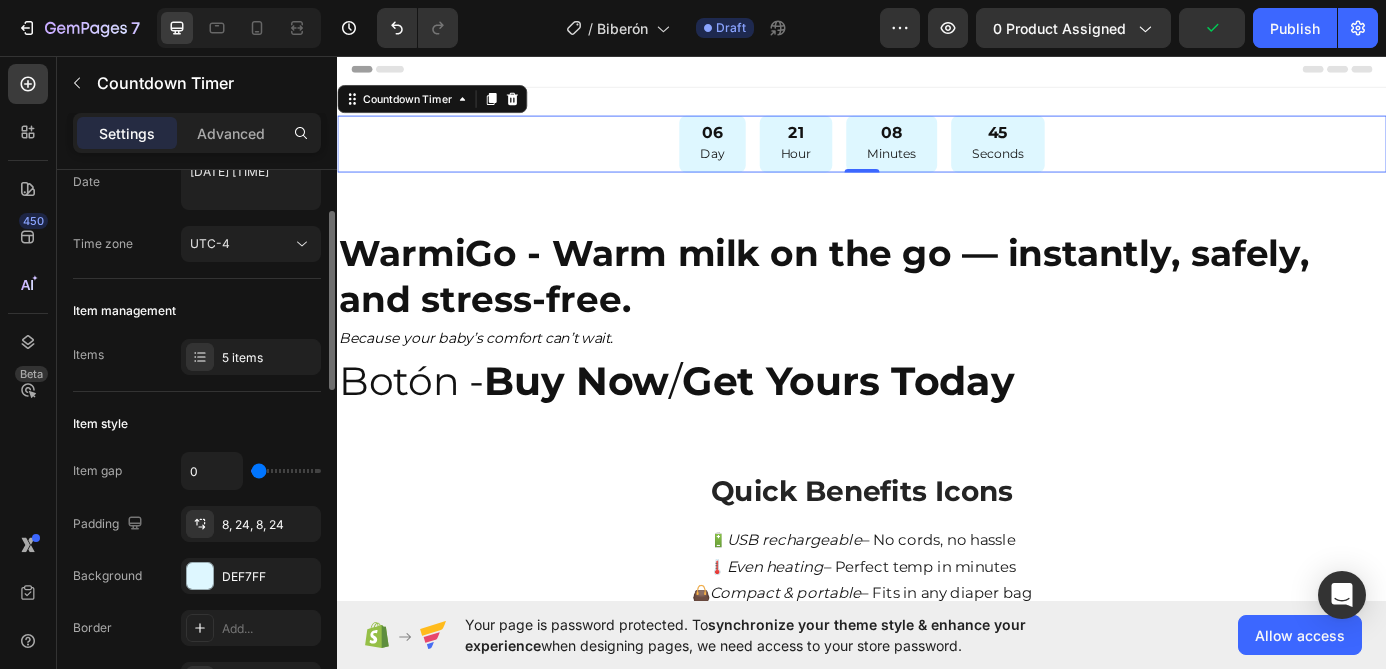 type on "6" 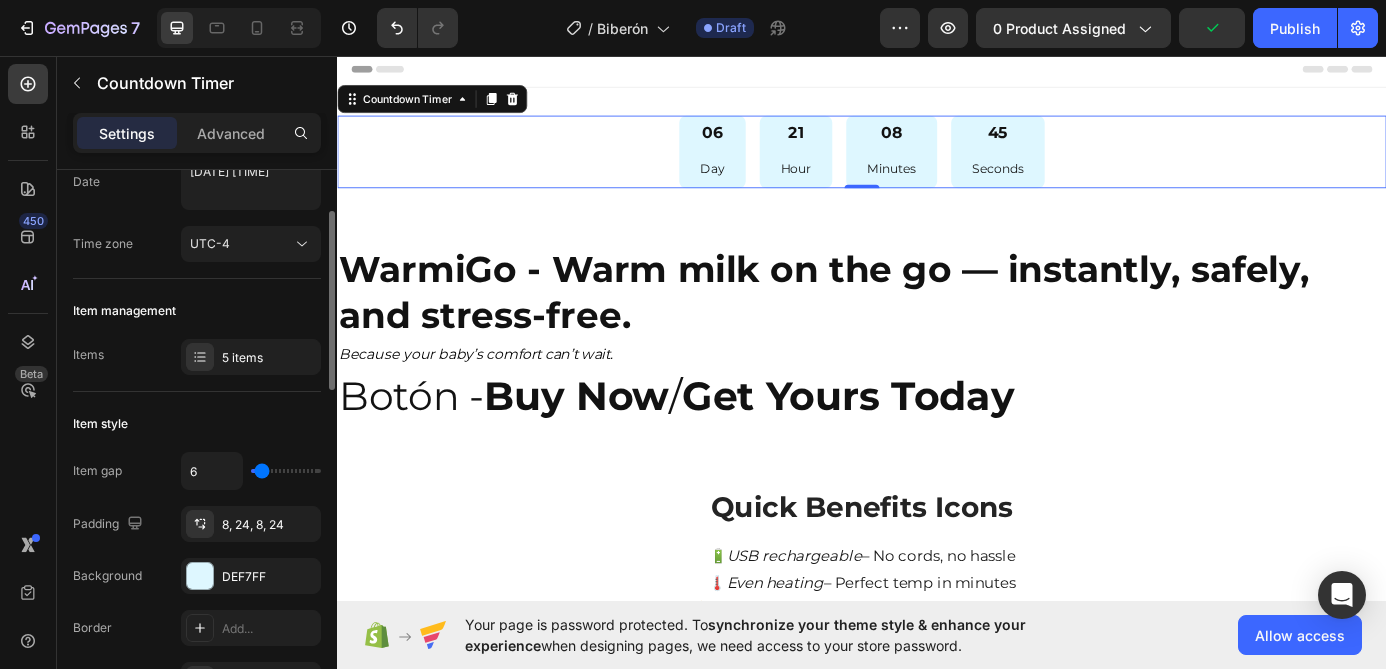 type on "18" 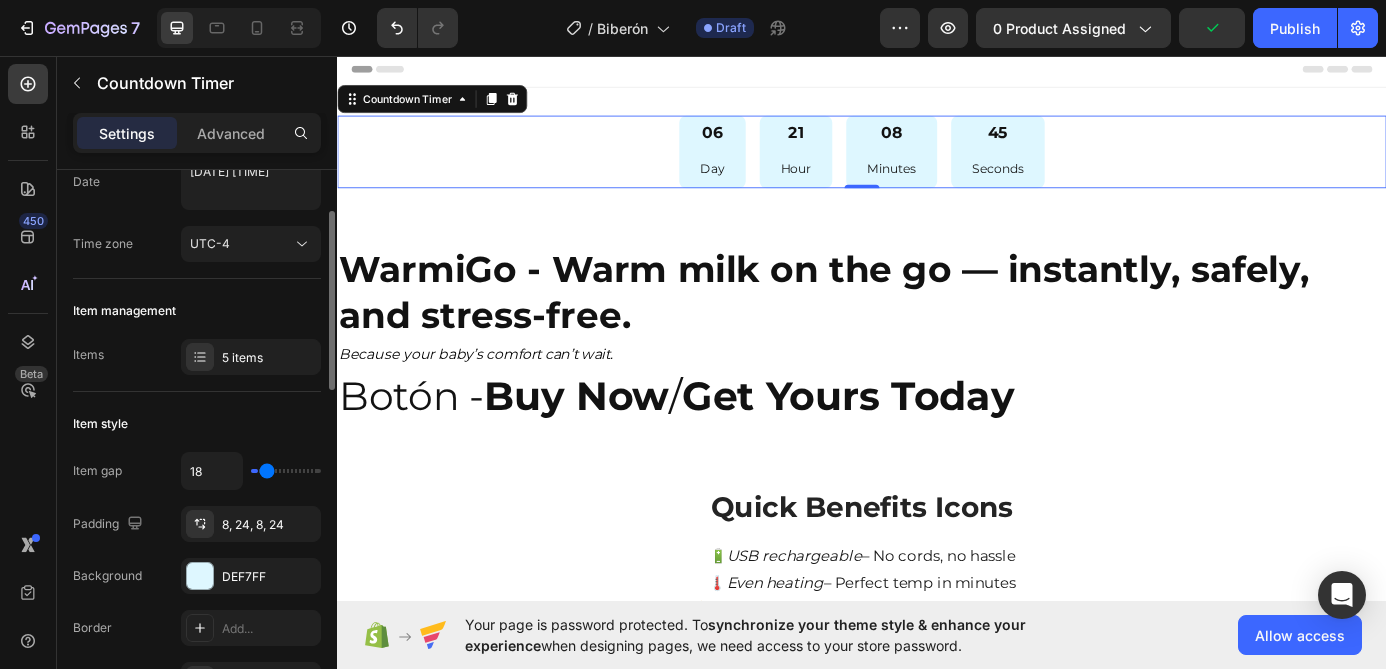 type on "120" 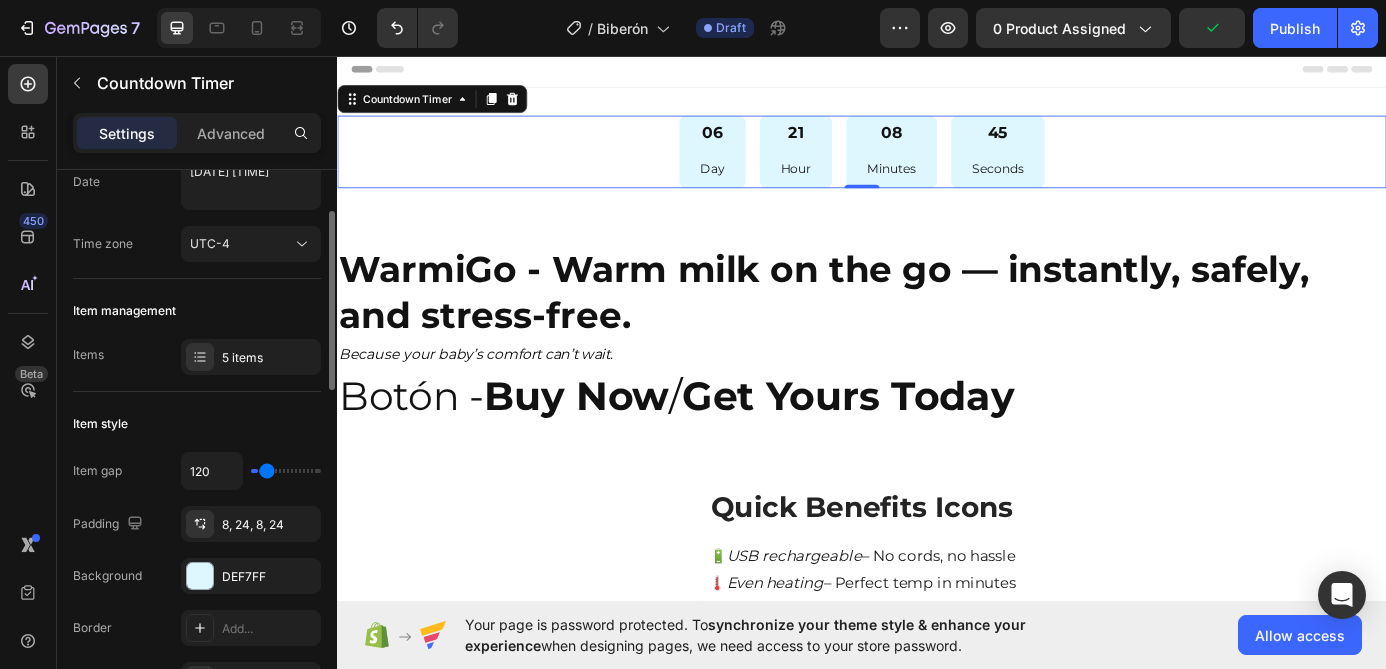 type on "120" 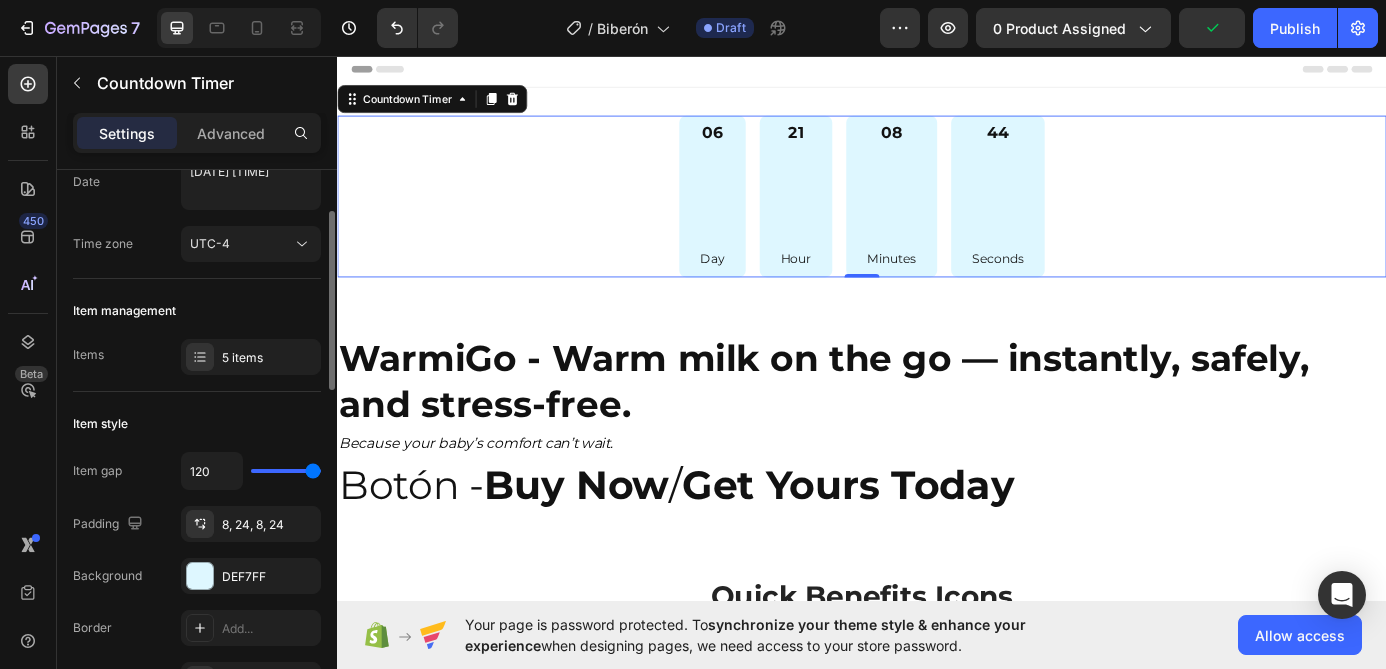 type on "96" 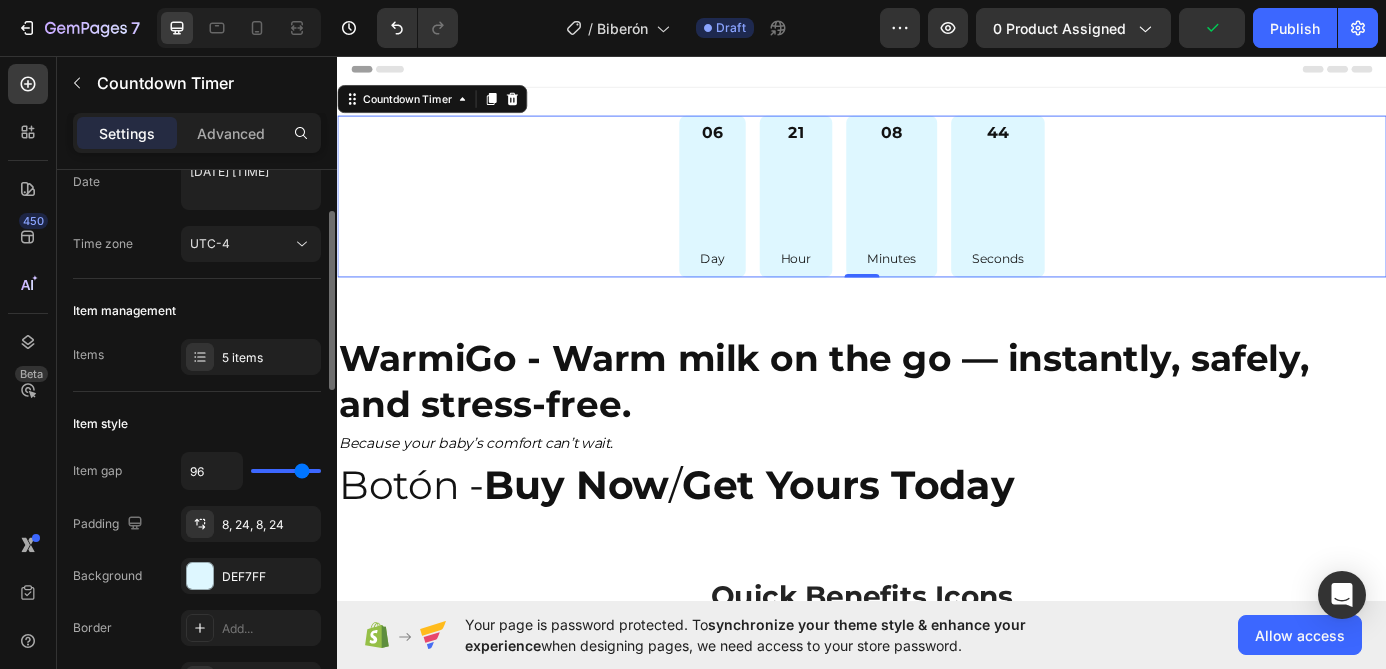 type on "63" 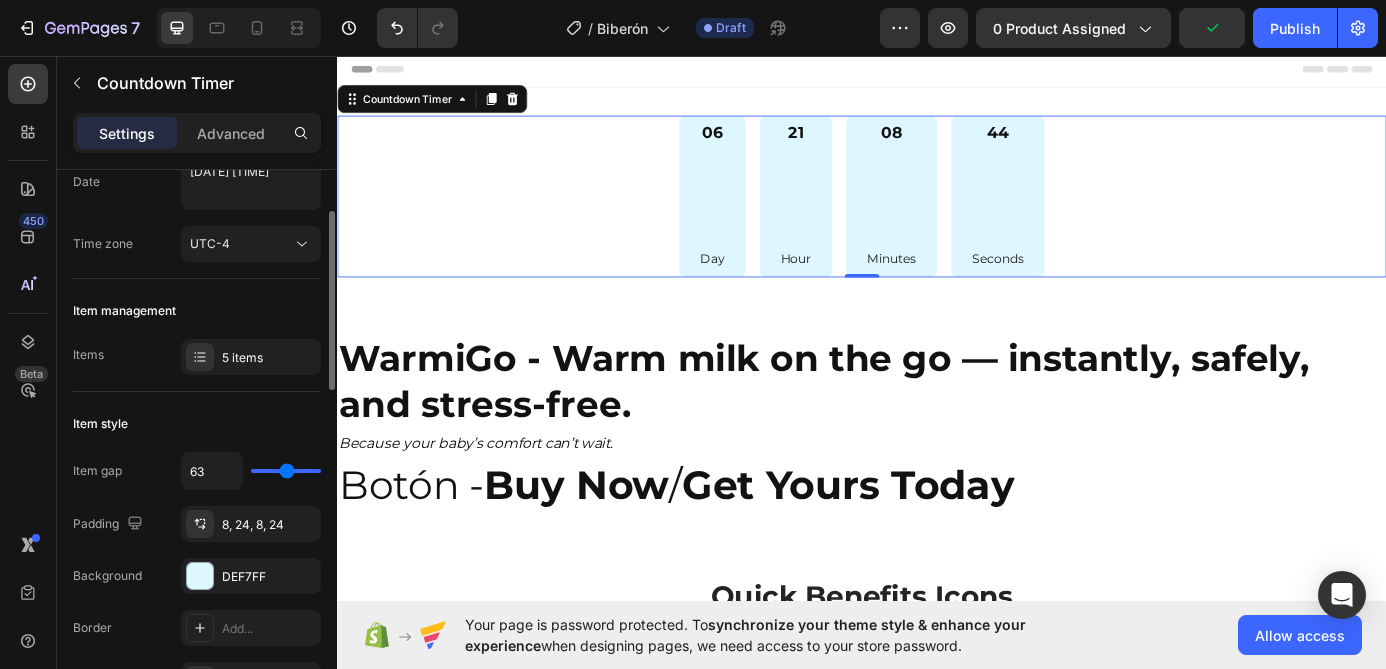 type on "5" 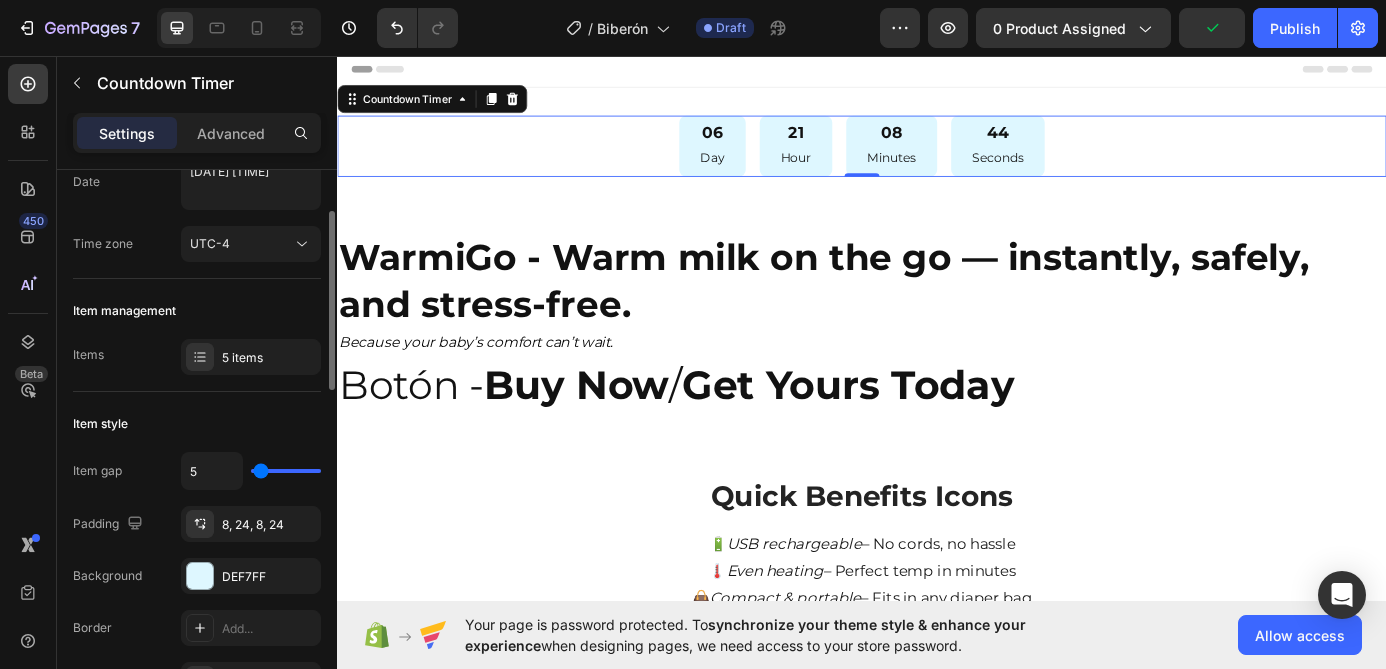type on "0" 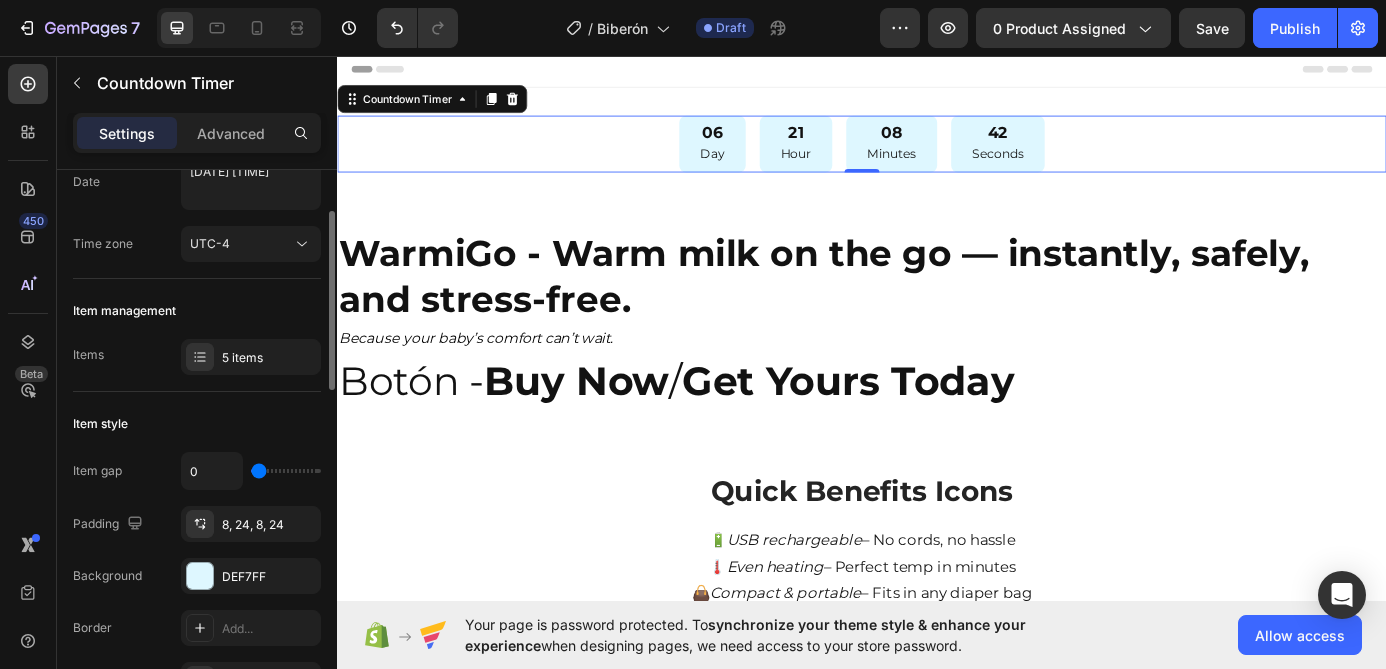 drag, startPoint x: 258, startPoint y: 472, endPoint x: 182, endPoint y: 486, distance: 77.27872 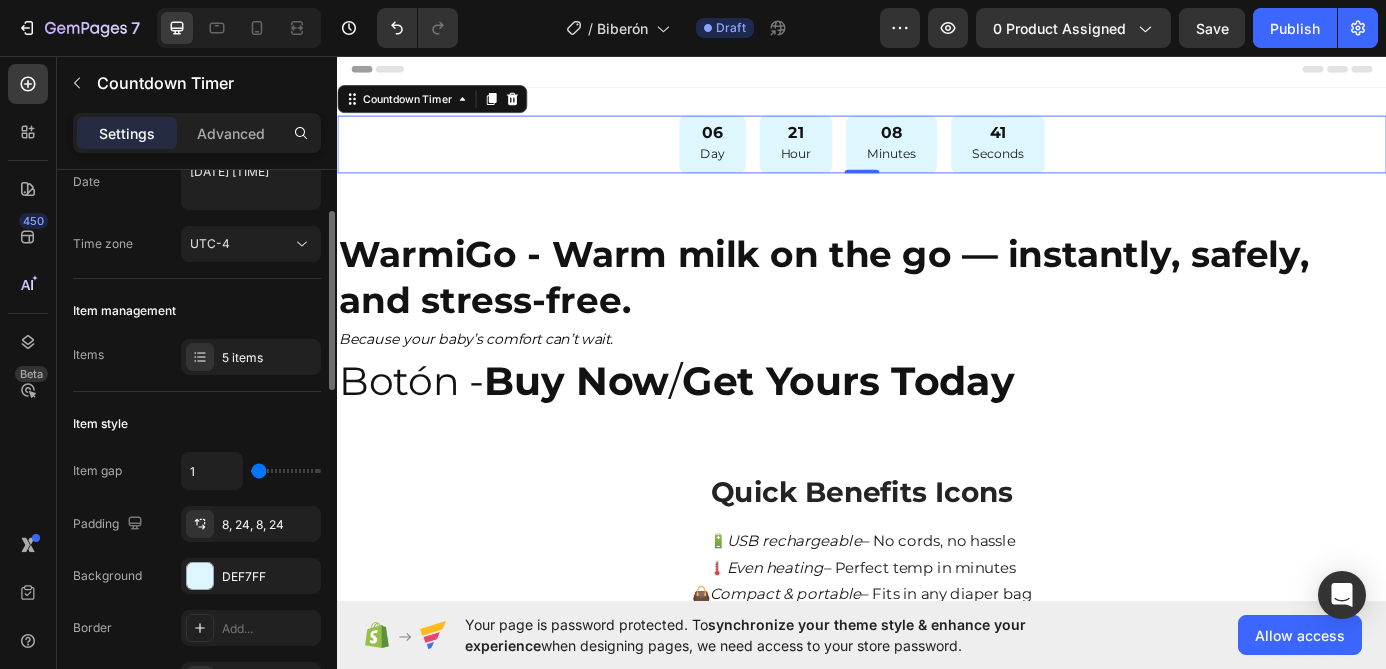 type on "2" 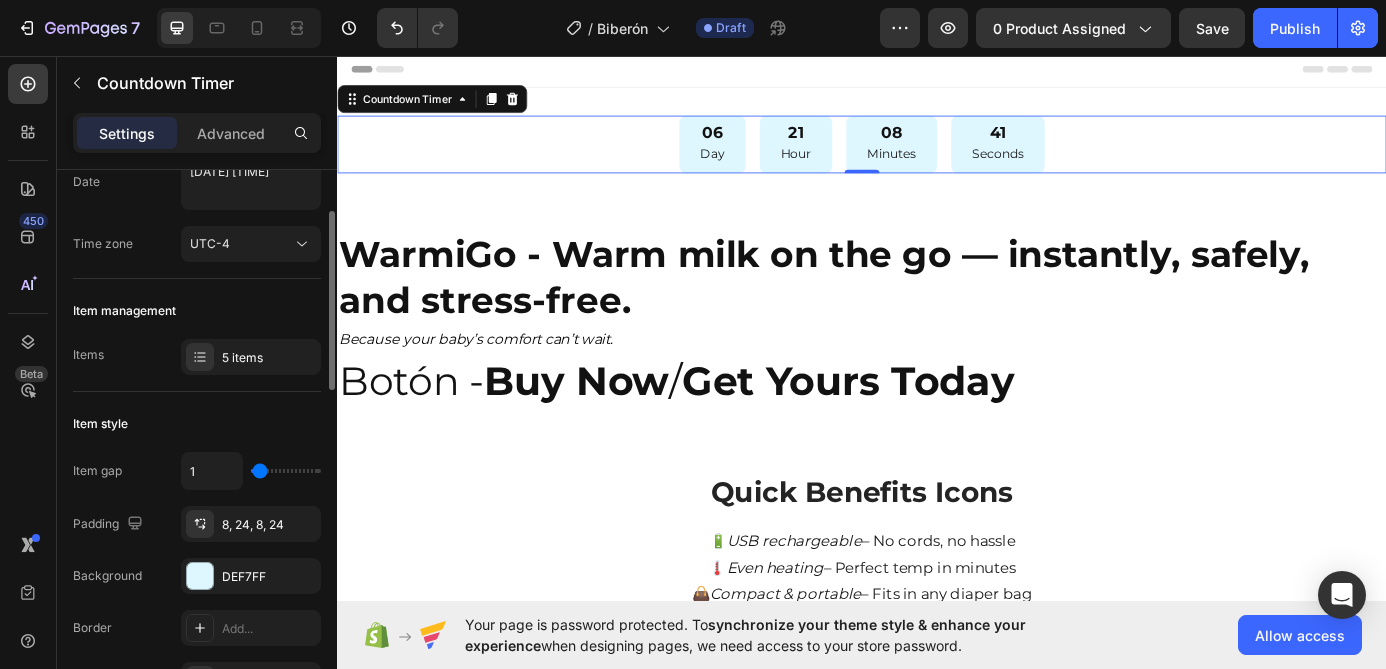 type on "2" 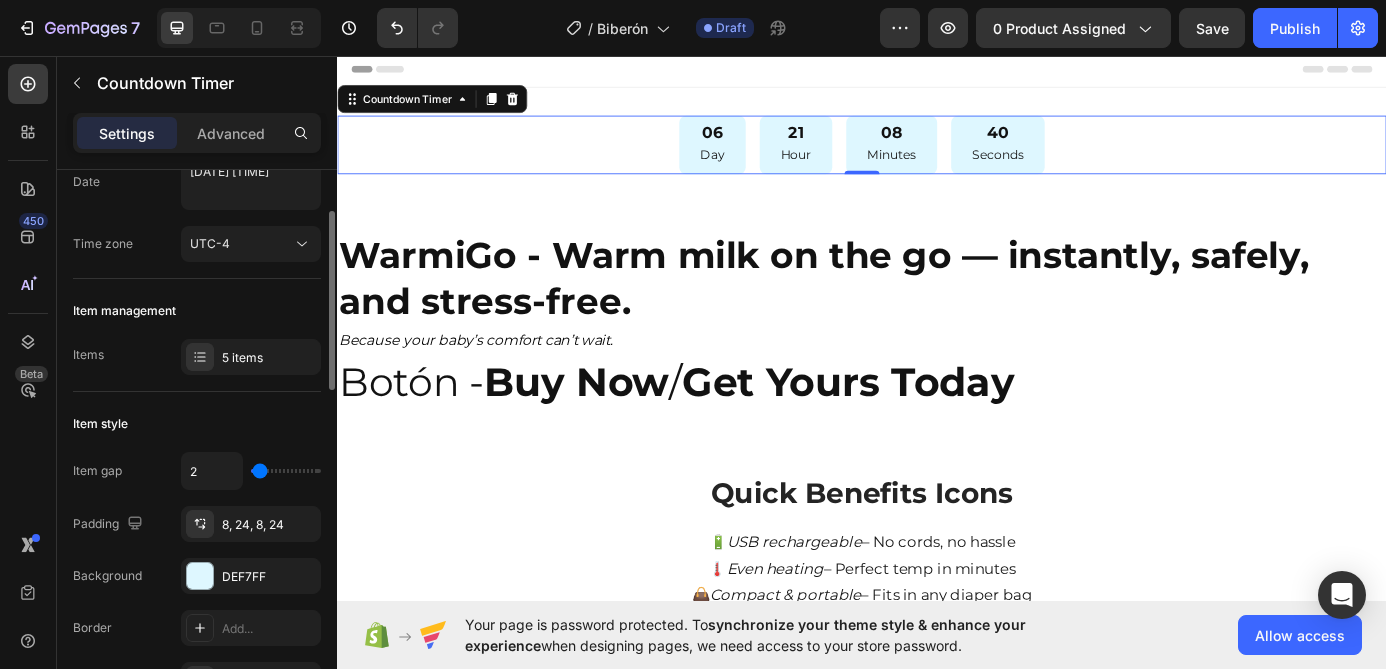 type on "3" 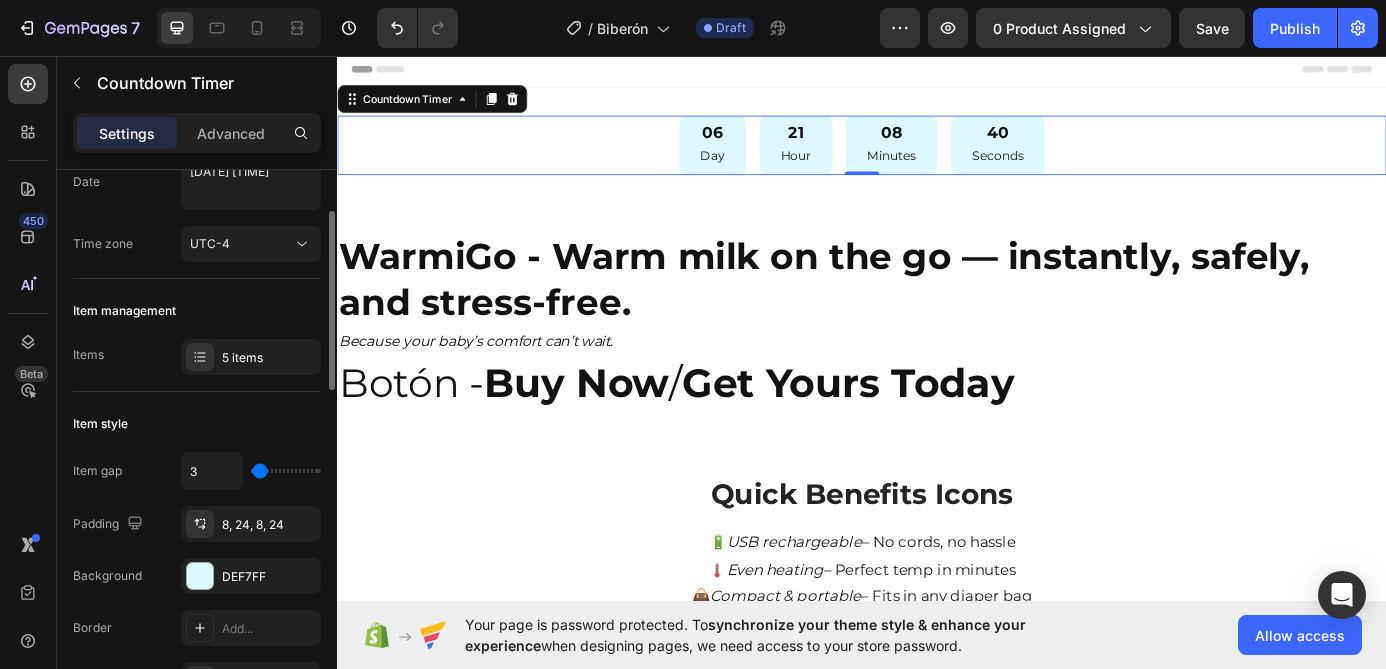 type on "4" 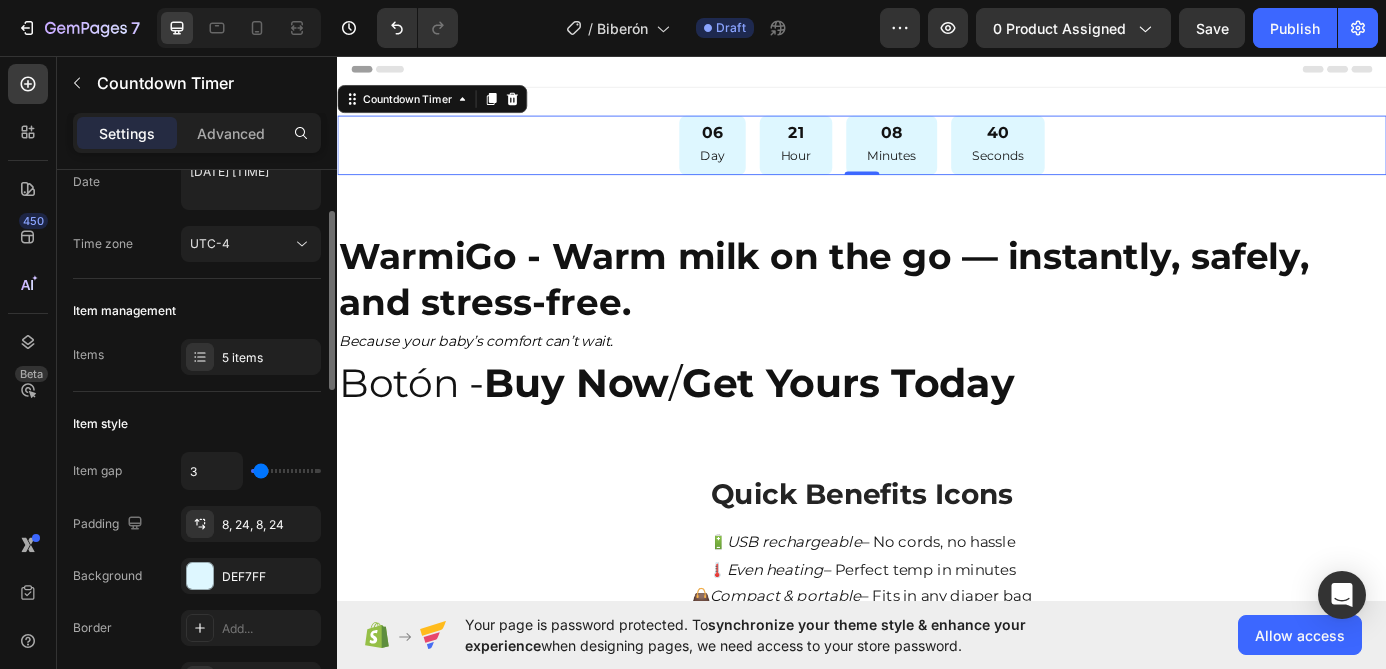 type on "4" 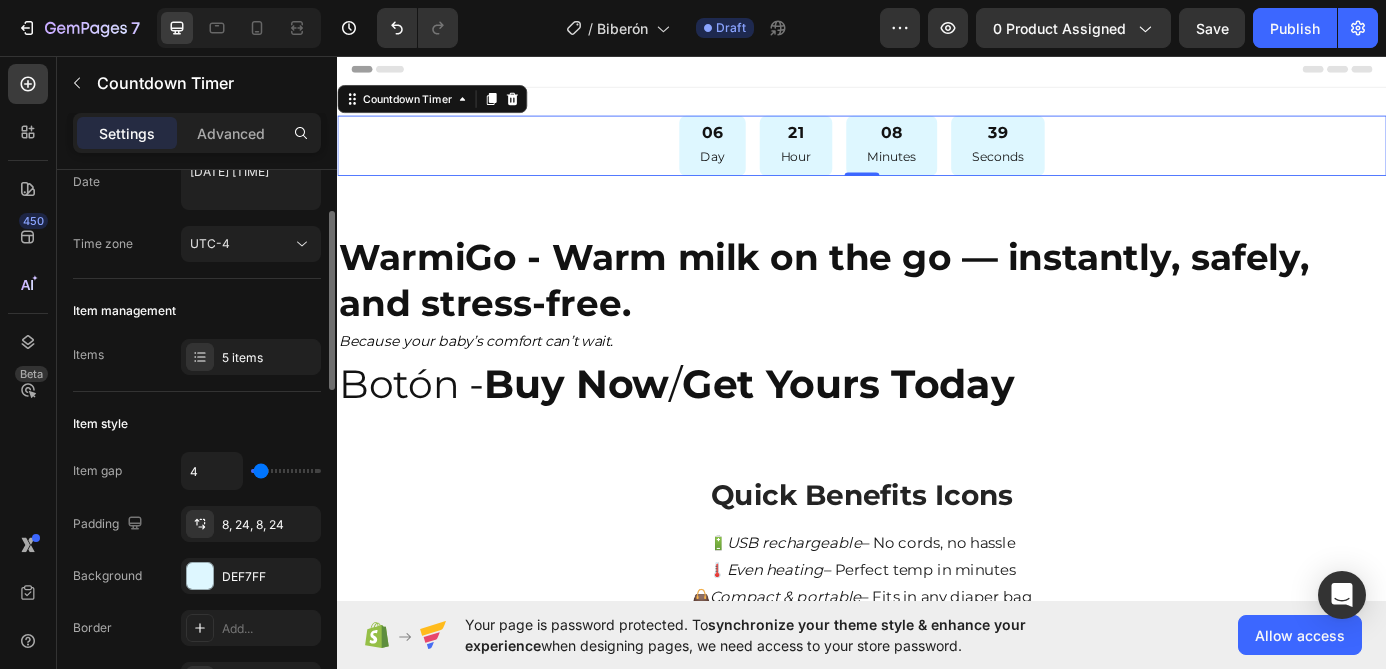 type on "5" 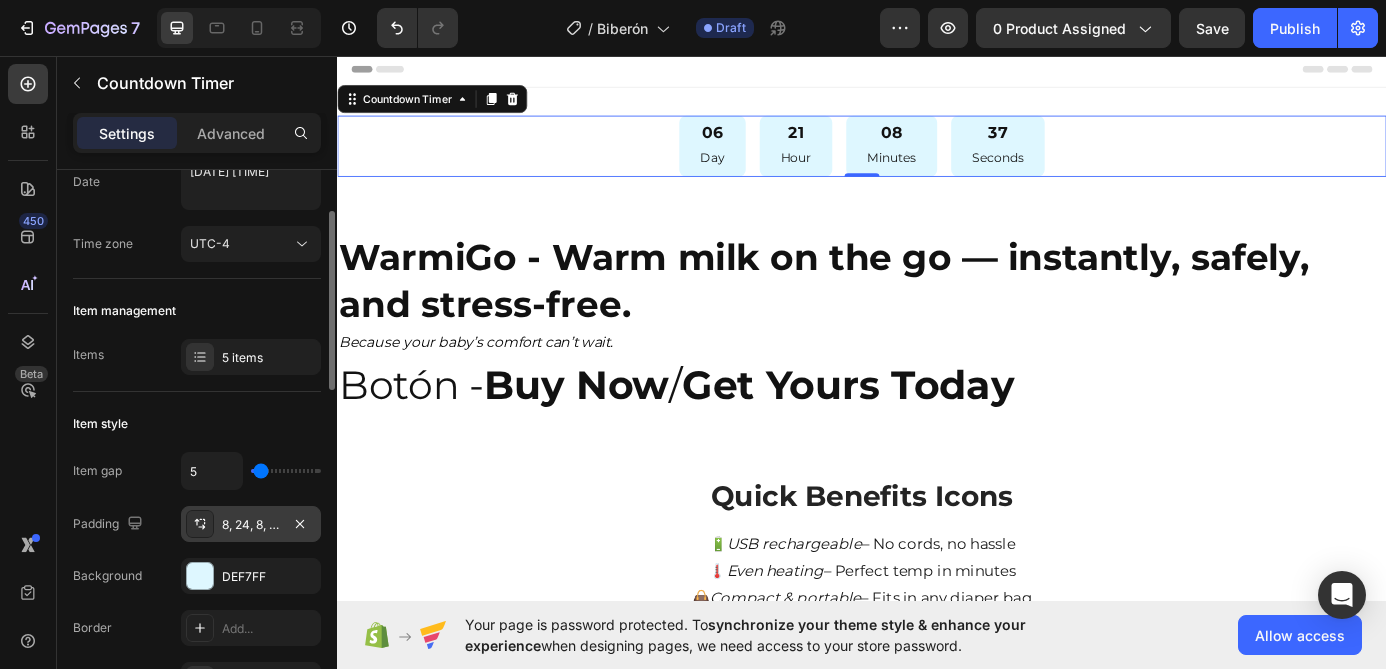 click on "8, 24, 8, 24" at bounding box center (251, 525) 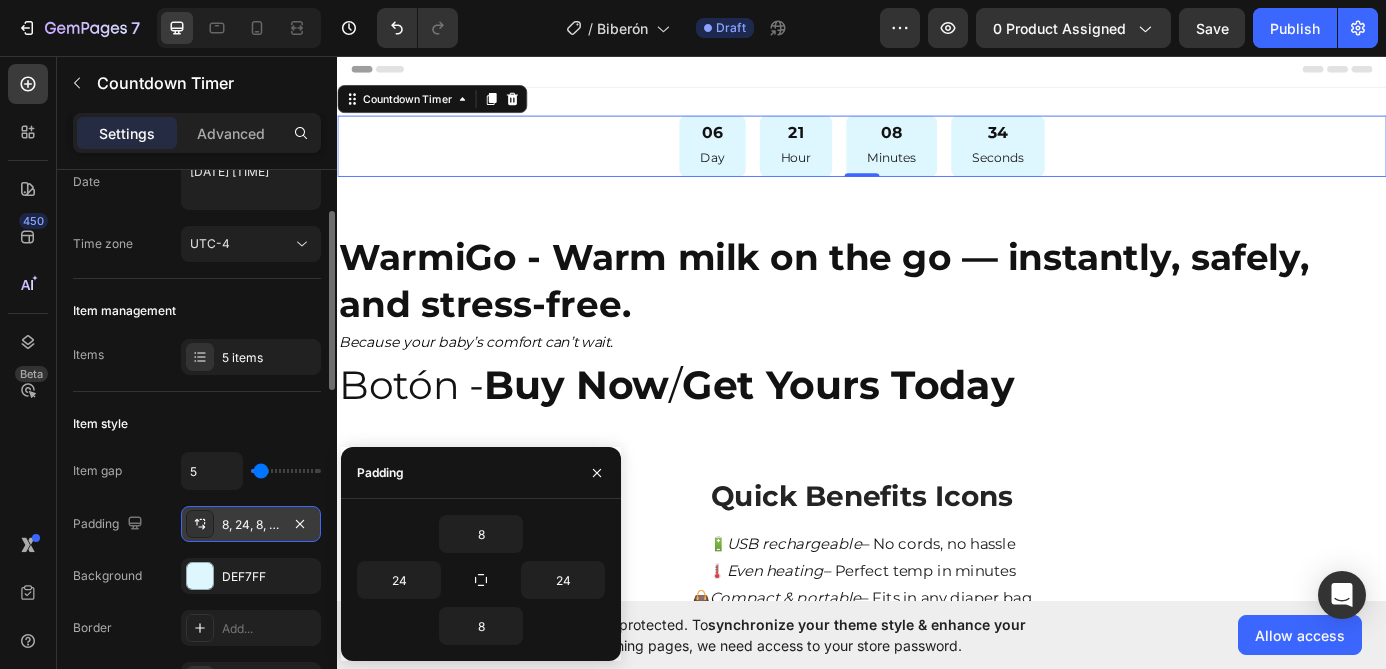click on "8, 24, 8, 24" at bounding box center (251, 525) 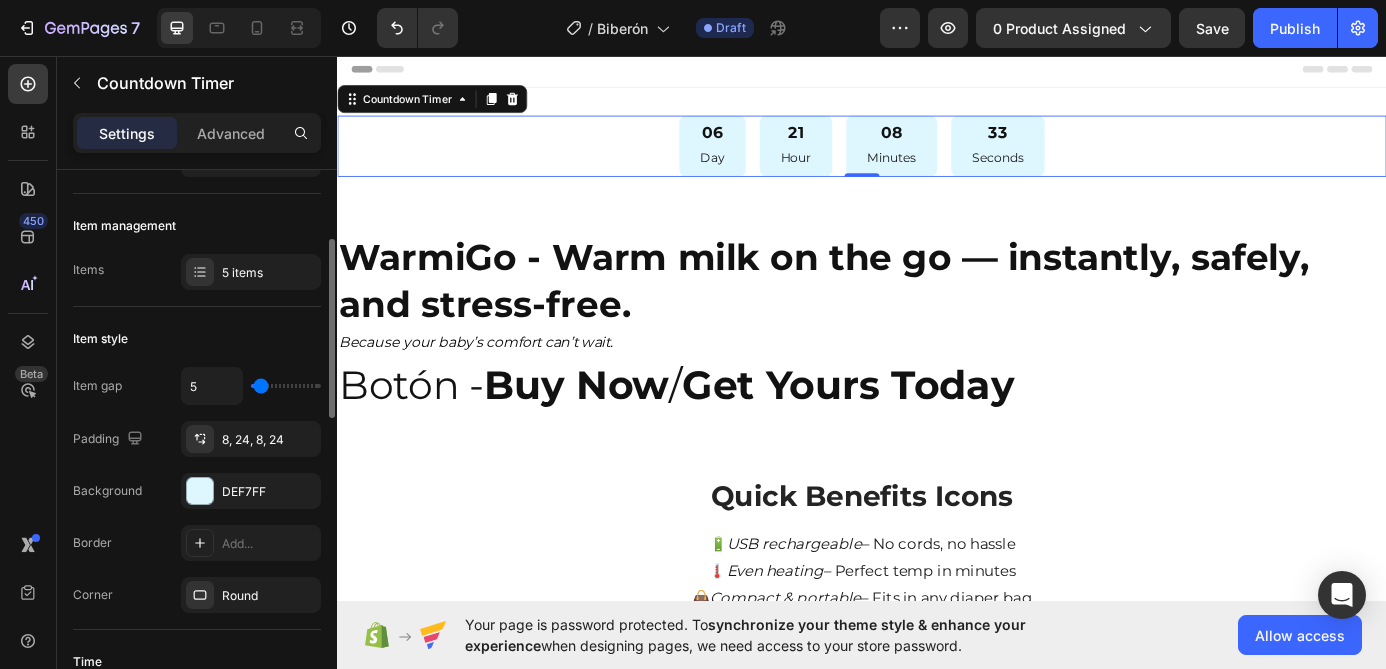 scroll, scrollTop: 241, scrollLeft: 0, axis: vertical 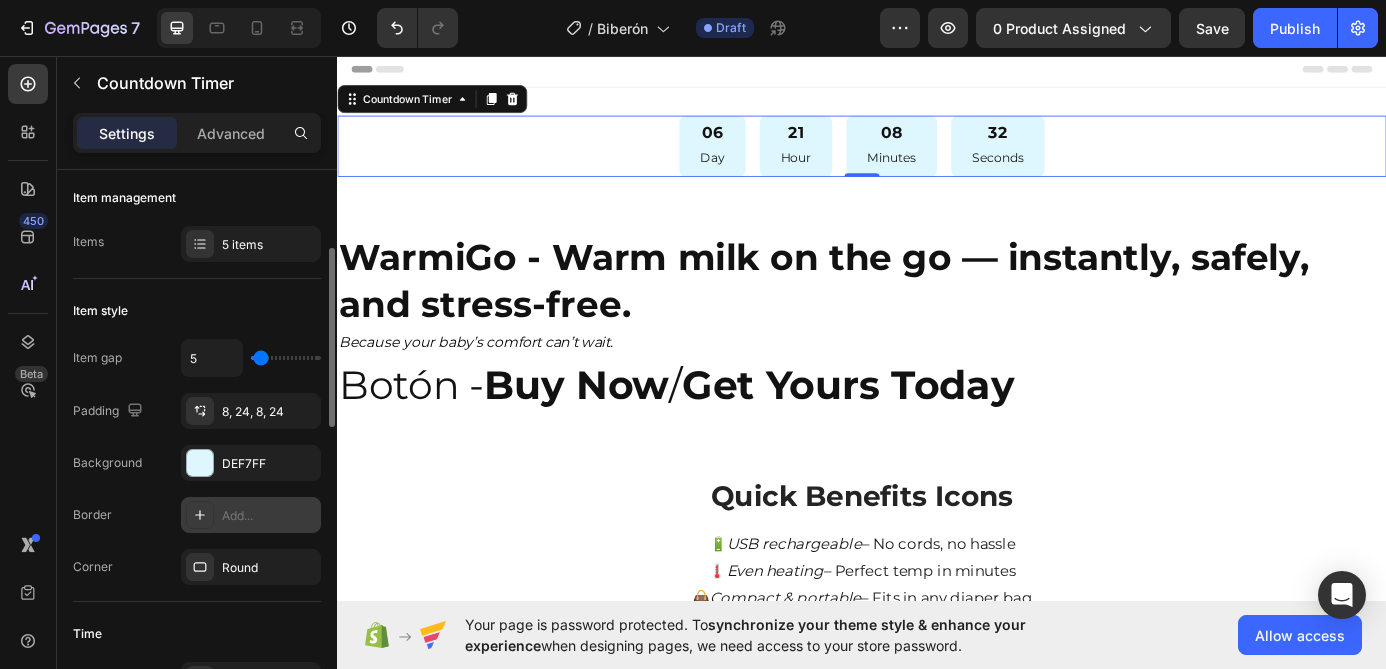click on "Add..." at bounding box center [269, 516] 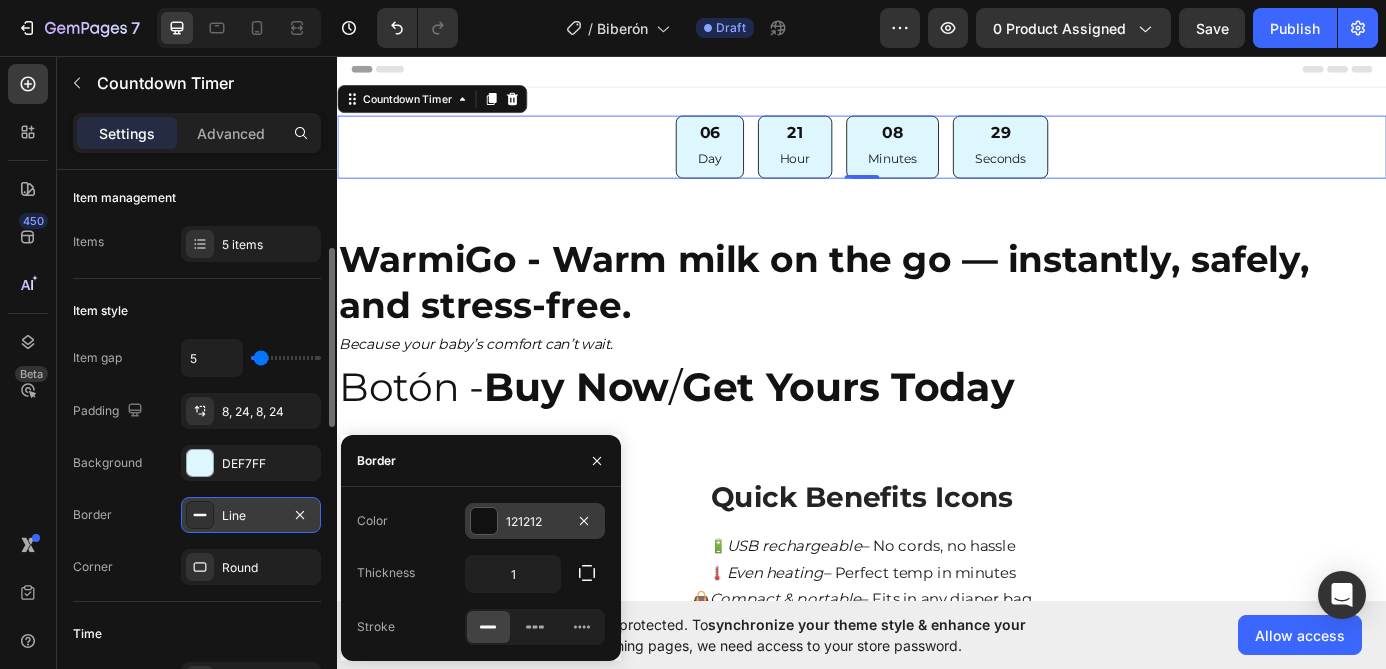 click on "121212" at bounding box center [535, 522] 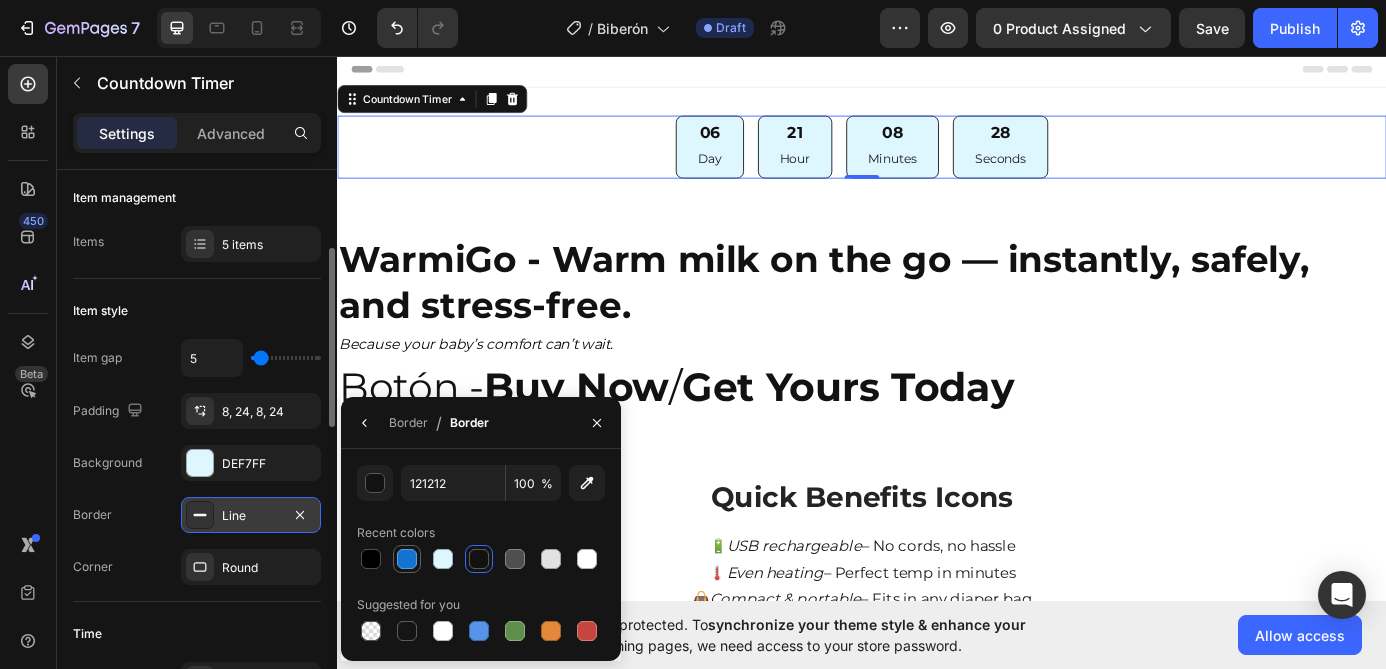 click at bounding box center [407, 559] 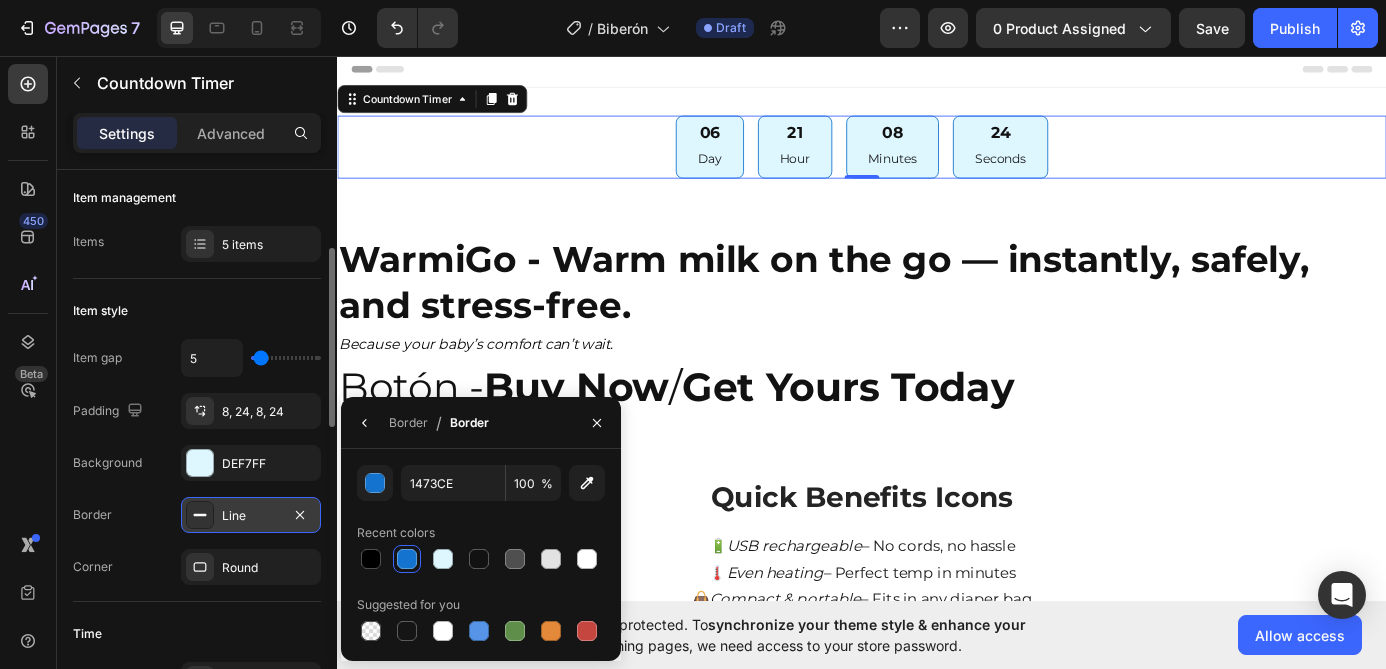 click on "Item gap 5 Padding 8, 24, 8, 24 Background DEF7FF Border Line Corner Round" at bounding box center (197, 462) 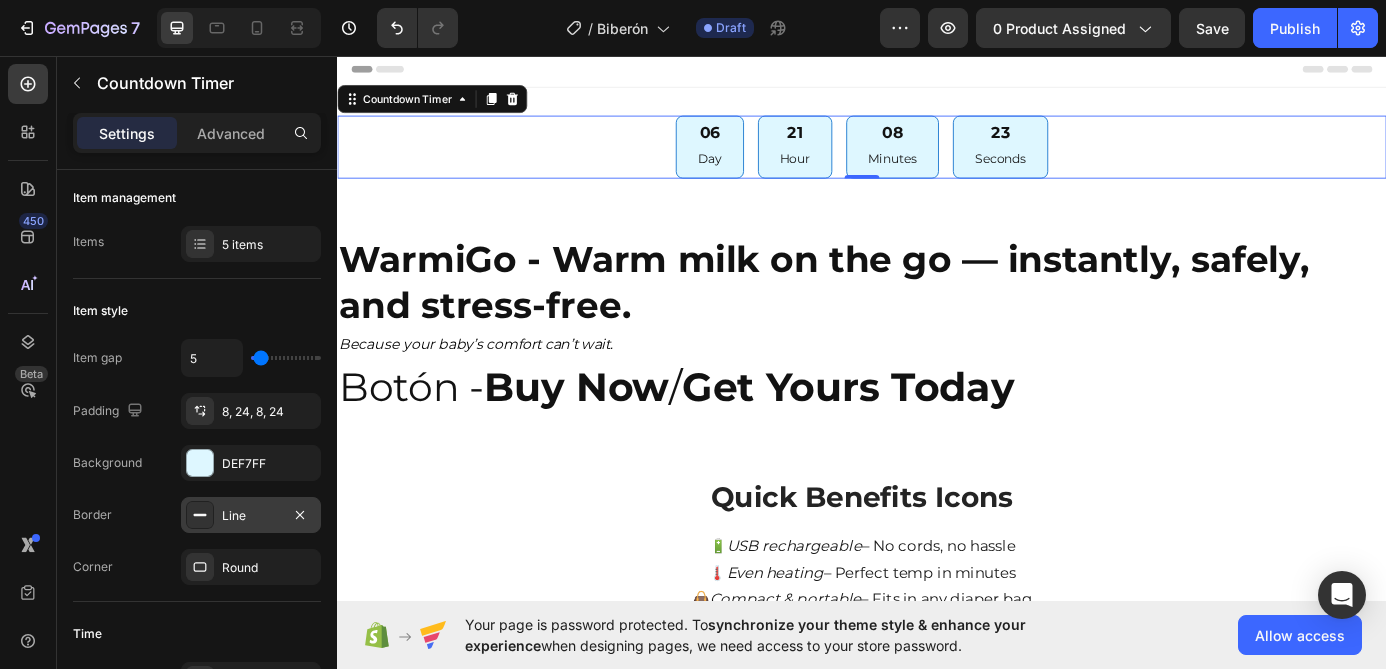 click on "Line" at bounding box center (251, 516) 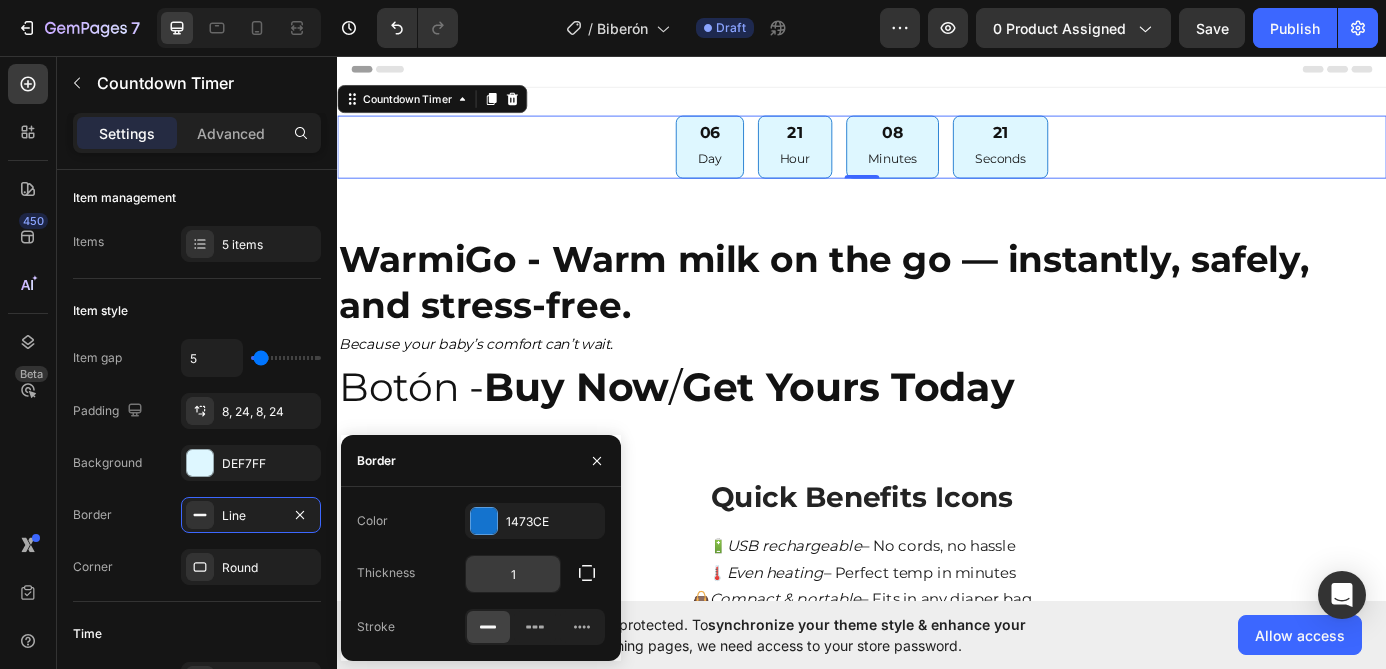 click on "1" at bounding box center (513, 574) 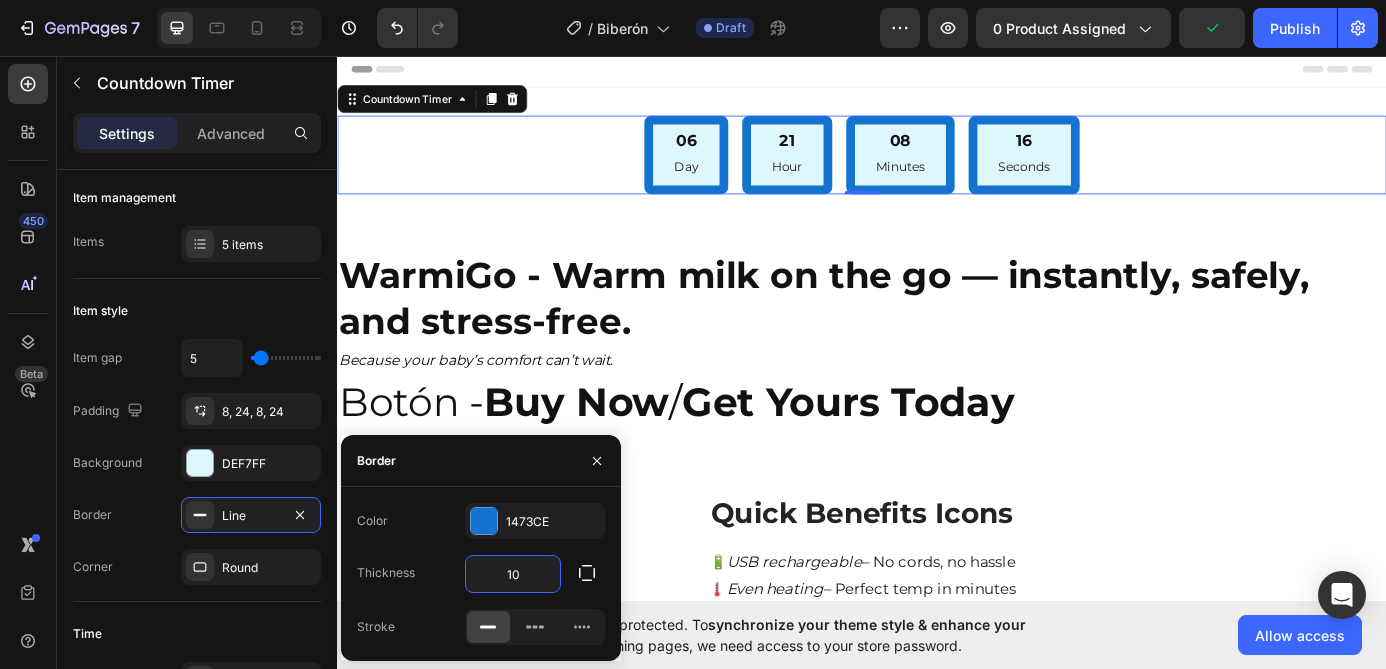 type on "1" 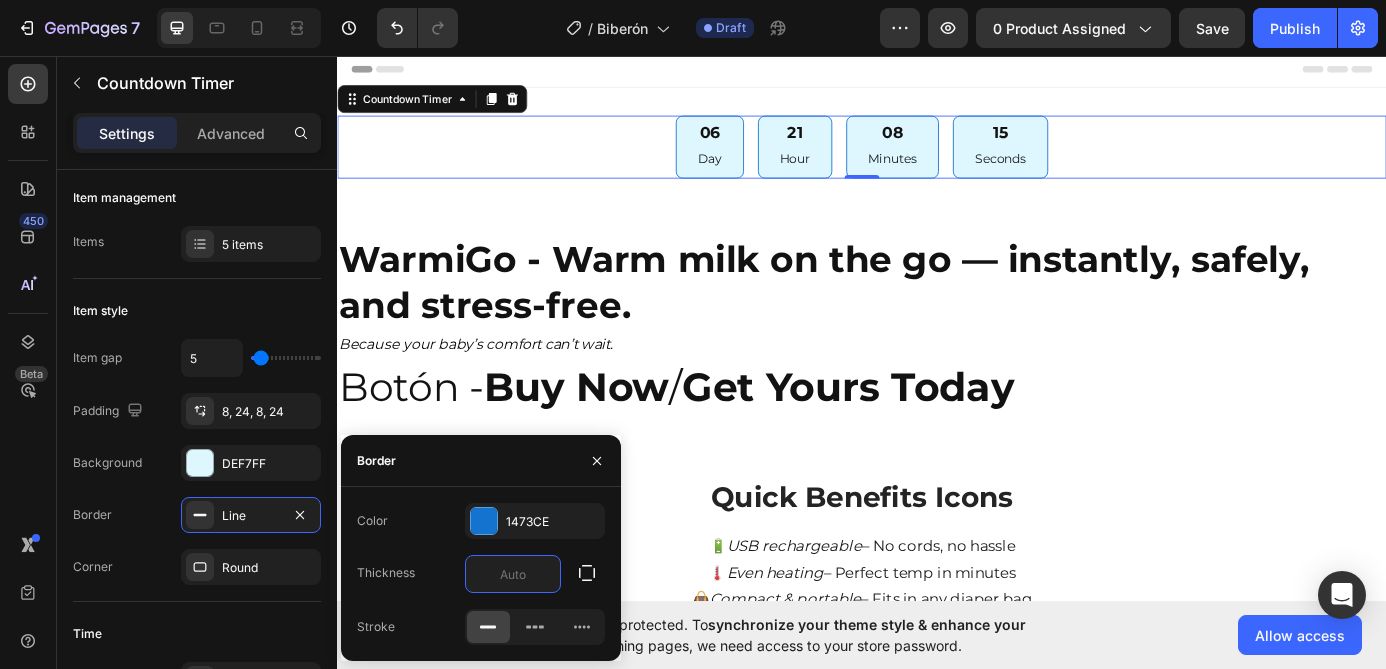 type on "5" 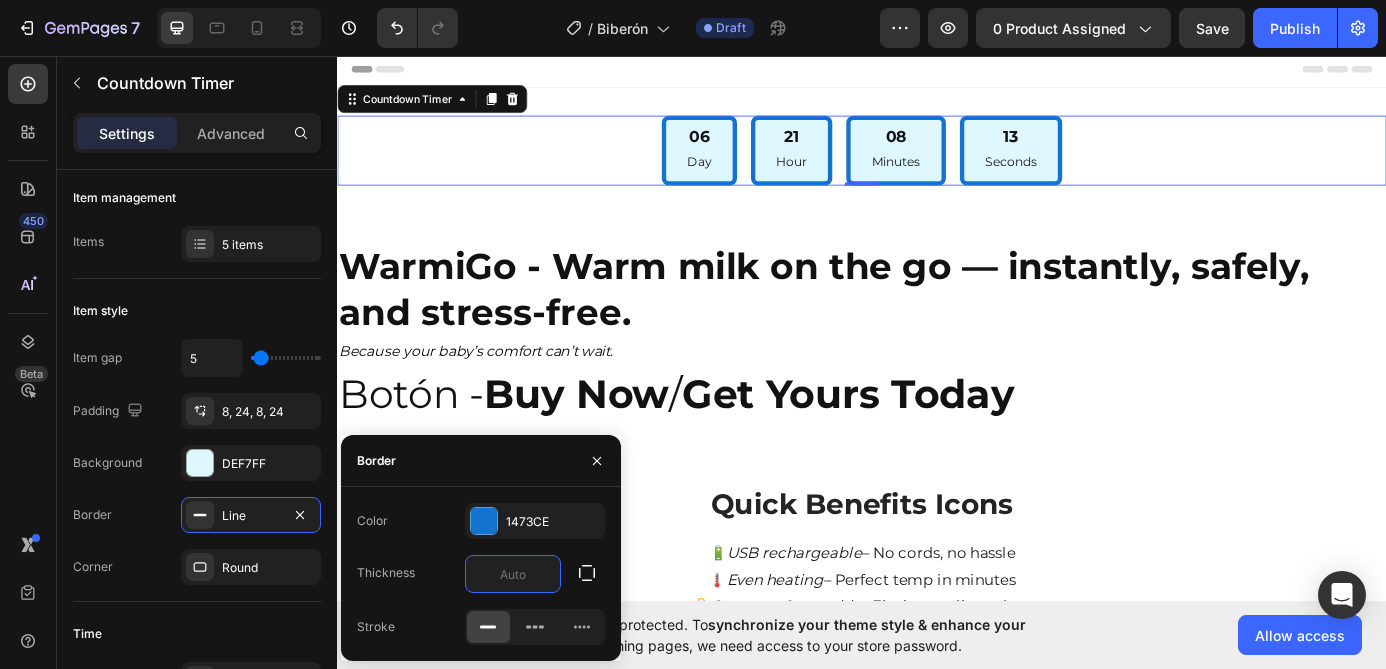 type on "2" 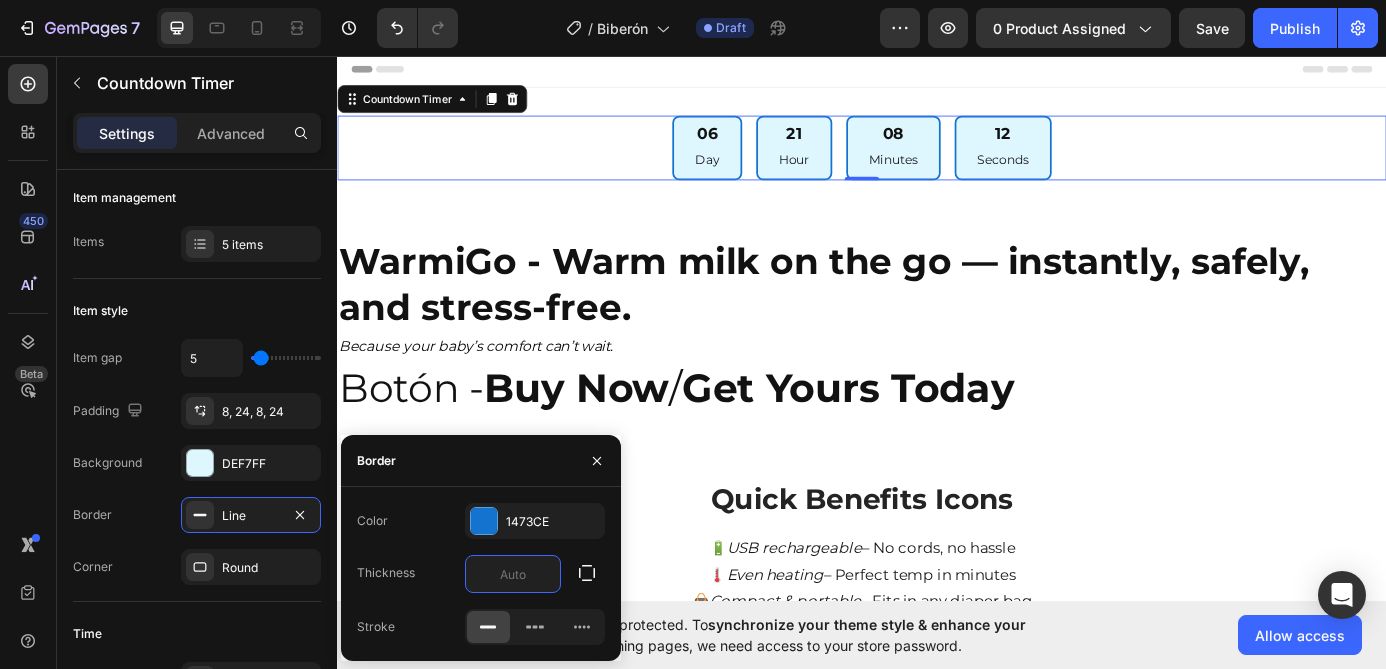 type on "3" 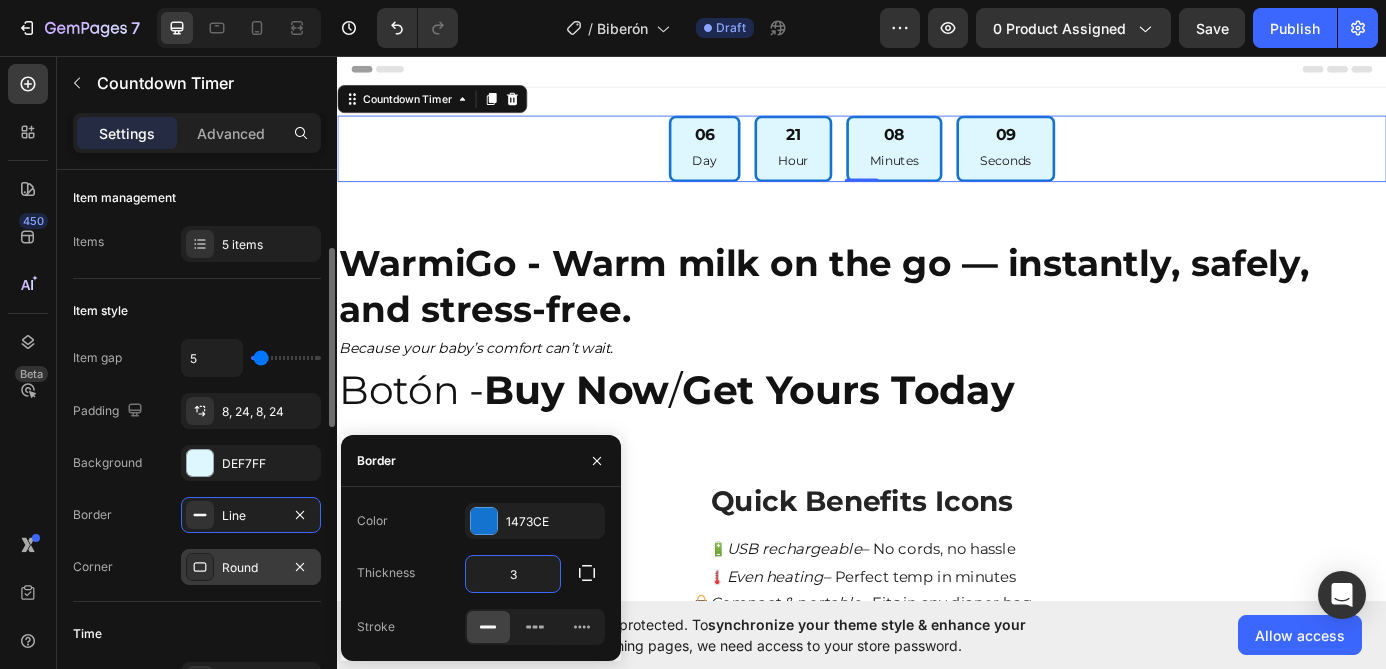click on "Round" at bounding box center (251, 568) 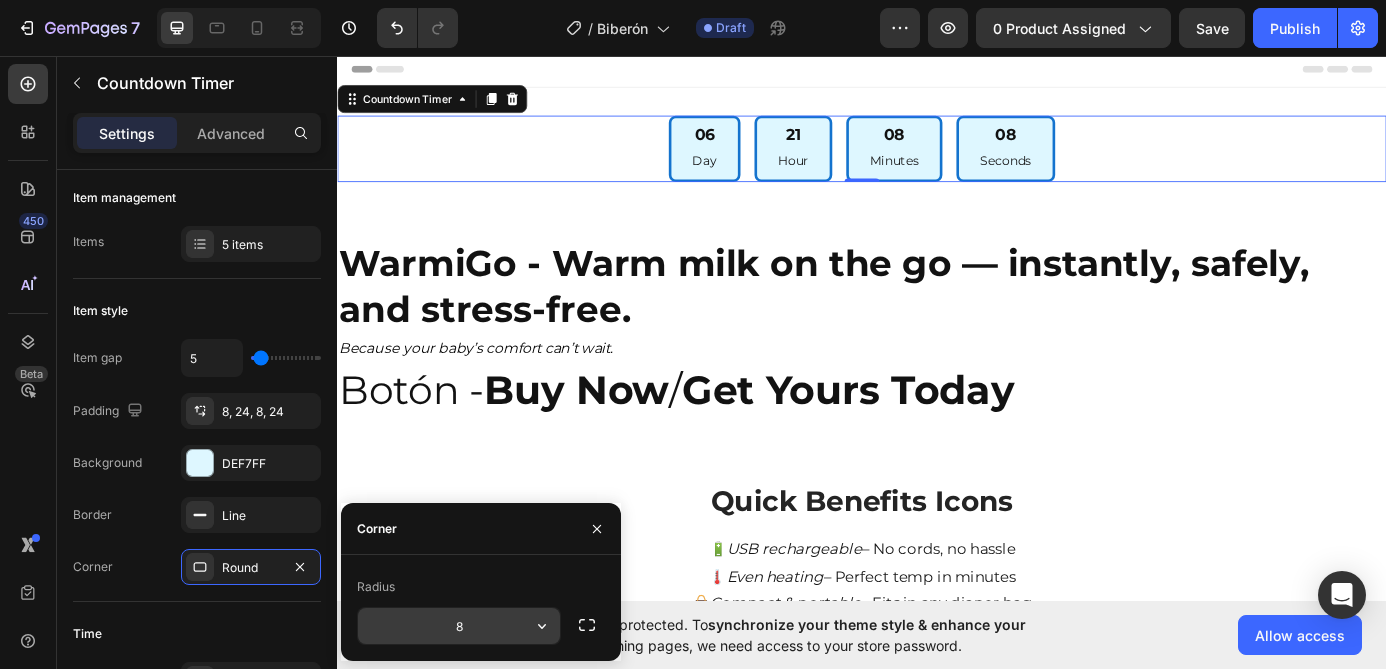 click on "8" at bounding box center (459, 626) 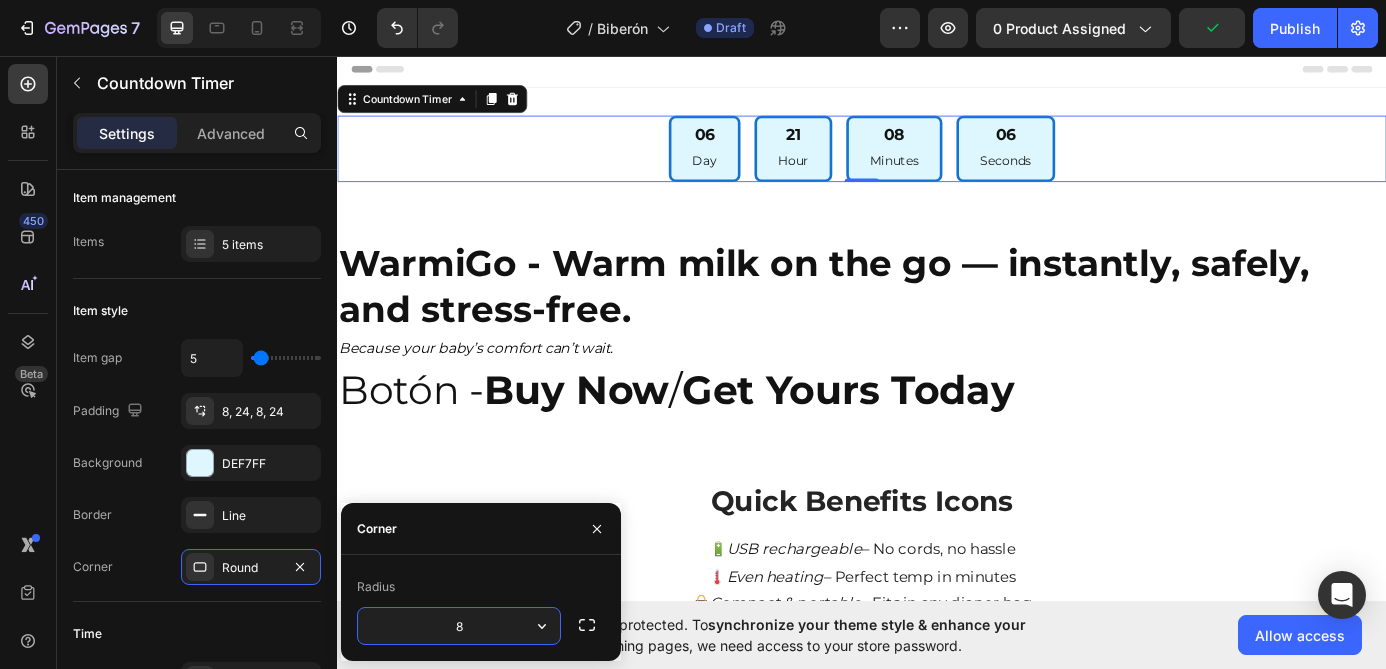 type on "2" 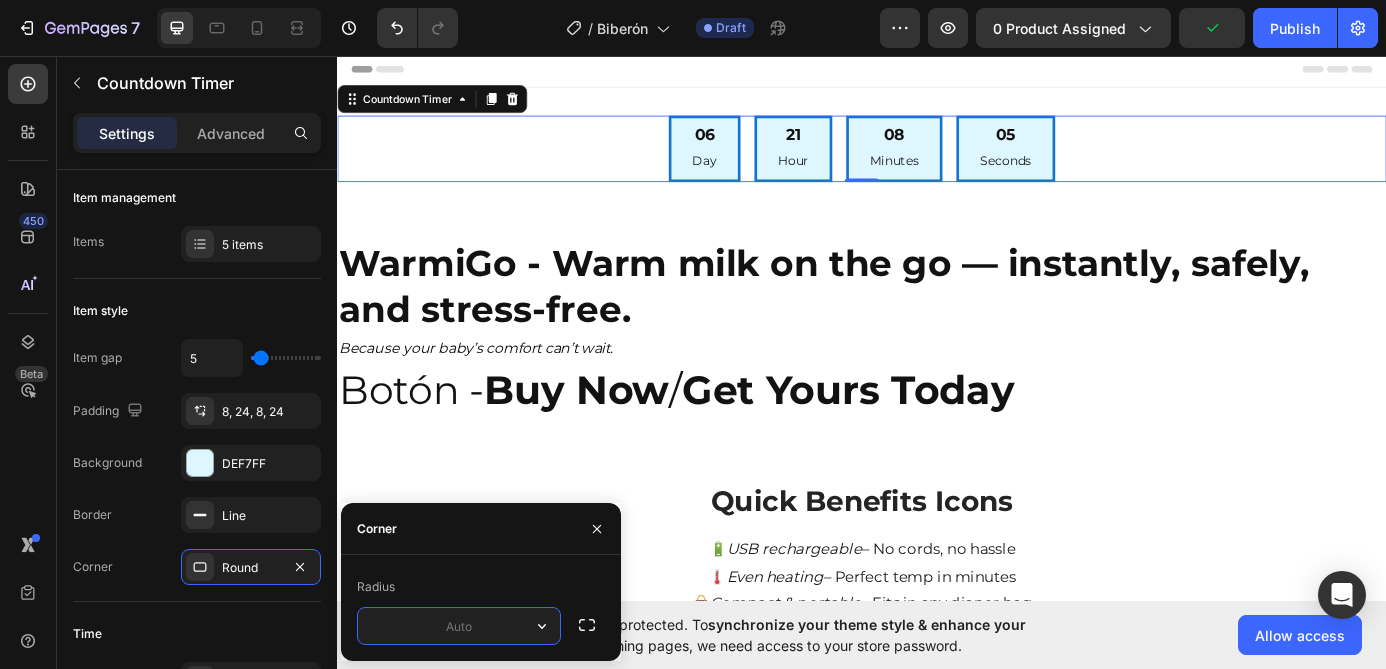 type on "1" 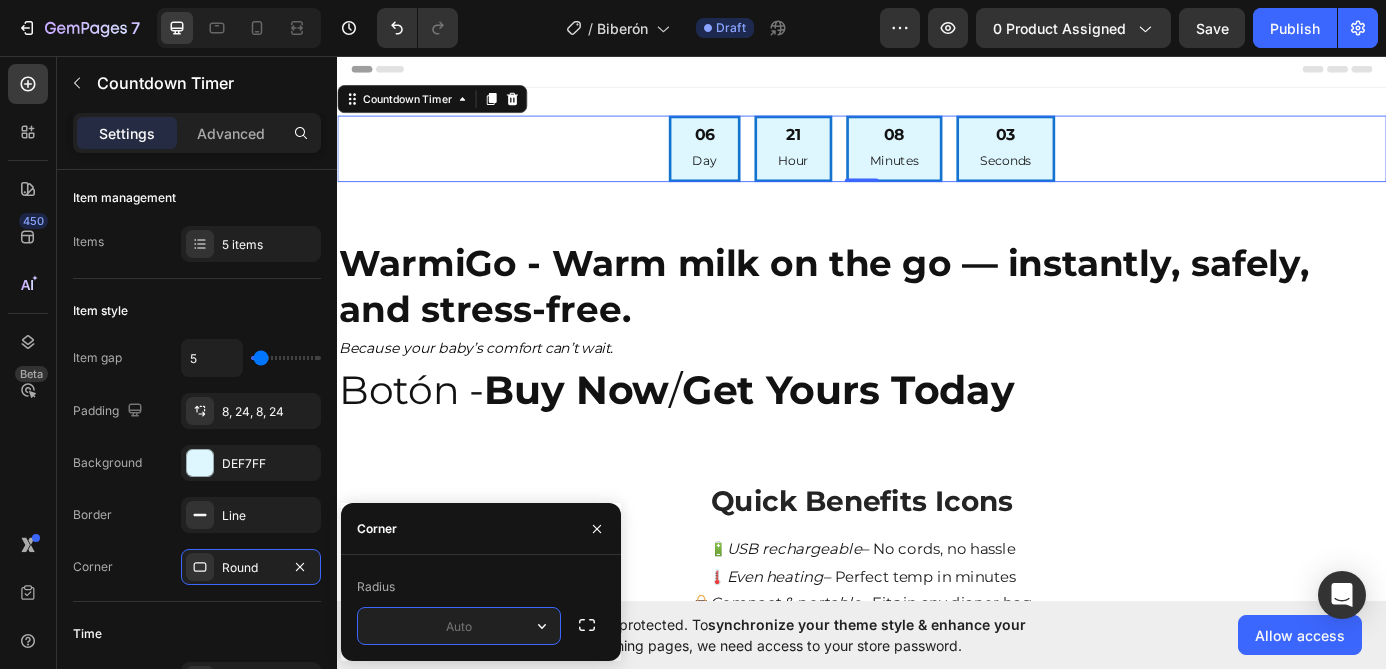 type on "0" 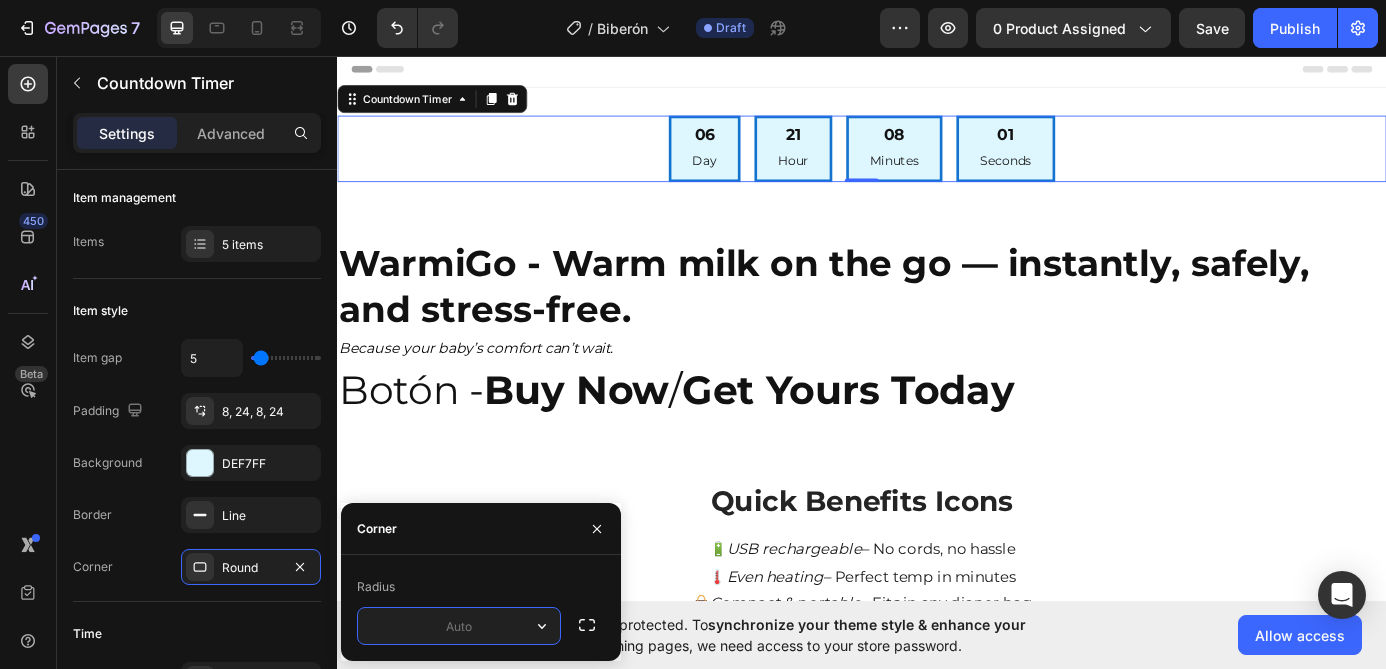 type on "8" 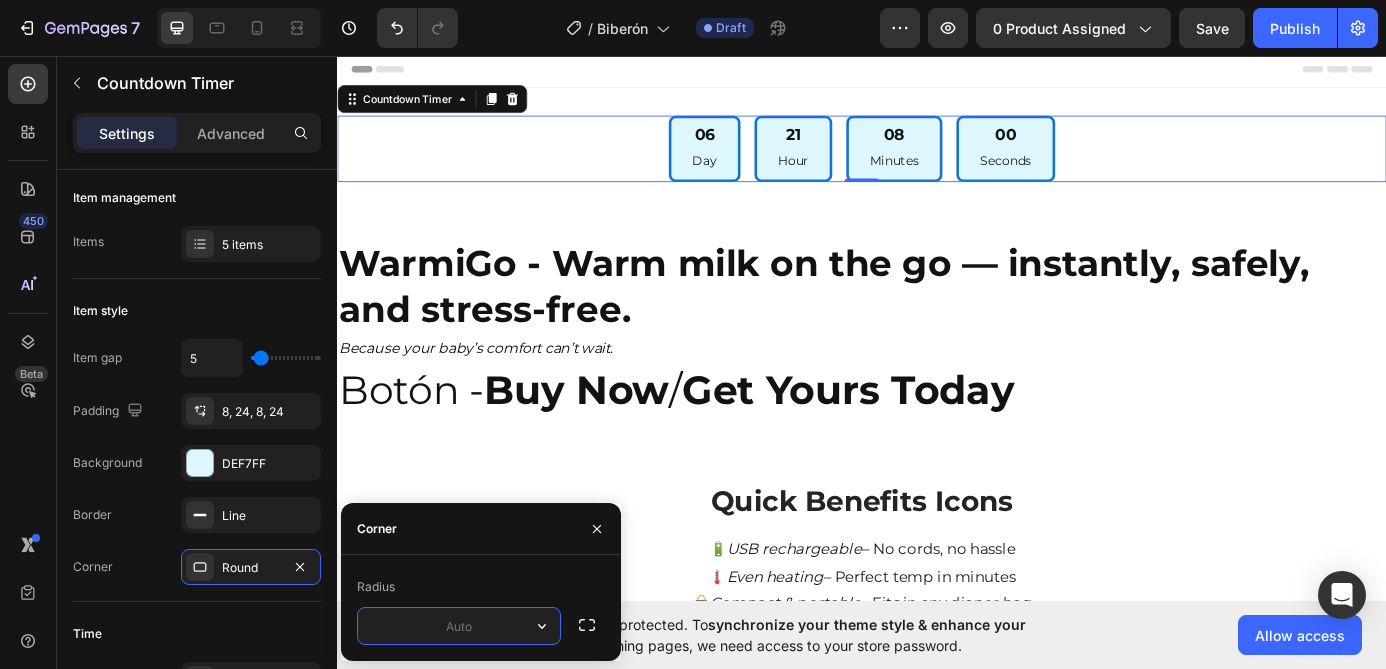 type on "9" 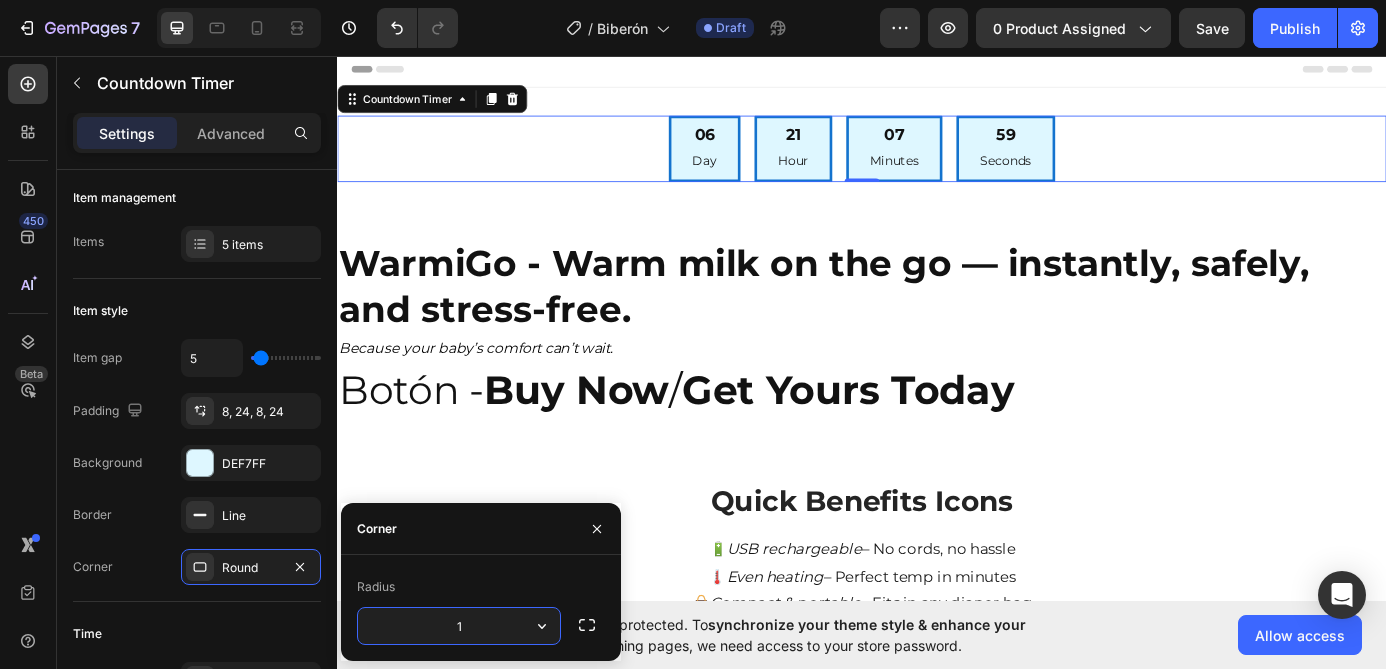 type on "10" 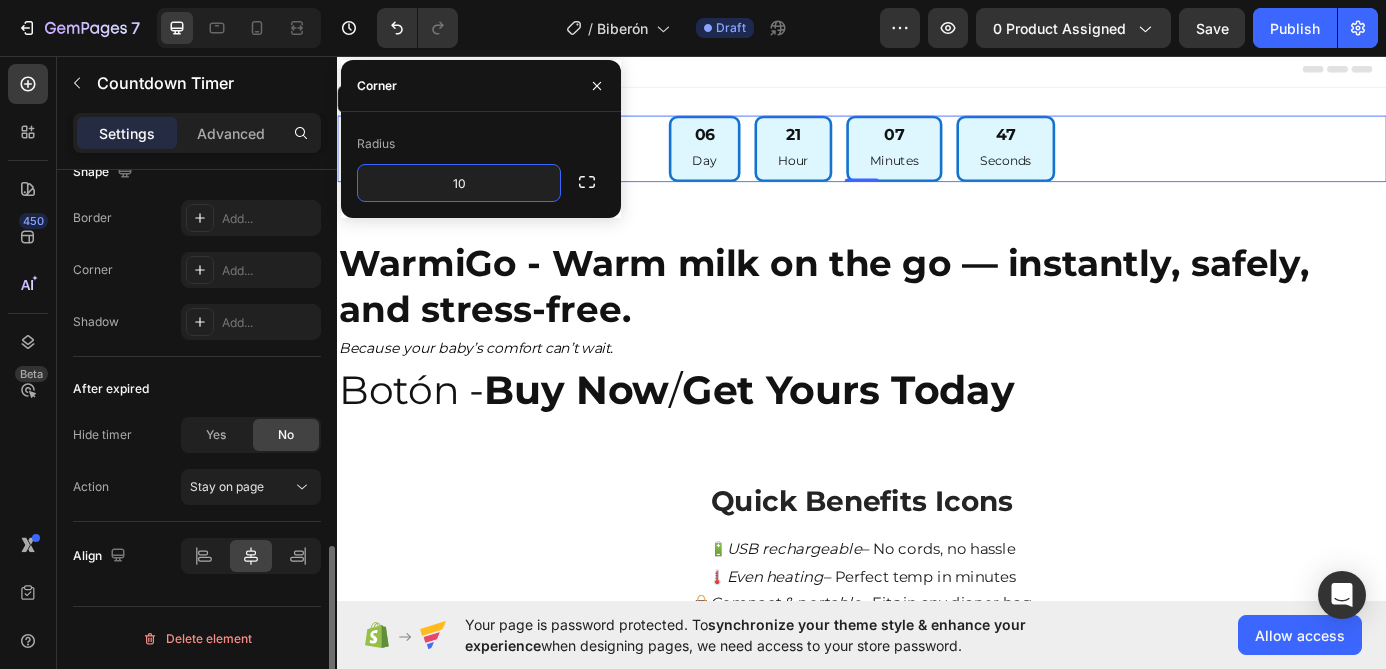 scroll, scrollTop: 1162, scrollLeft: 0, axis: vertical 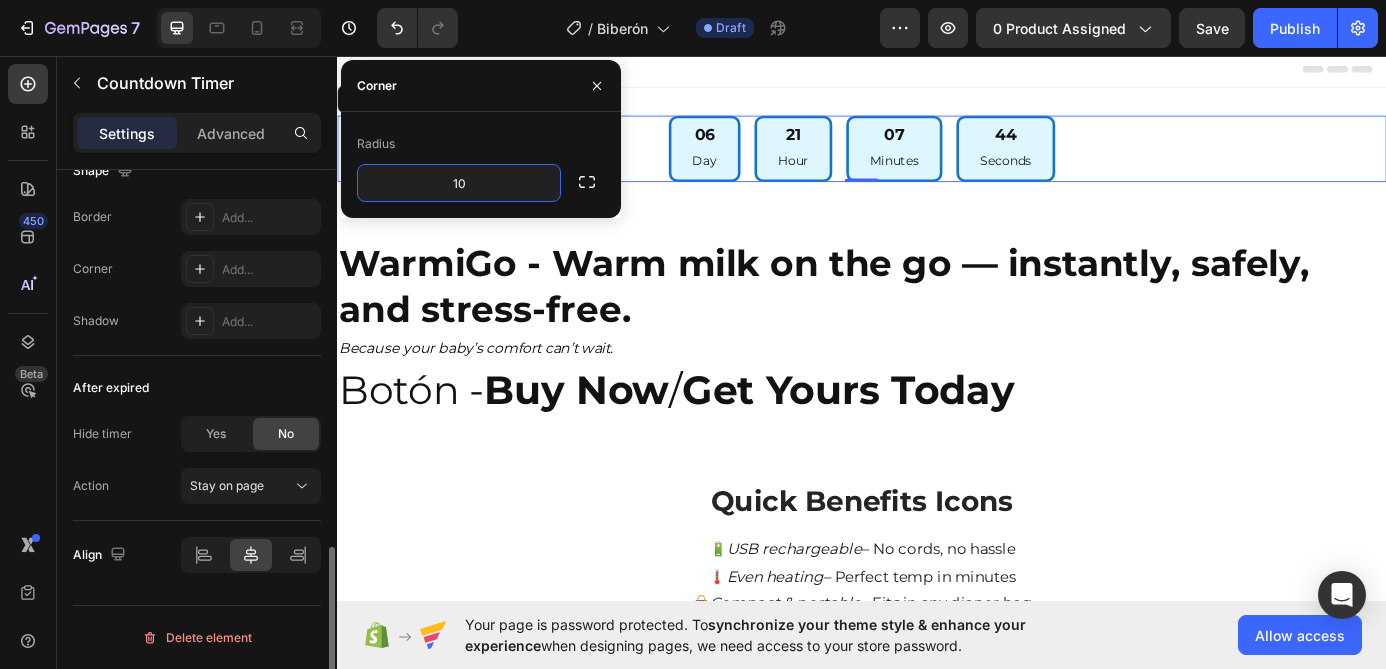 click on "Shape" at bounding box center [197, 171] 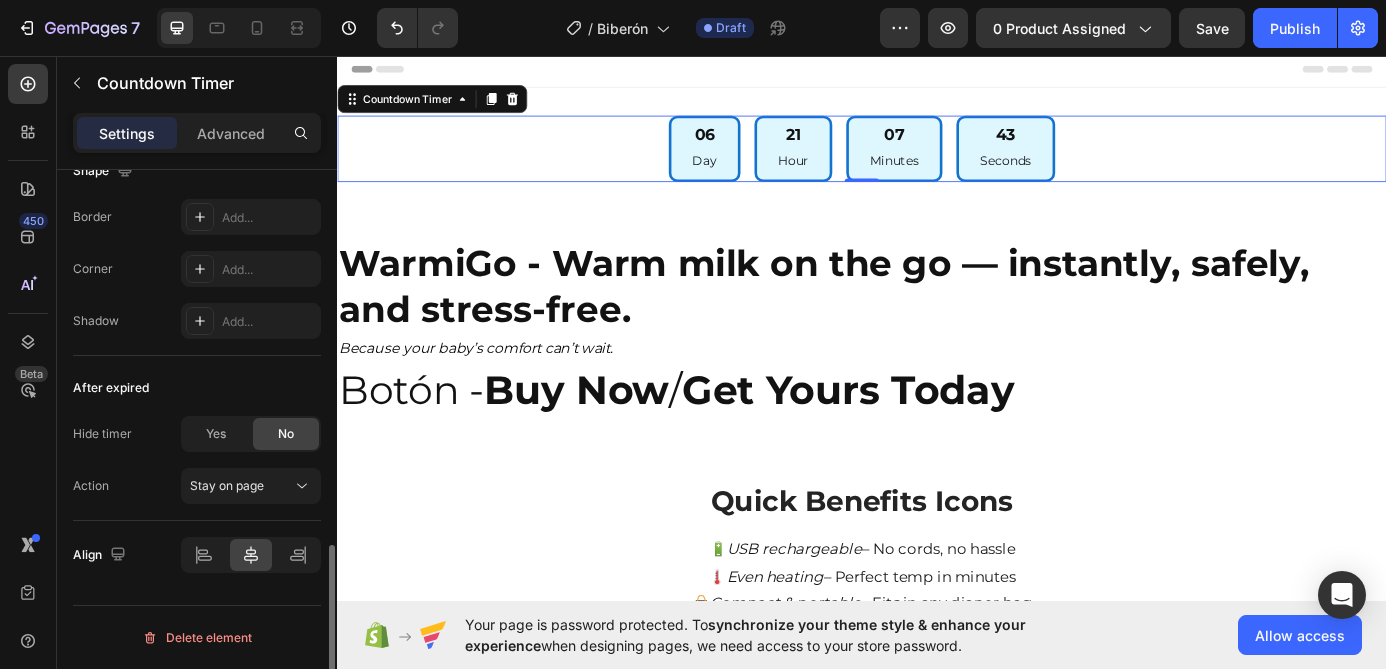 scroll, scrollTop: 0, scrollLeft: 0, axis: both 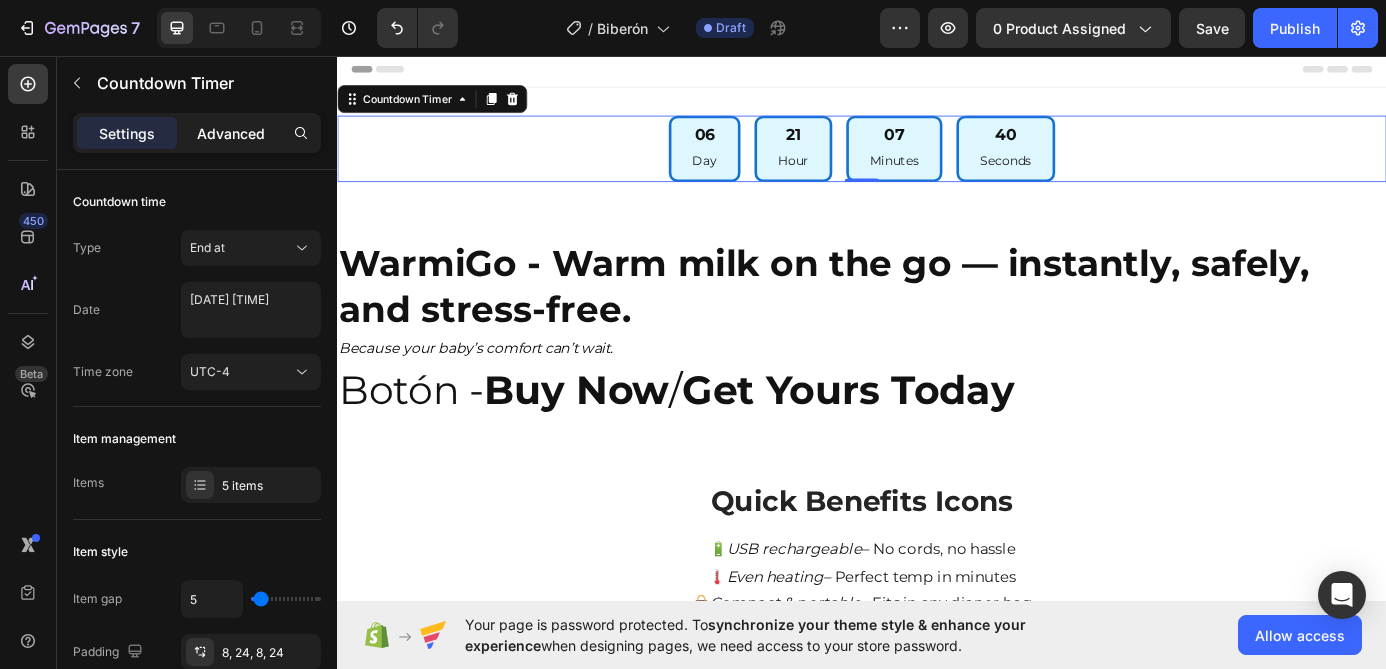 click on "Advanced" at bounding box center (231, 133) 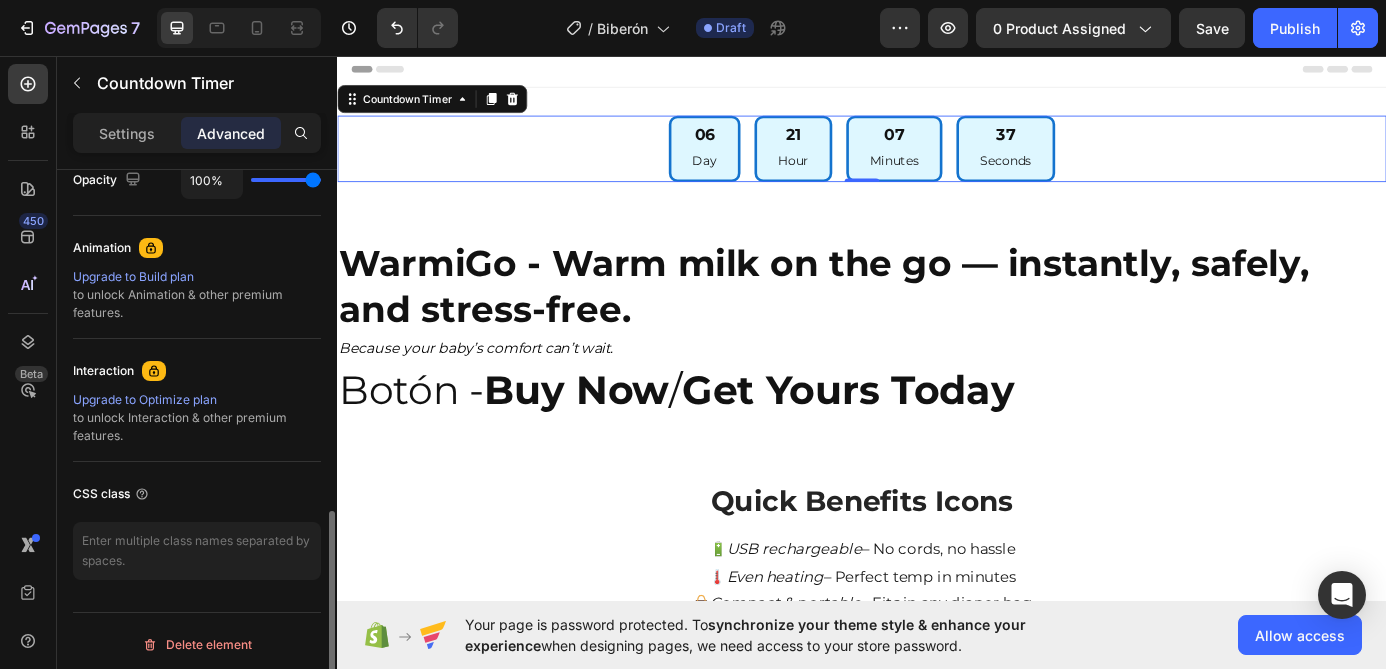 scroll, scrollTop: 832, scrollLeft: 0, axis: vertical 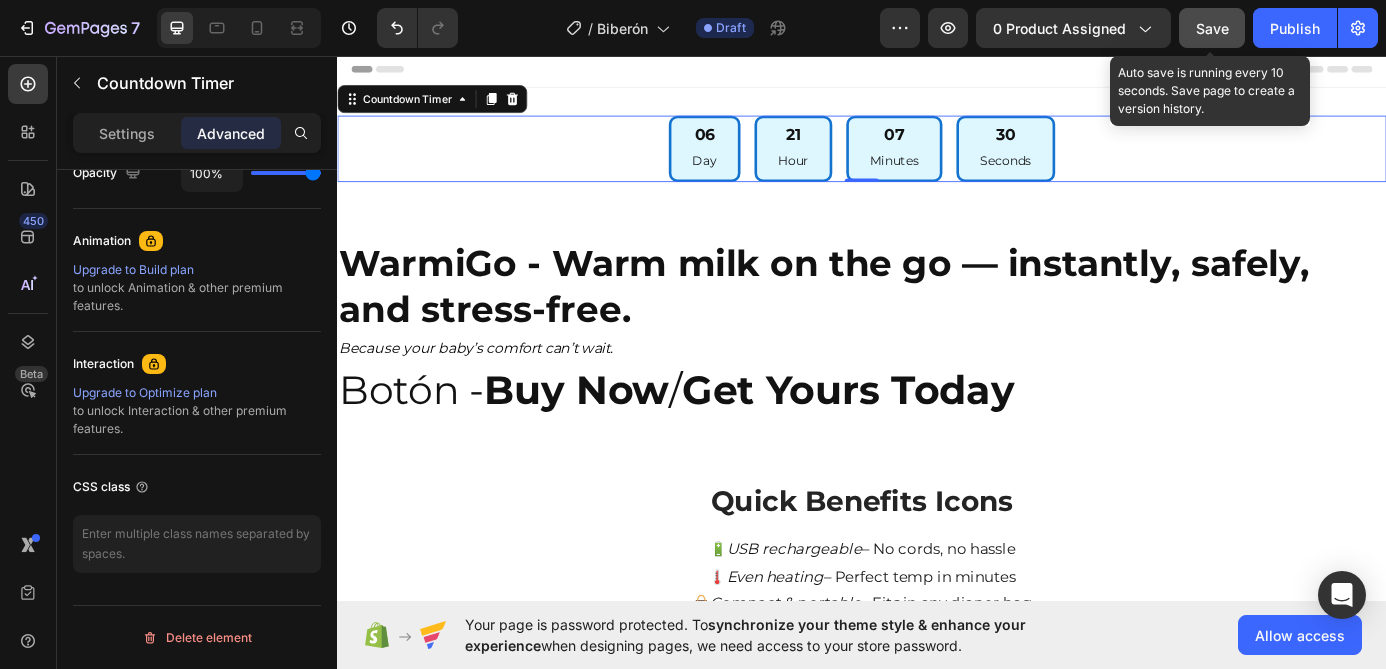 click on "Save" at bounding box center (1212, 28) 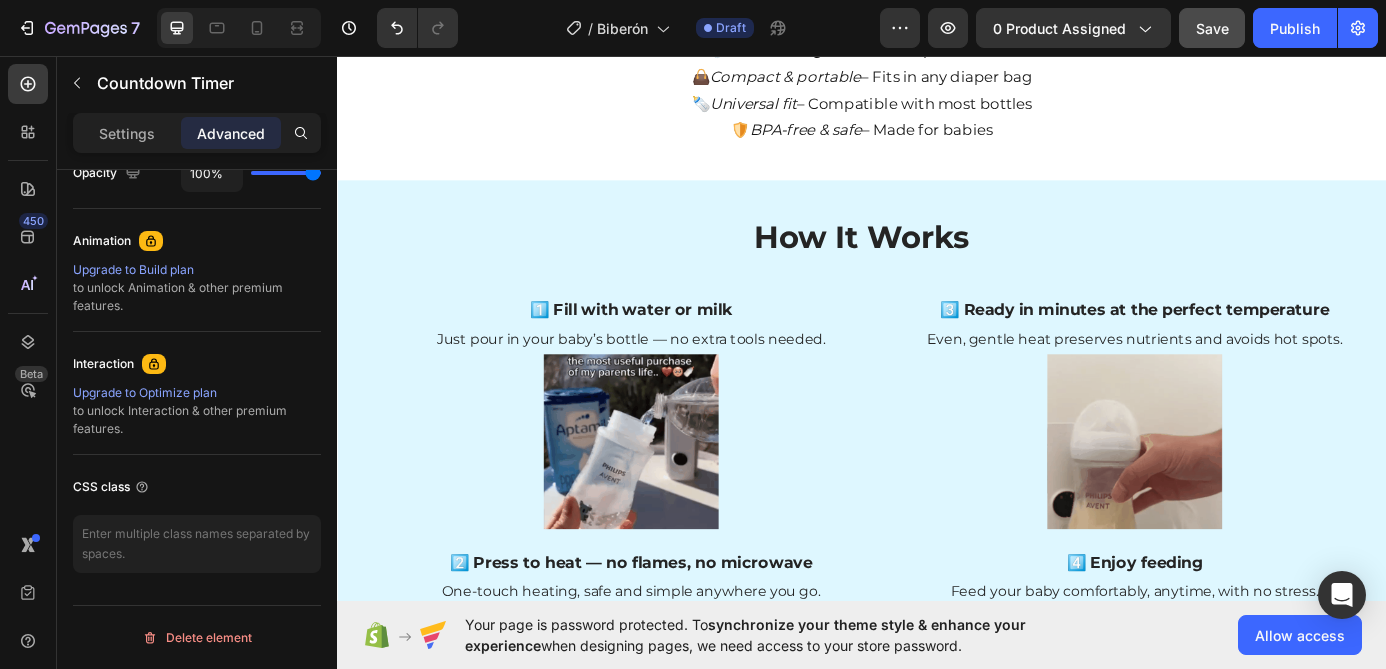 scroll, scrollTop: 698, scrollLeft: 0, axis: vertical 